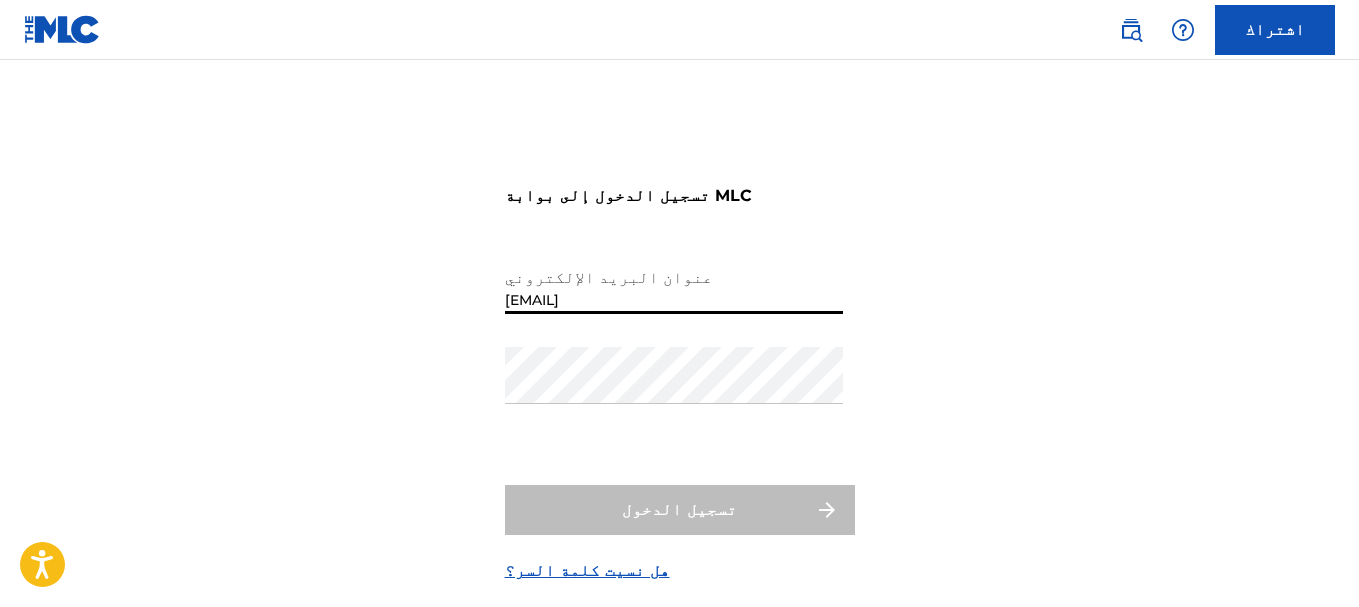 scroll, scrollTop: 100, scrollLeft: 0, axis: vertical 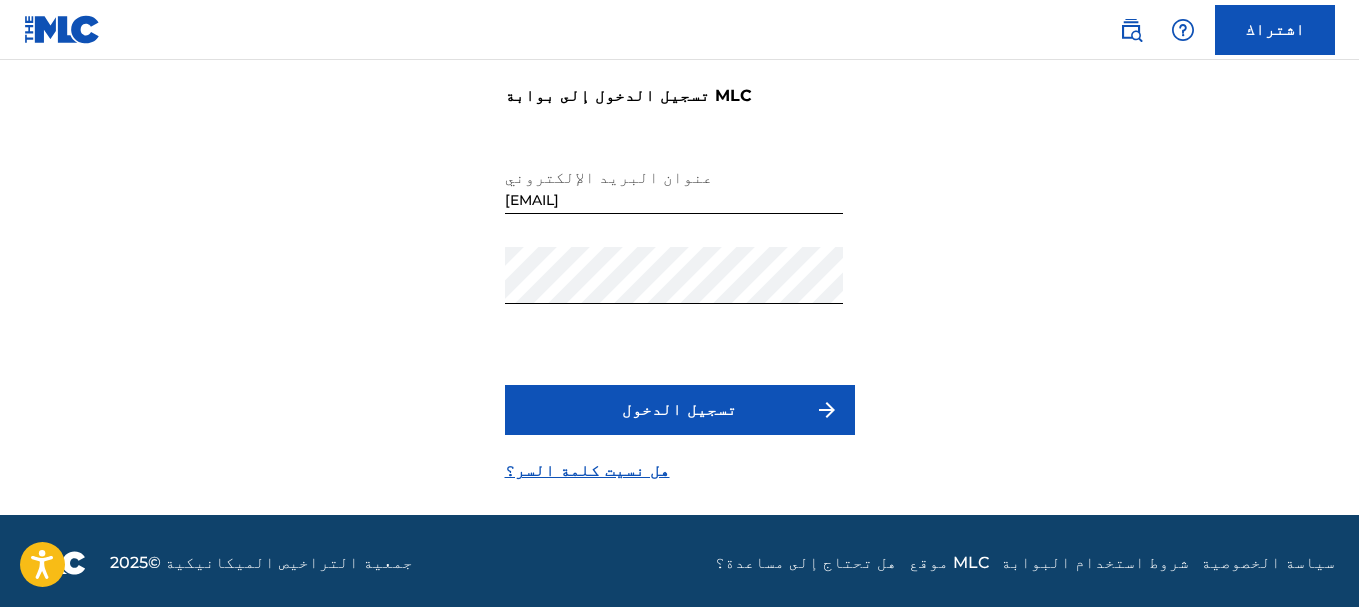 click on "تسجيل الدخول" at bounding box center (680, 410) 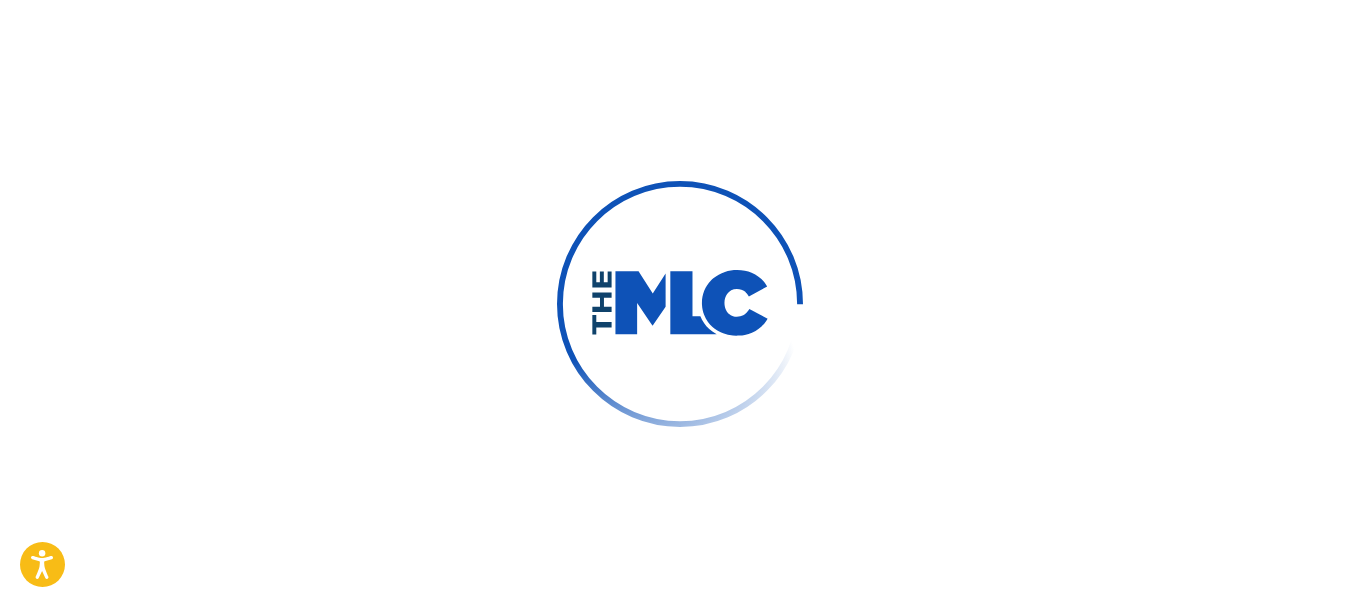 scroll, scrollTop: 0, scrollLeft: 0, axis: both 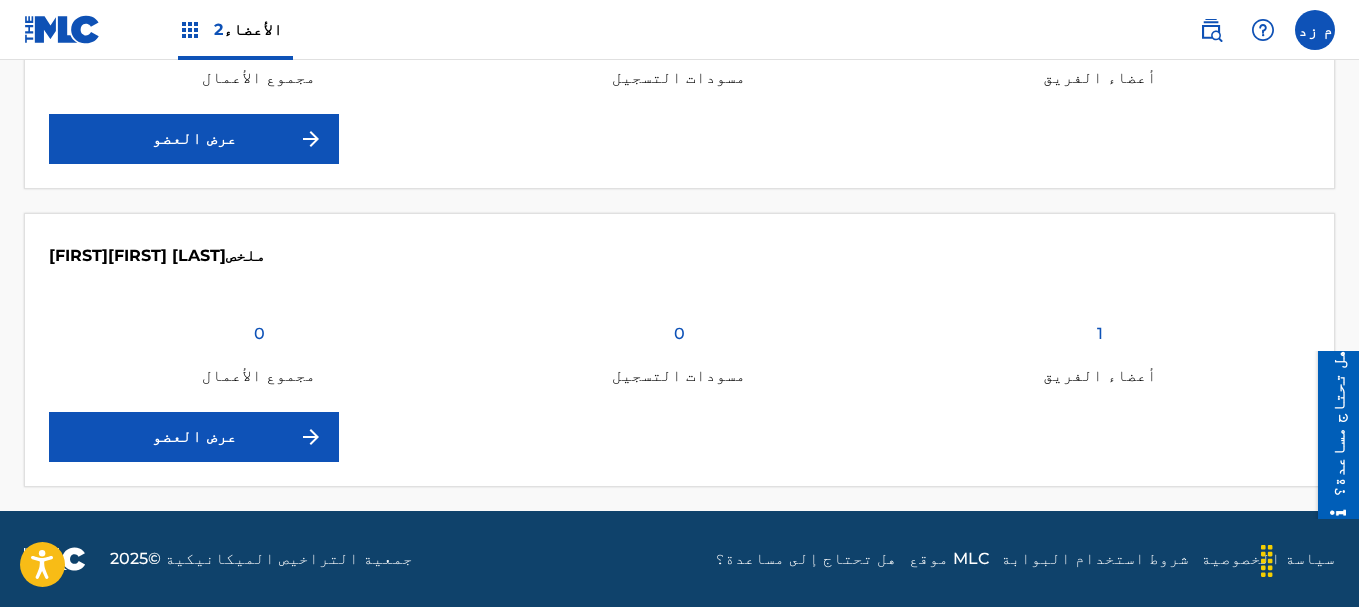 click on "عرض العضو" at bounding box center [194, 139] 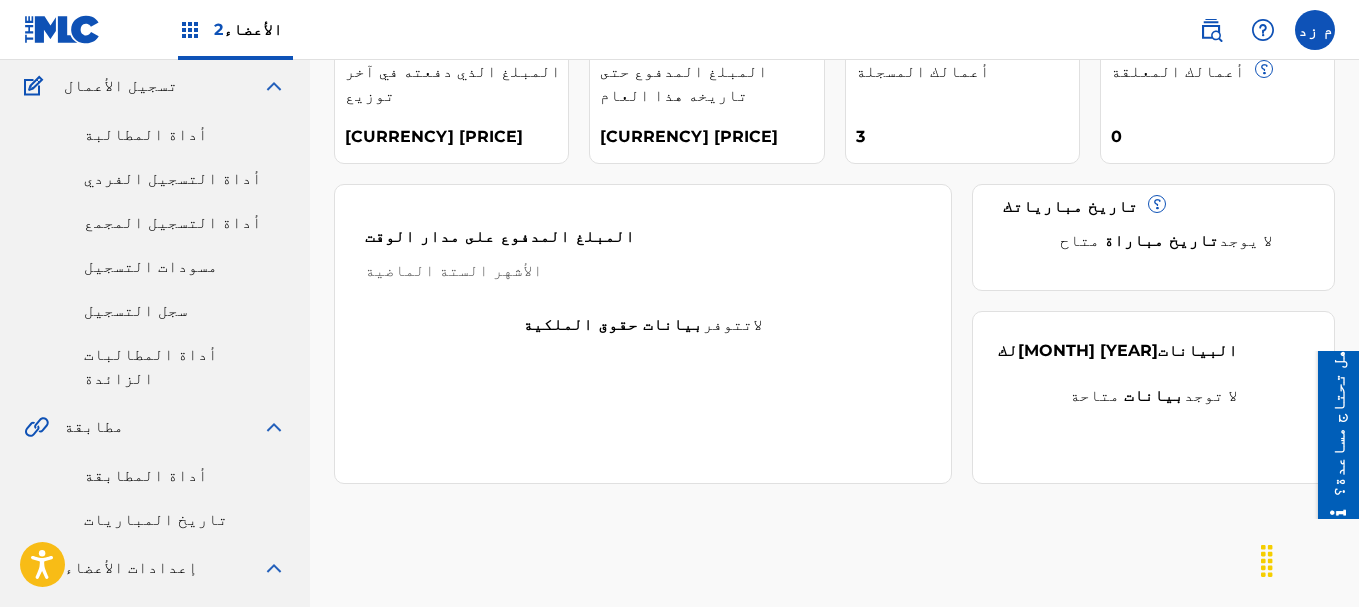 scroll, scrollTop: 279, scrollLeft: 0, axis: vertical 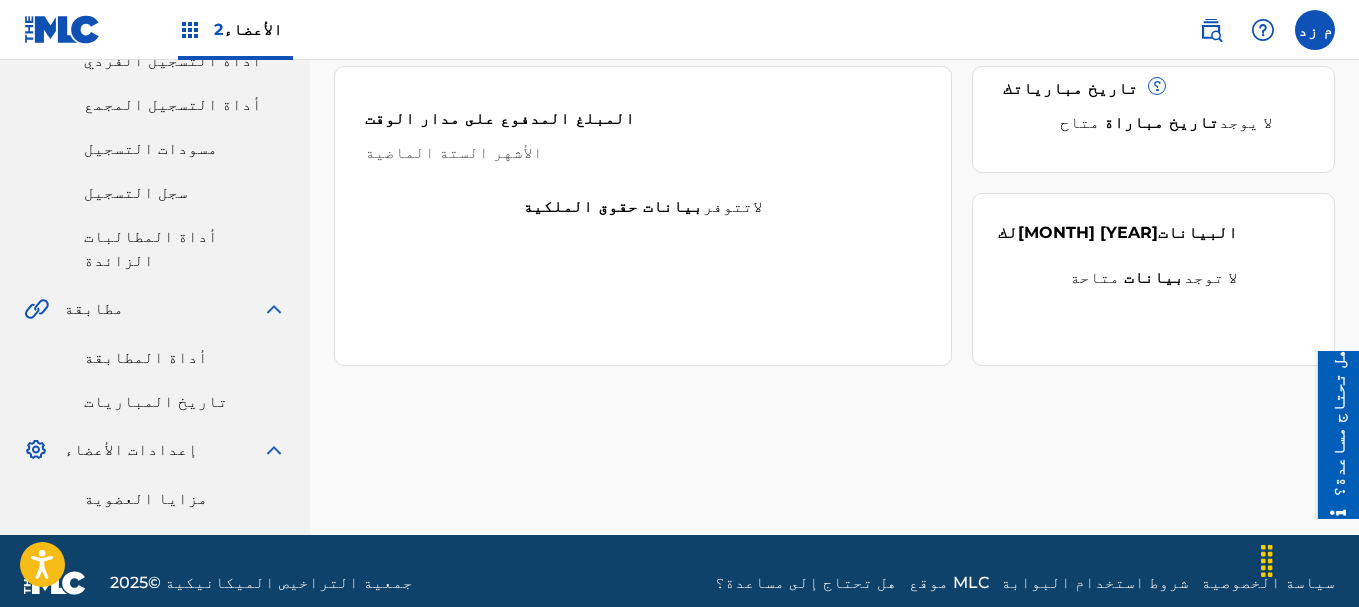 click on "أداة المطابقة" at bounding box center [146, 357] 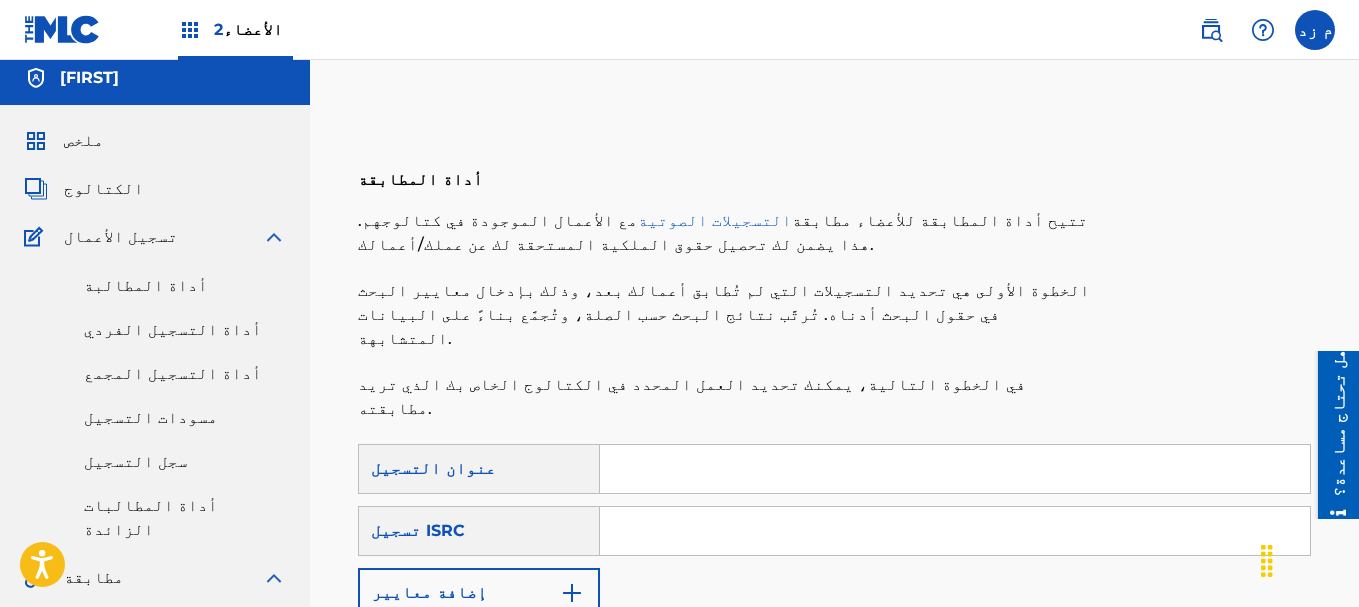 scroll, scrollTop: 0, scrollLeft: 0, axis: both 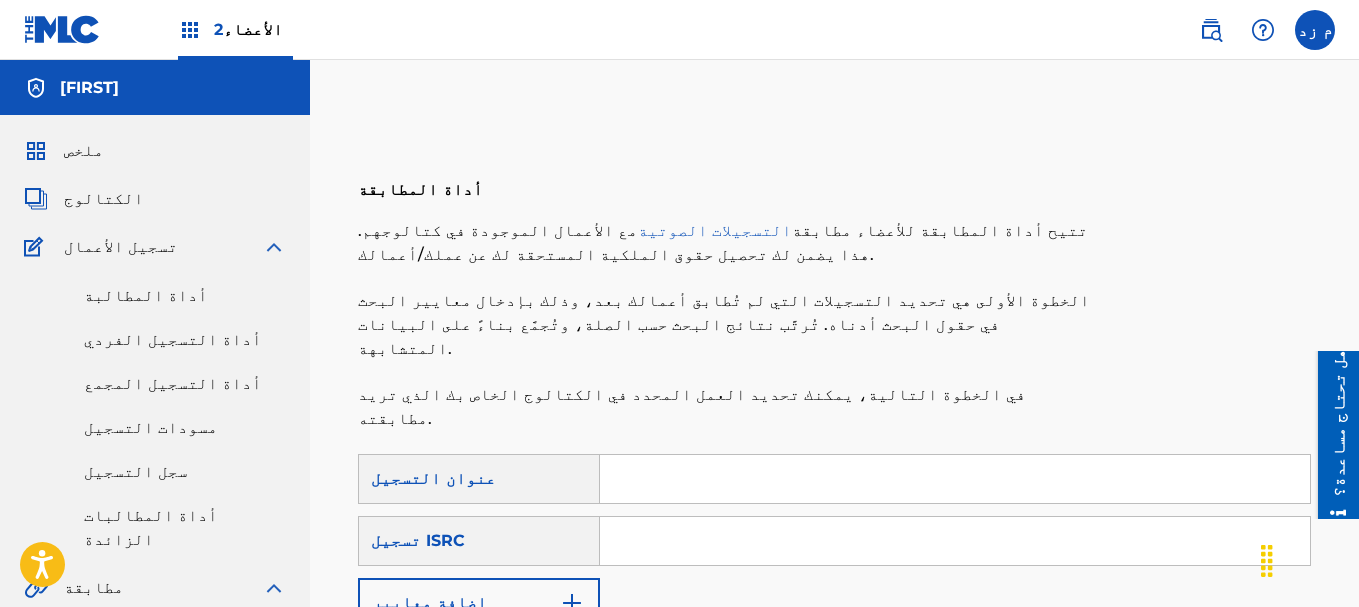 paste on "EGA261903824" 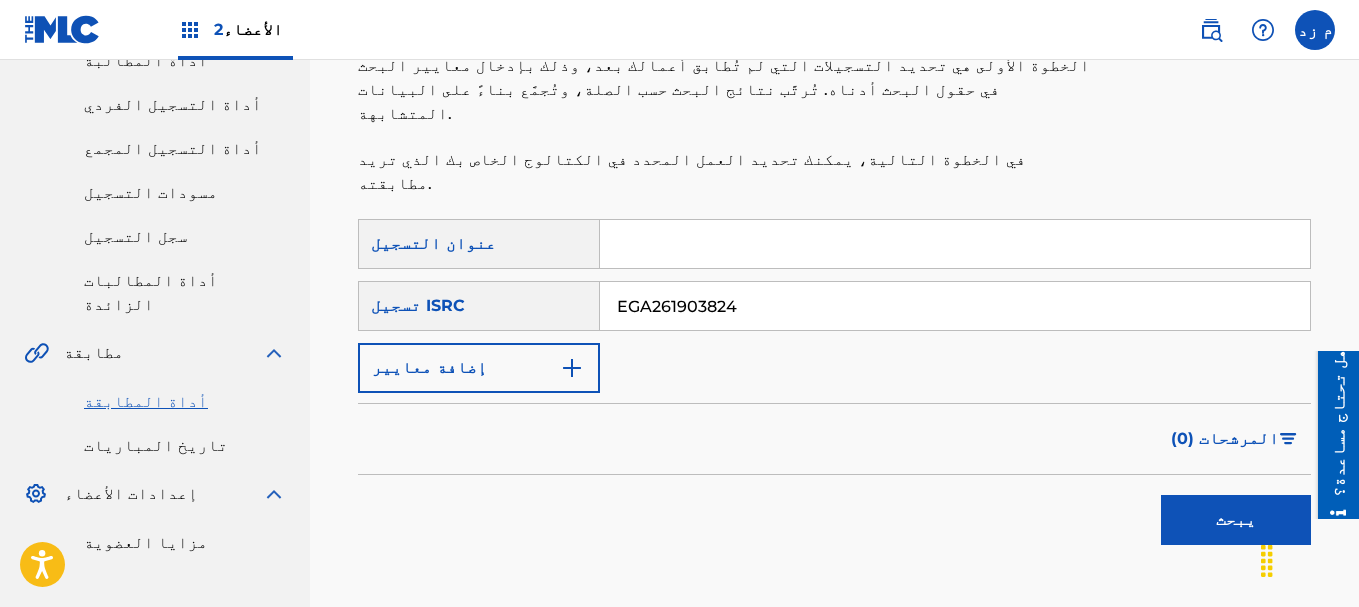 scroll, scrollTop: 343, scrollLeft: 0, axis: vertical 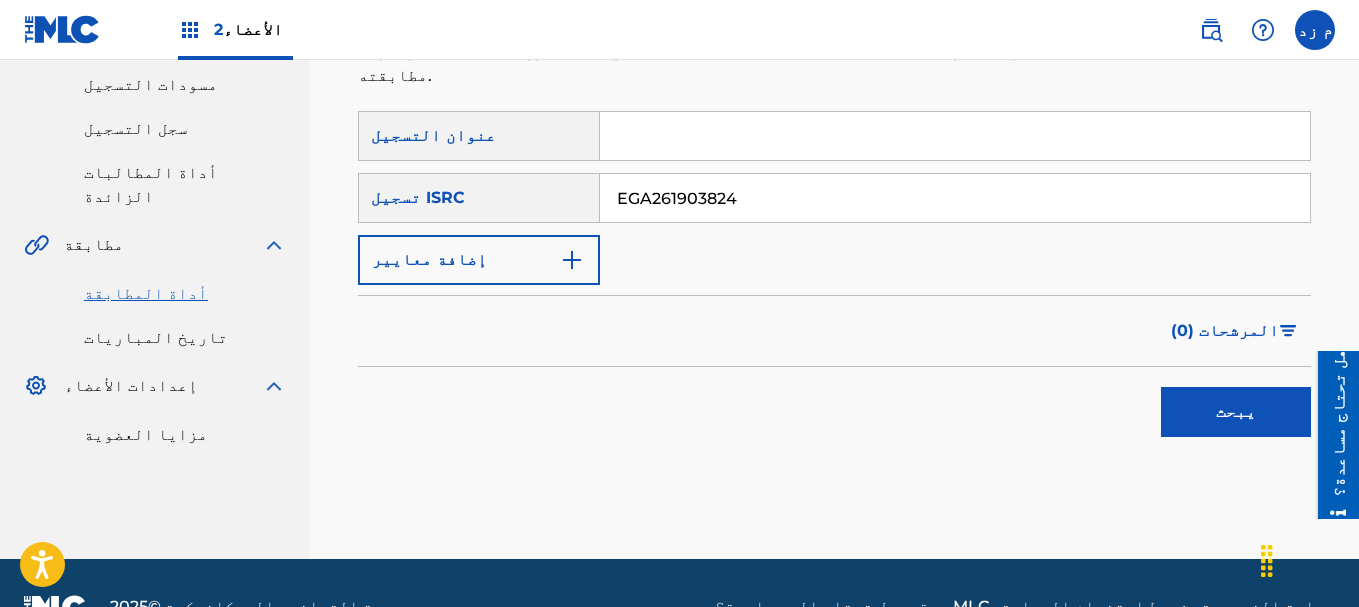 type on "EGA261903824" 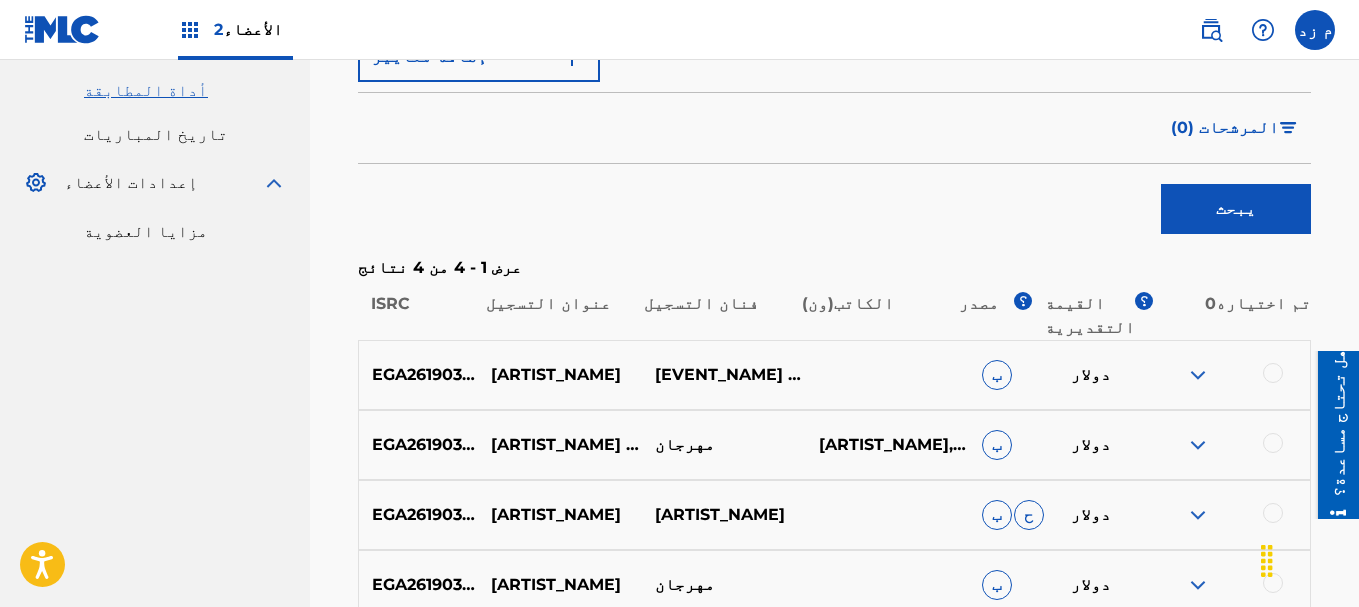 scroll, scrollTop: 643, scrollLeft: 0, axis: vertical 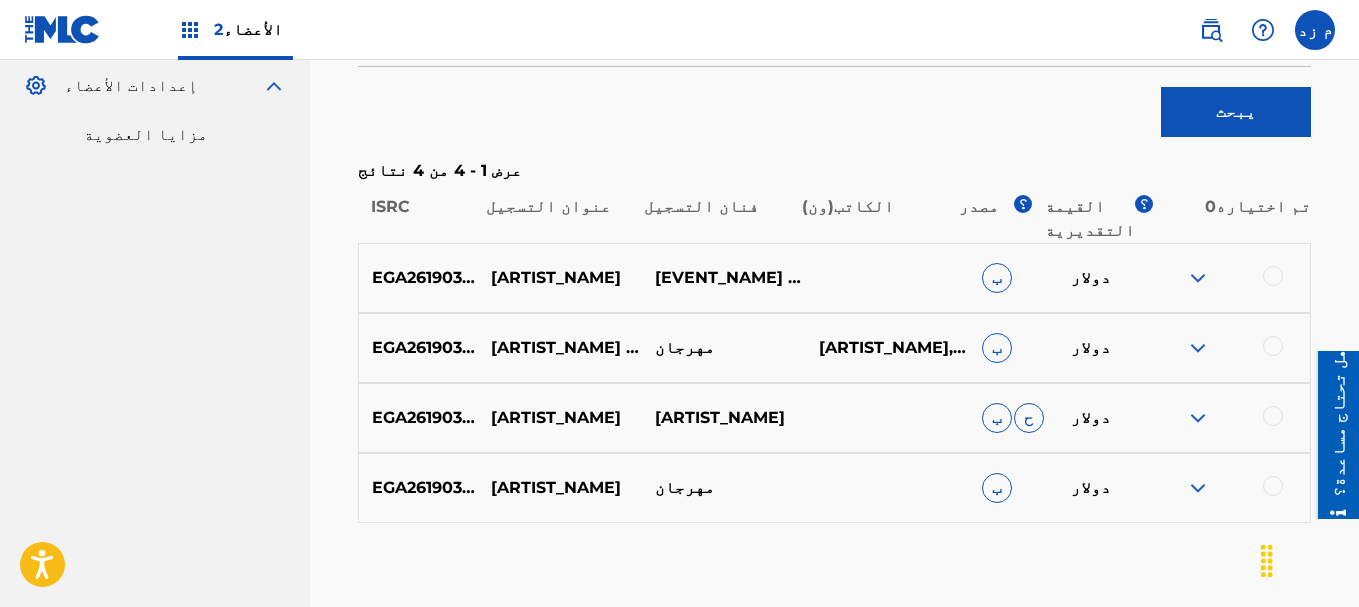 click at bounding box center [1198, 278] 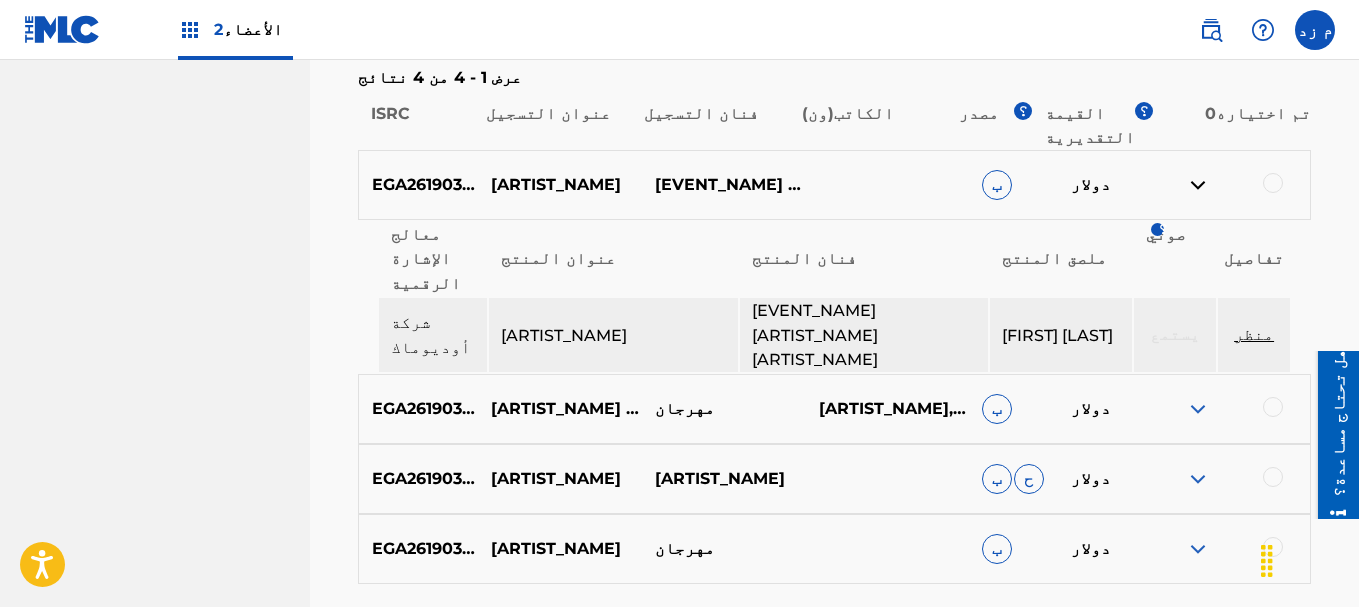 scroll, scrollTop: 790, scrollLeft: 0, axis: vertical 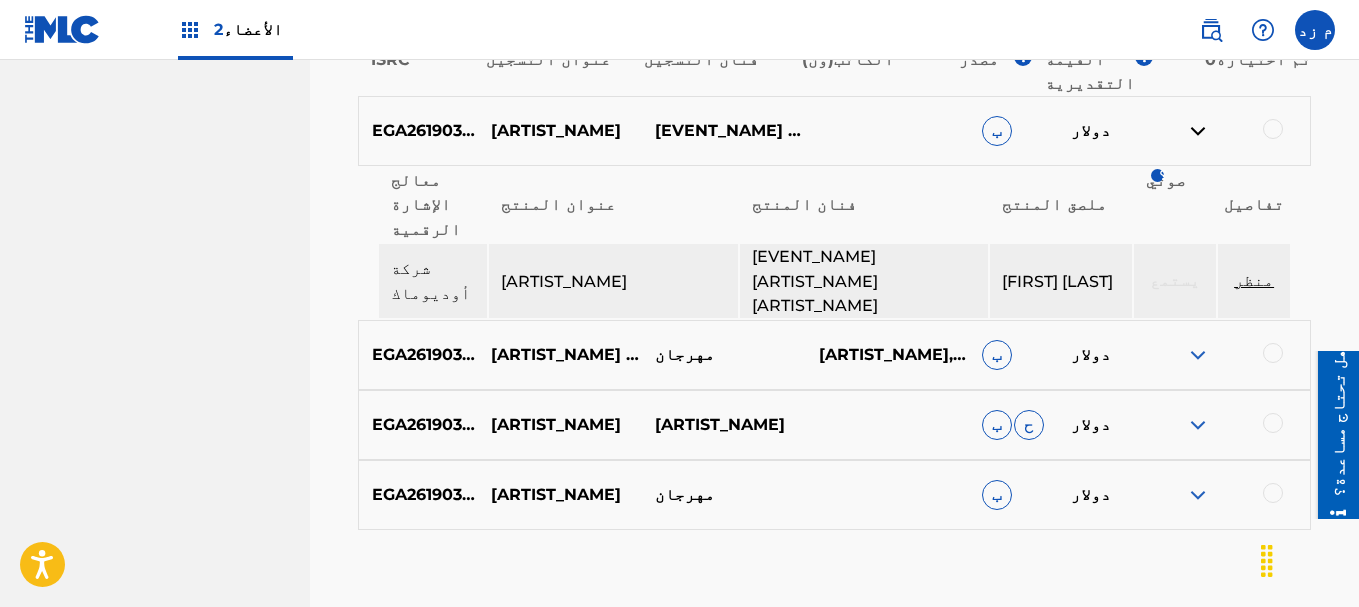 click at bounding box center (1198, 355) 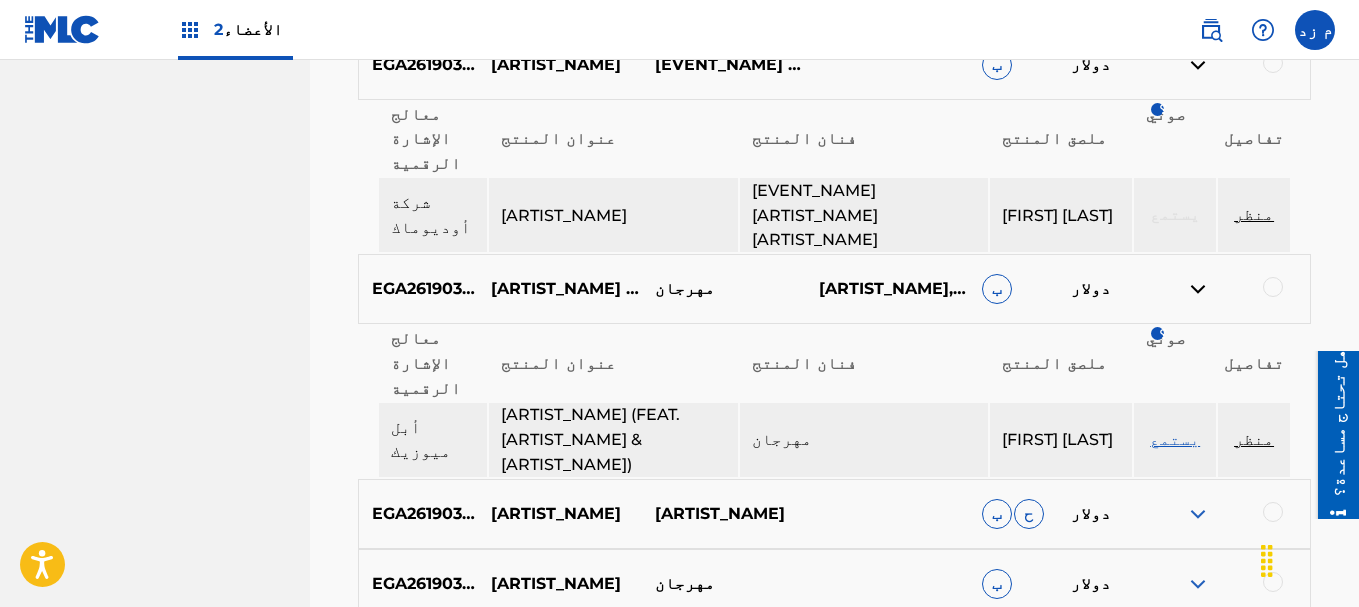 scroll, scrollTop: 890, scrollLeft: 0, axis: vertical 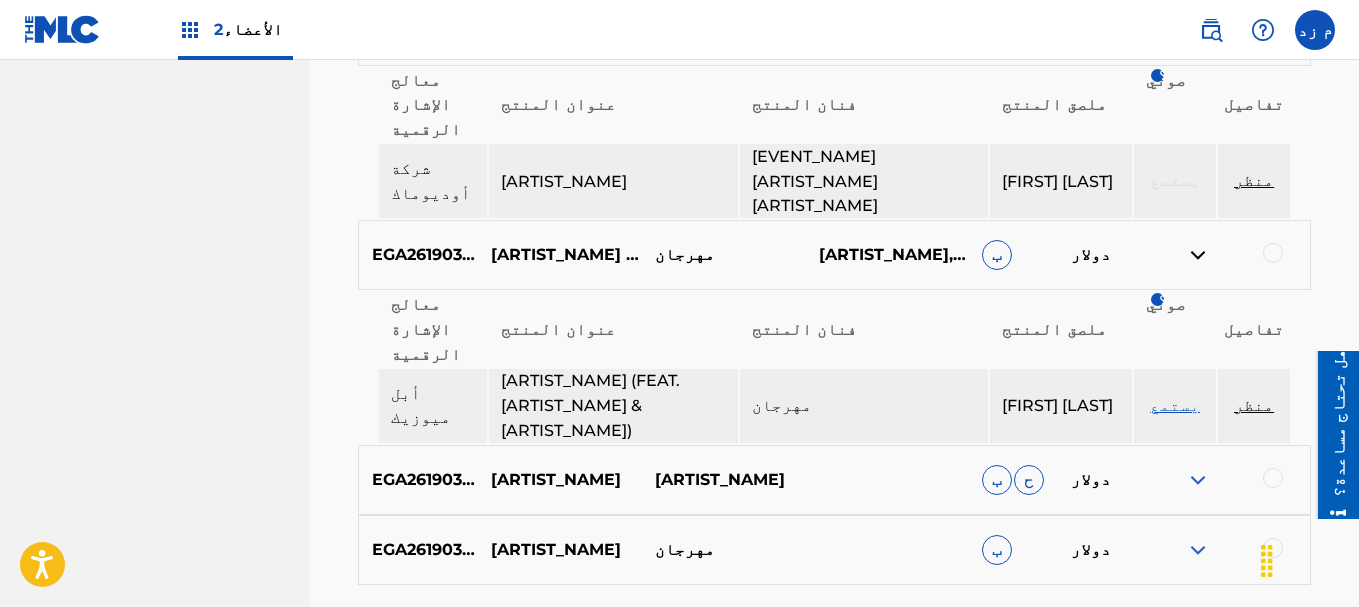 click at bounding box center [1198, 480] 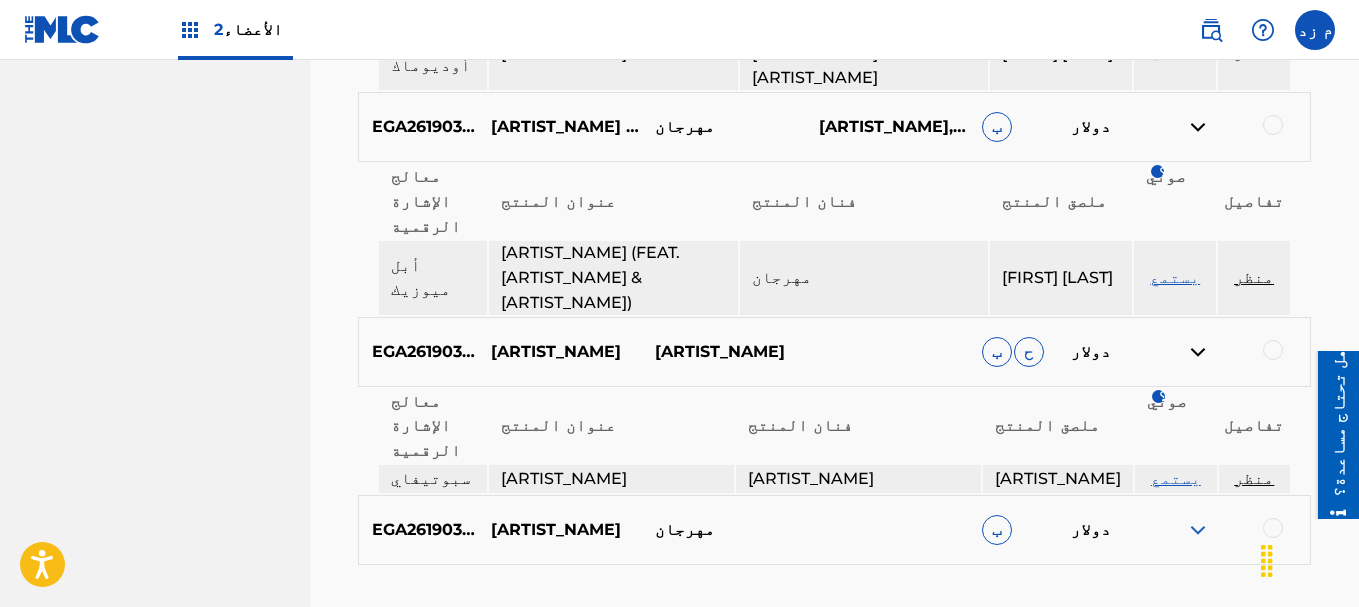scroll, scrollTop: 1025, scrollLeft: 0, axis: vertical 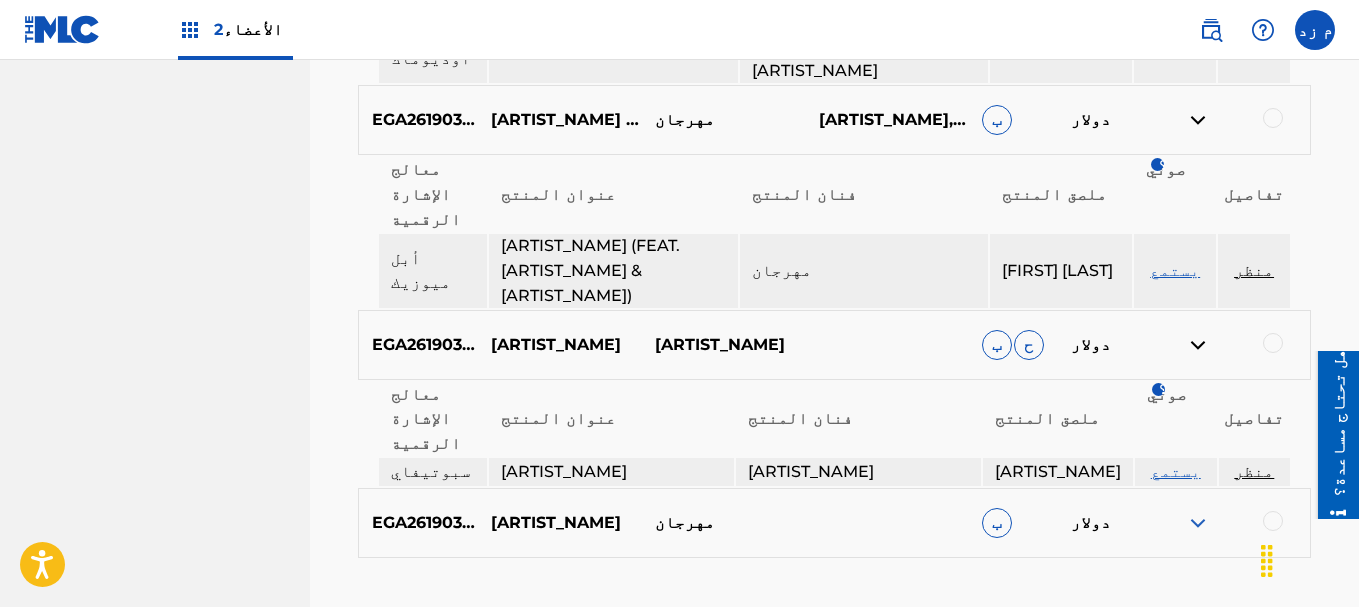 click at bounding box center (1198, 523) 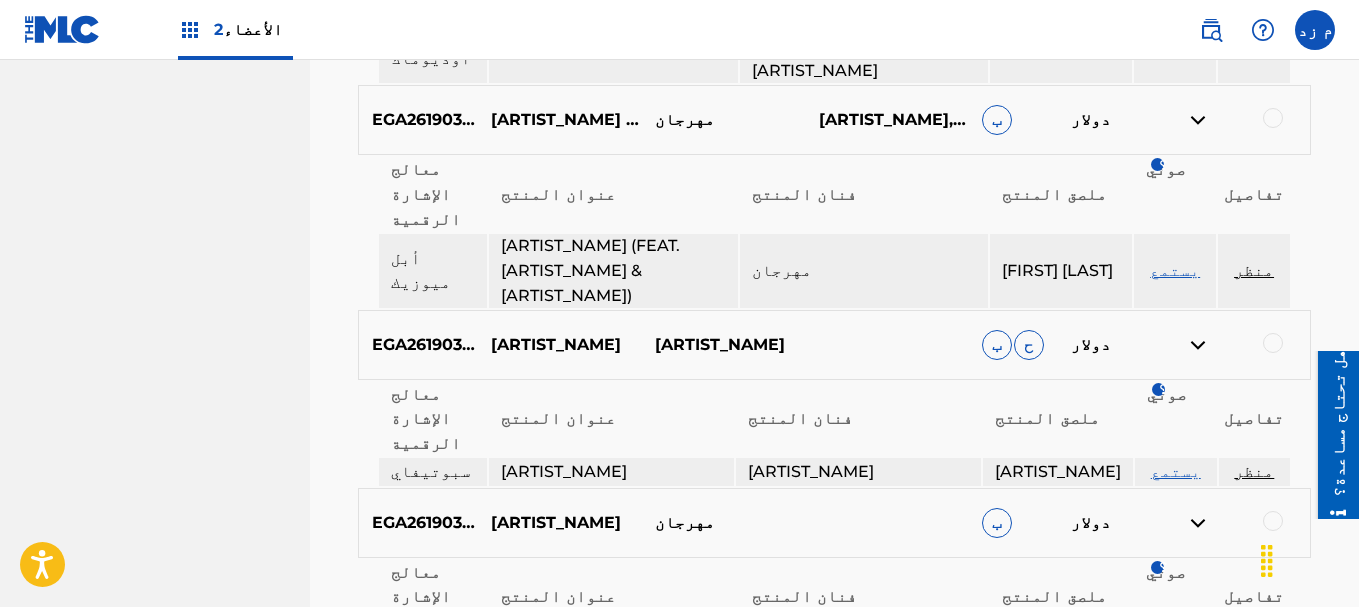 scroll, scrollTop: 1108, scrollLeft: 0, axis: vertical 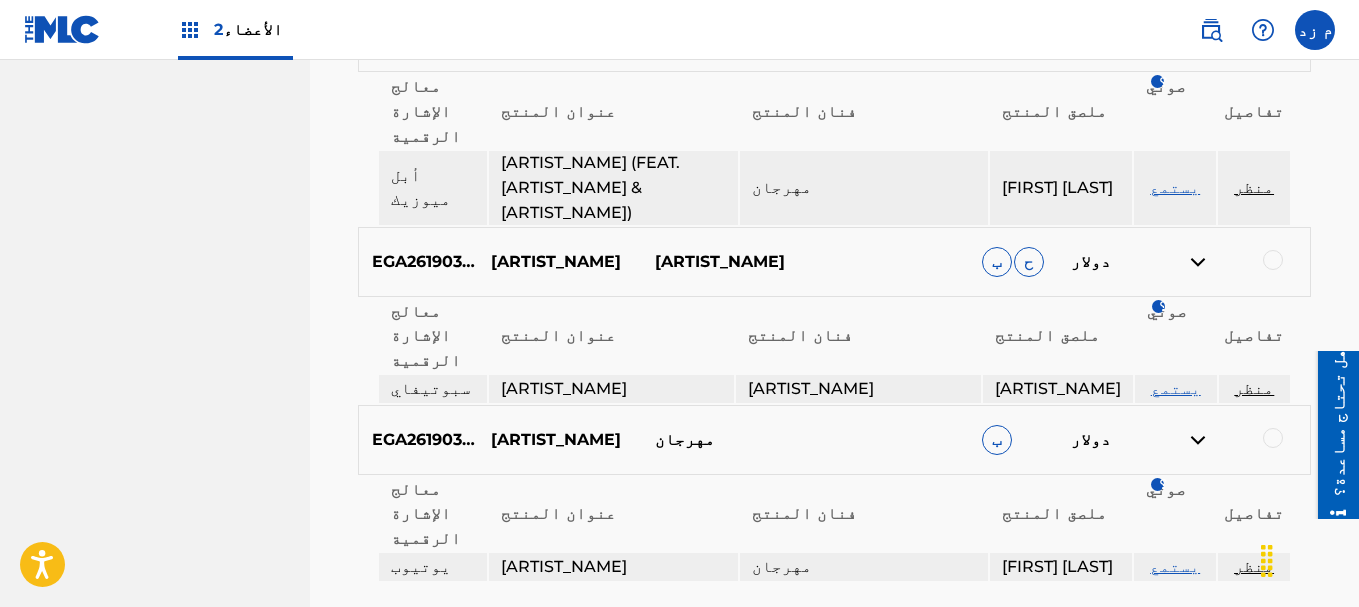 click on "يستمع" at bounding box center (1176, 388) 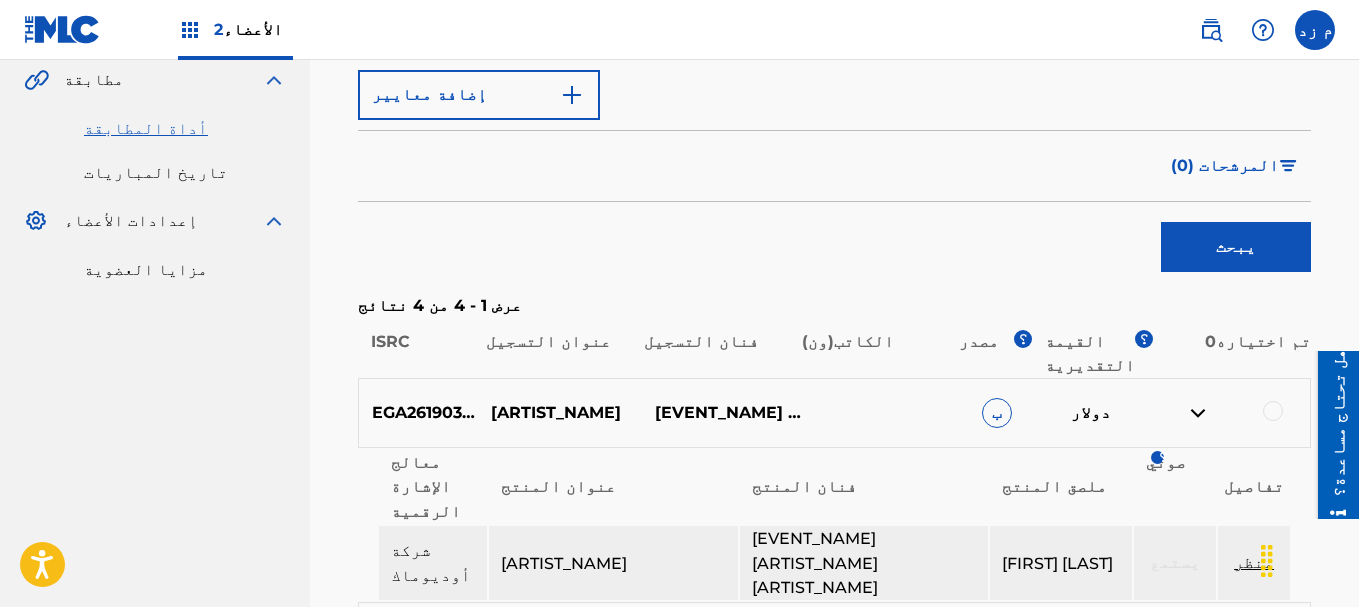 scroll, scrollTop: 8, scrollLeft: 0, axis: vertical 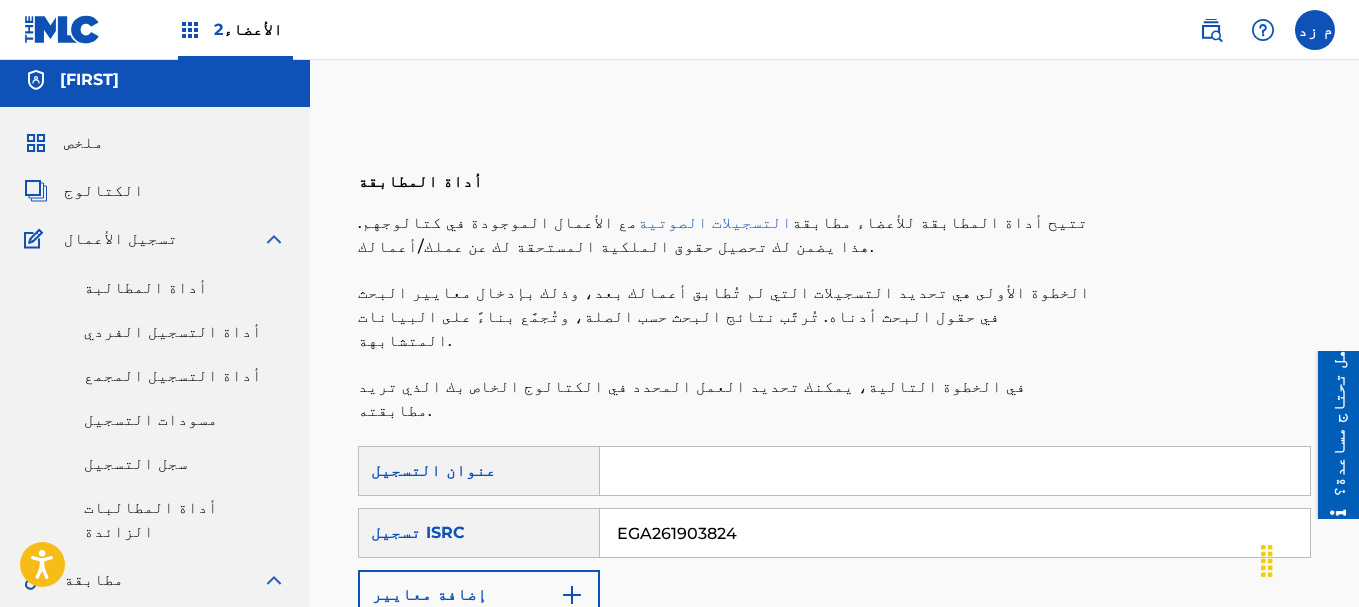 paste on "HANWASHWESH EL WADA" 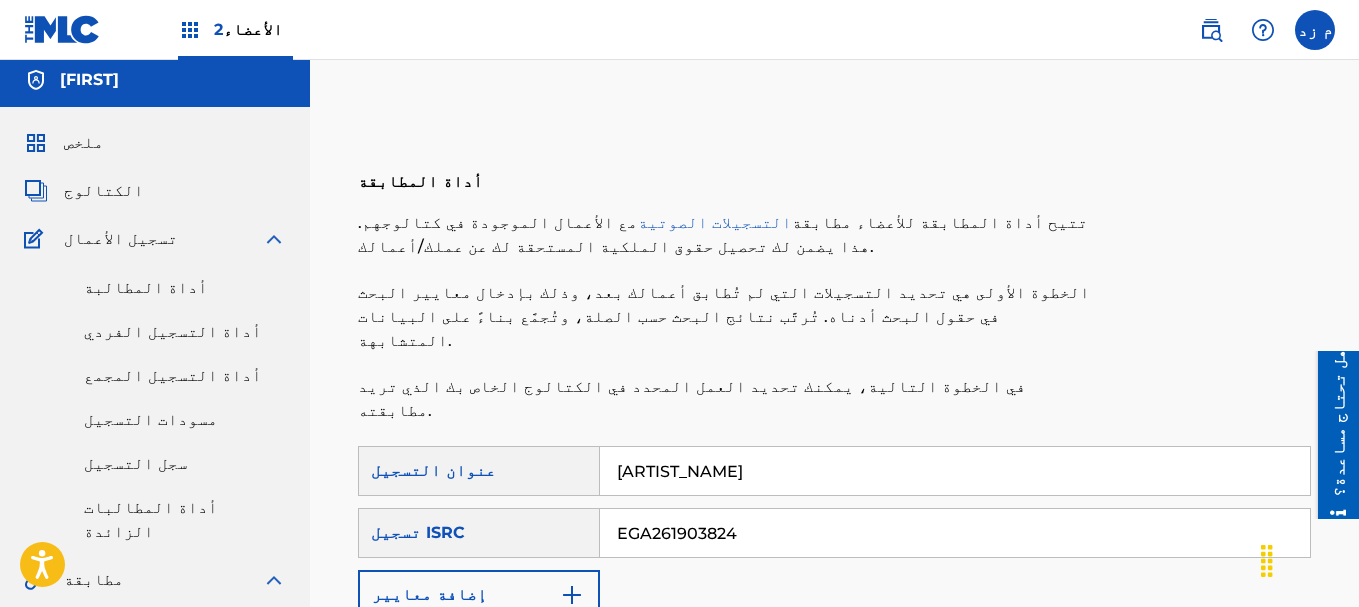 type on "HANWASHWESH EL WADA" 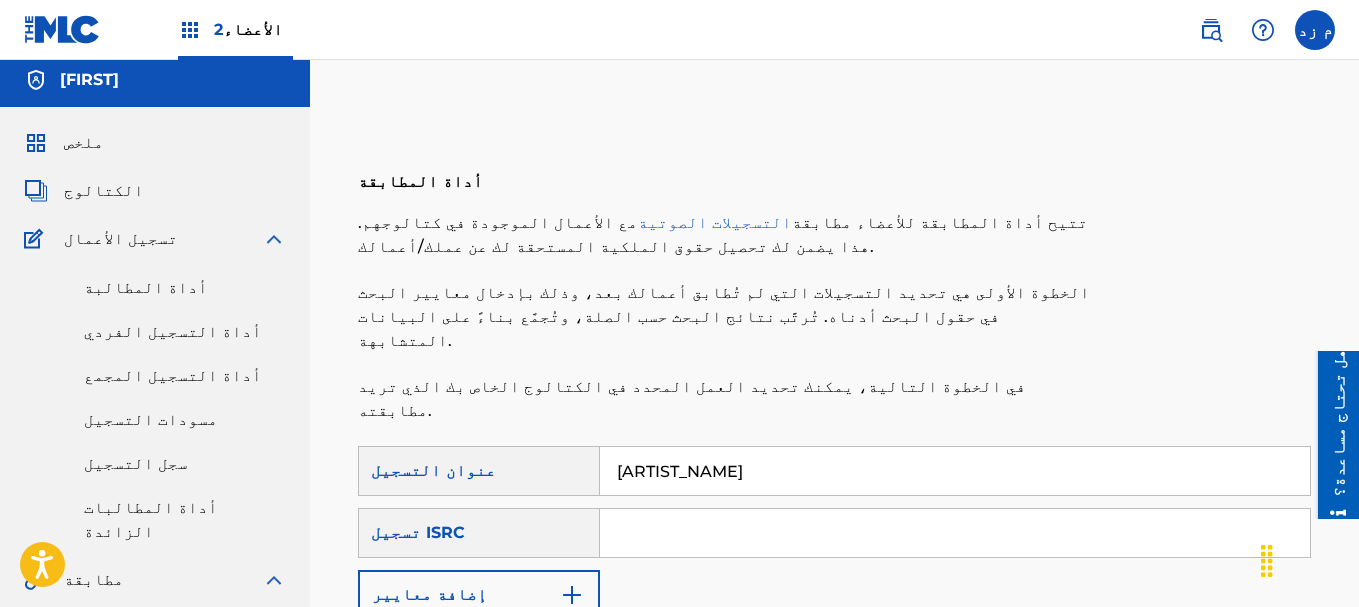 click on "يبحث" at bounding box center (1236, 747) 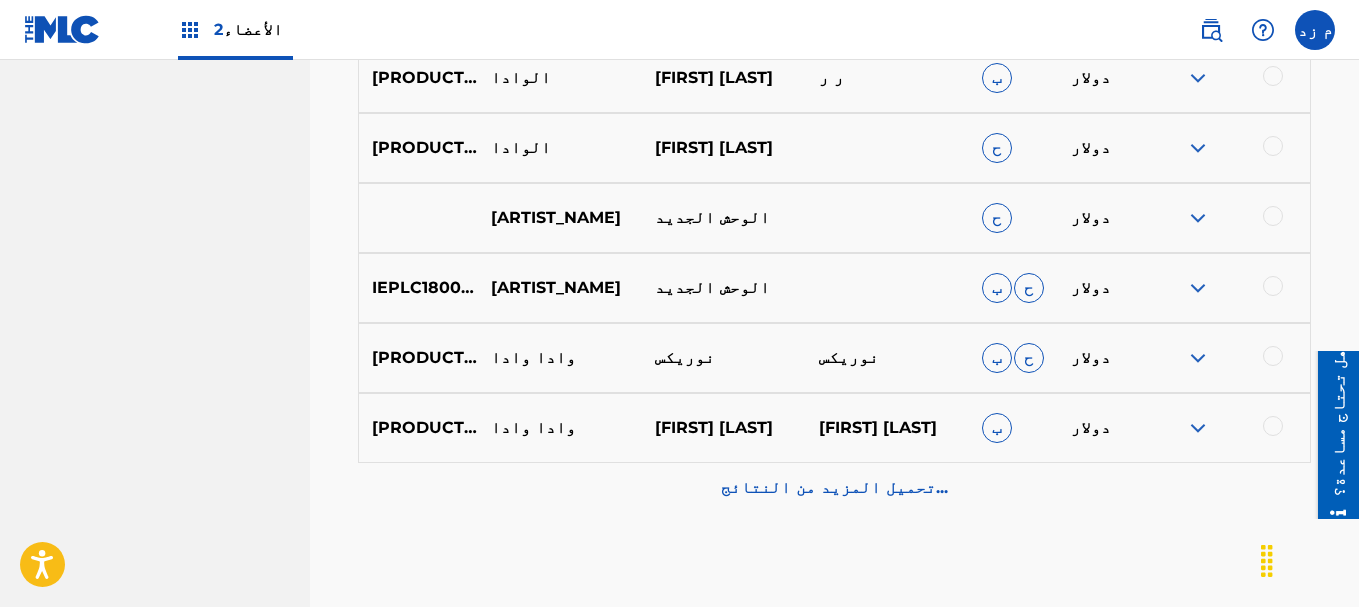 scroll, scrollTop: 1177, scrollLeft: 0, axis: vertical 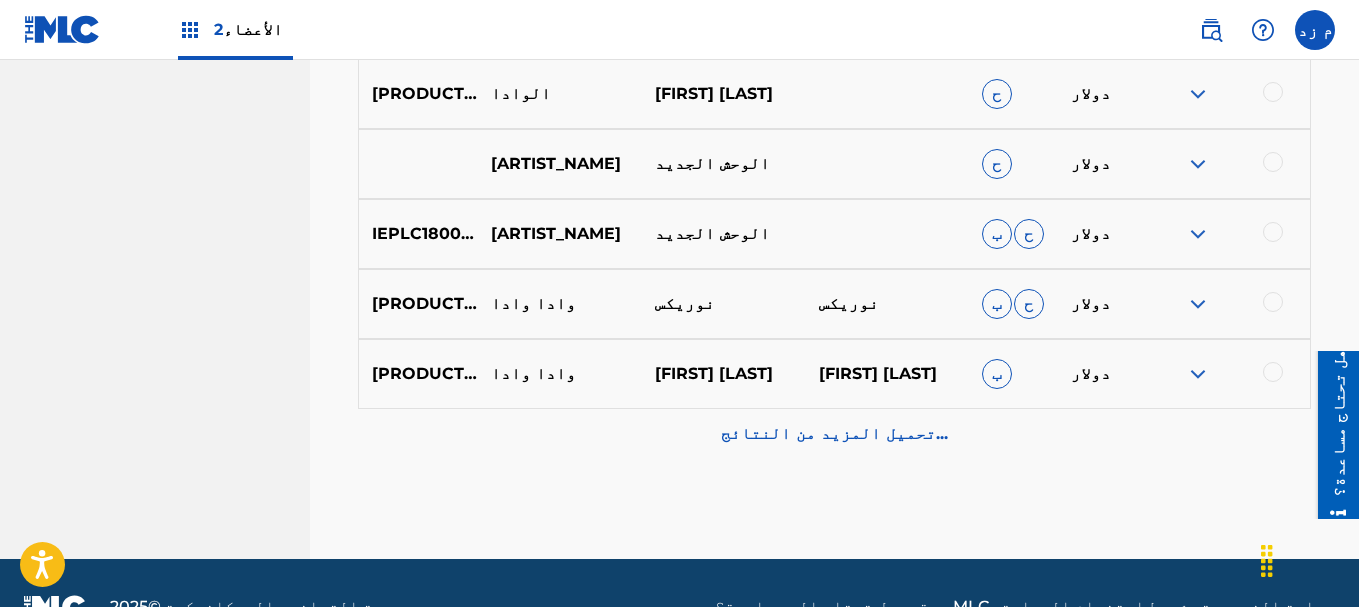 click on "تحميل المزيد من النتائج..." at bounding box center (834, 434) 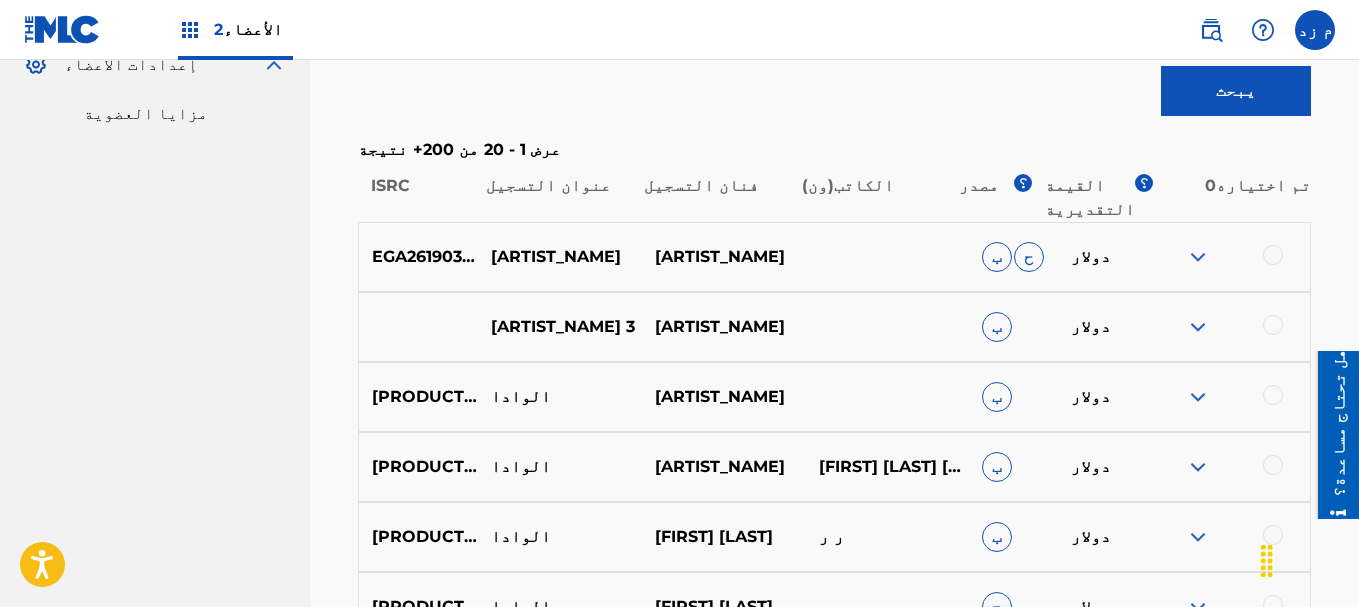 scroll, scrollTop: 477, scrollLeft: 0, axis: vertical 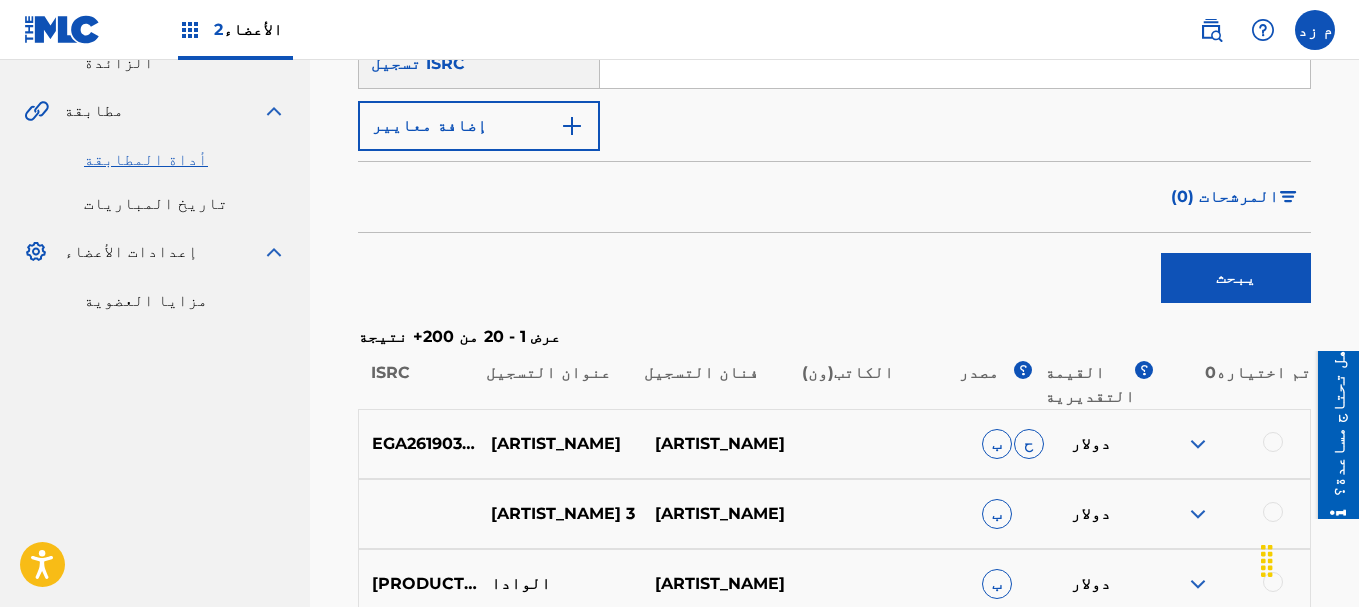 click at bounding box center (1198, 444) 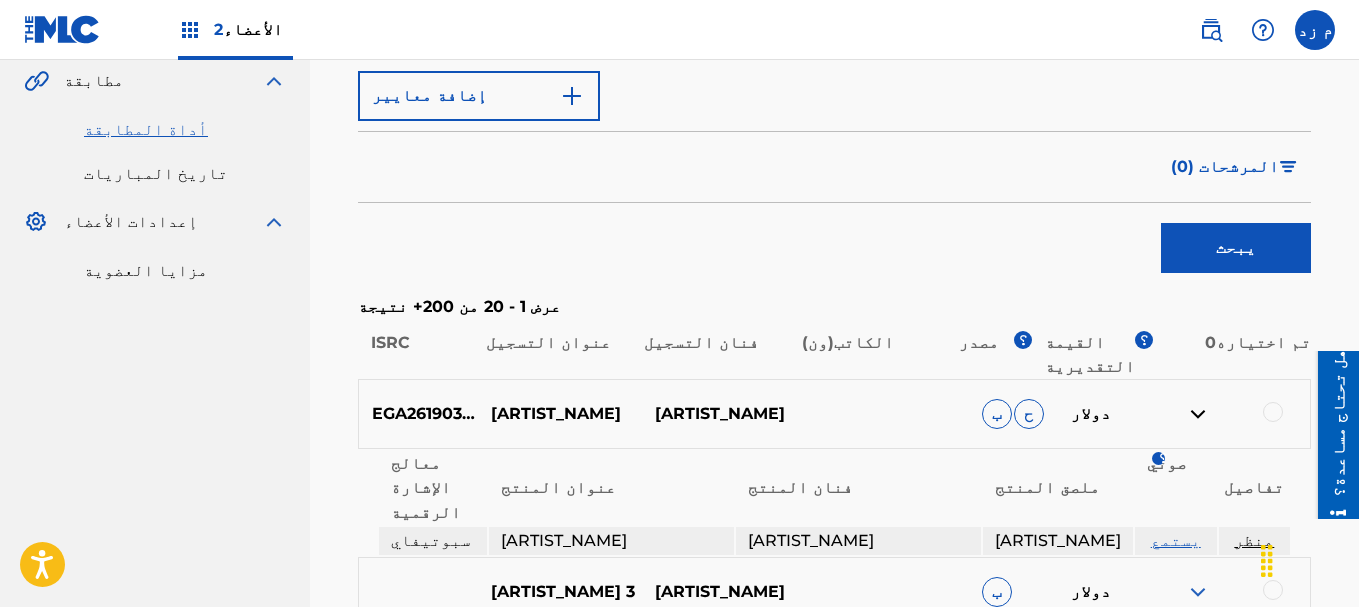 scroll, scrollTop: 777, scrollLeft: 0, axis: vertical 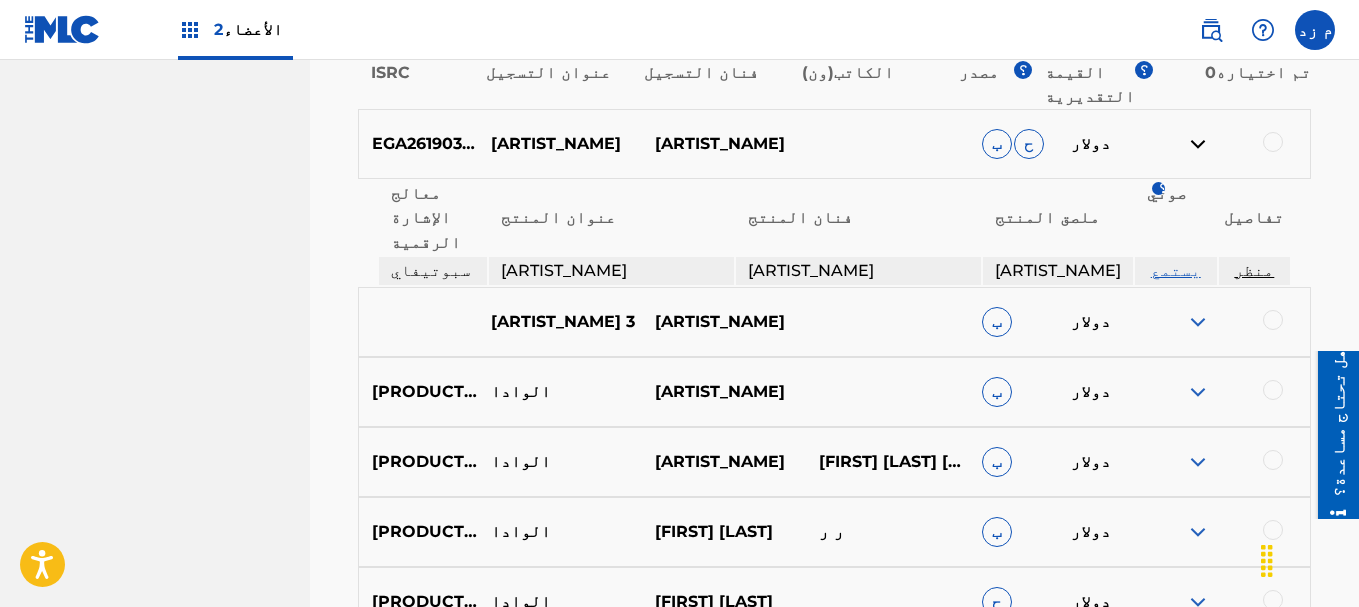 click at bounding box center [1198, 322] 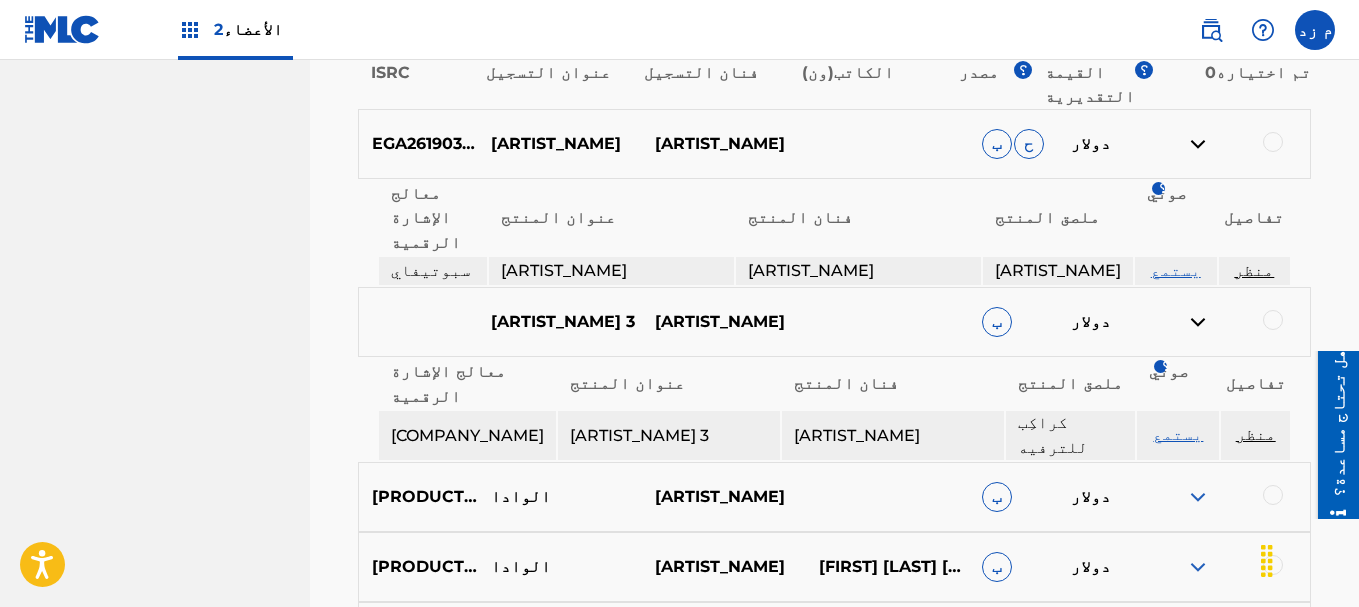 scroll, scrollTop: 877, scrollLeft: 0, axis: vertical 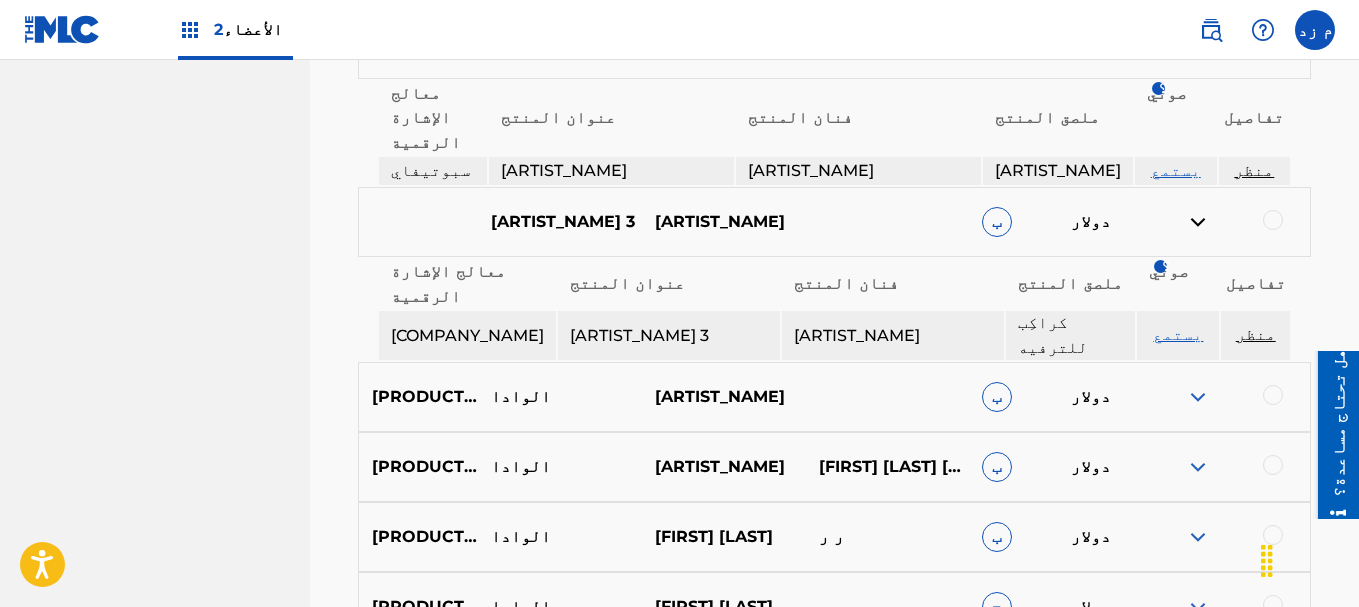 click on "QZTBB2345666 الوادا LOS HUMILDES DE TIJUANA ب دولار" at bounding box center (834, 397) 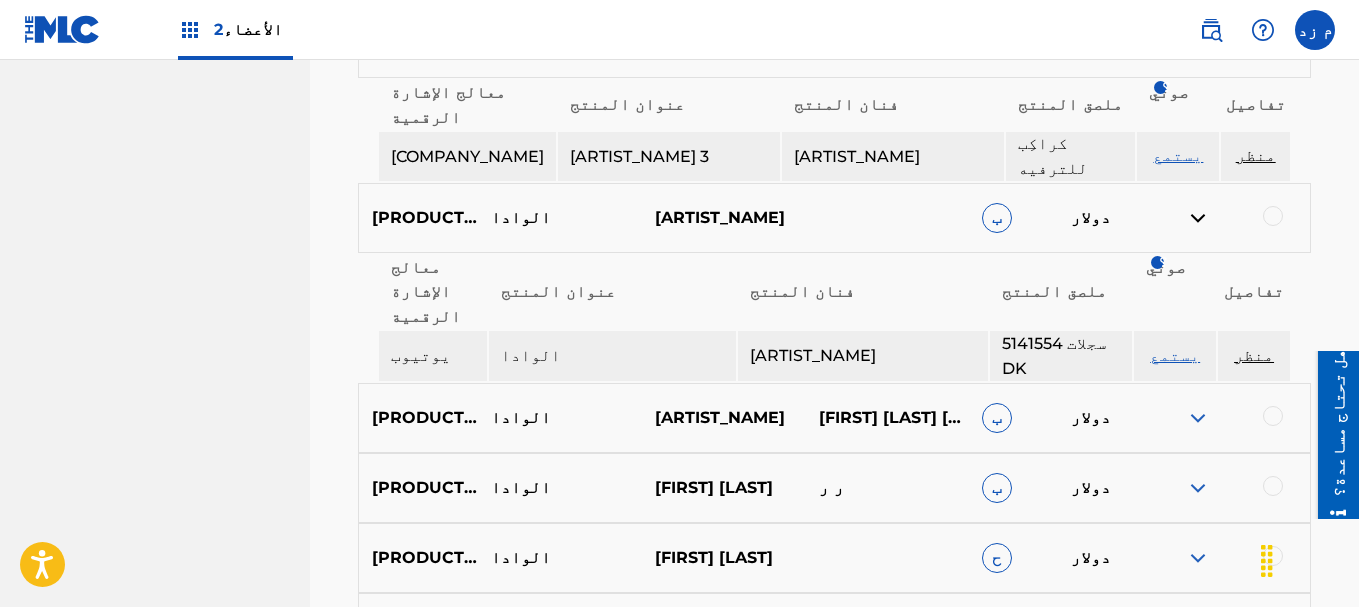 scroll, scrollTop: 1077, scrollLeft: 0, axis: vertical 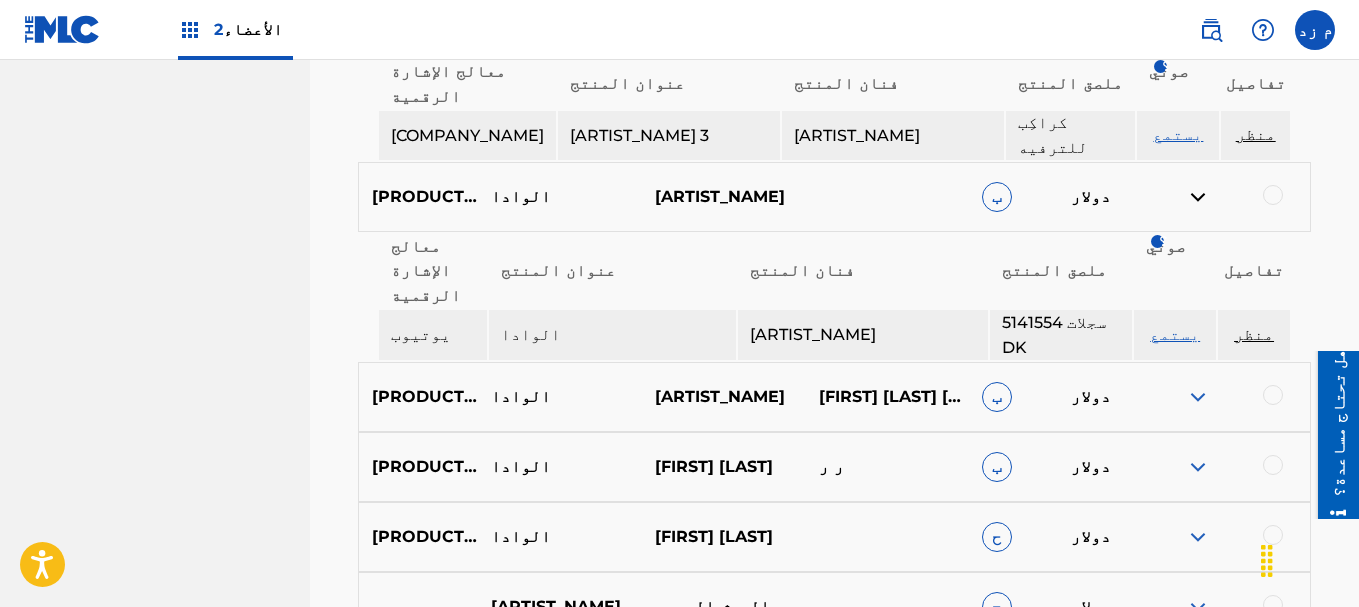 click at bounding box center (1198, 397) 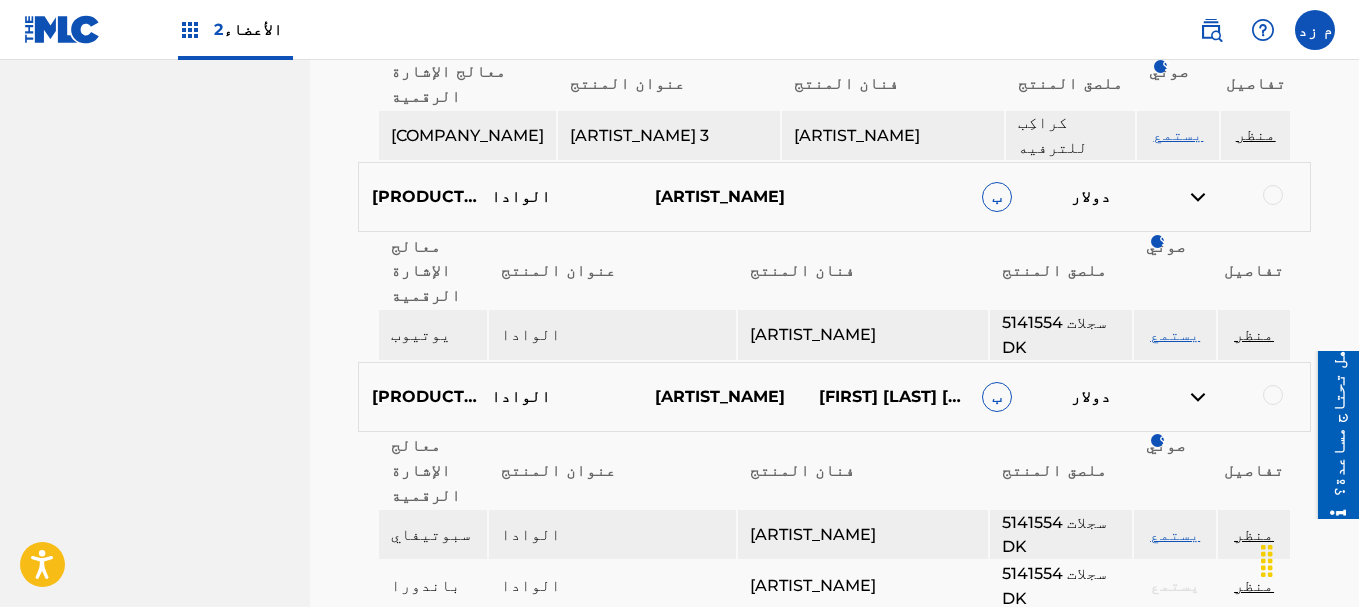 click on "يستمع" at bounding box center [1175, 534] 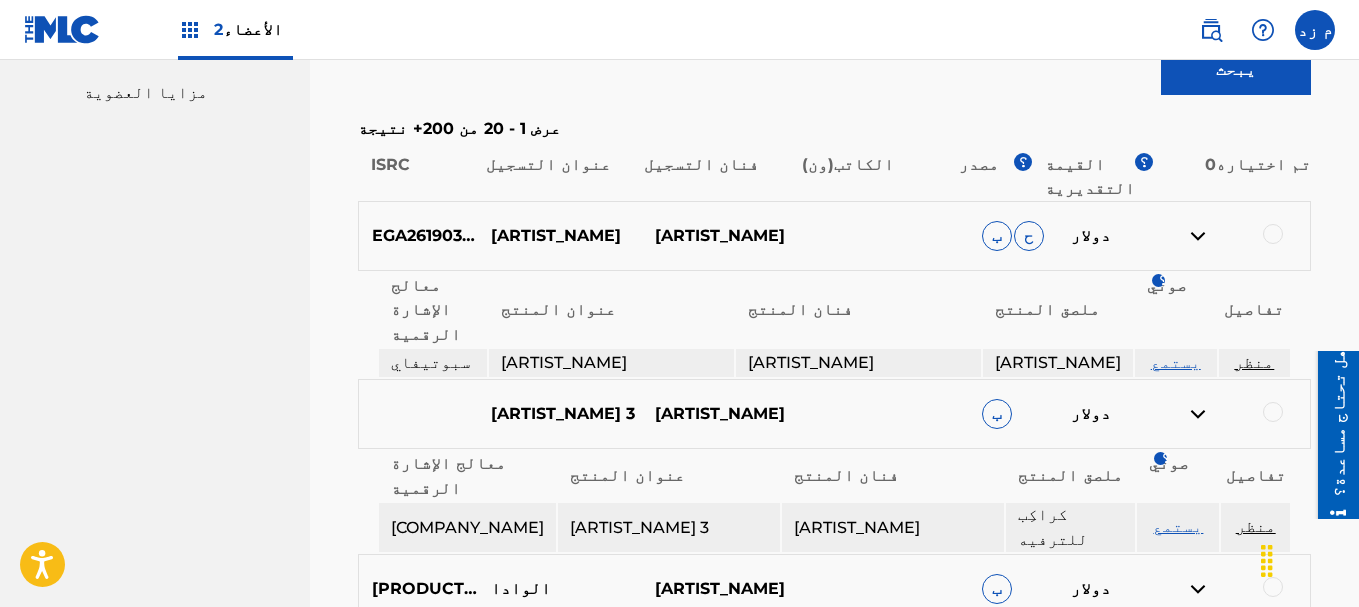 scroll, scrollTop: 677, scrollLeft: 0, axis: vertical 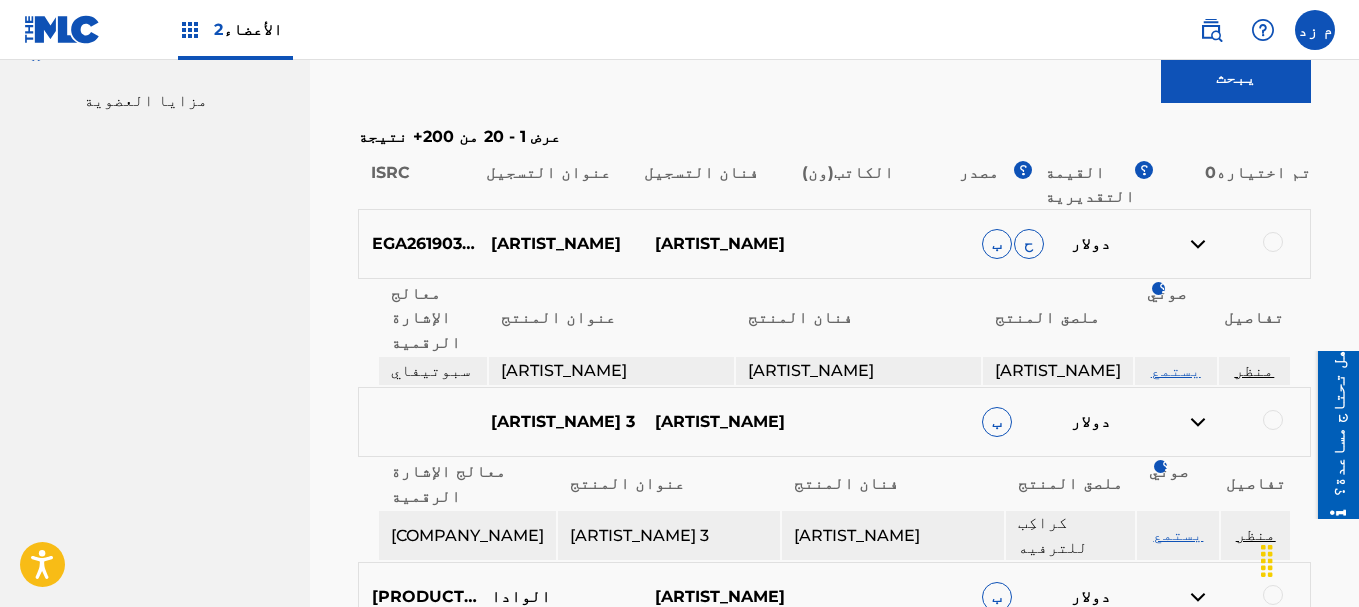click on "منظر" at bounding box center [1254, 370] 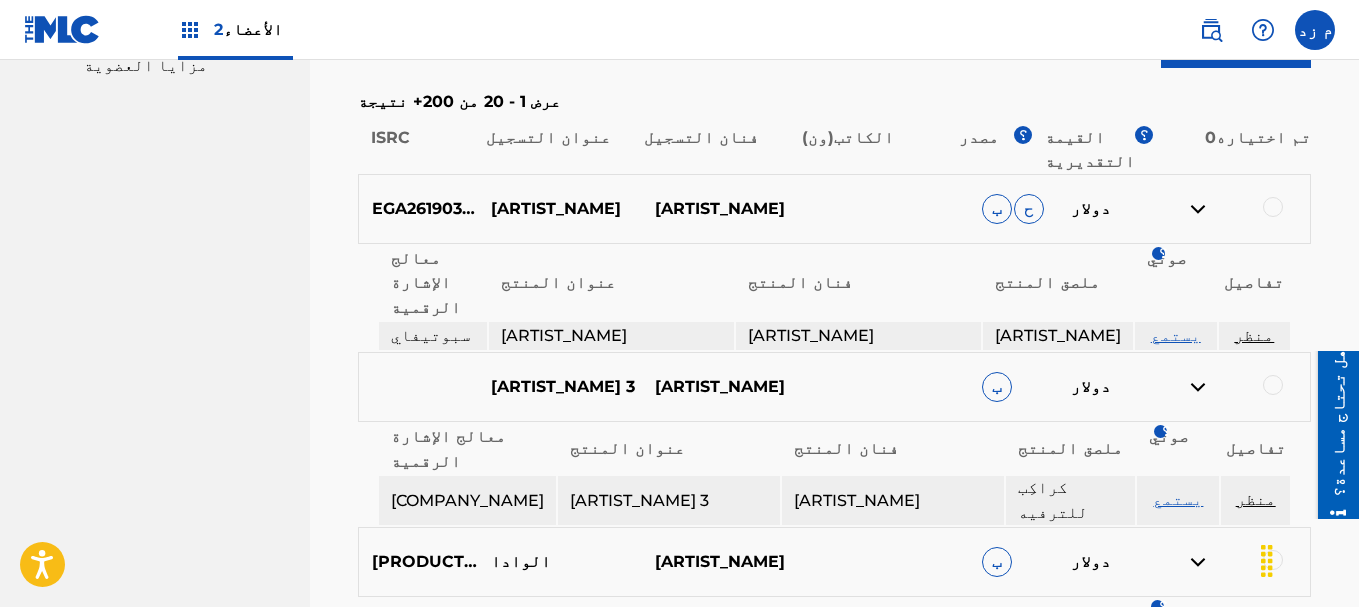 scroll, scrollTop: 677, scrollLeft: 0, axis: vertical 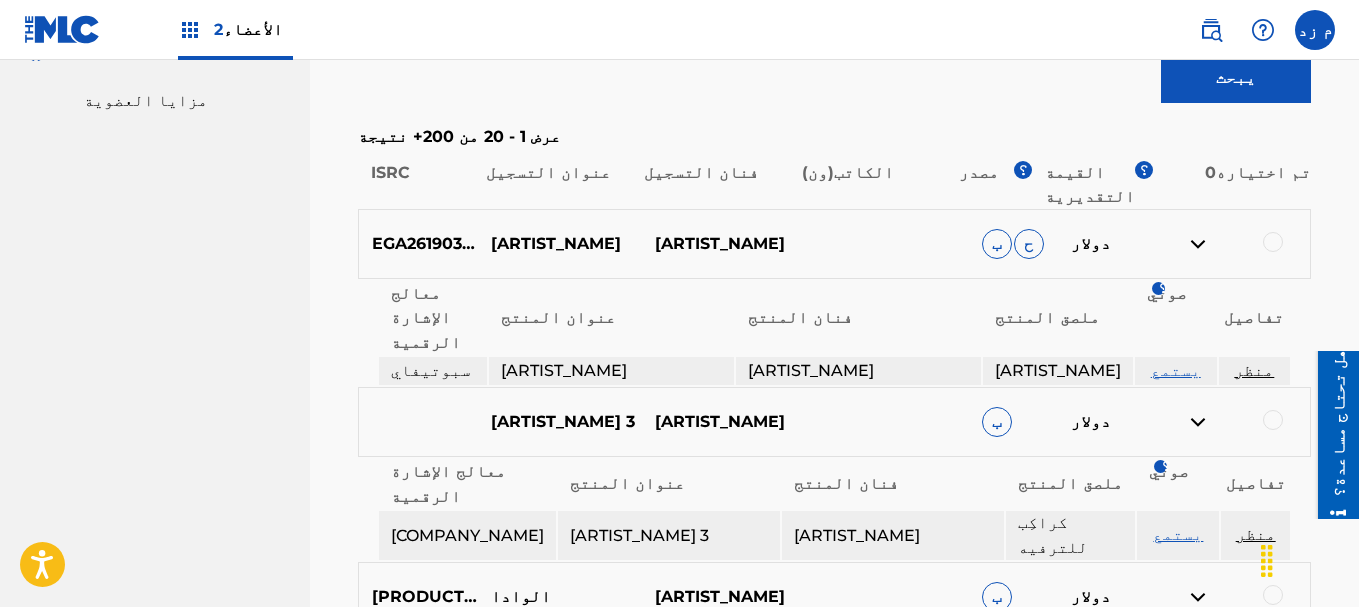 click at bounding box center (1198, 244) 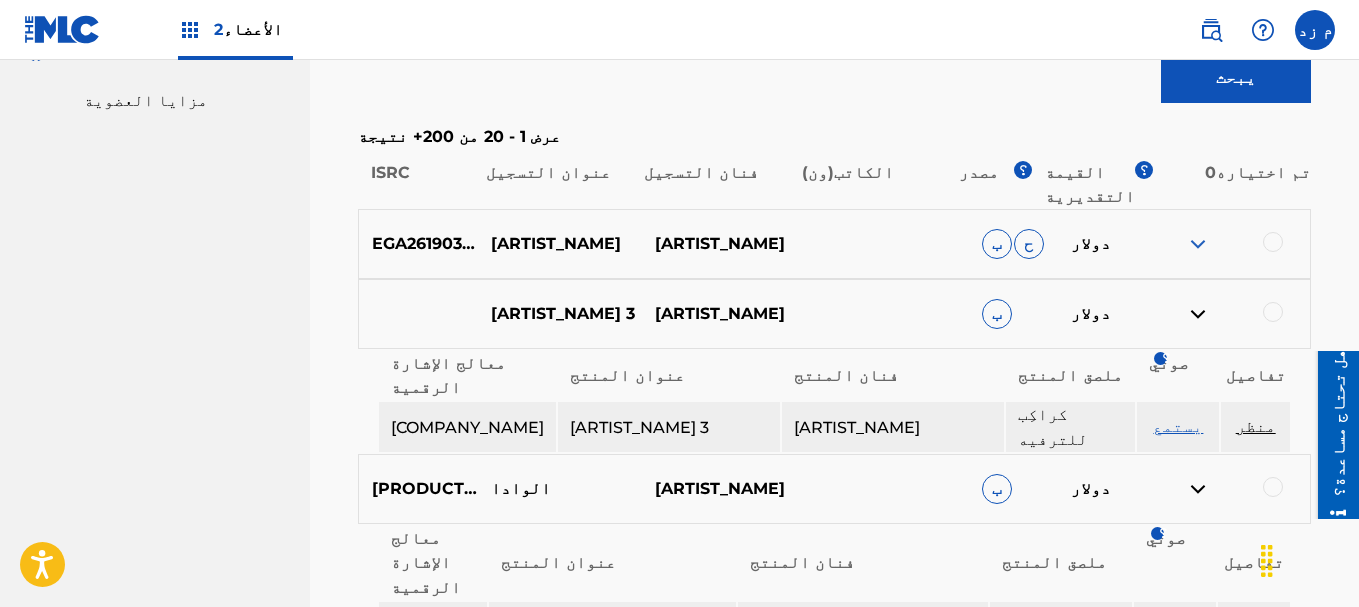 click at bounding box center [1198, 314] 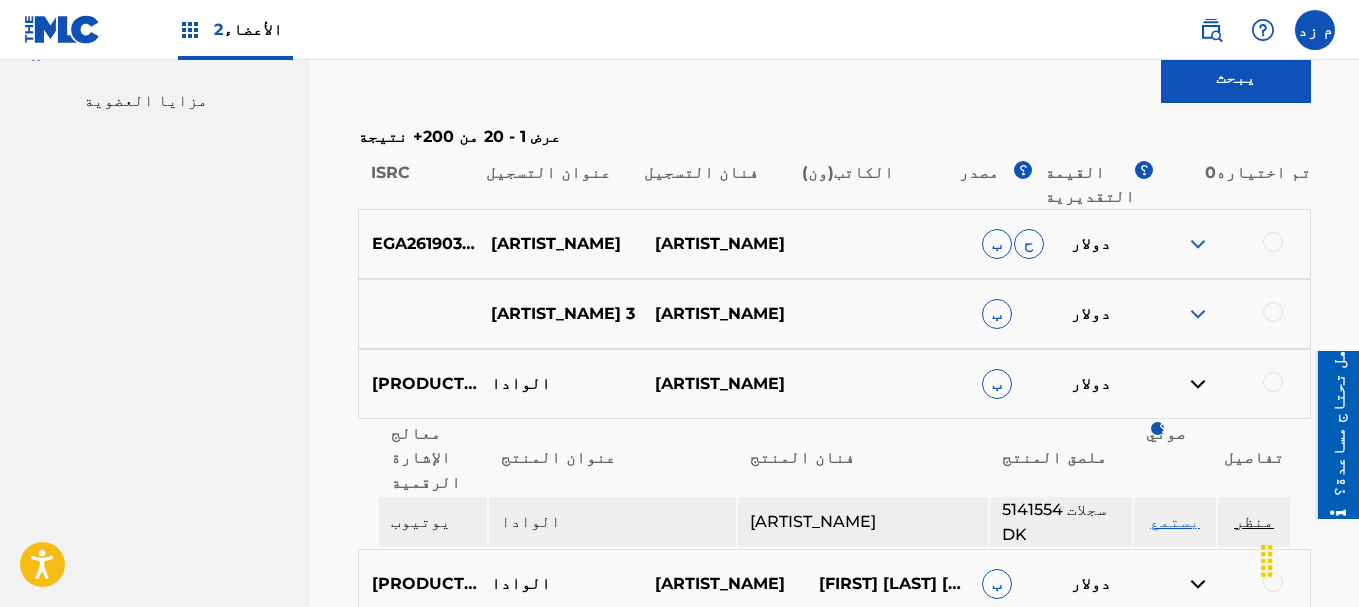 click at bounding box center (1198, 584) 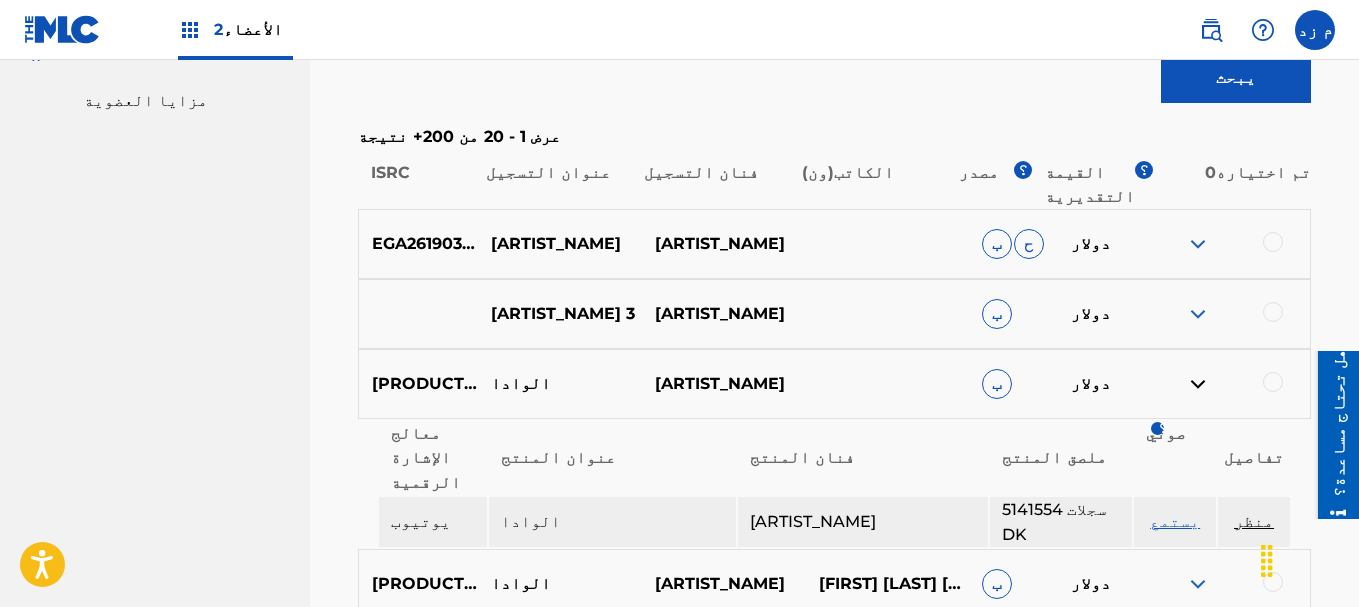 click at bounding box center (1198, 384) 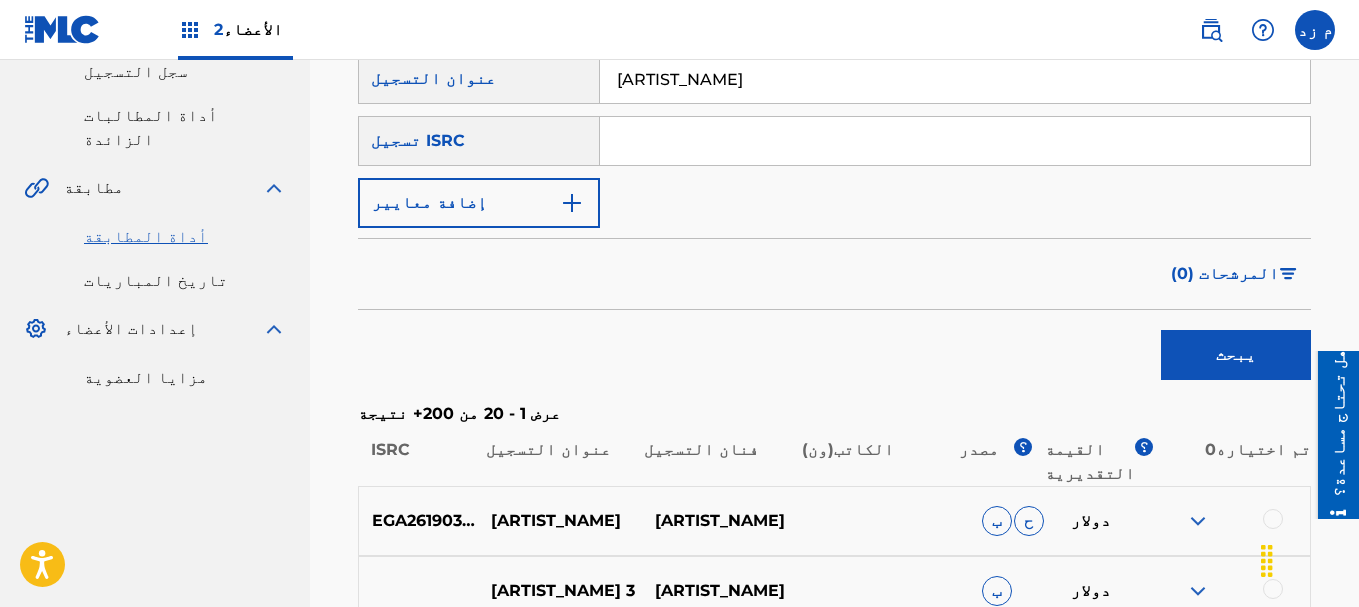scroll, scrollTop: 100, scrollLeft: 0, axis: vertical 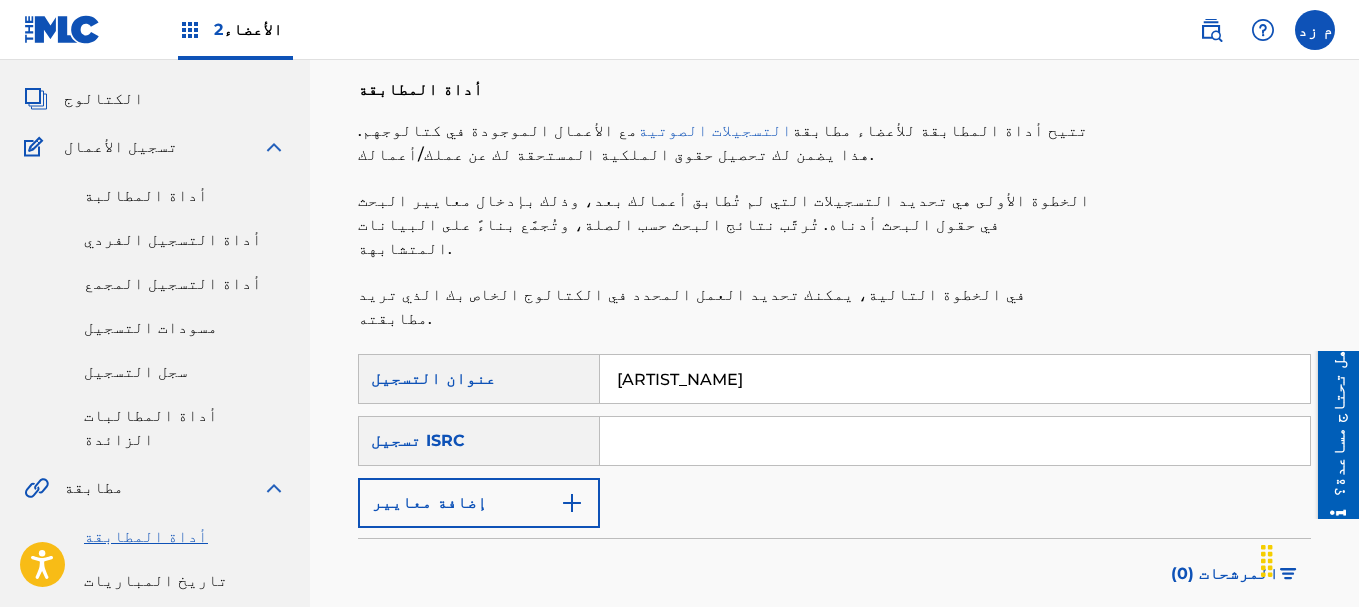 paste on "EGA261903828" 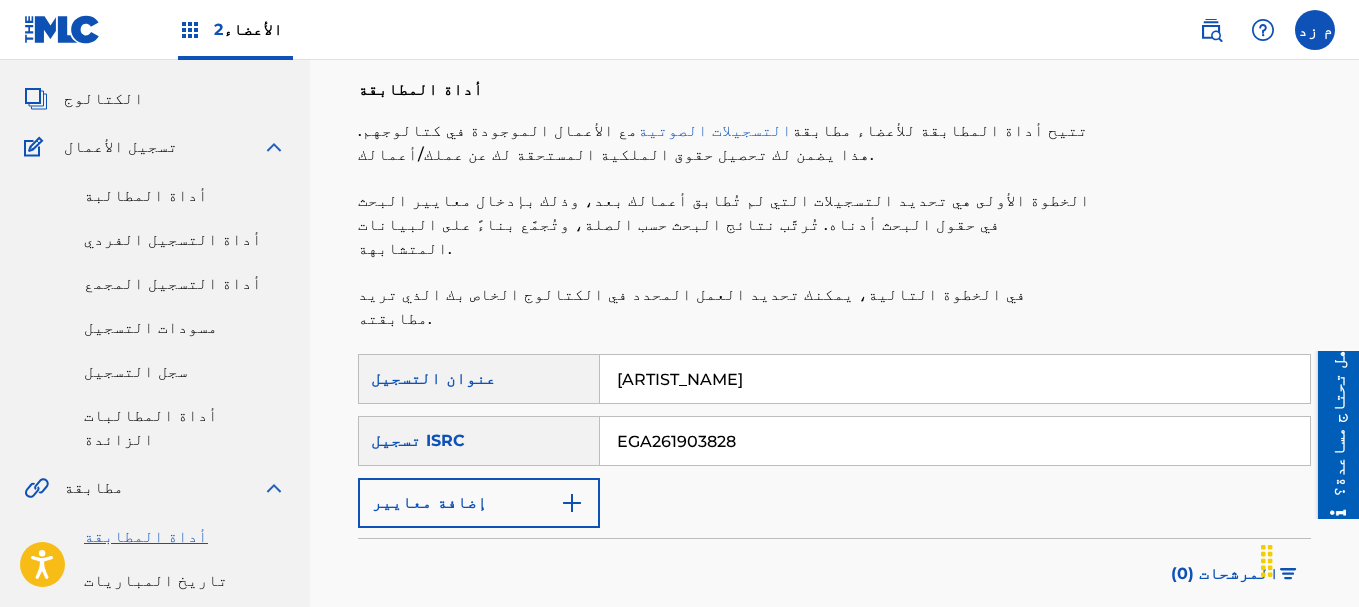 type on "EGA261903828" 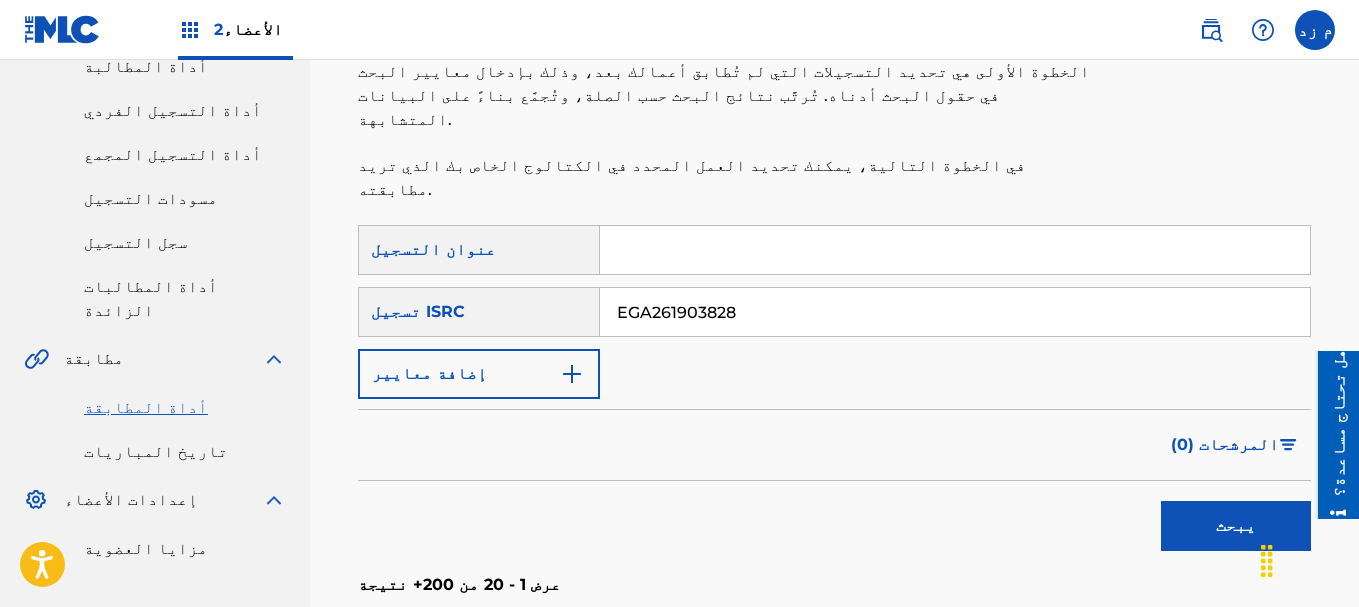 scroll, scrollTop: 500, scrollLeft: 0, axis: vertical 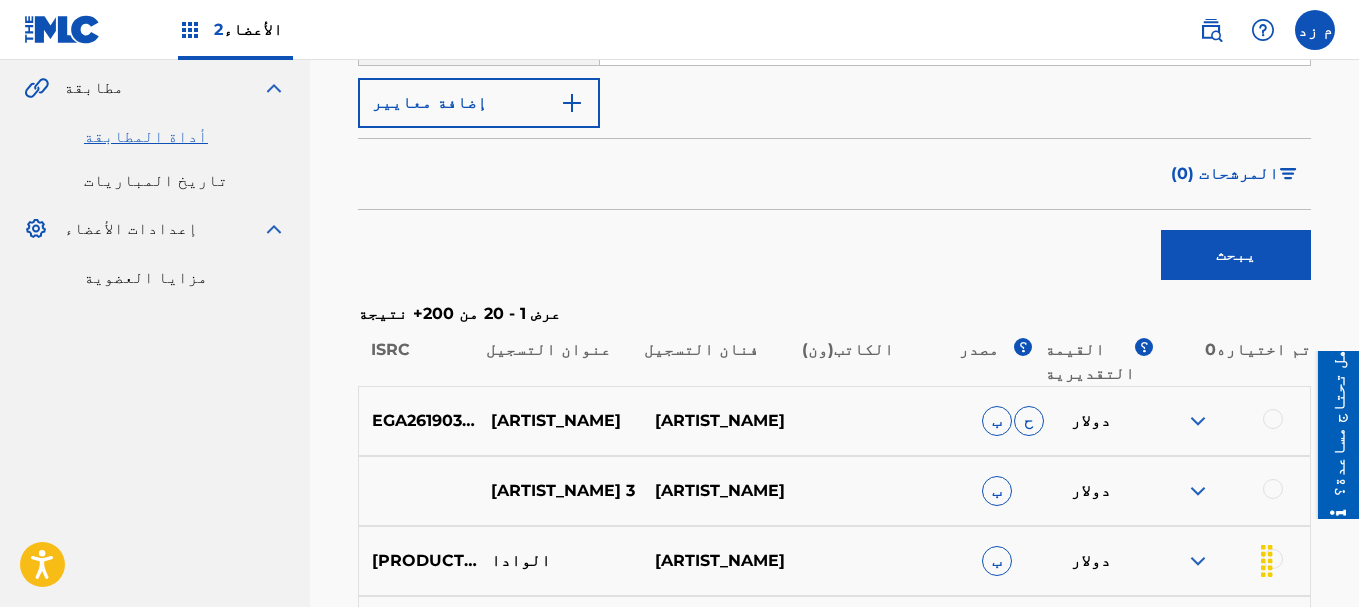 type 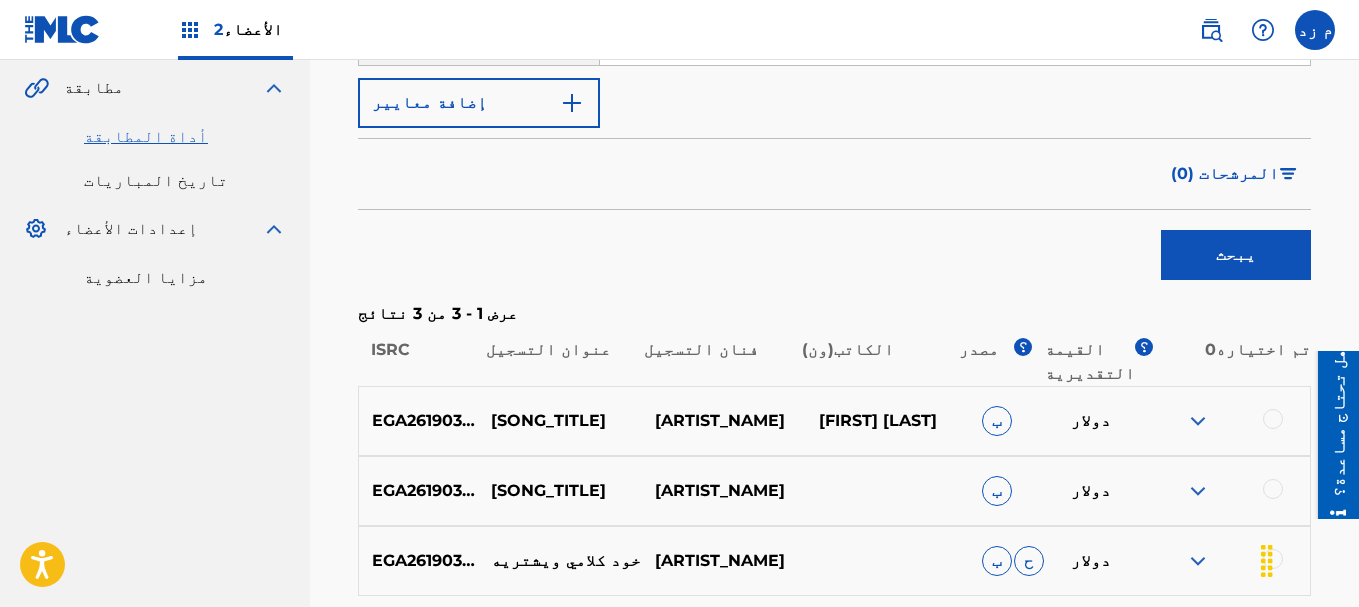 click at bounding box center (1198, 561) 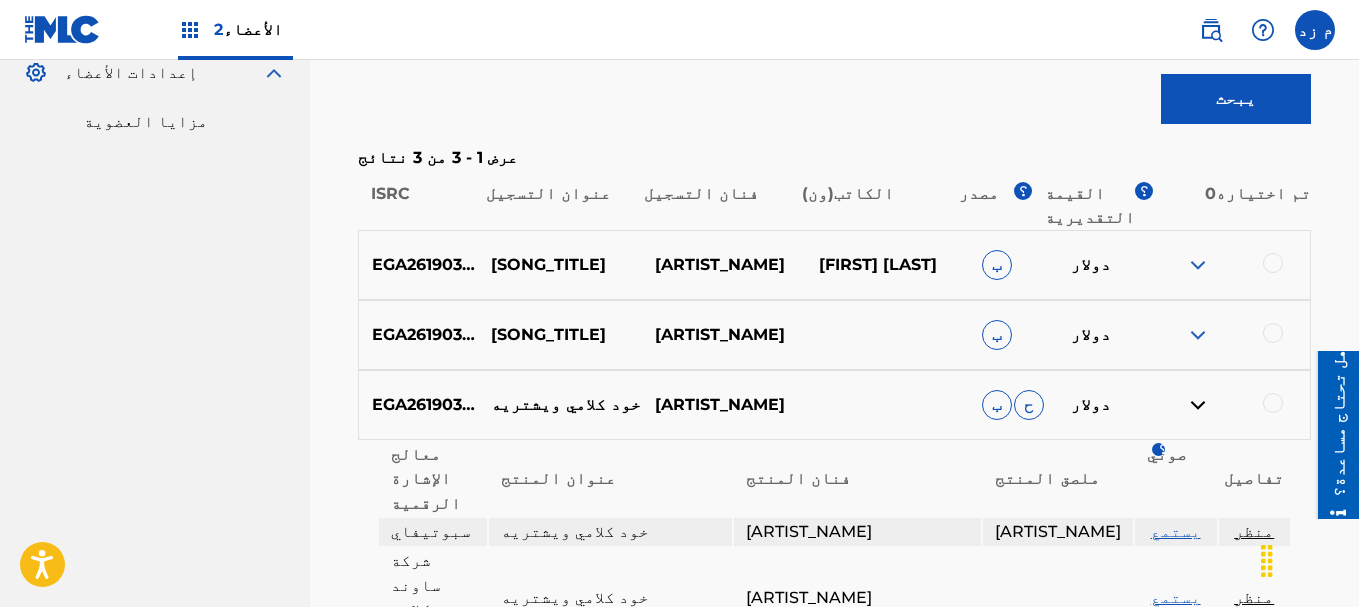 scroll, scrollTop: 818, scrollLeft: 0, axis: vertical 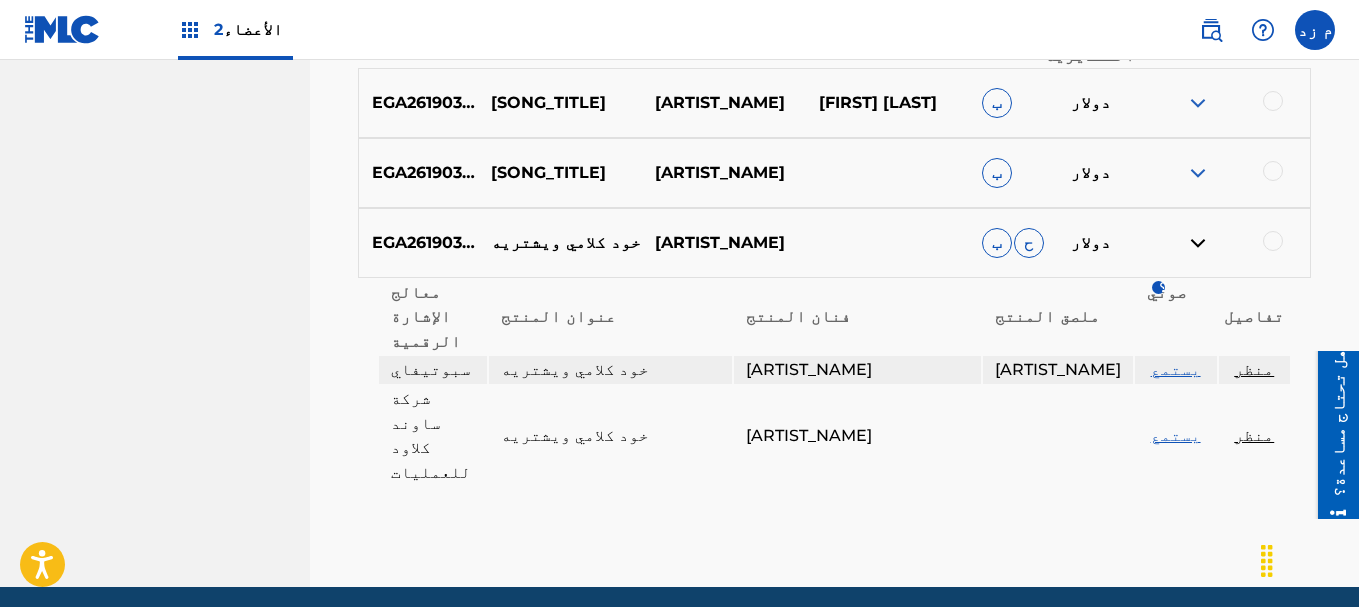 click on "يستمع" at bounding box center [1176, 369] 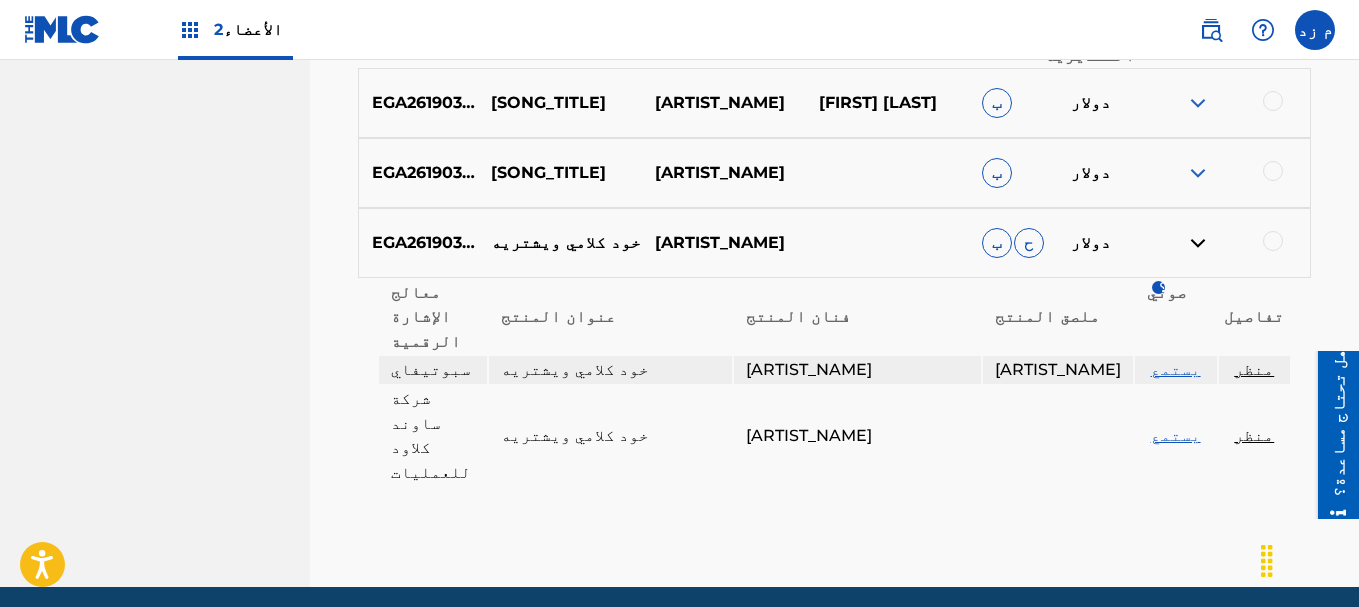 click on "منظر" at bounding box center (1254, 369) 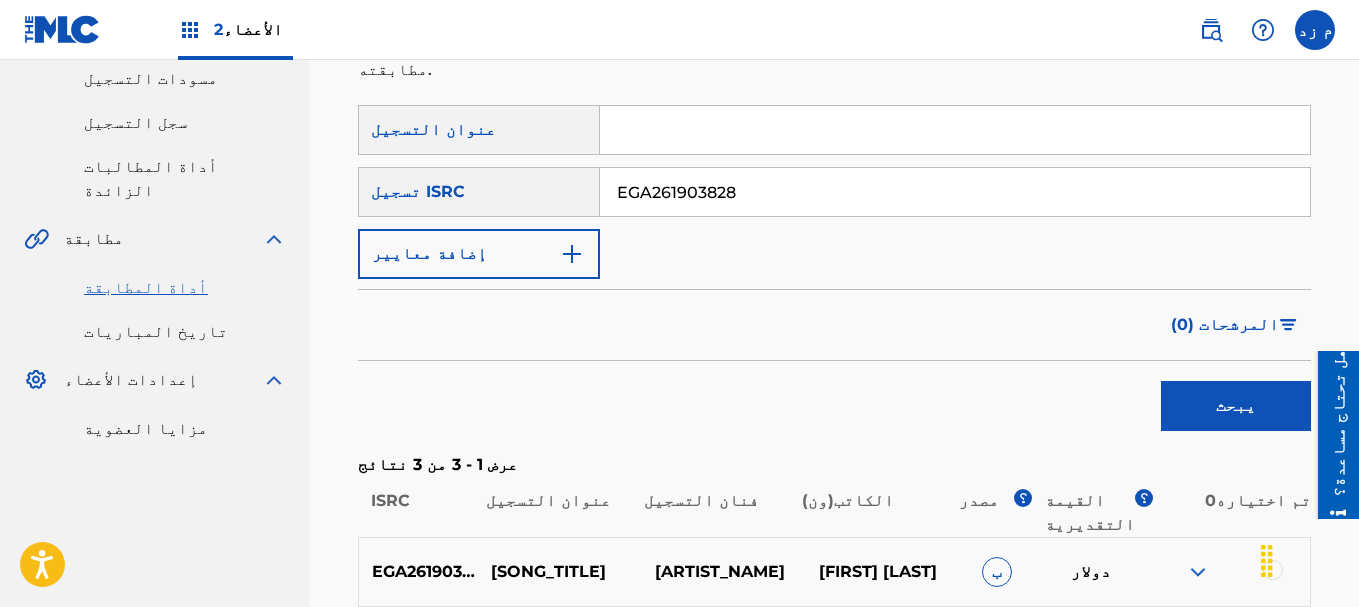 scroll, scrollTop: 718, scrollLeft: 0, axis: vertical 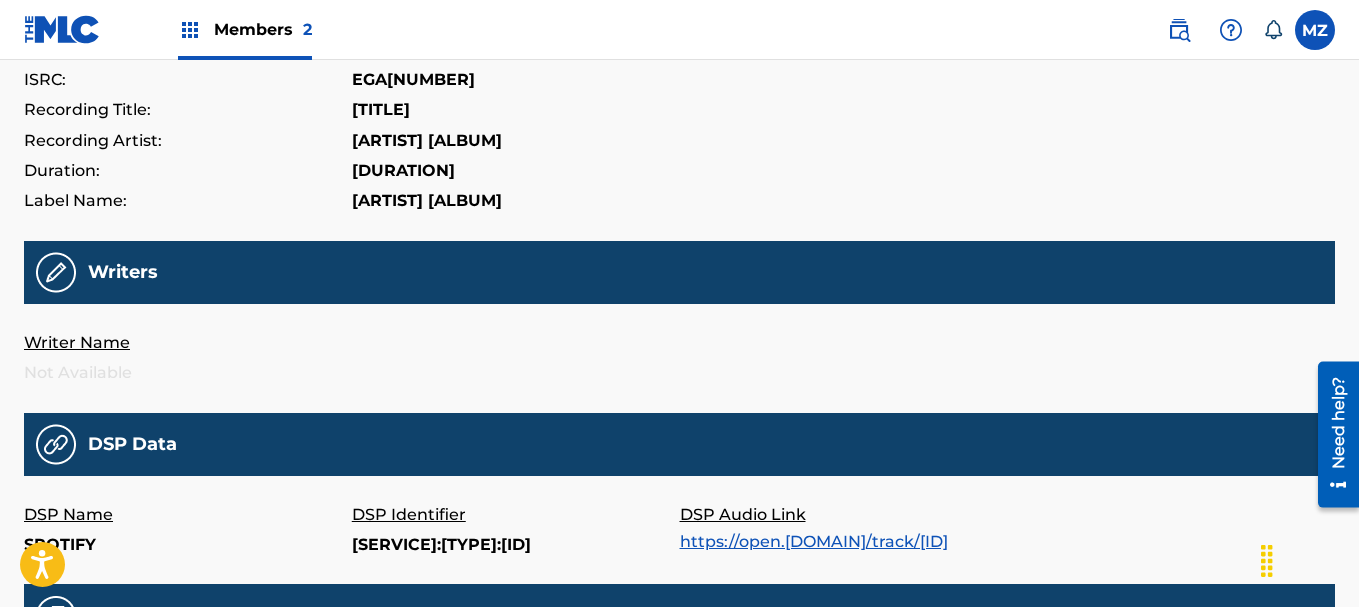 click on "[ID]" at bounding box center [413, 80] 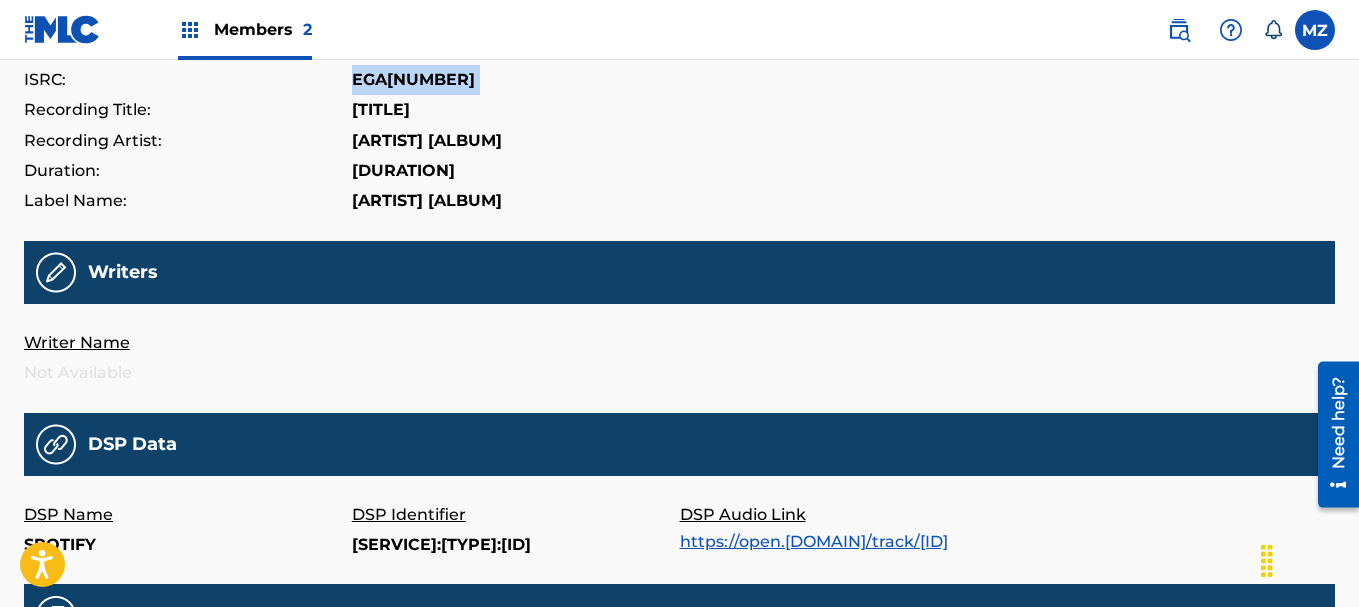 click on "[ID]" at bounding box center [413, 80] 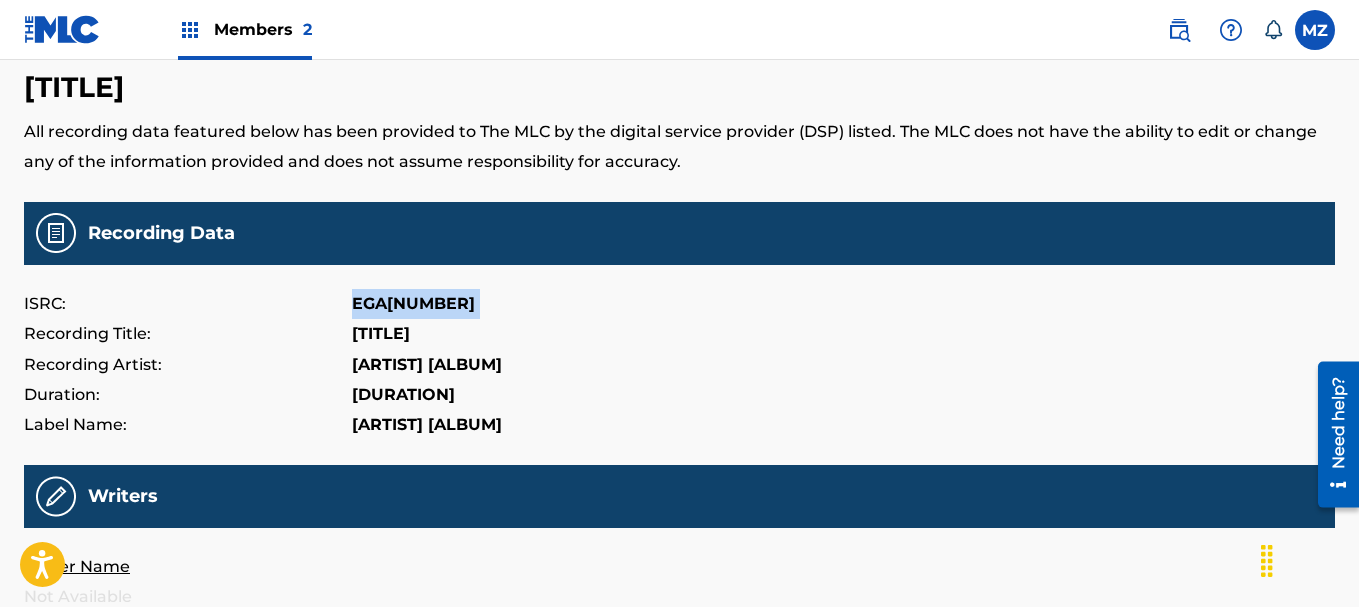 scroll, scrollTop: 0, scrollLeft: 0, axis: both 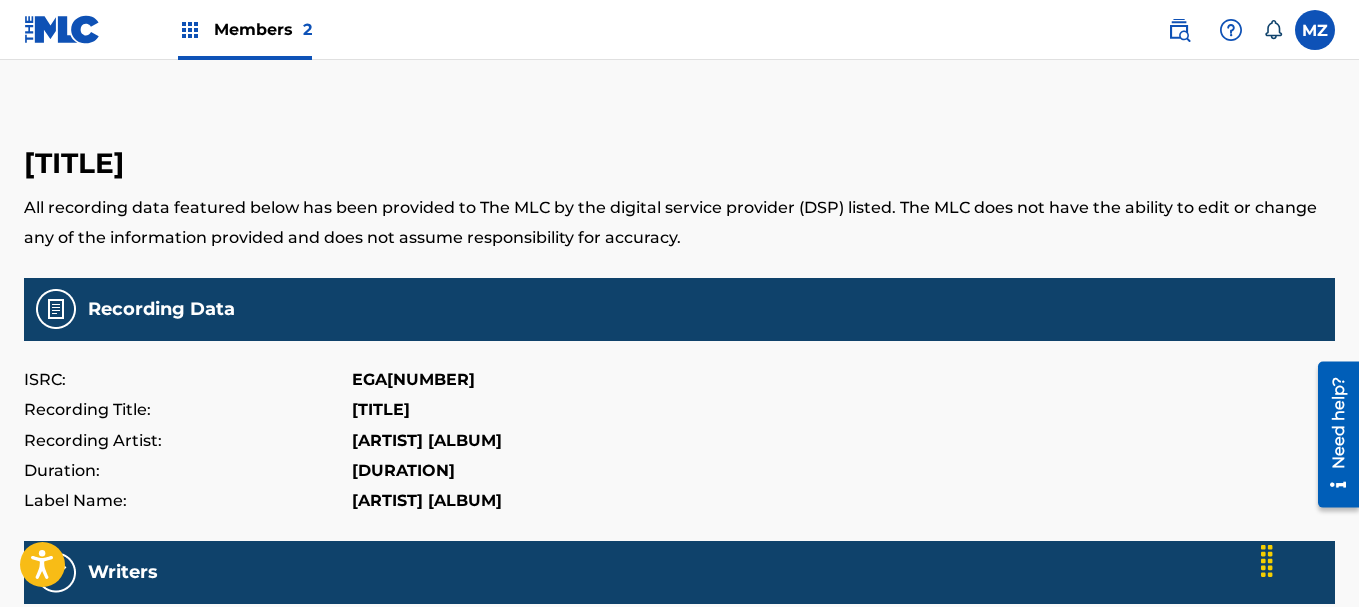drag, startPoint x: 428, startPoint y: 376, endPoint x: 746, endPoint y: 400, distance: 318.9044 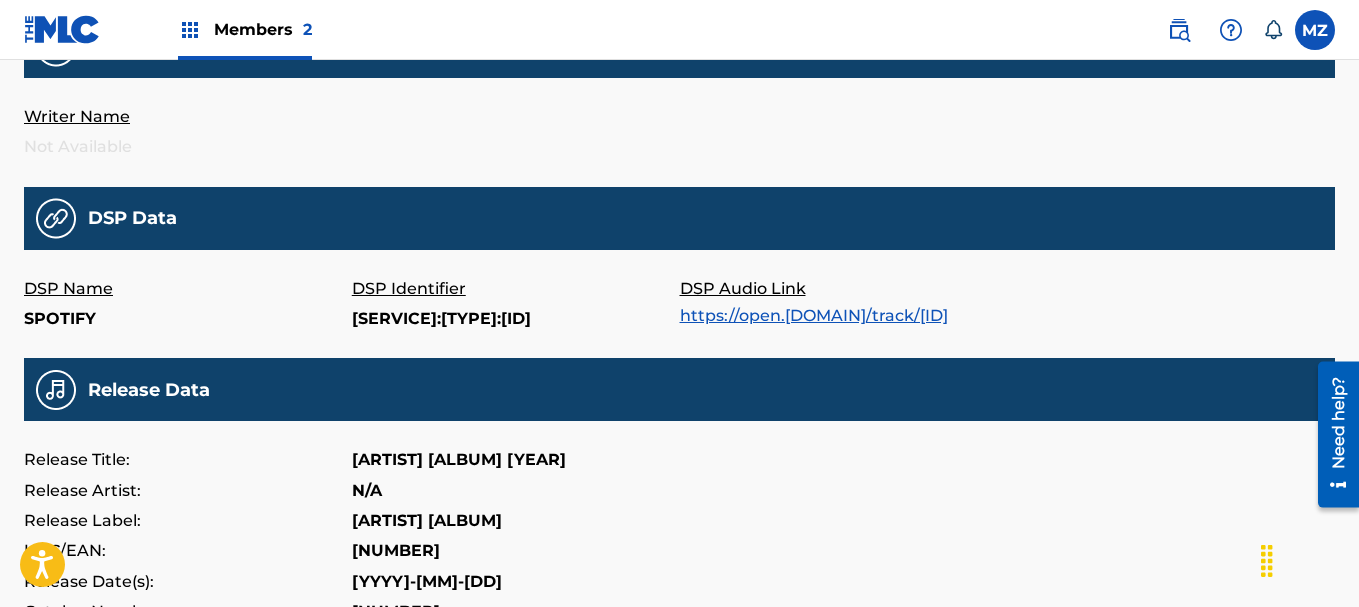 scroll, scrollTop: 700, scrollLeft: 0, axis: vertical 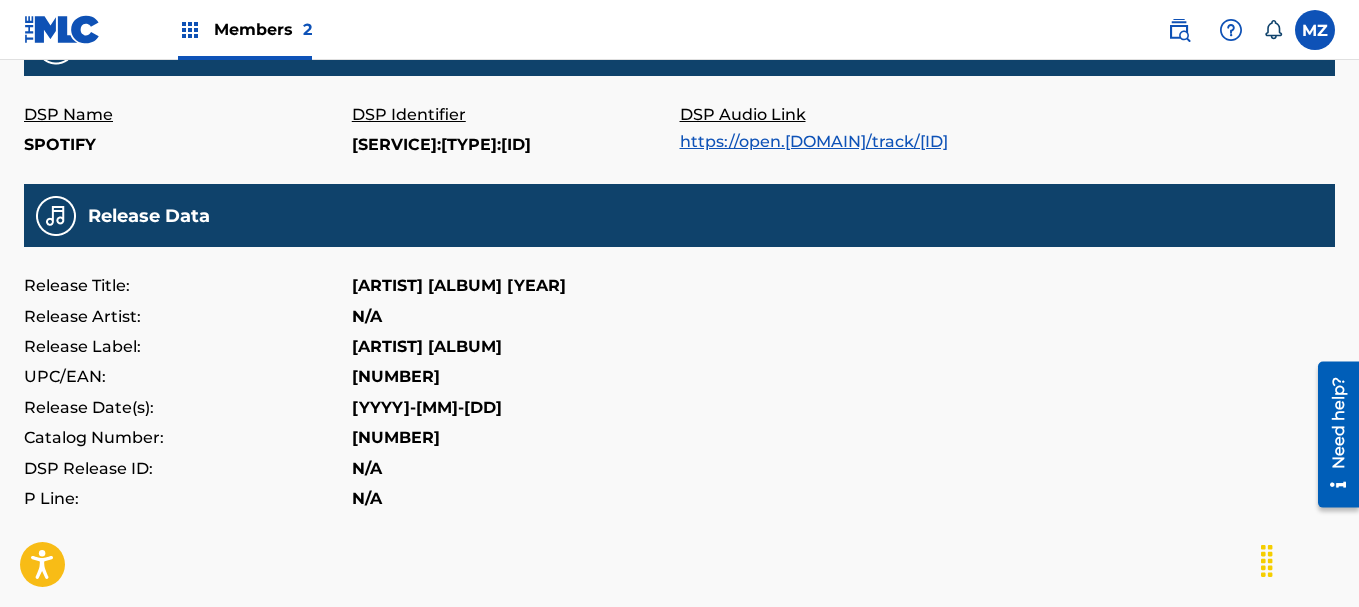 click on "682157096145" at bounding box center (396, 377) 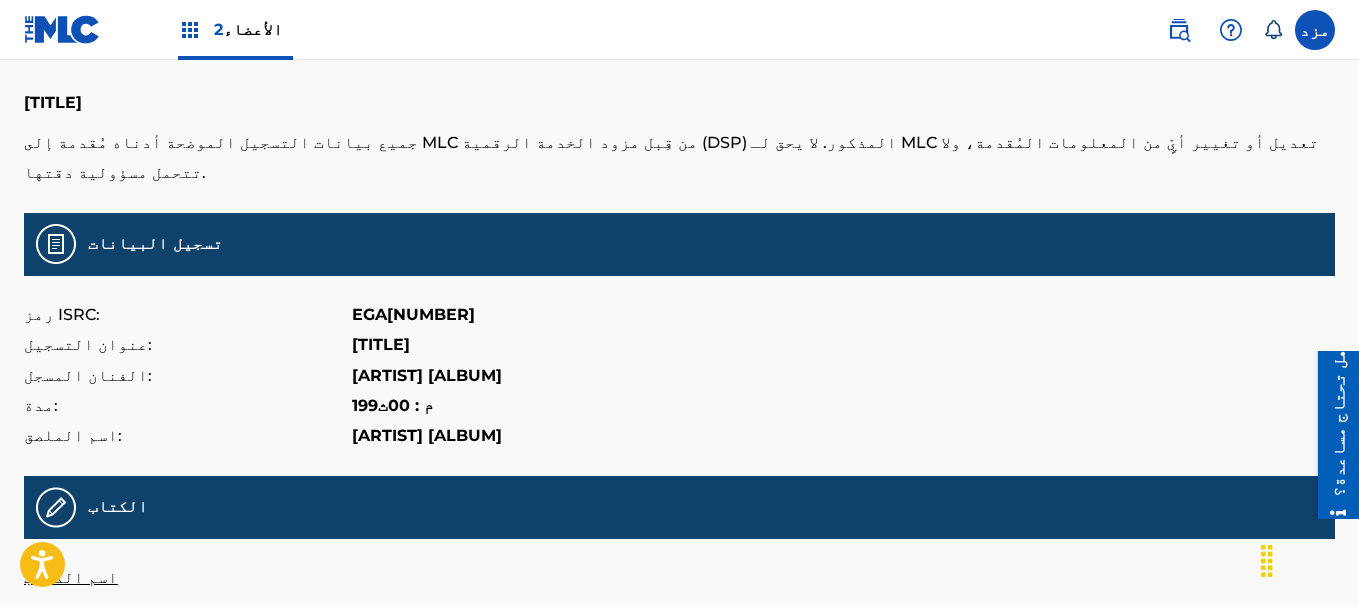 scroll, scrollTop: 100, scrollLeft: 0, axis: vertical 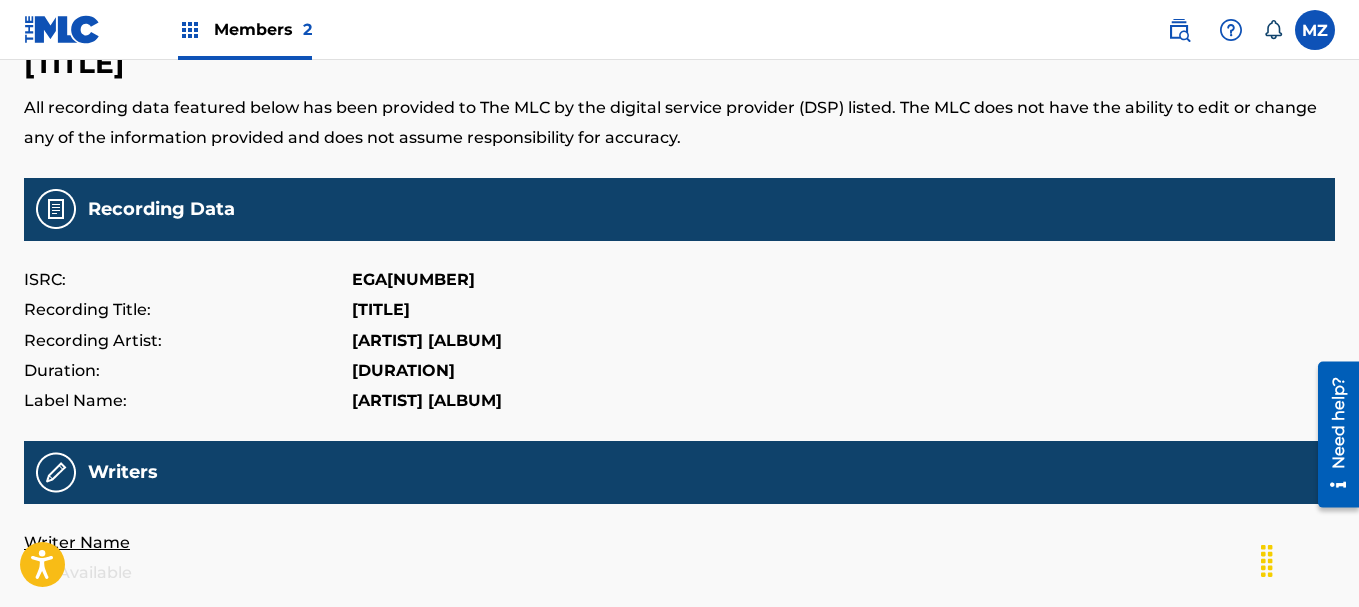 click on "HANWASHWESH EL WADA" at bounding box center [381, 310] 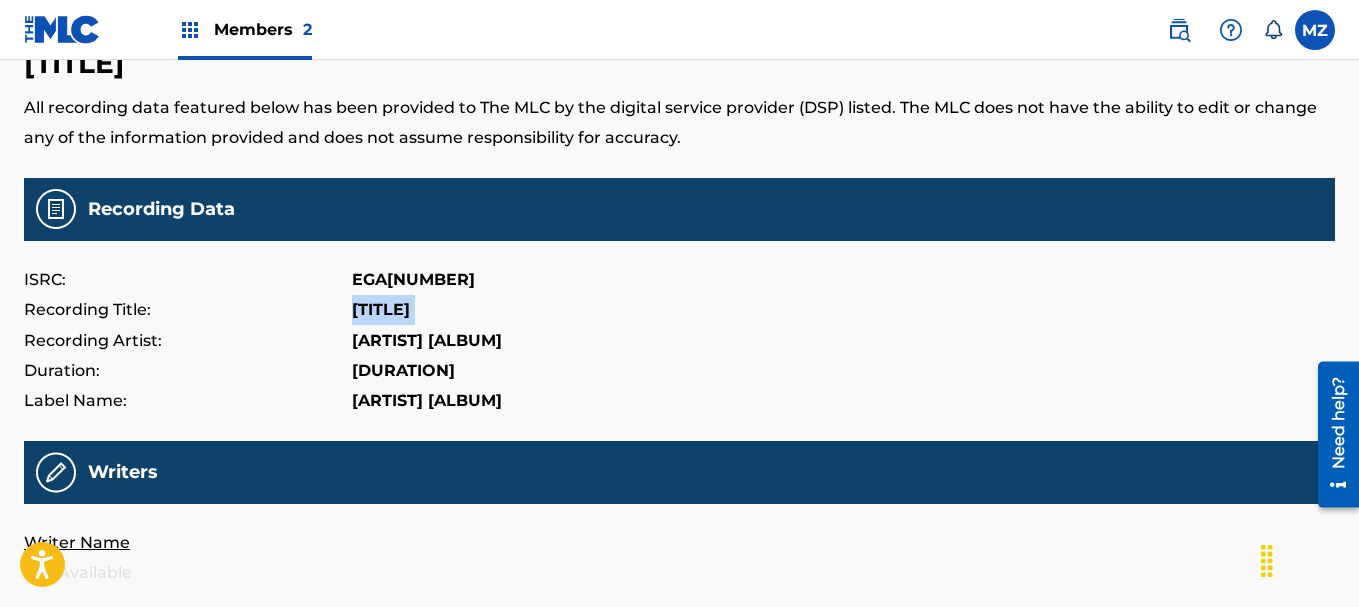click on "HANWASHWESH EL WADA" at bounding box center [381, 310] 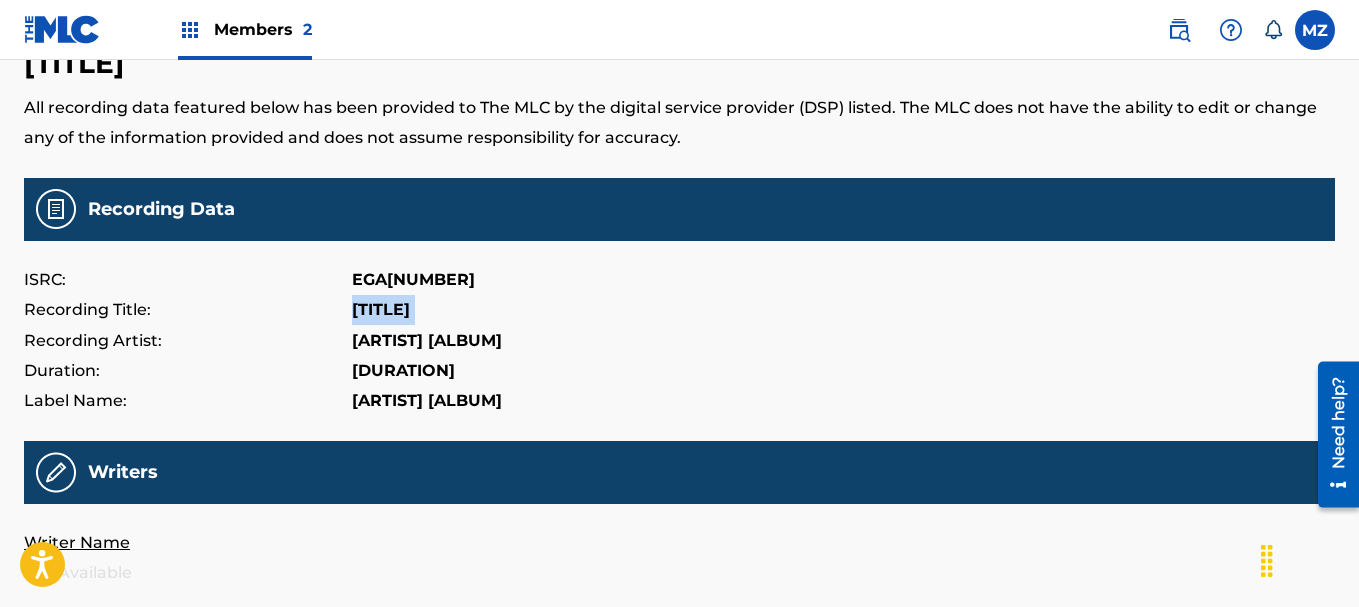 copy on "HANWASHWESH EL WADA" 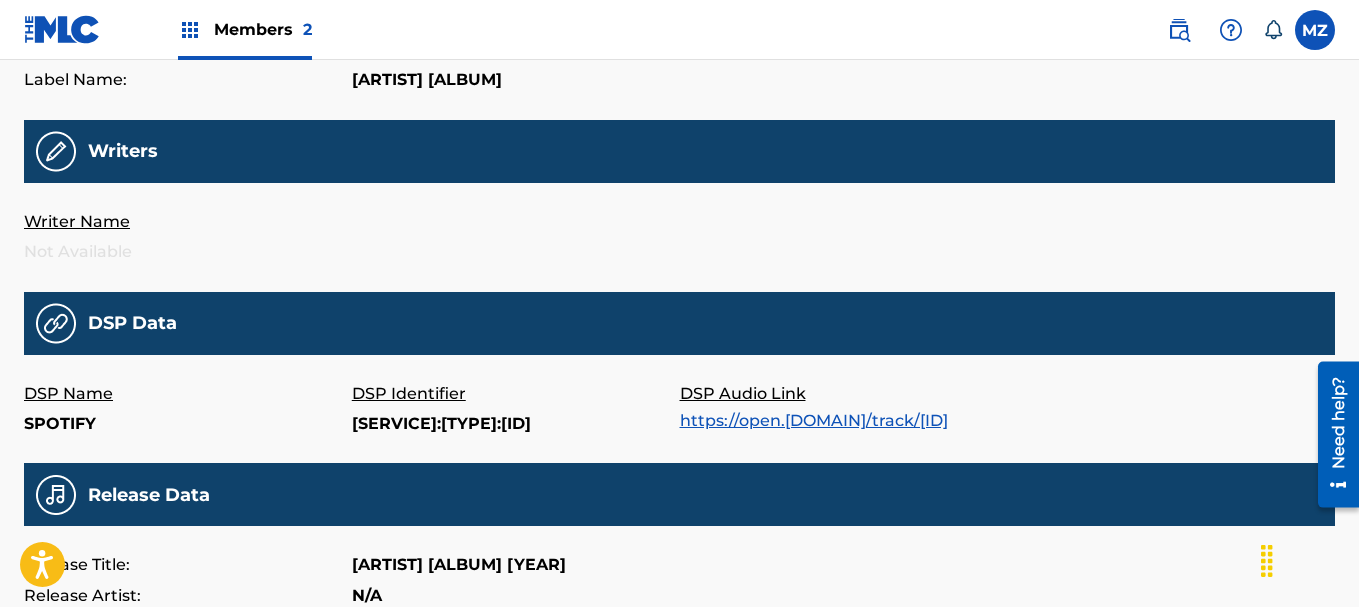 scroll, scrollTop: 700, scrollLeft: 0, axis: vertical 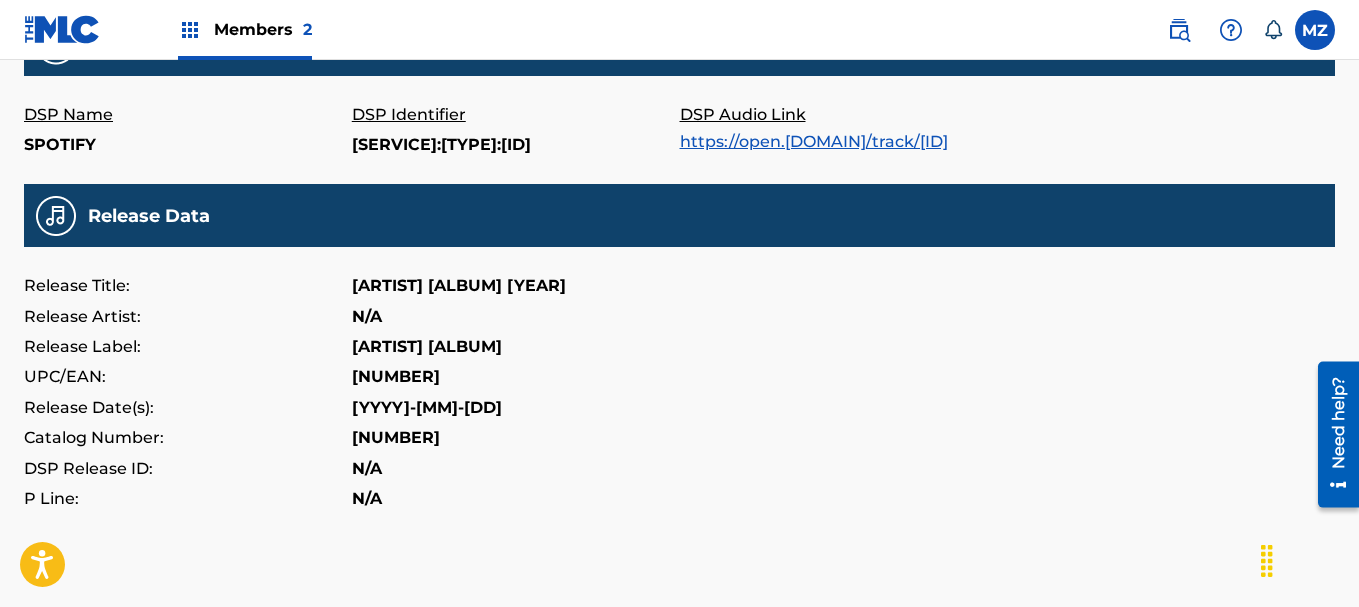 click on "682157096145" at bounding box center [396, 438] 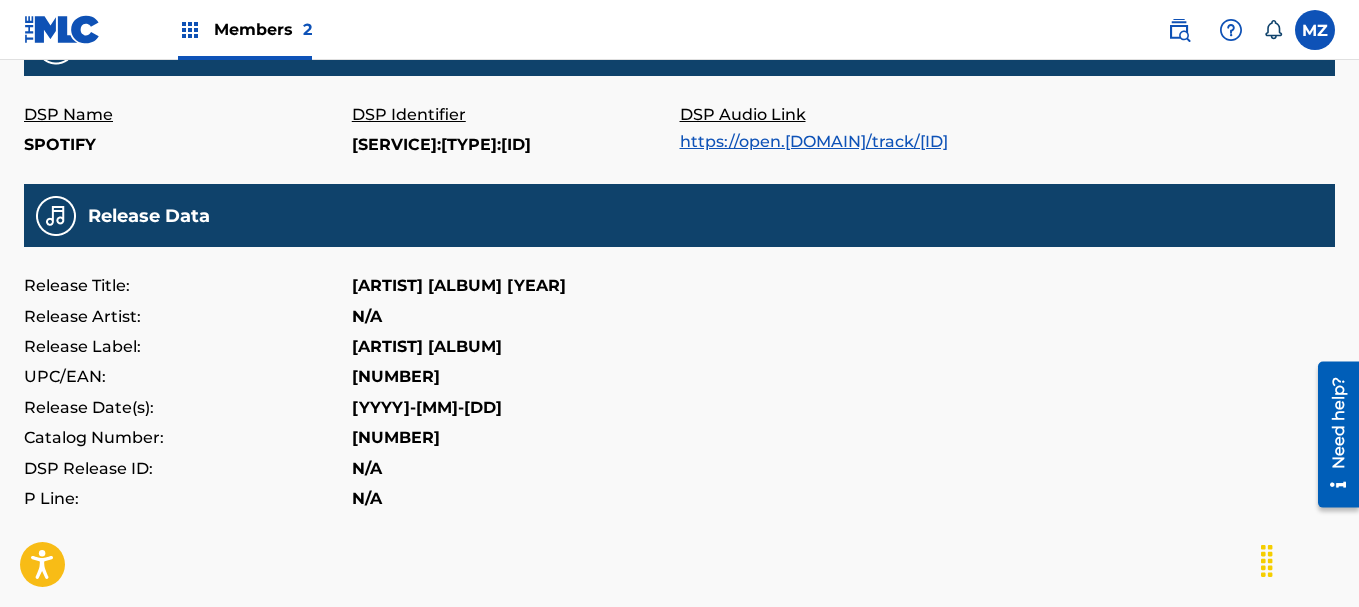 copy on "682157096145" 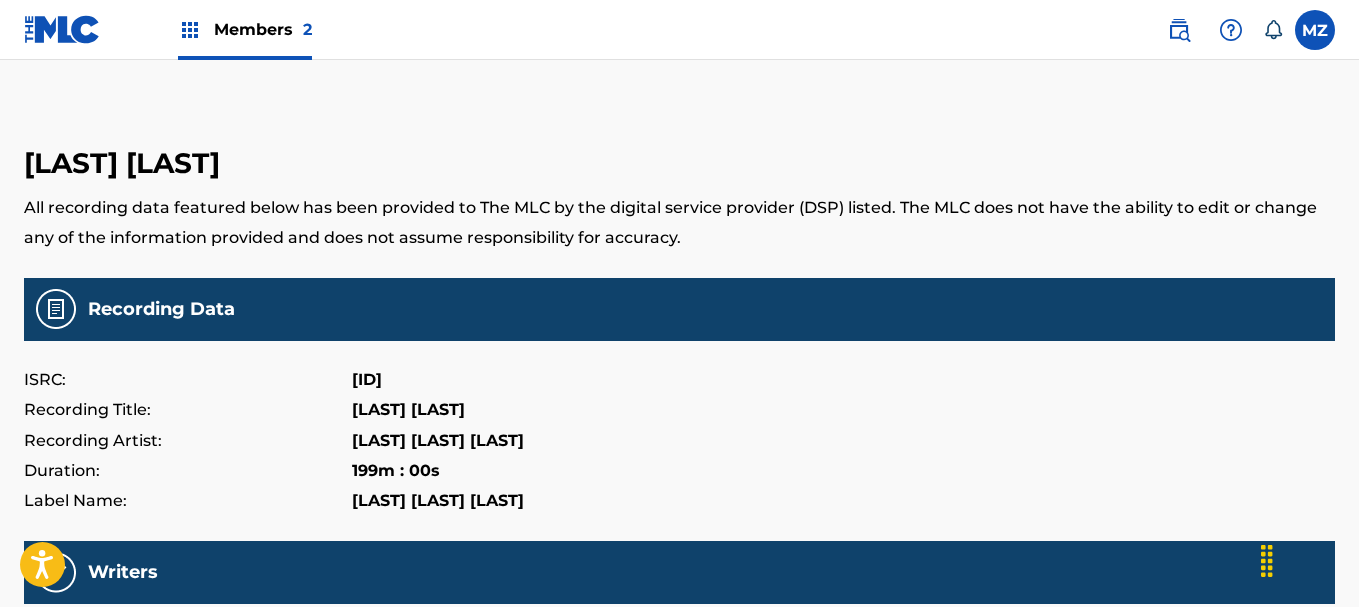 scroll, scrollTop: 0, scrollLeft: 0, axis: both 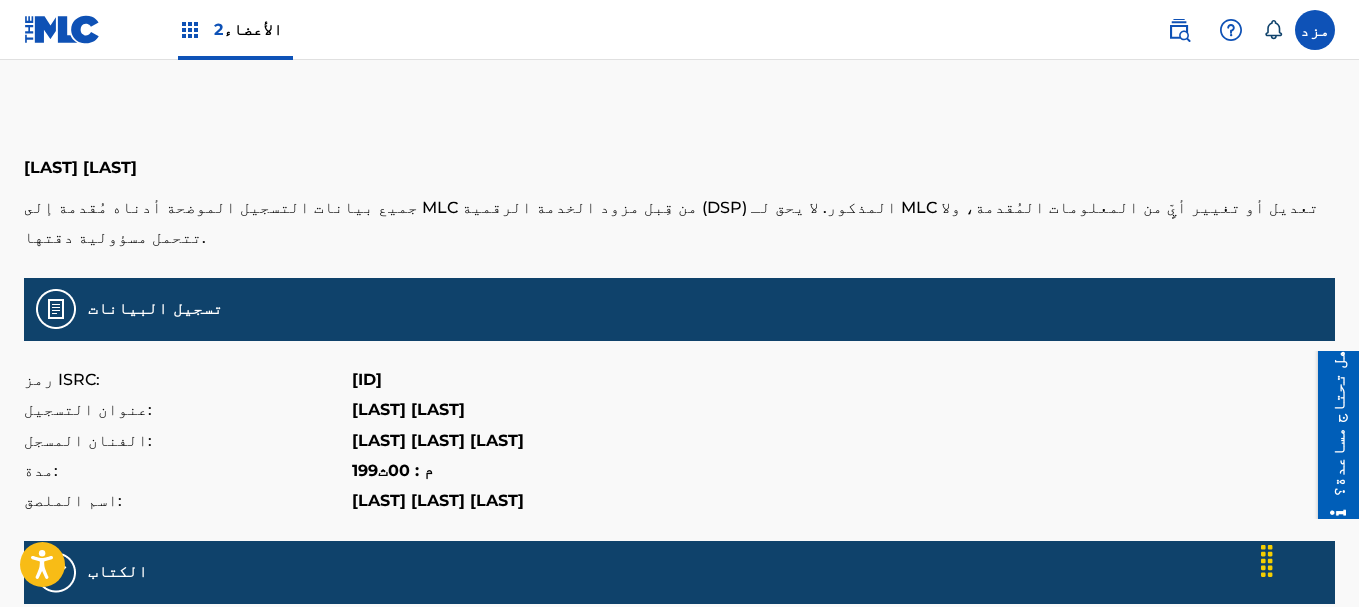 click at bounding box center [62, 29] 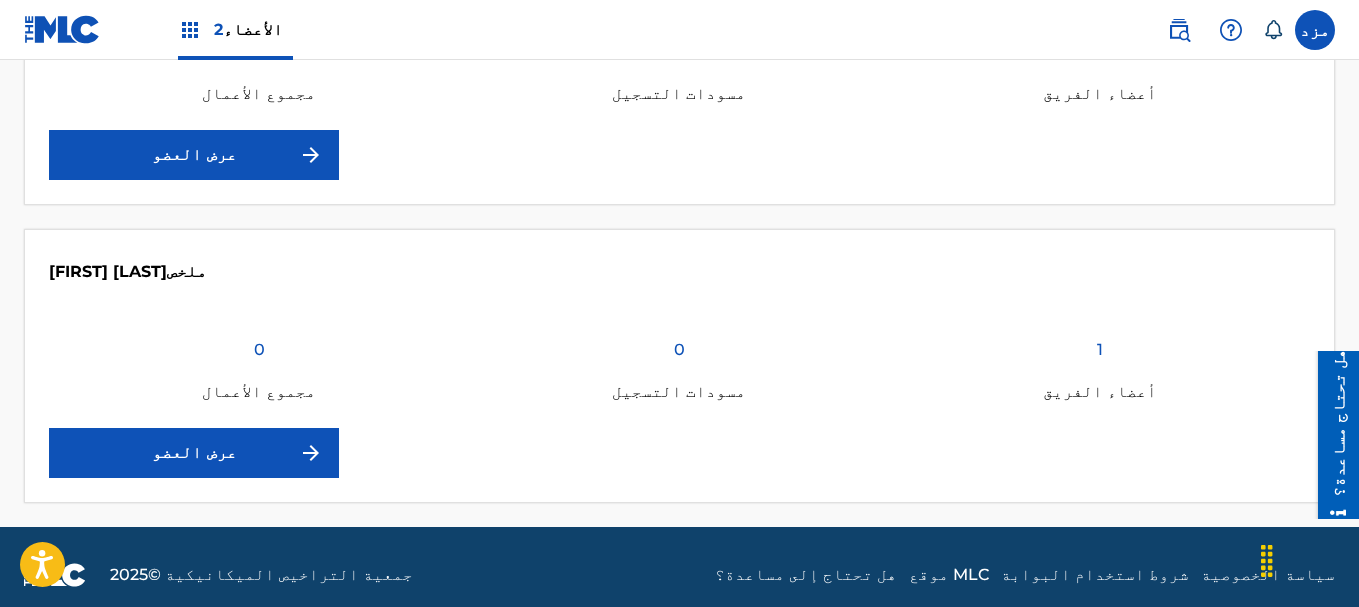 scroll, scrollTop: 607, scrollLeft: 0, axis: vertical 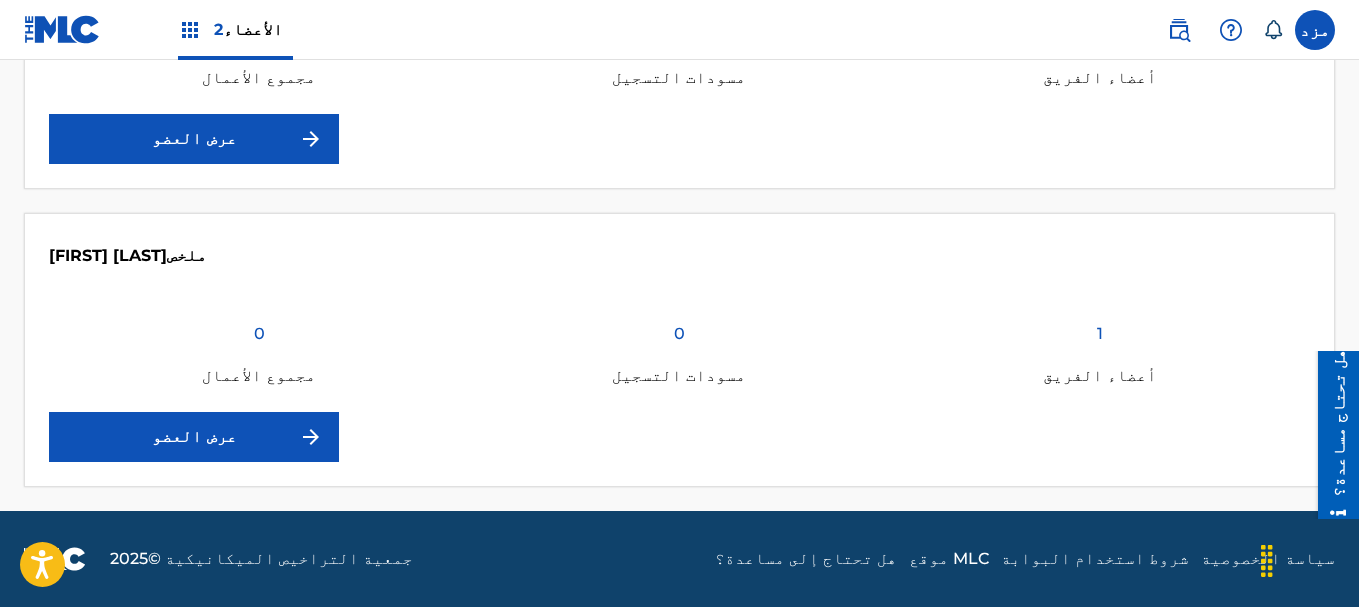 click on "عرض العضو" at bounding box center (194, 139) 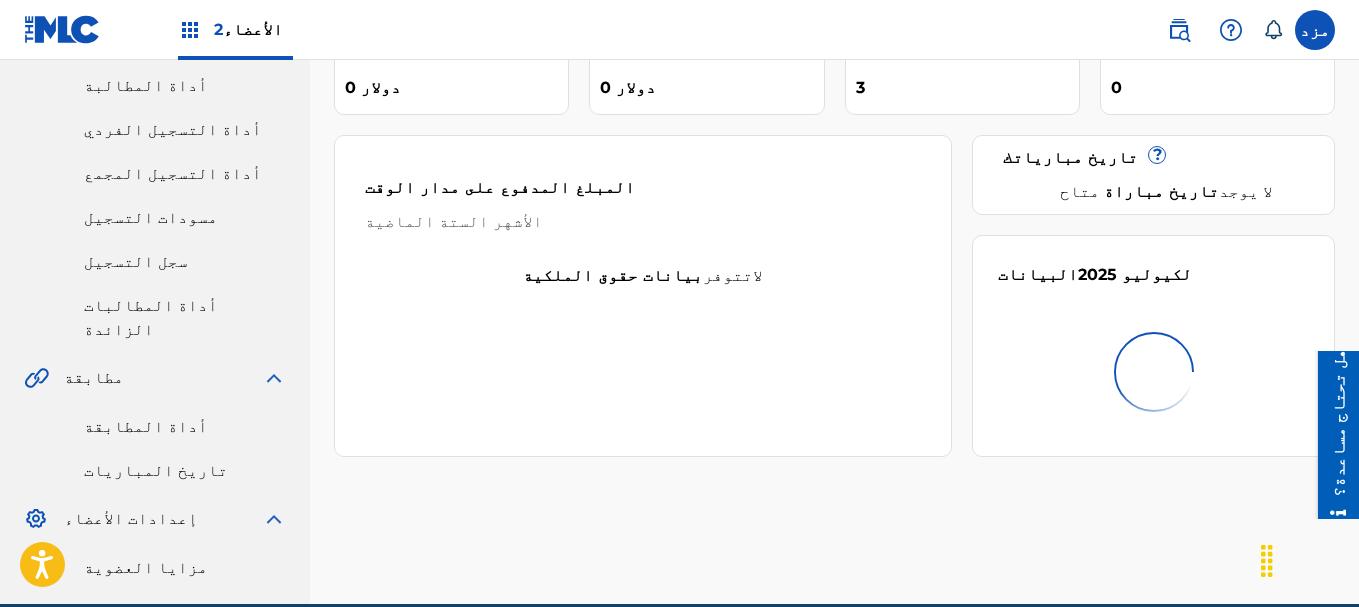 scroll, scrollTop: 279, scrollLeft: 0, axis: vertical 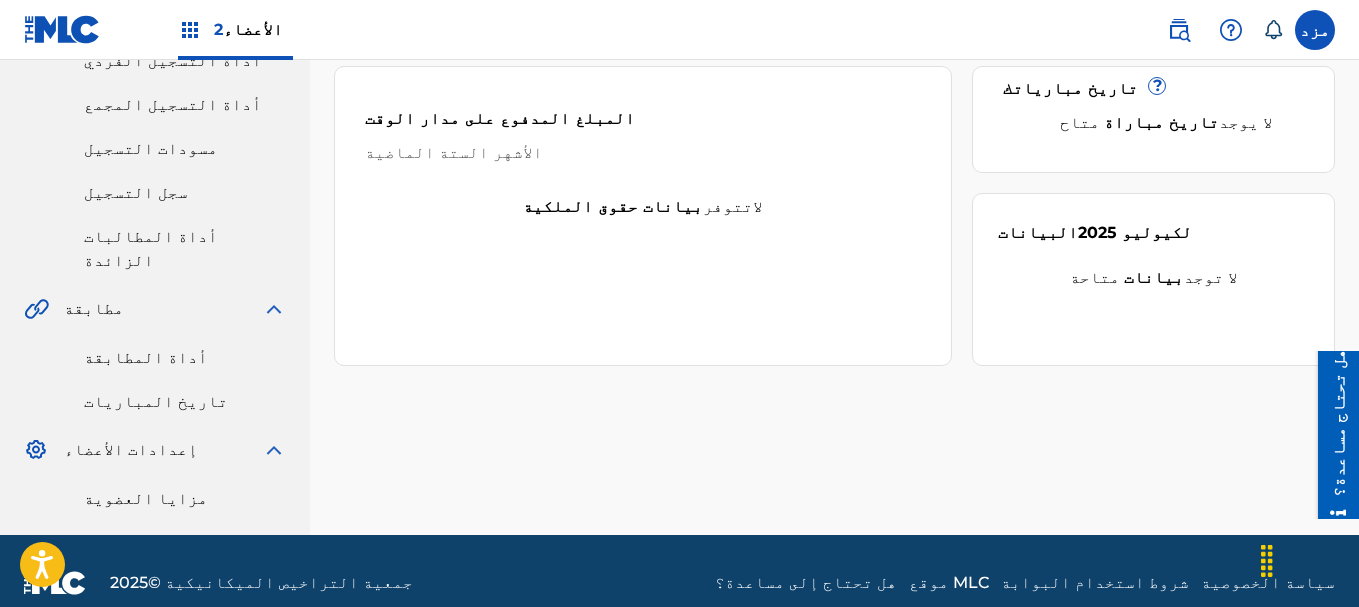 click on "أداة المطابقة" at bounding box center [146, 357] 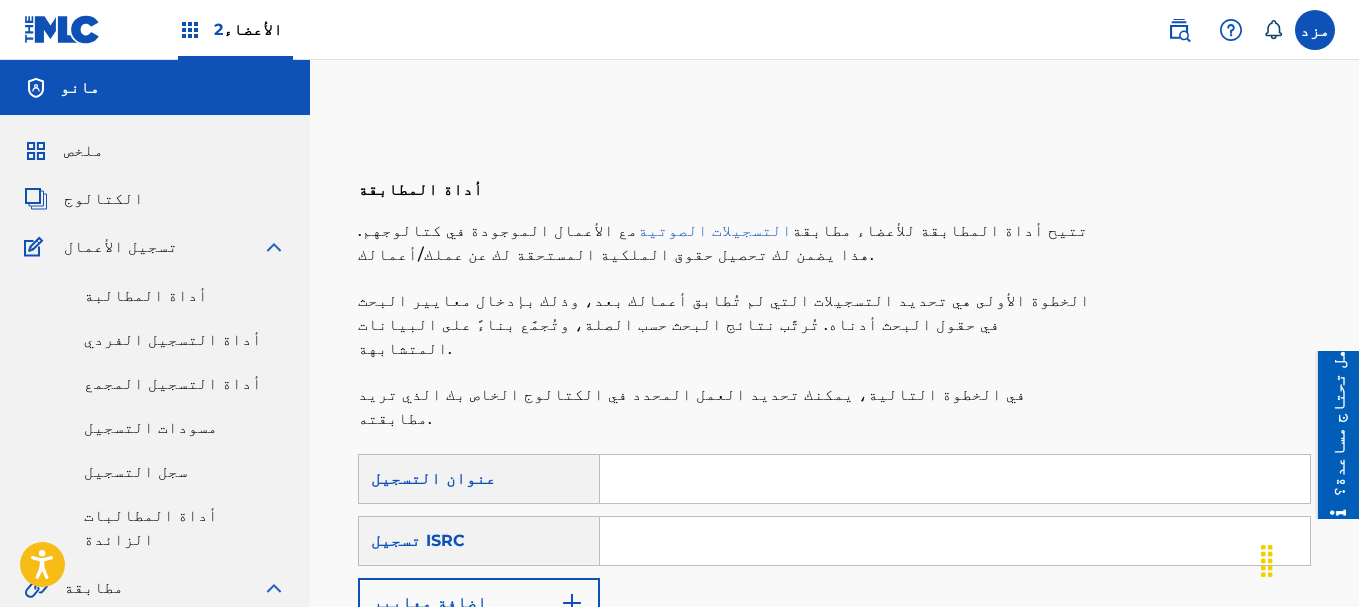 scroll, scrollTop: 200, scrollLeft: 0, axis: vertical 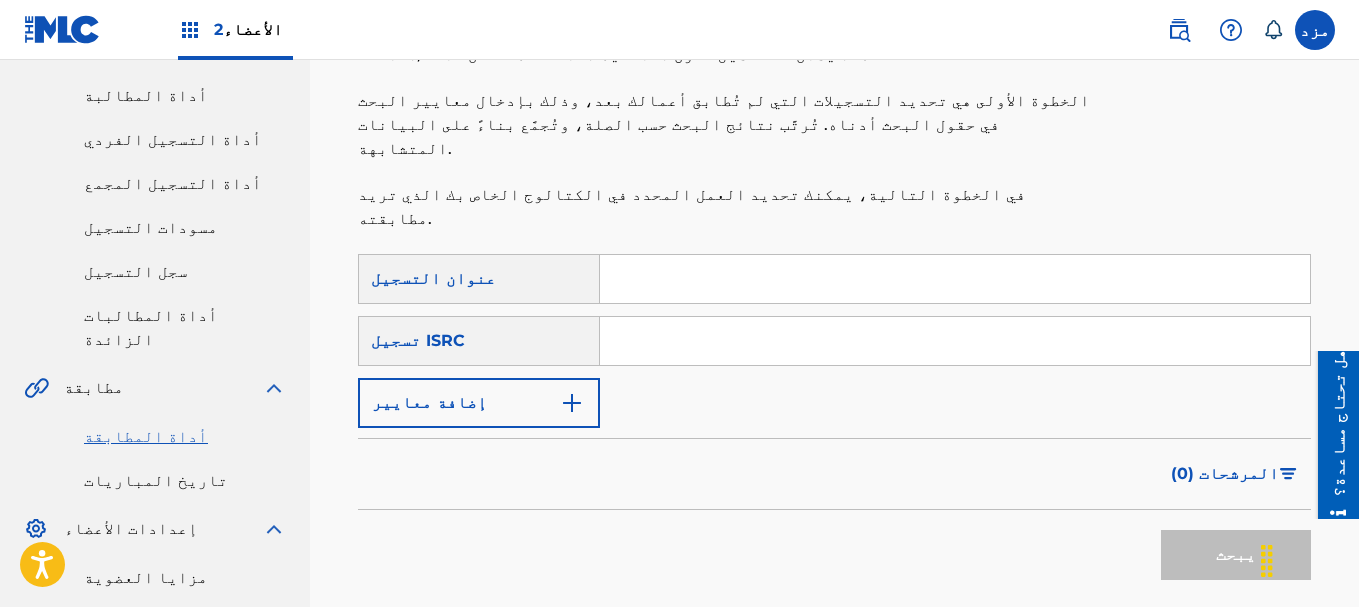 click on "إضافة معايير" at bounding box center [479, 403] 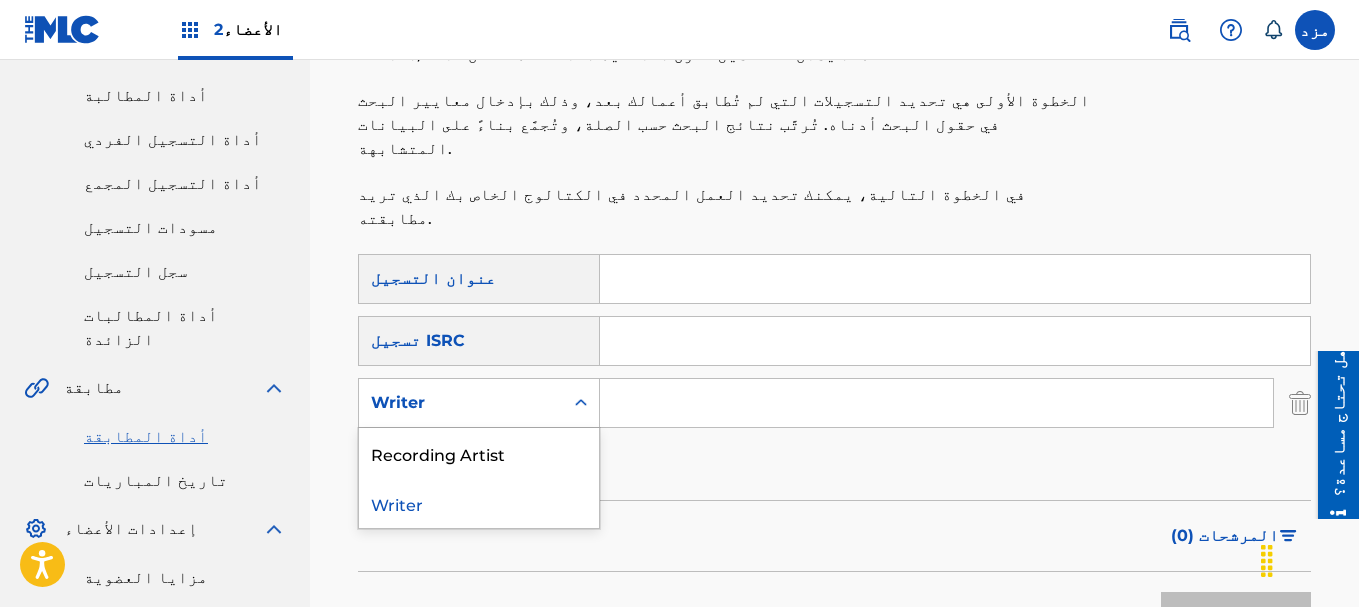 click on "Writer" at bounding box center [461, 403] 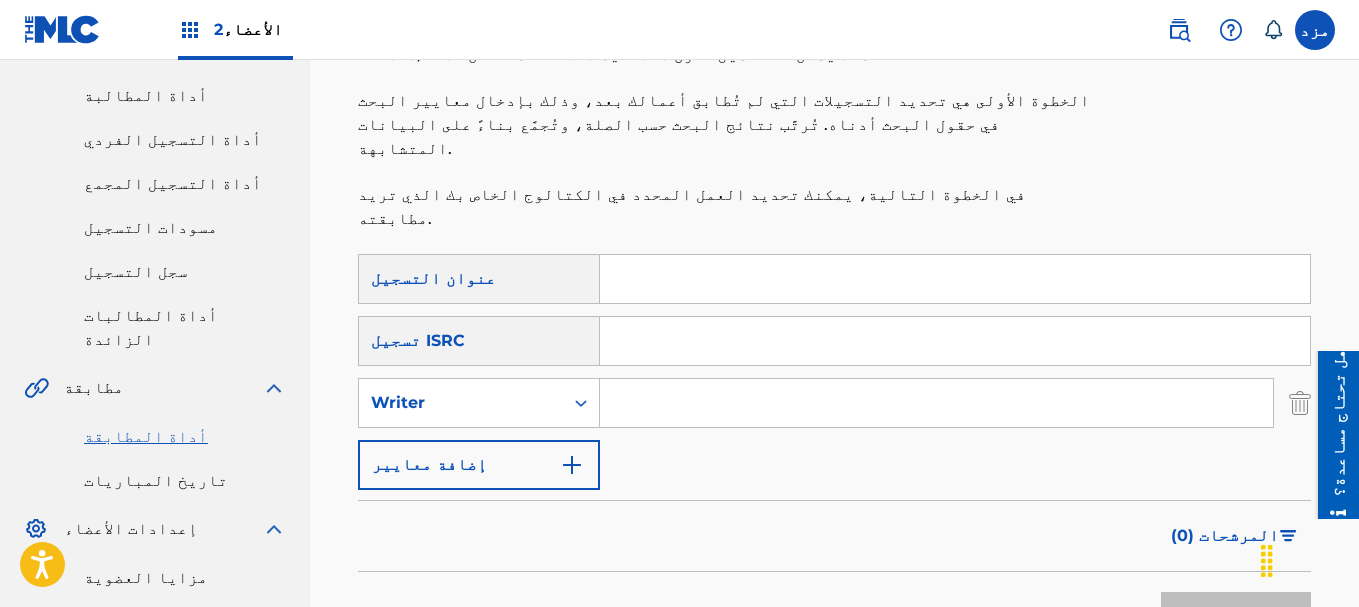 click on "Writer" at bounding box center [461, 403] 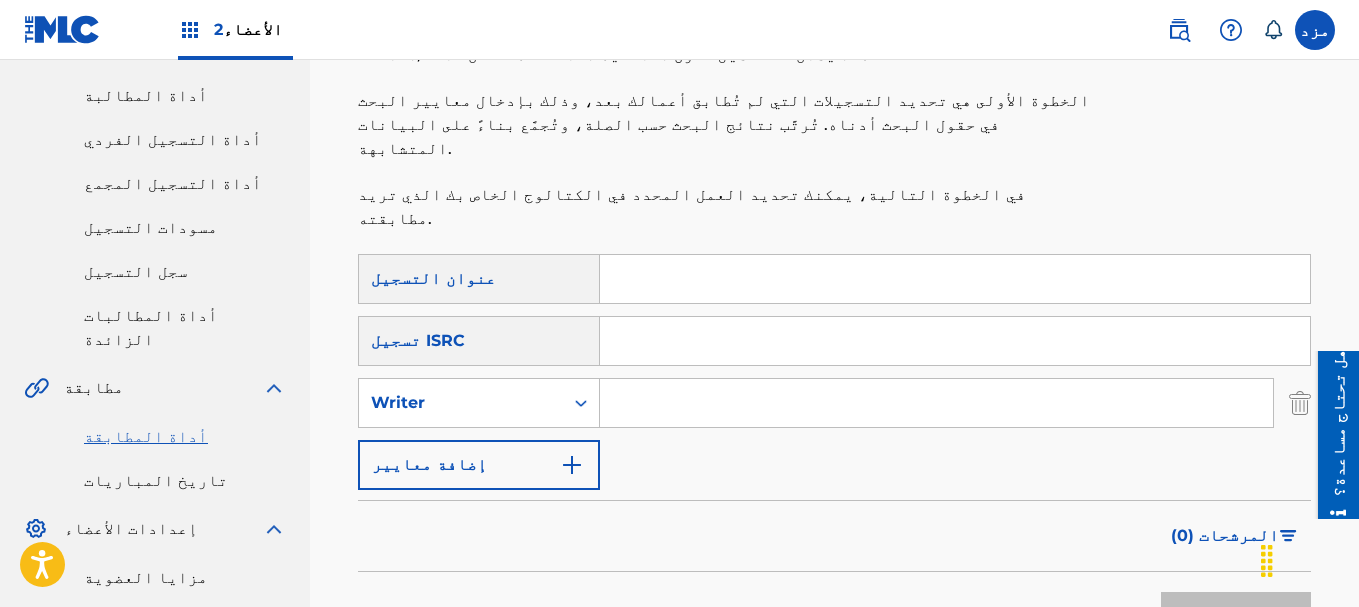 paste on "682157096145" 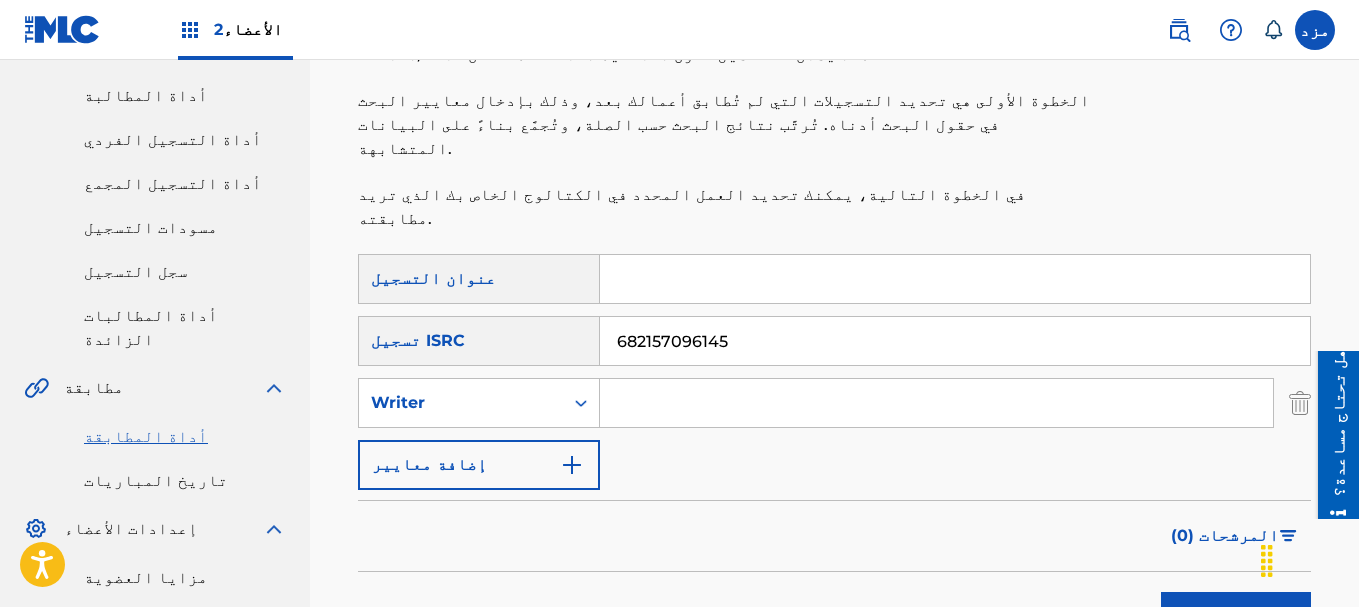 type on "682157096145" 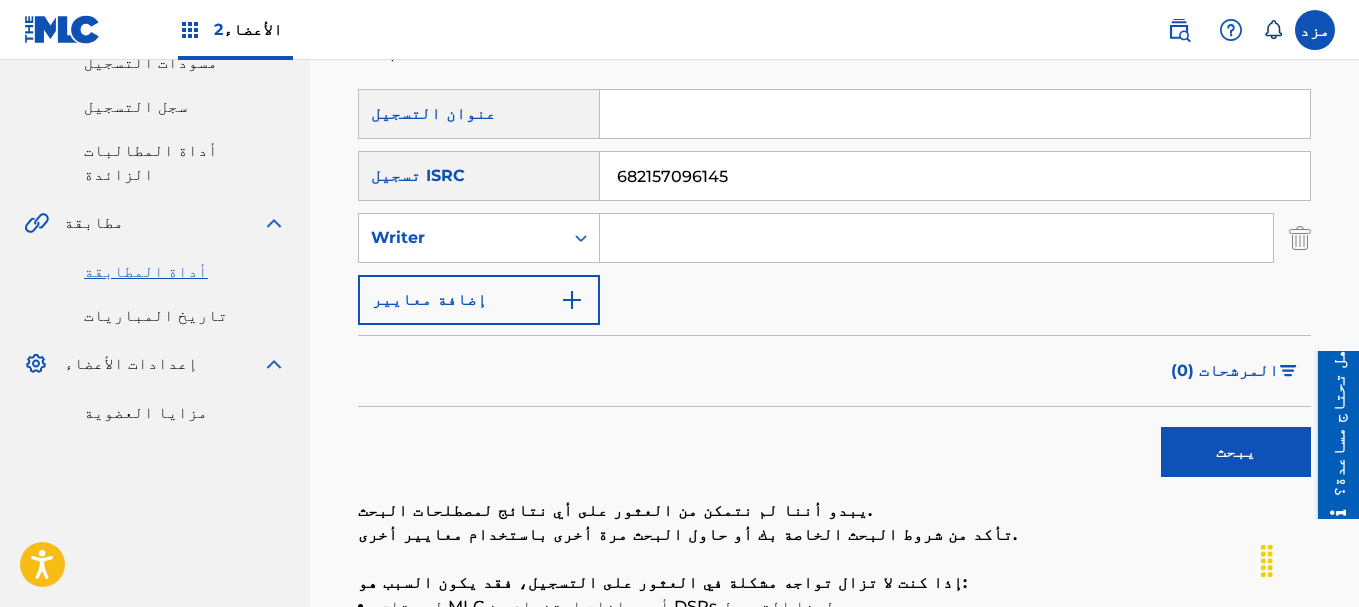 scroll, scrollTop: 233, scrollLeft: 0, axis: vertical 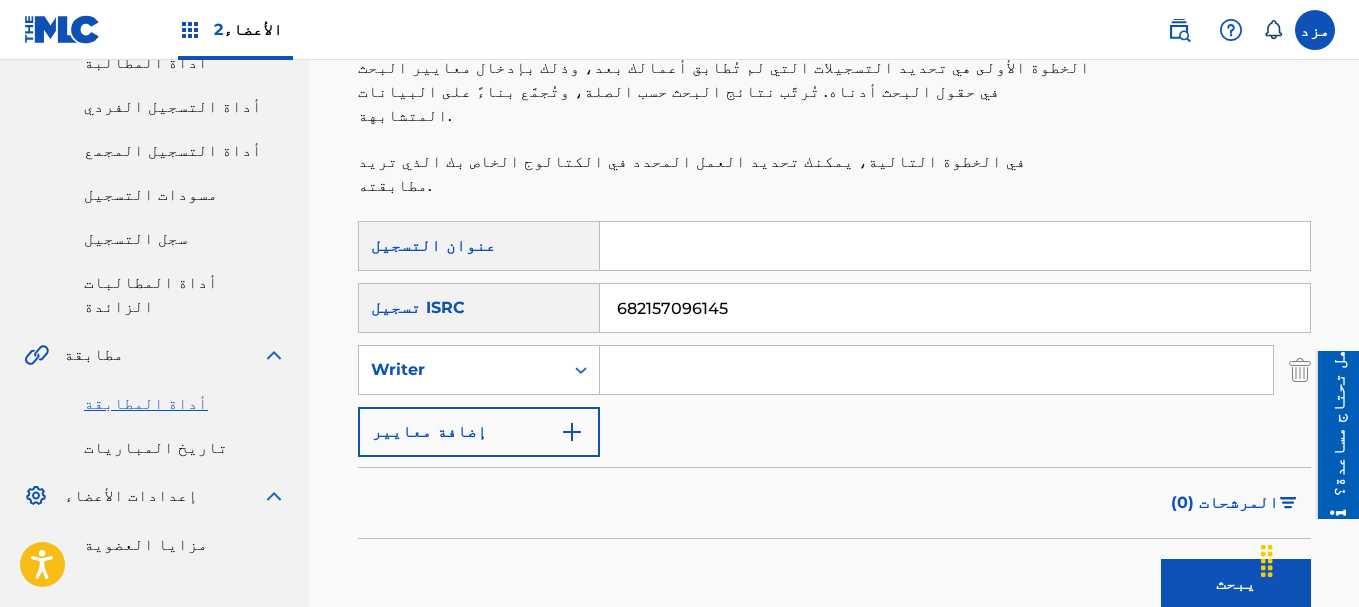 paste on "682157096145" 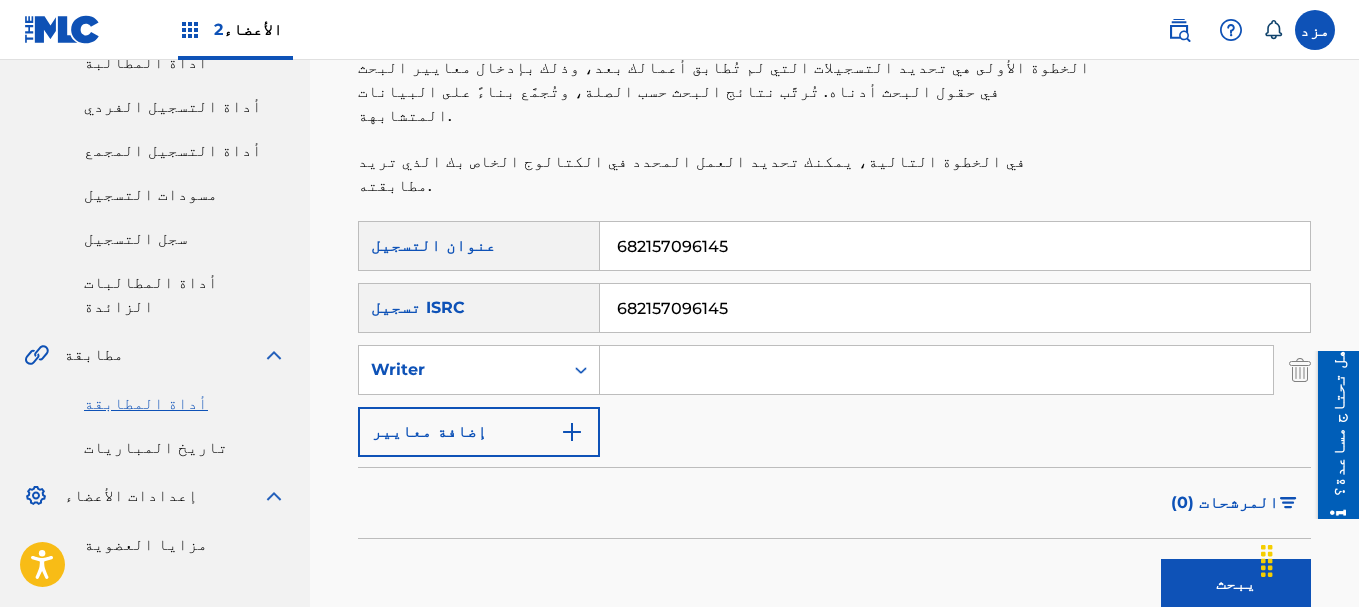 type on "682157096145" 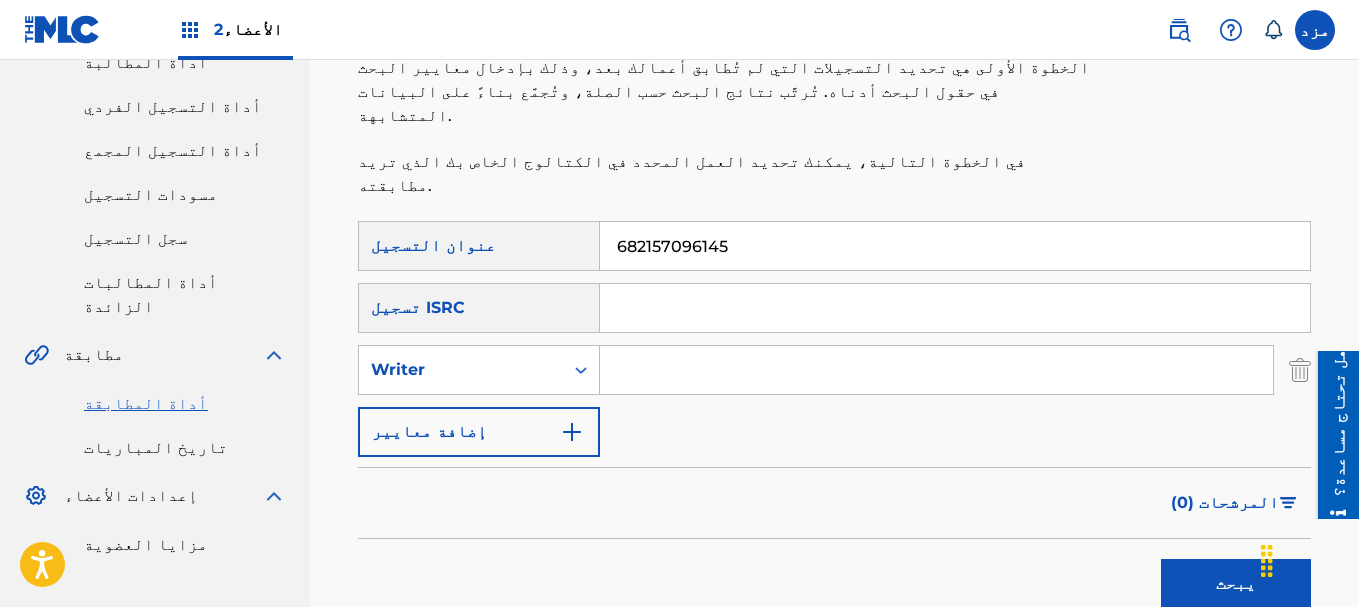 type 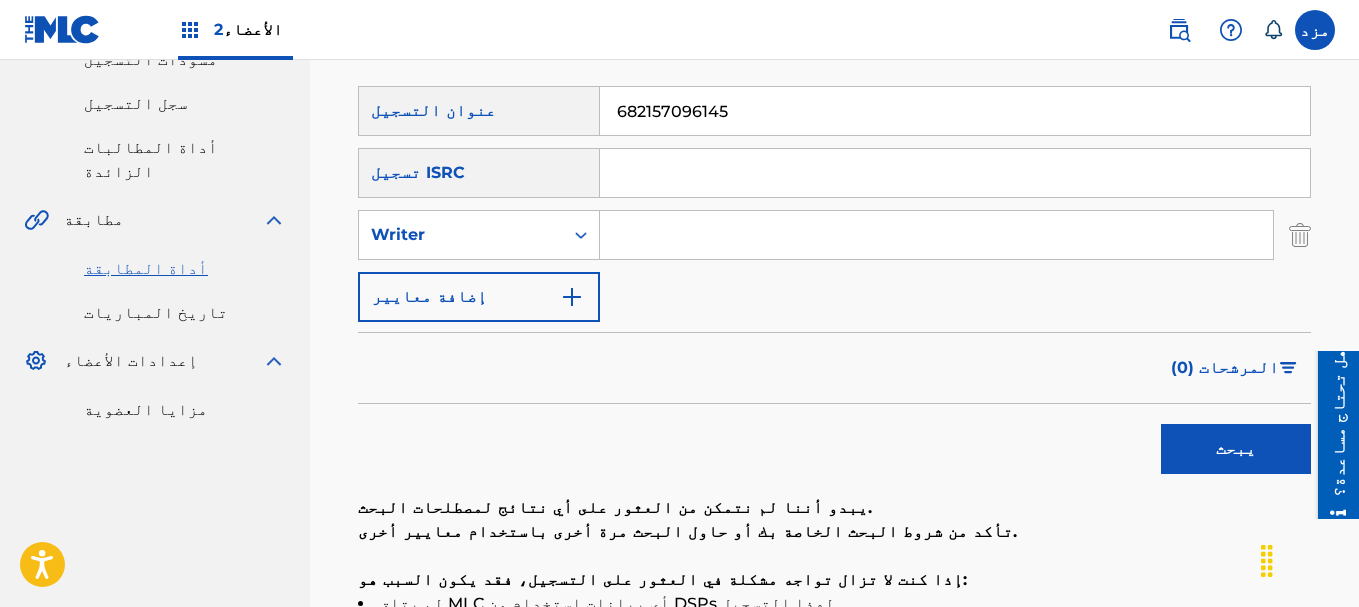 scroll, scrollTop: 33, scrollLeft: 0, axis: vertical 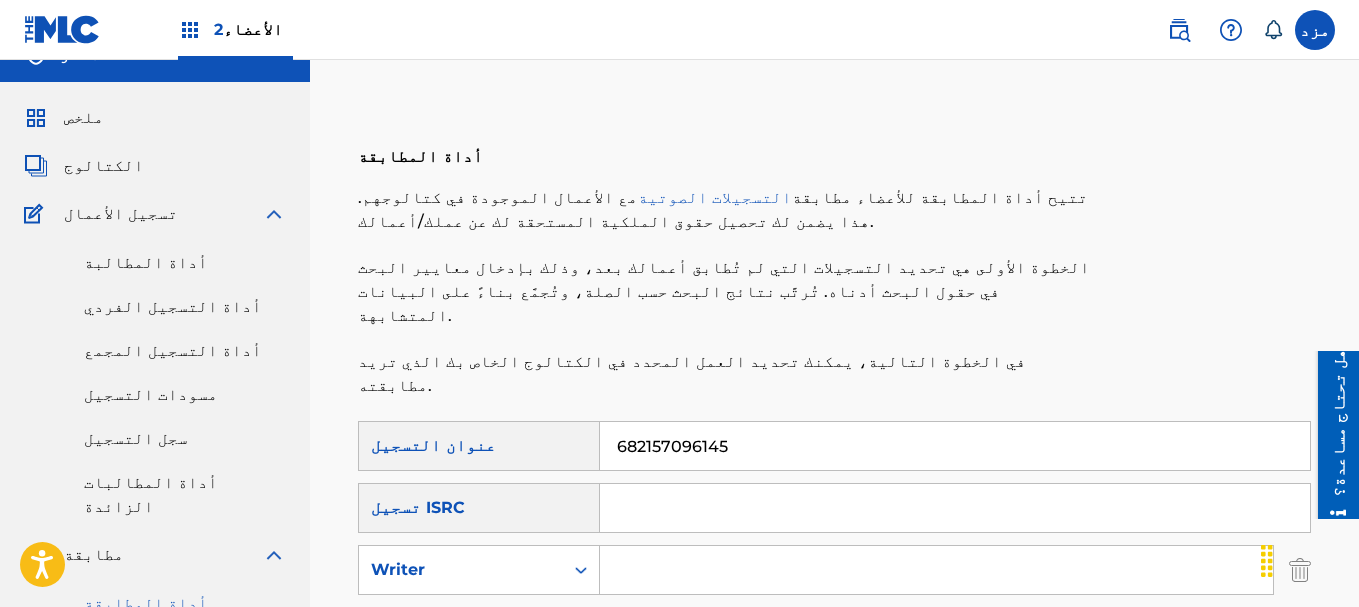 click on "682157096145" at bounding box center [955, 446] 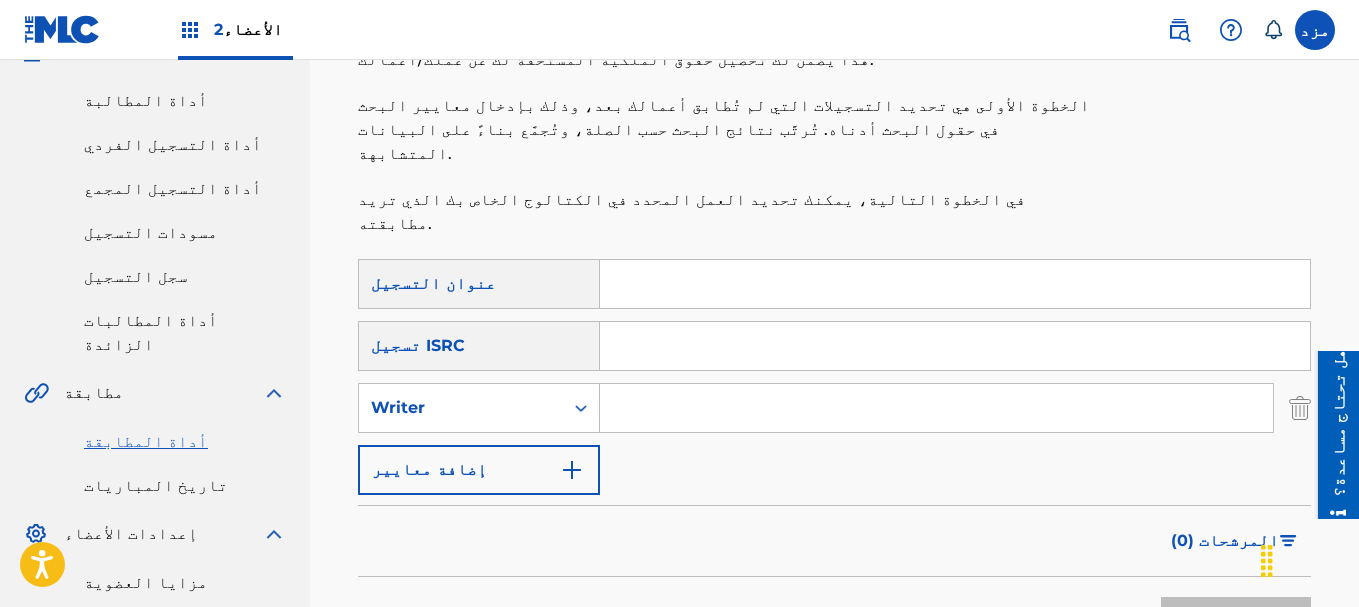 scroll, scrollTop: 233, scrollLeft: 0, axis: vertical 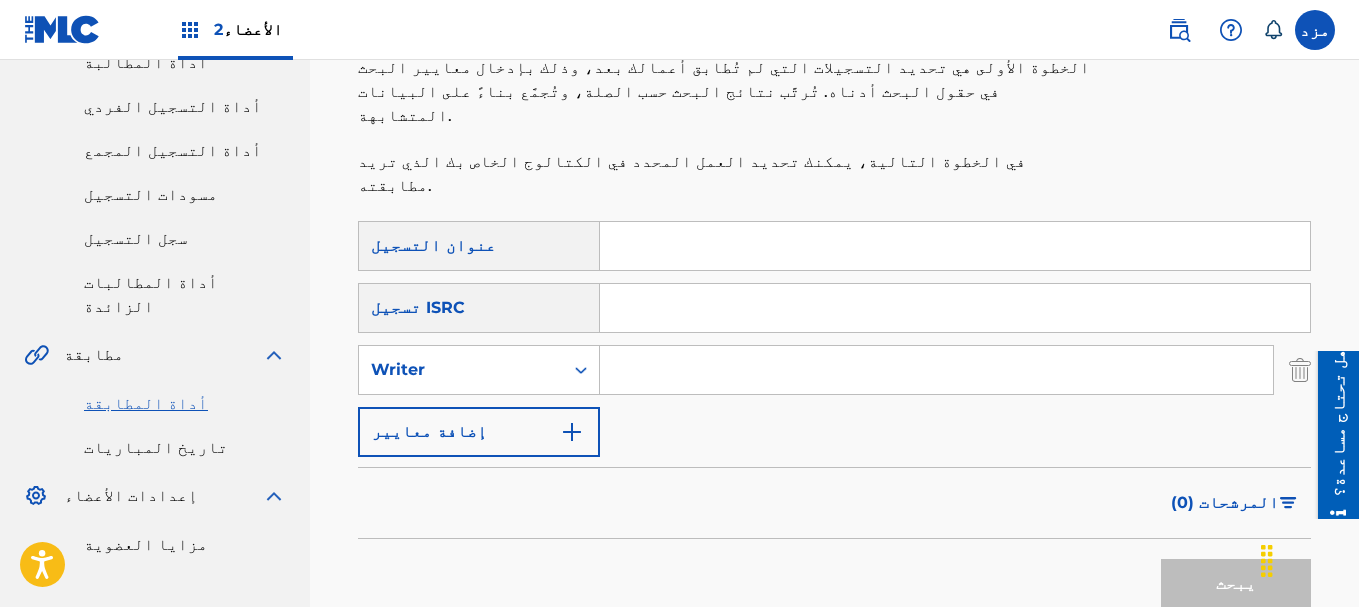 type 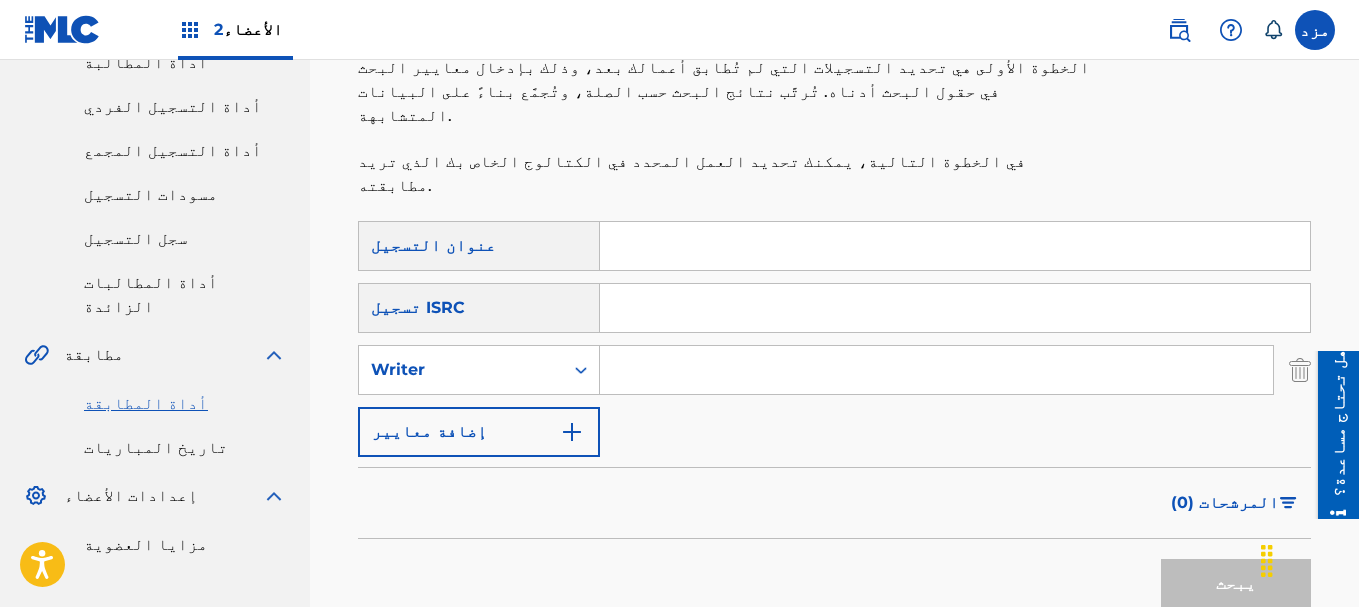 paste on "682157096145" 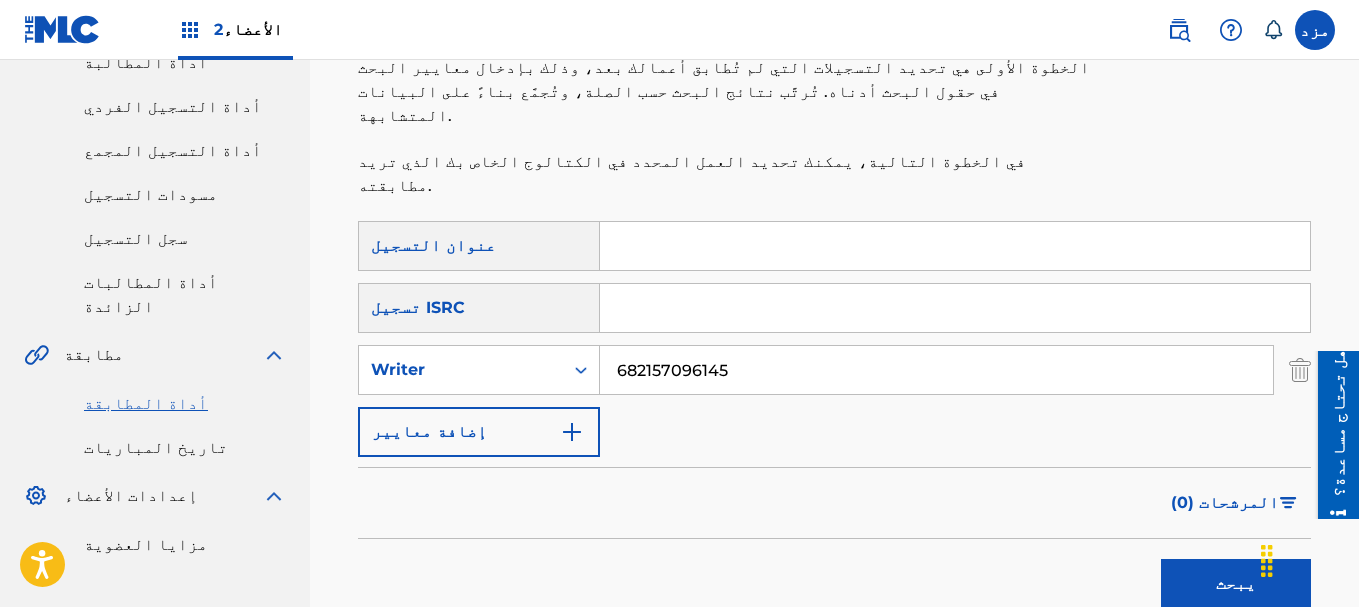 type on "682157096145" 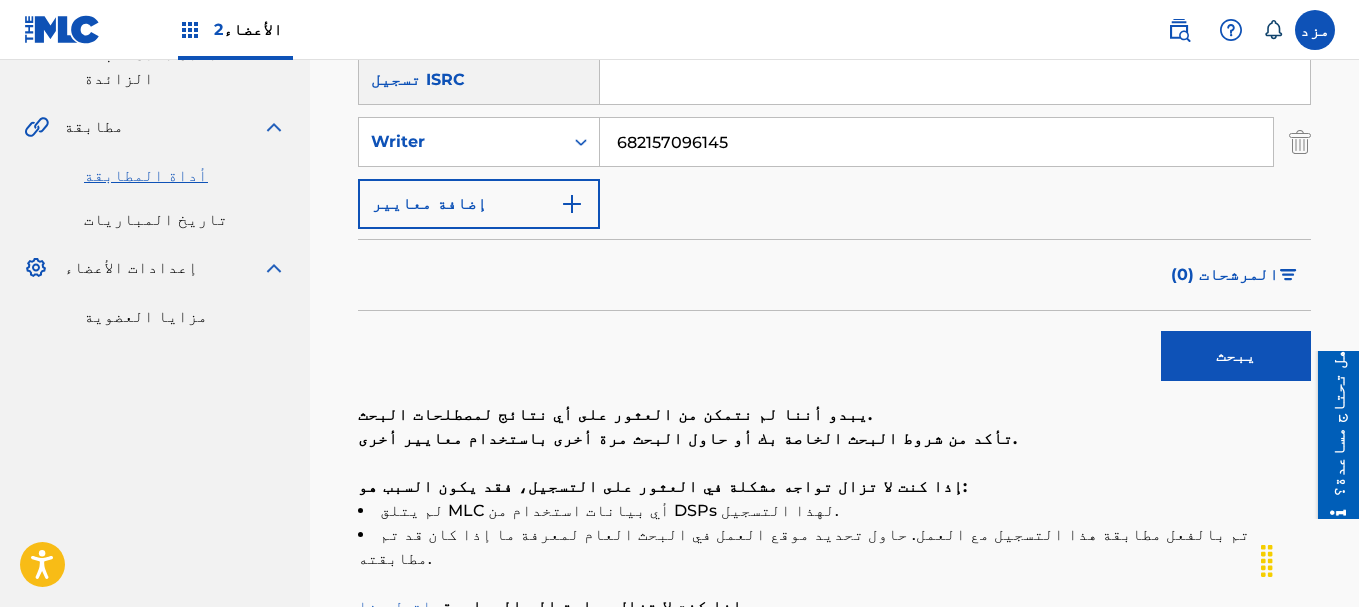 scroll, scrollTop: 297, scrollLeft: 0, axis: vertical 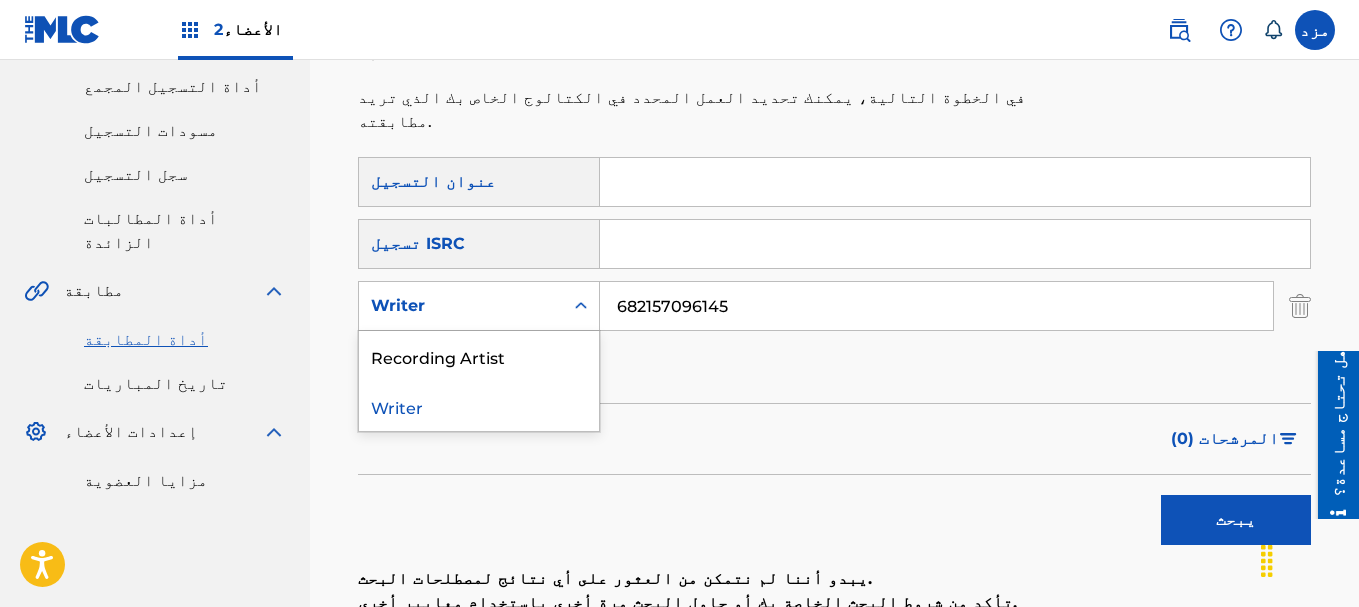 click on "Writer" at bounding box center (461, 306) 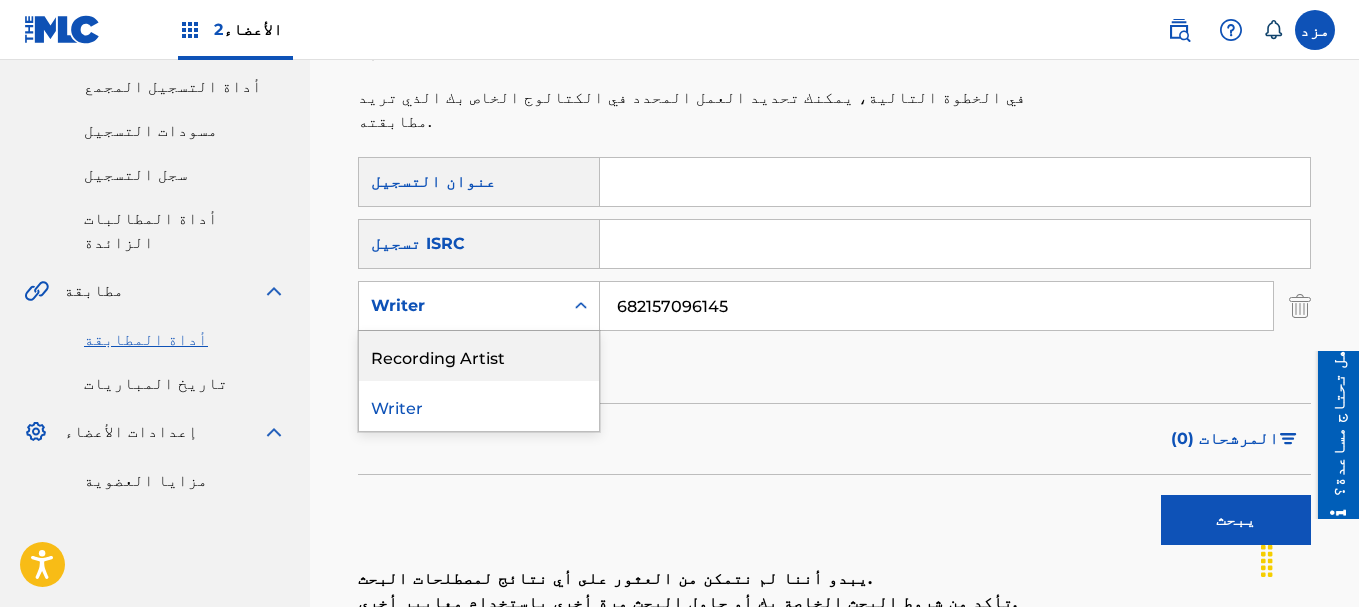click on "Recording Artist" at bounding box center [479, 356] 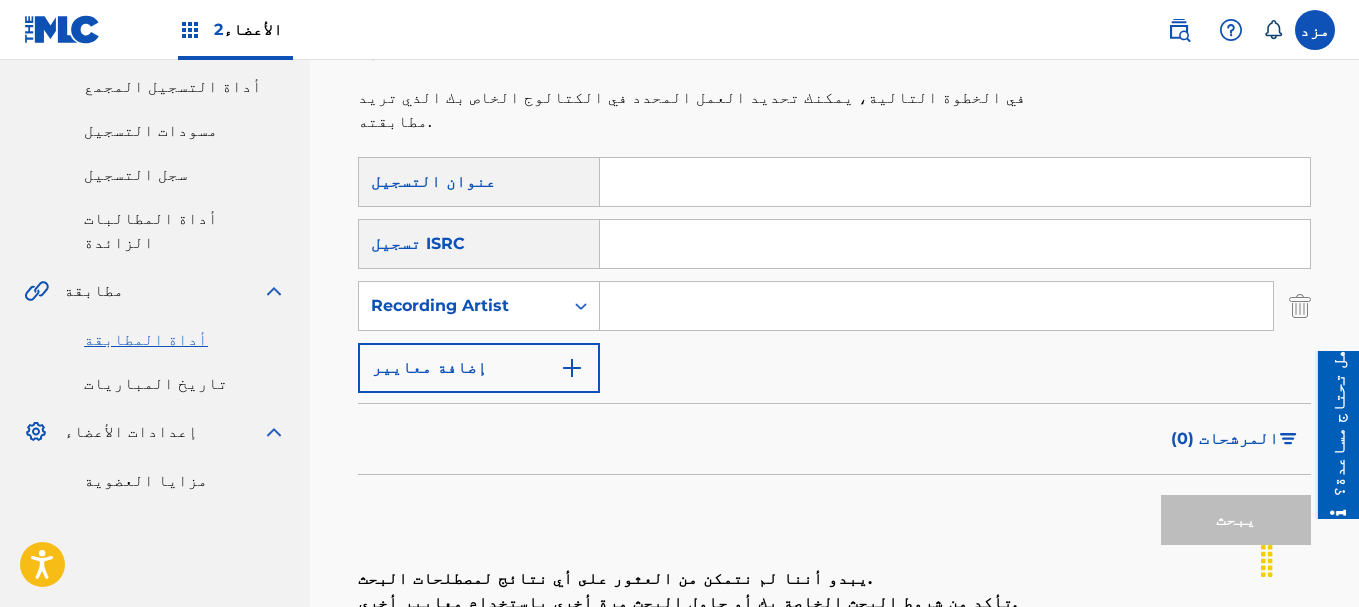 paste on "682157096145" 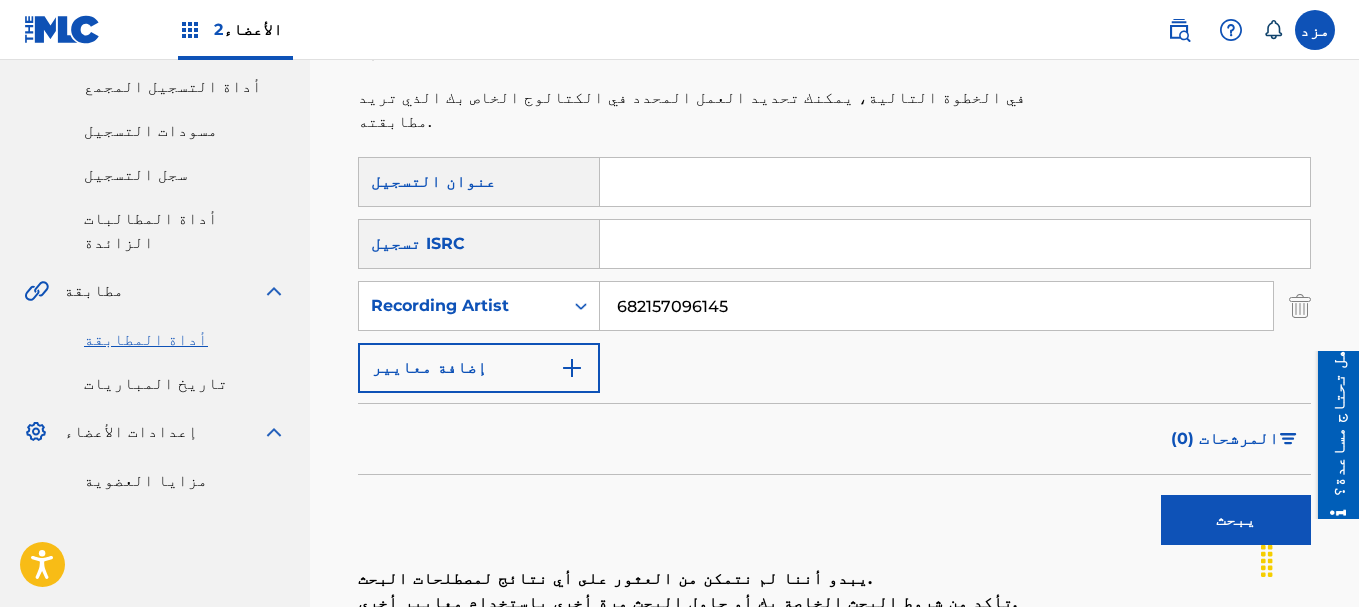 type on "682157096145" 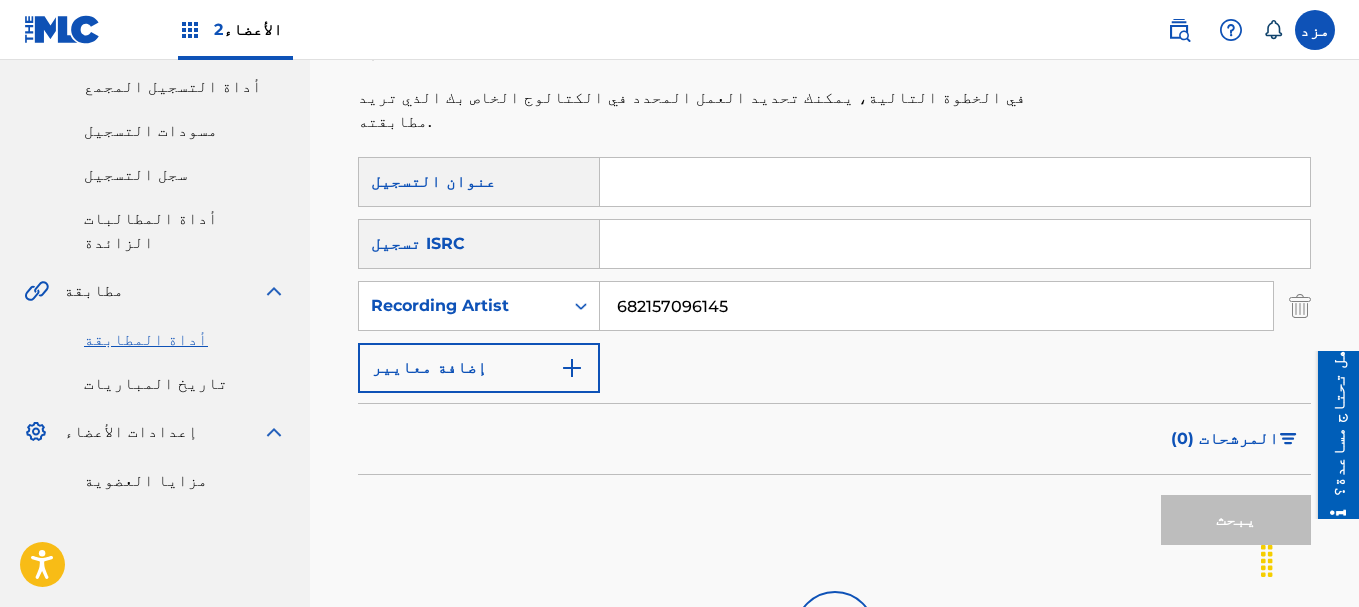 click on "يبحث" at bounding box center [1231, 515] 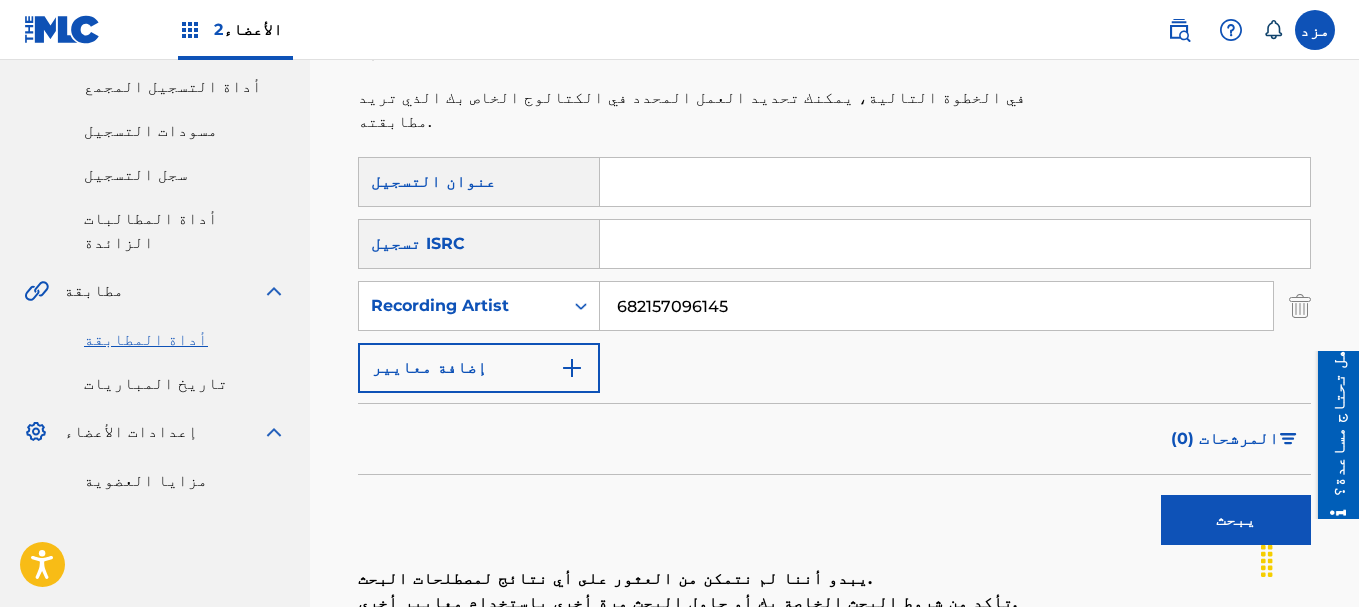 click on "682157096145" at bounding box center (936, 306) 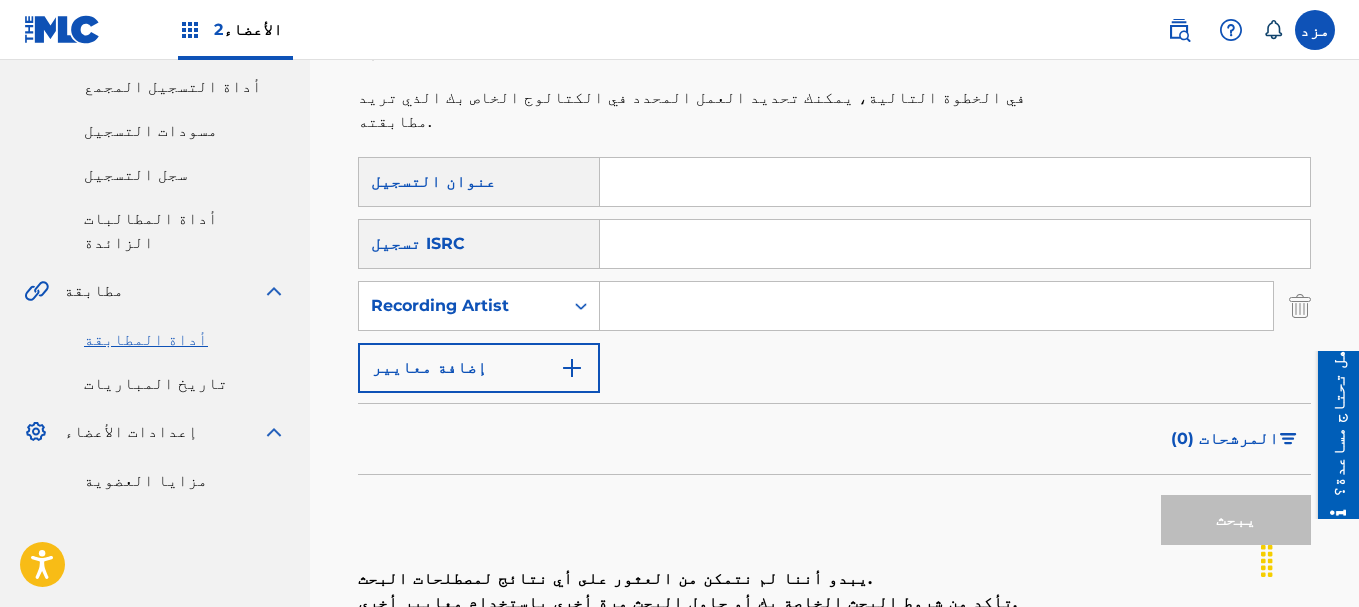 type 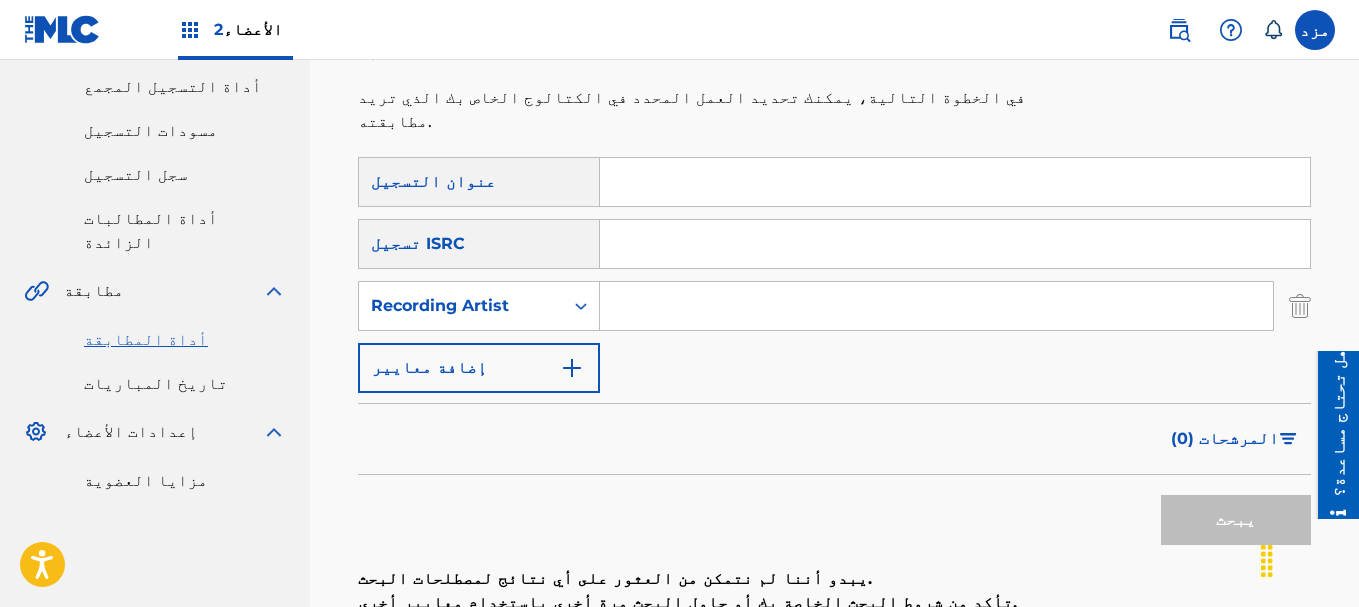 paste on "EGA271900027" 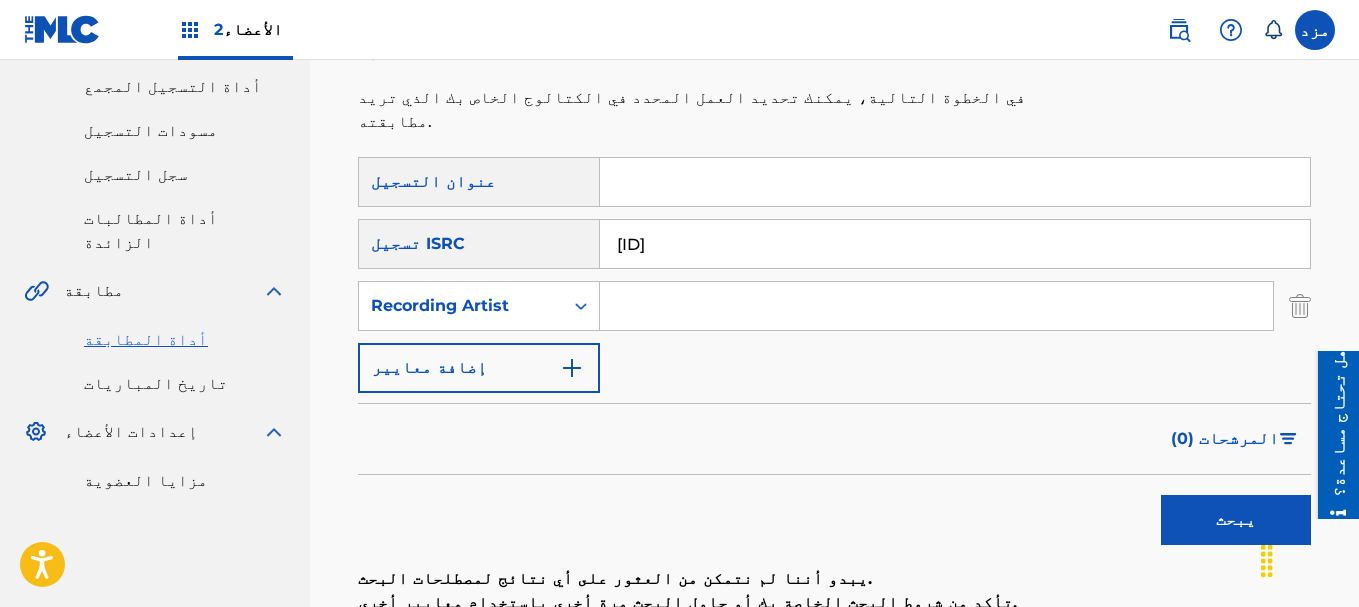 type on "EGA271900027" 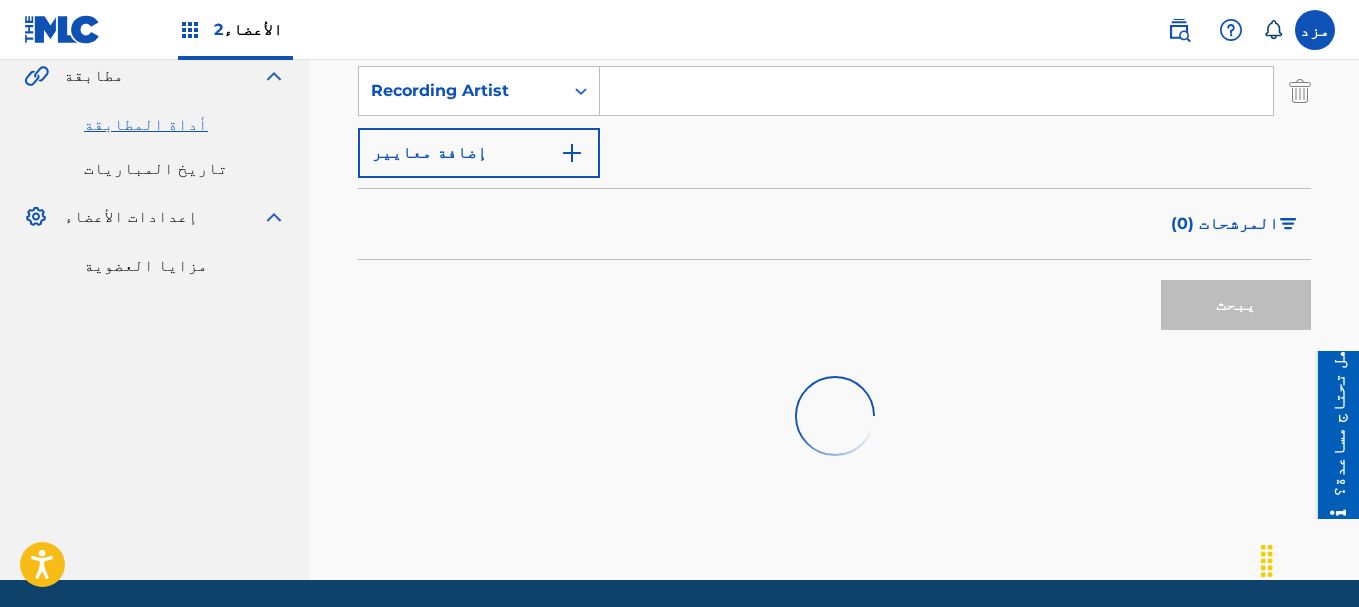 scroll, scrollTop: 533, scrollLeft: 0, axis: vertical 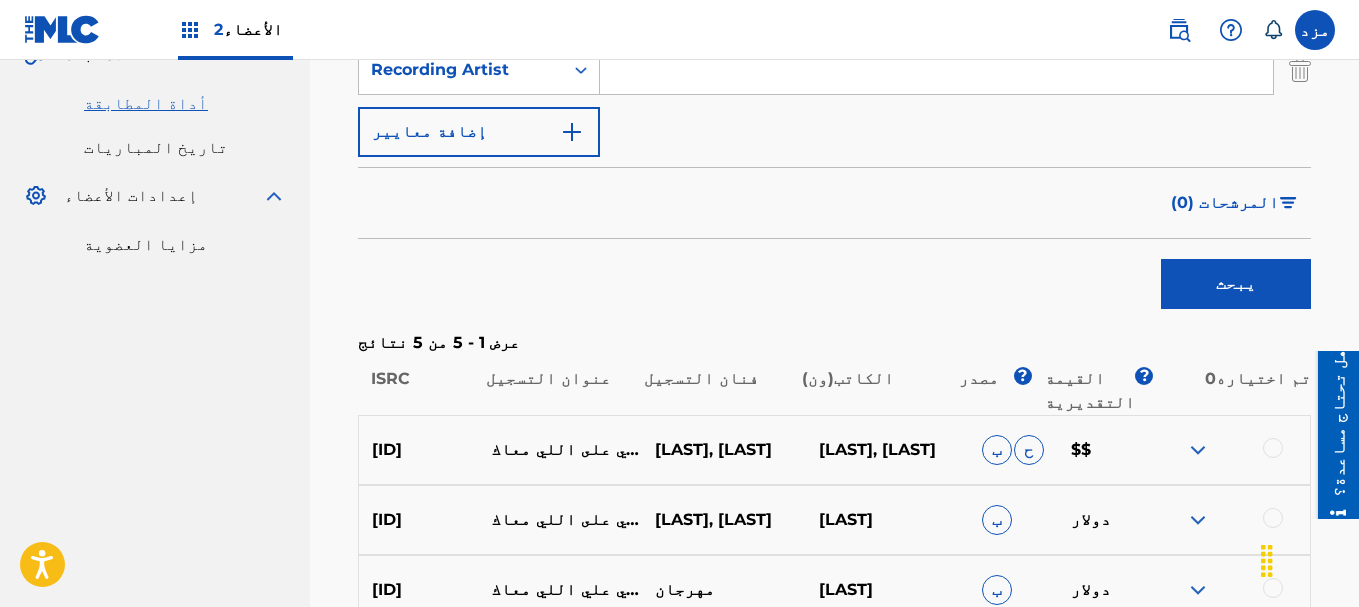 click at bounding box center (1198, 450) 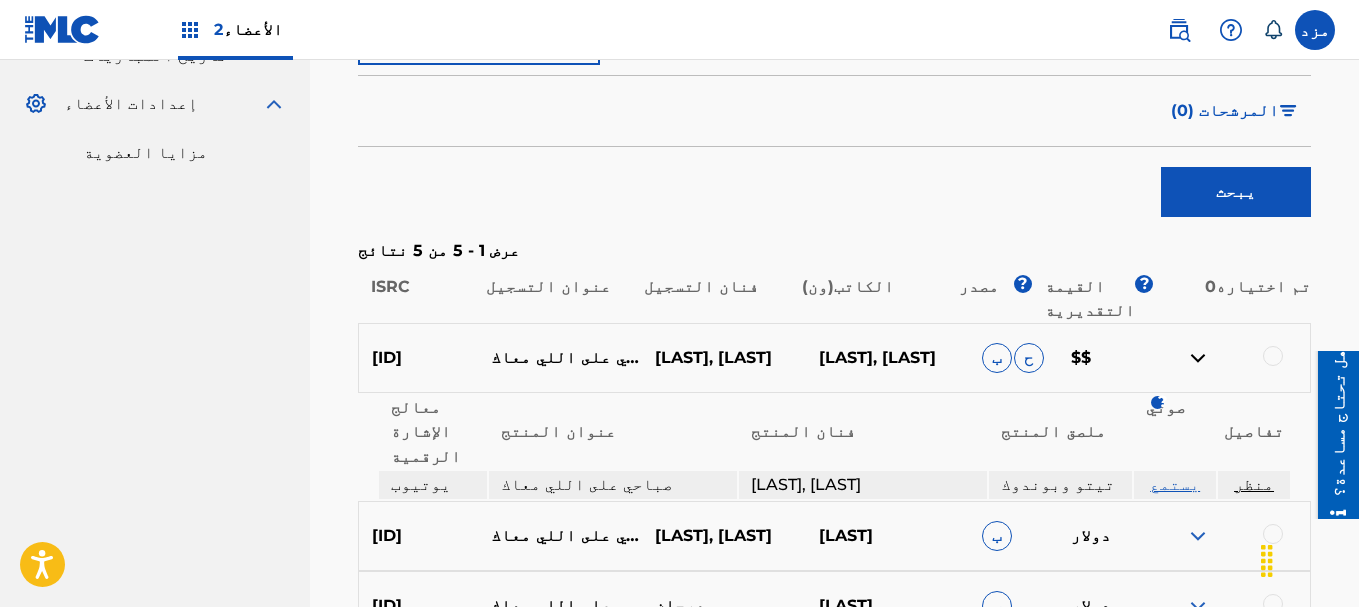 scroll, scrollTop: 733, scrollLeft: 0, axis: vertical 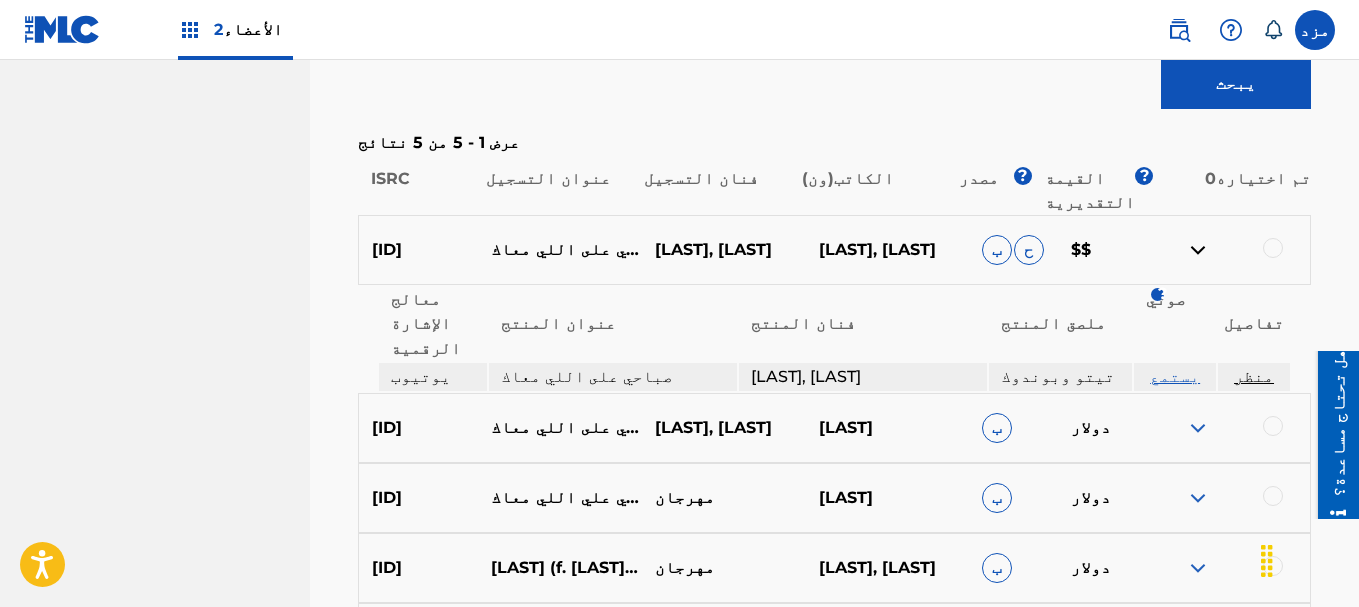 click at bounding box center [1198, 428] 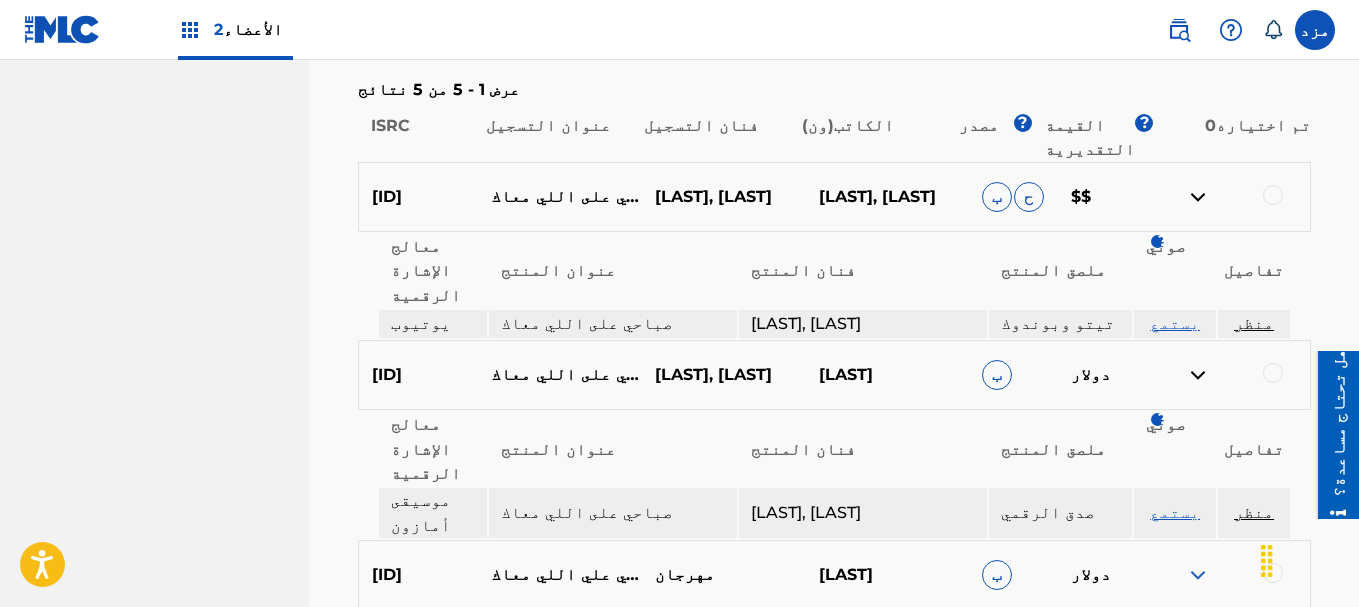 scroll, scrollTop: 833, scrollLeft: 0, axis: vertical 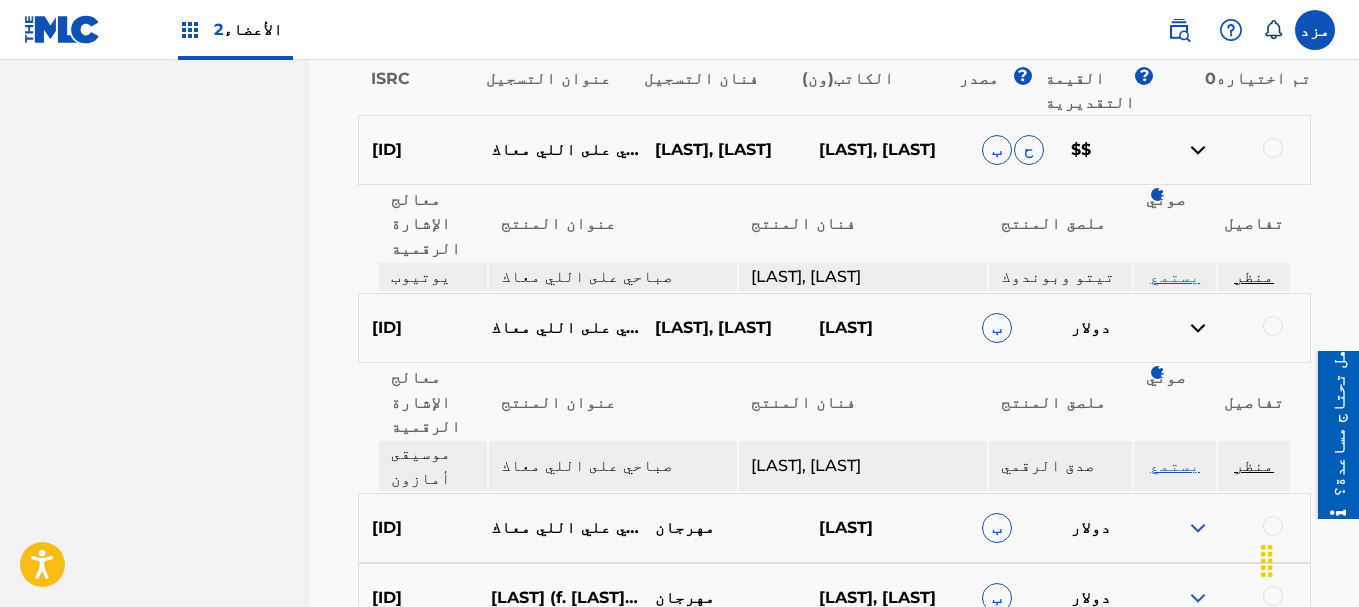 click on "يستمع" at bounding box center [1175, 276] 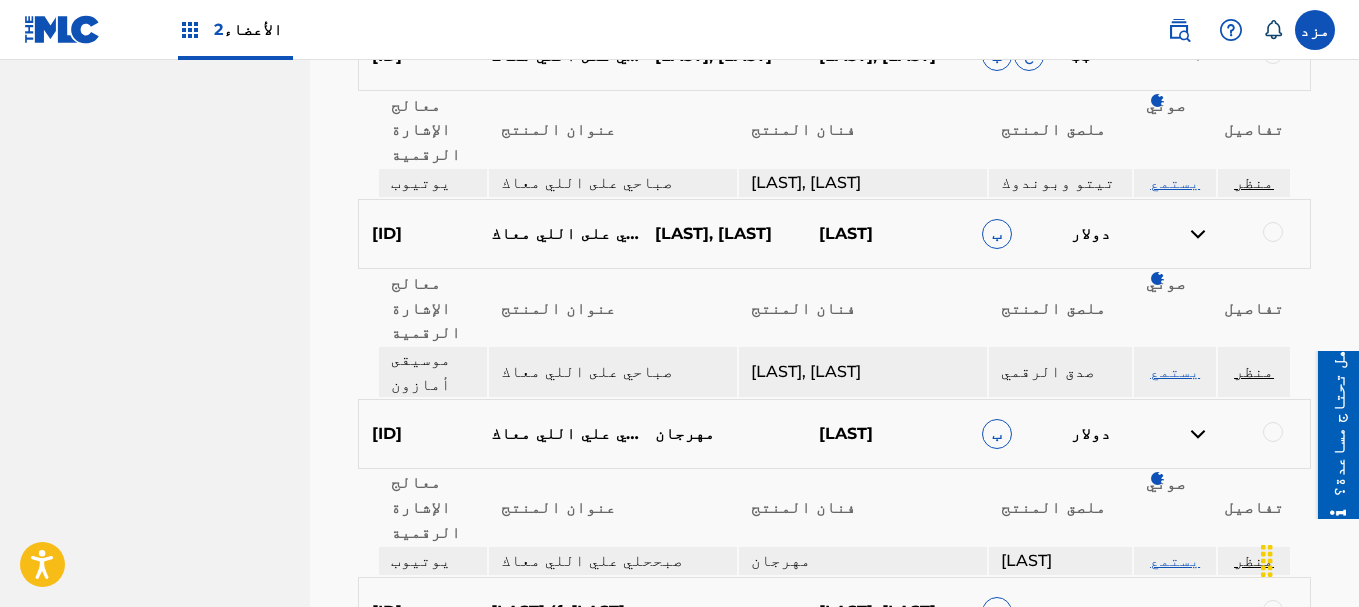 scroll, scrollTop: 1033, scrollLeft: 0, axis: vertical 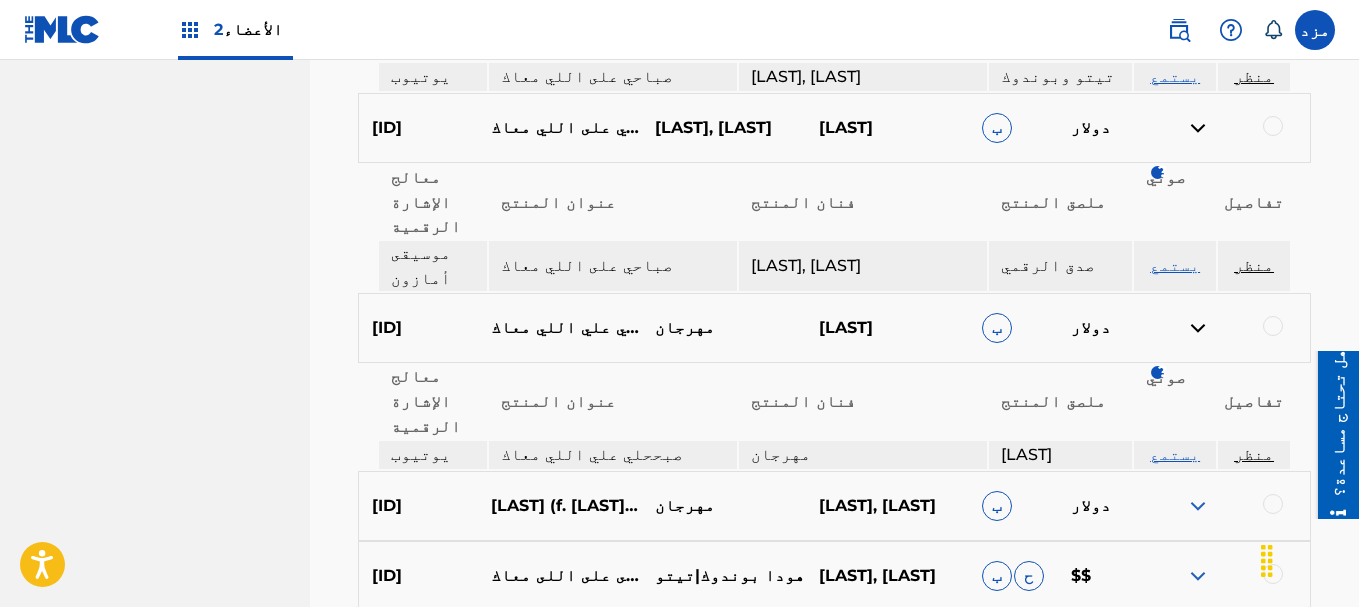 click at bounding box center [1198, 506] 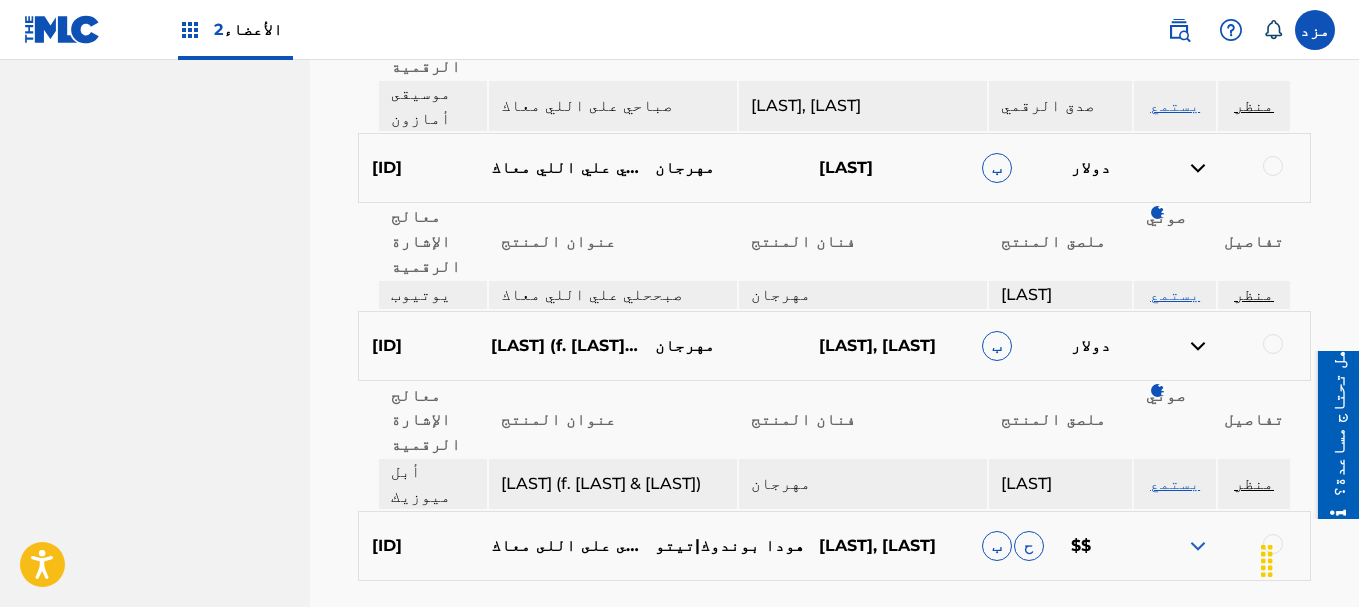 scroll, scrollTop: 1194, scrollLeft: 0, axis: vertical 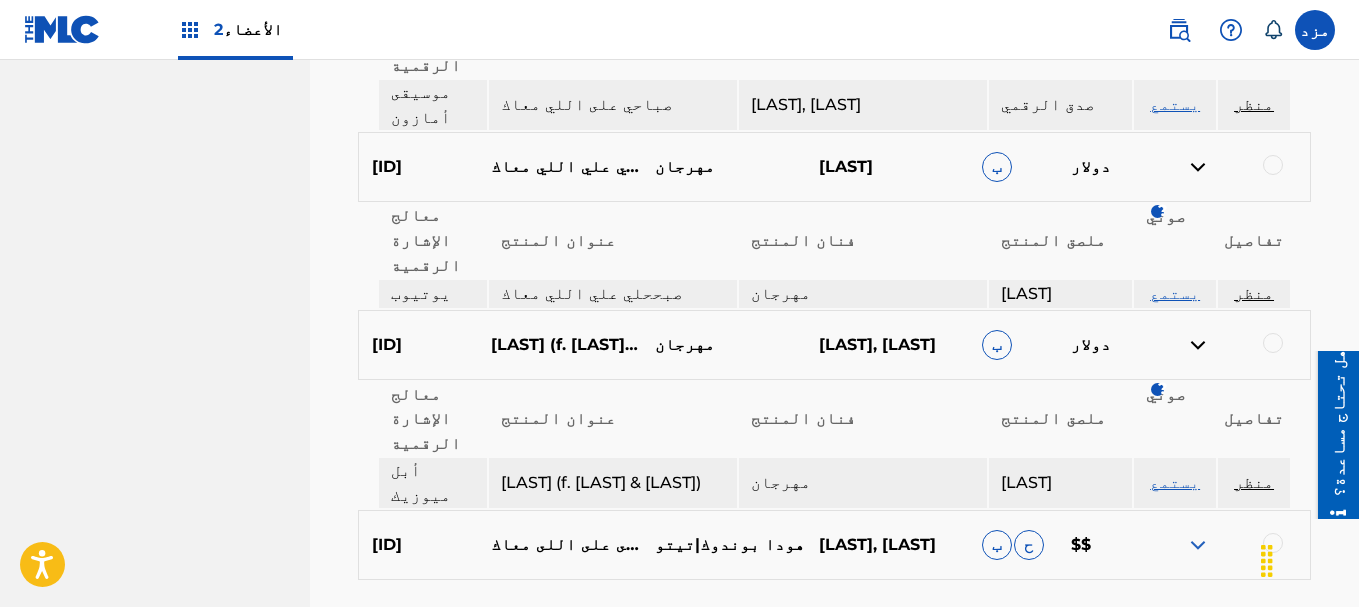 click at bounding box center (1198, 545) 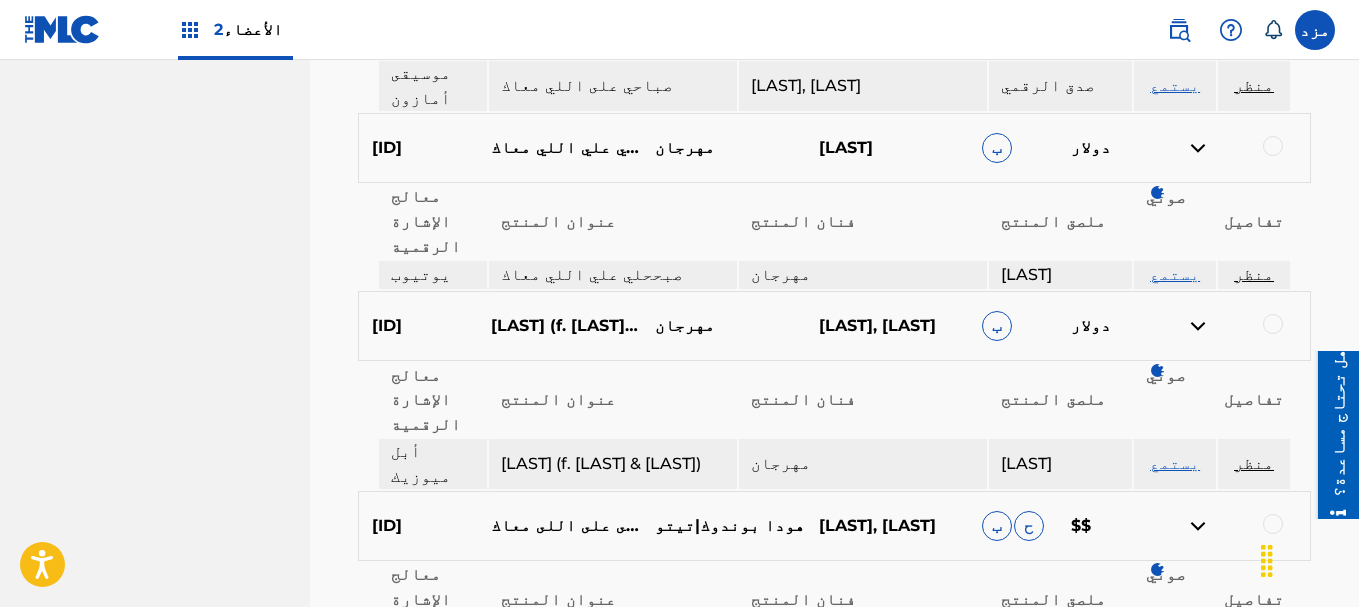 scroll, scrollTop: 1178, scrollLeft: 0, axis: vertical 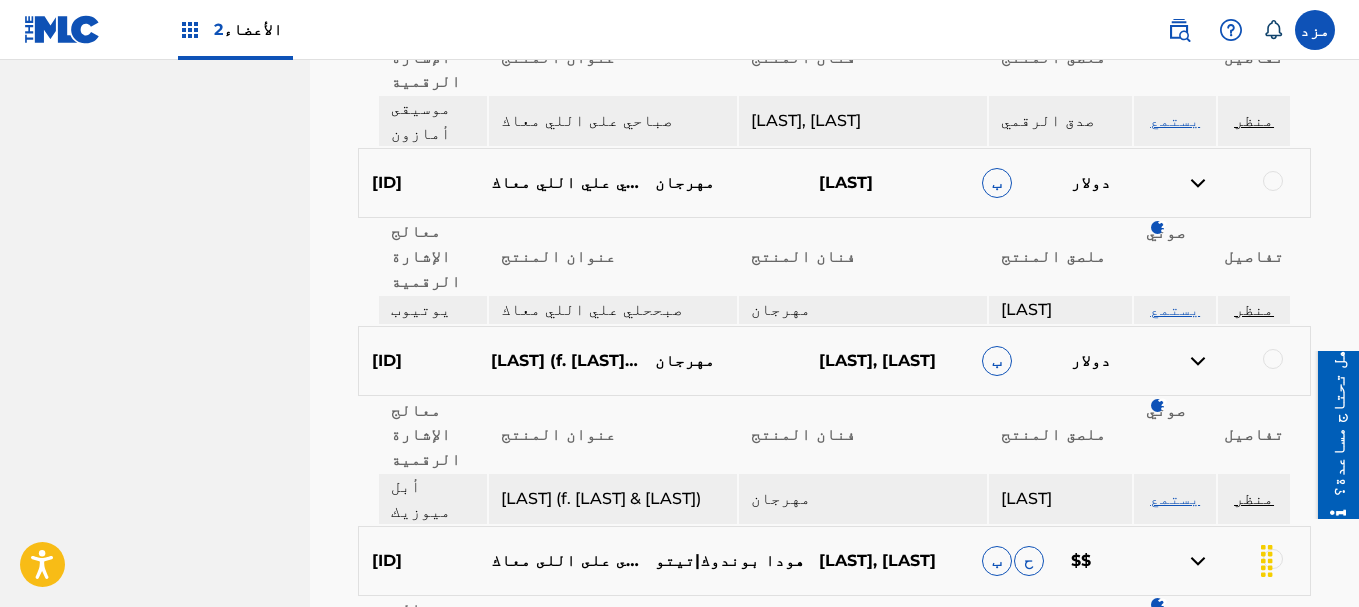 click on "منظر" at bounding box center (1254, 697) 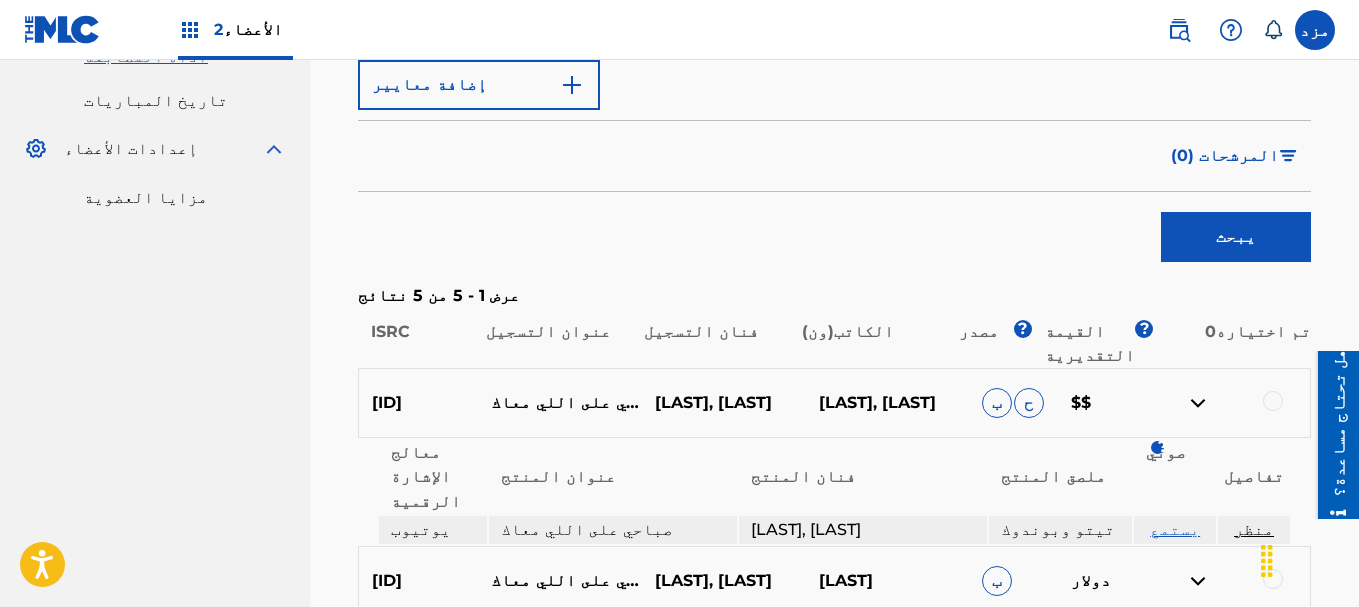 scroll, scrollTop: 600, scrollLeft: 0, axis: vertical 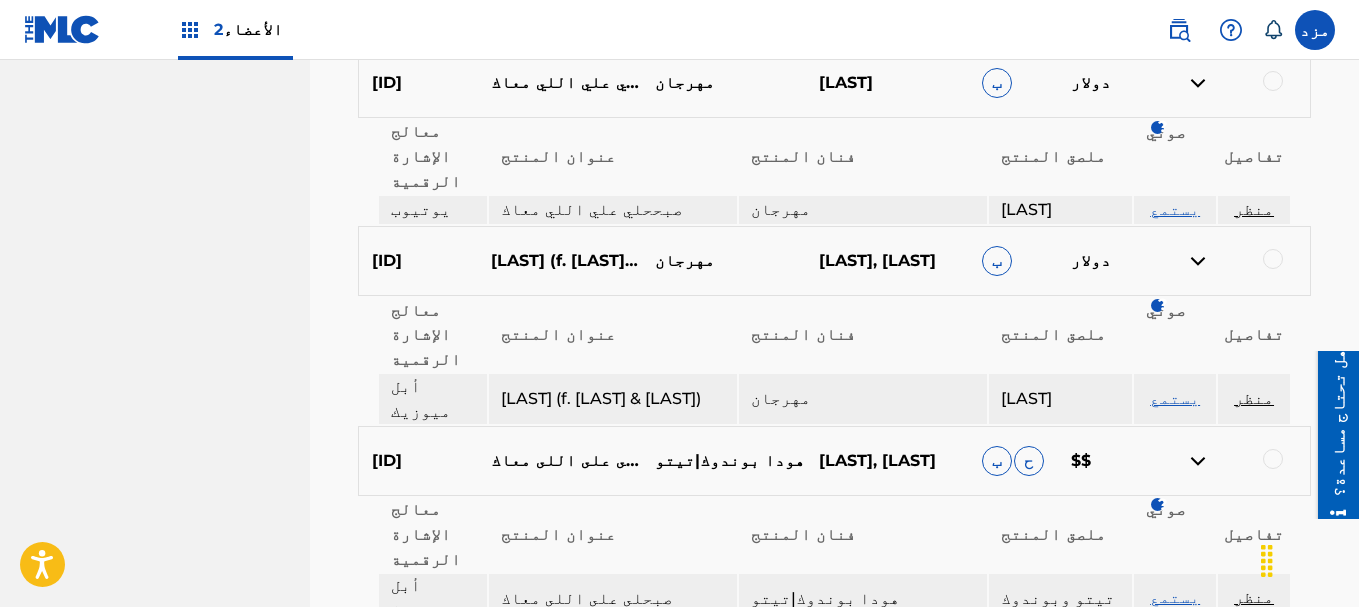 click at bounding box center (1198, 461) 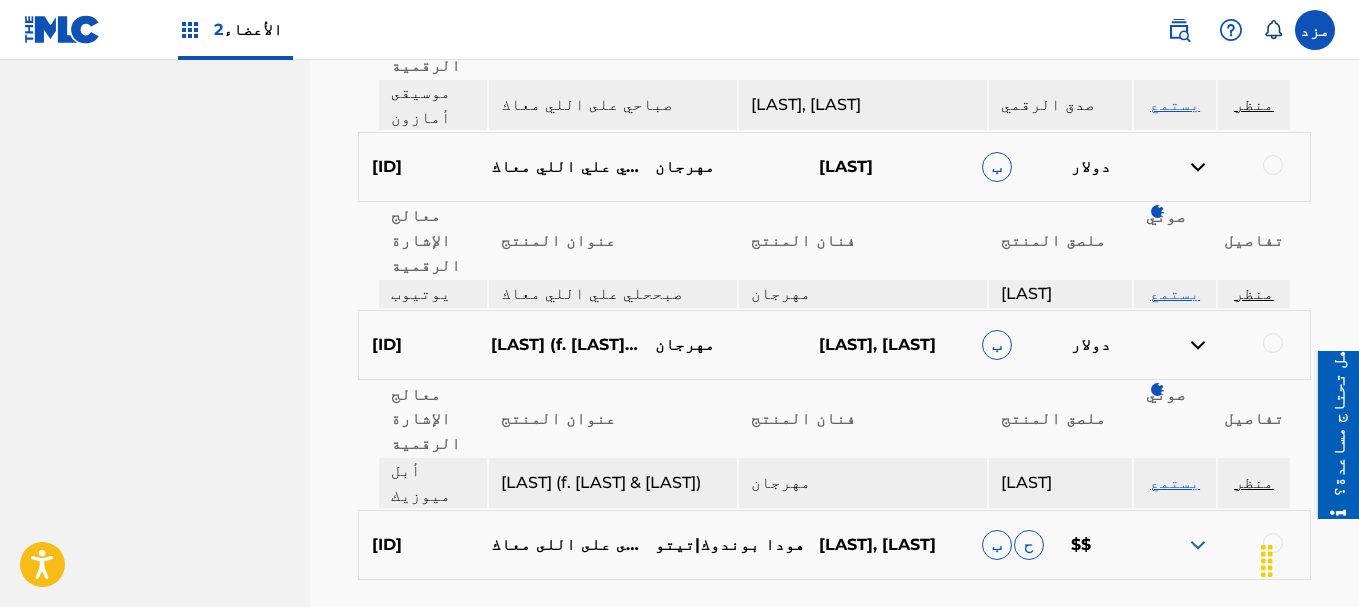 click at bounding box center [1198, 345] 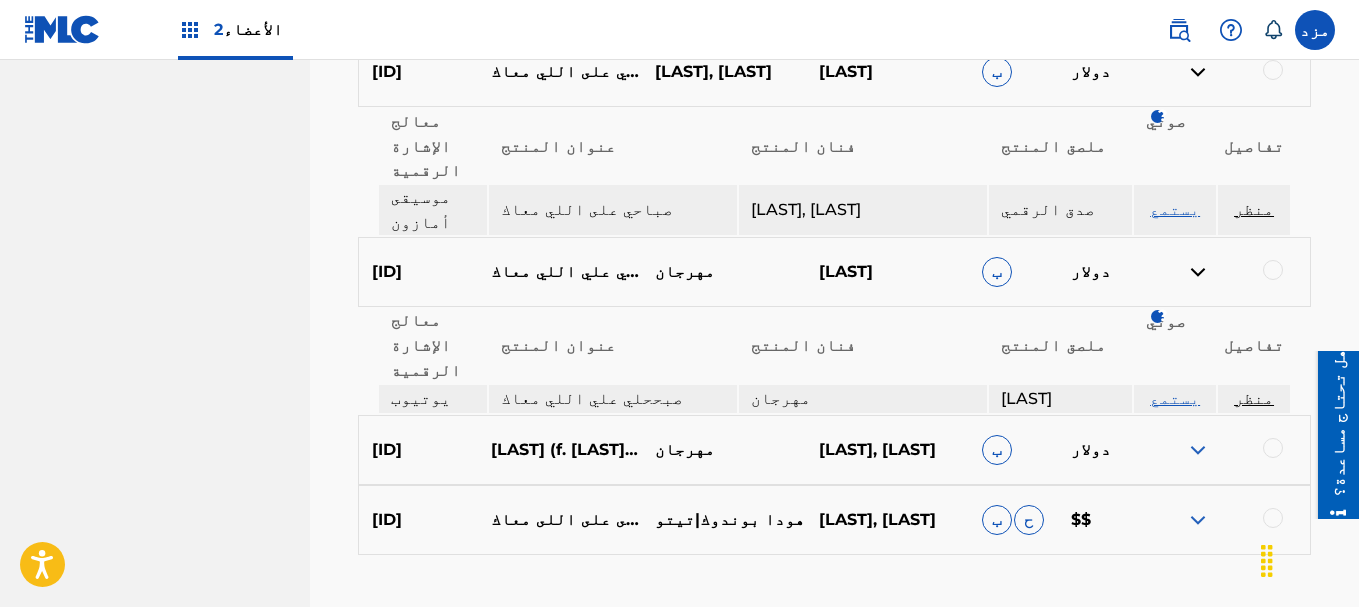 click at bounding box center (1198, 520) 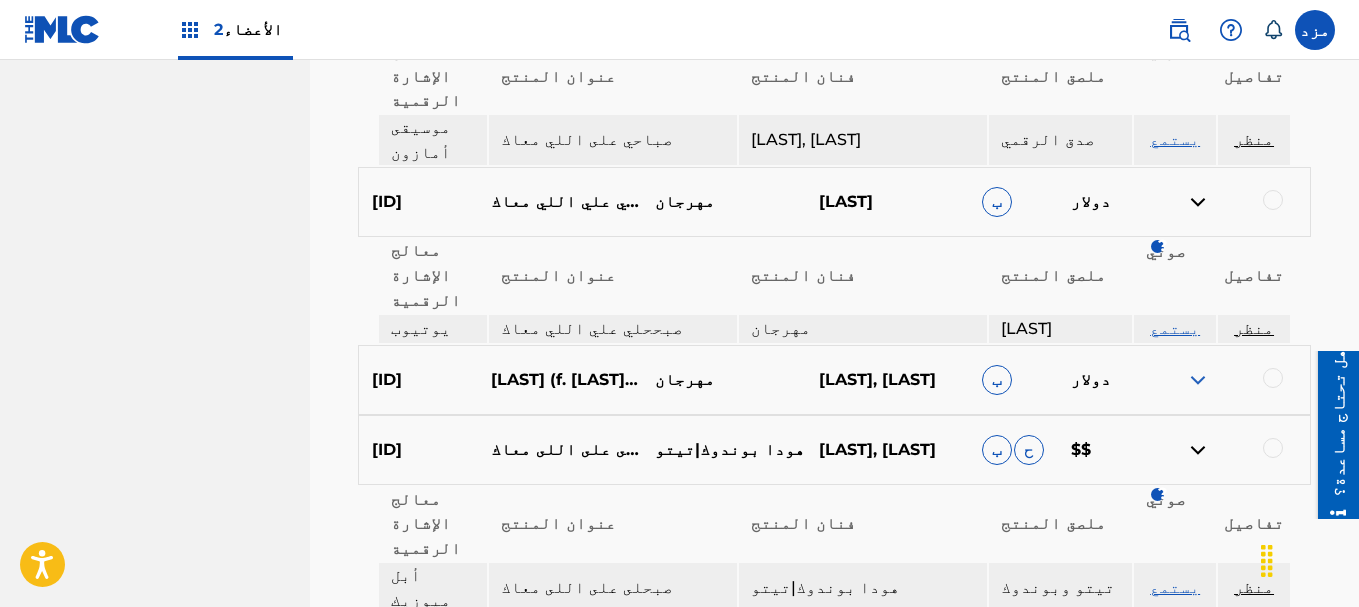 scroll, scrollTop: 1173, scrollLeft: 0, axis: vertical 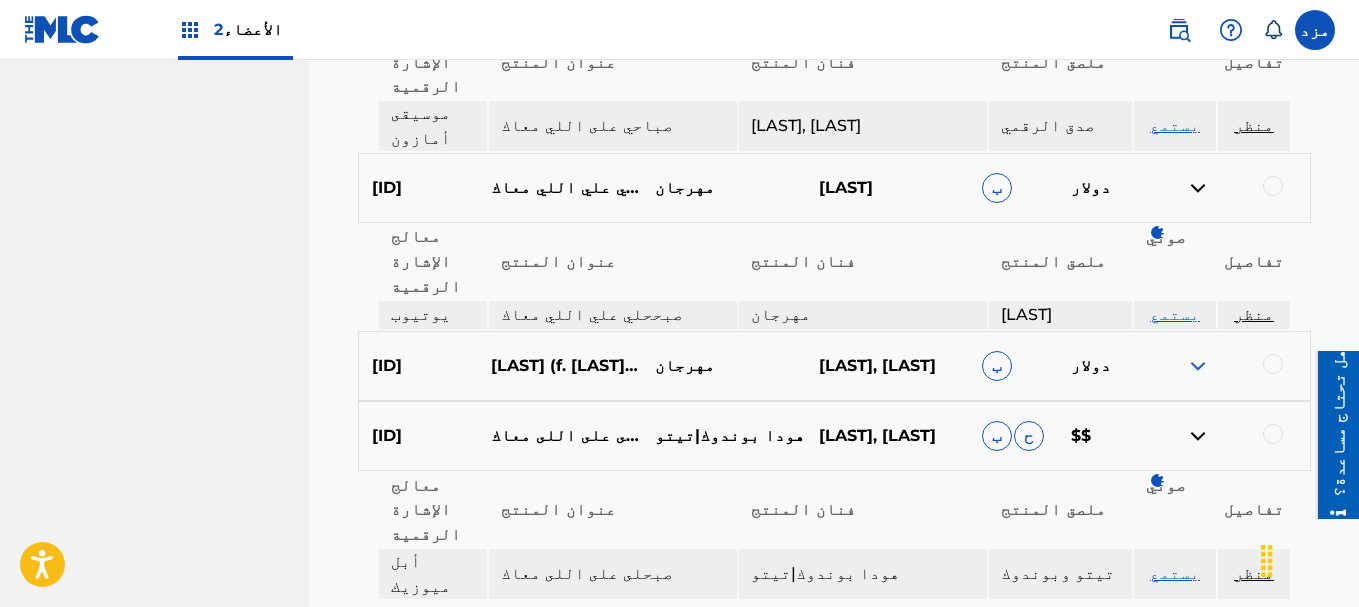 click on "يستمع" at bounding box center (1175, 573) 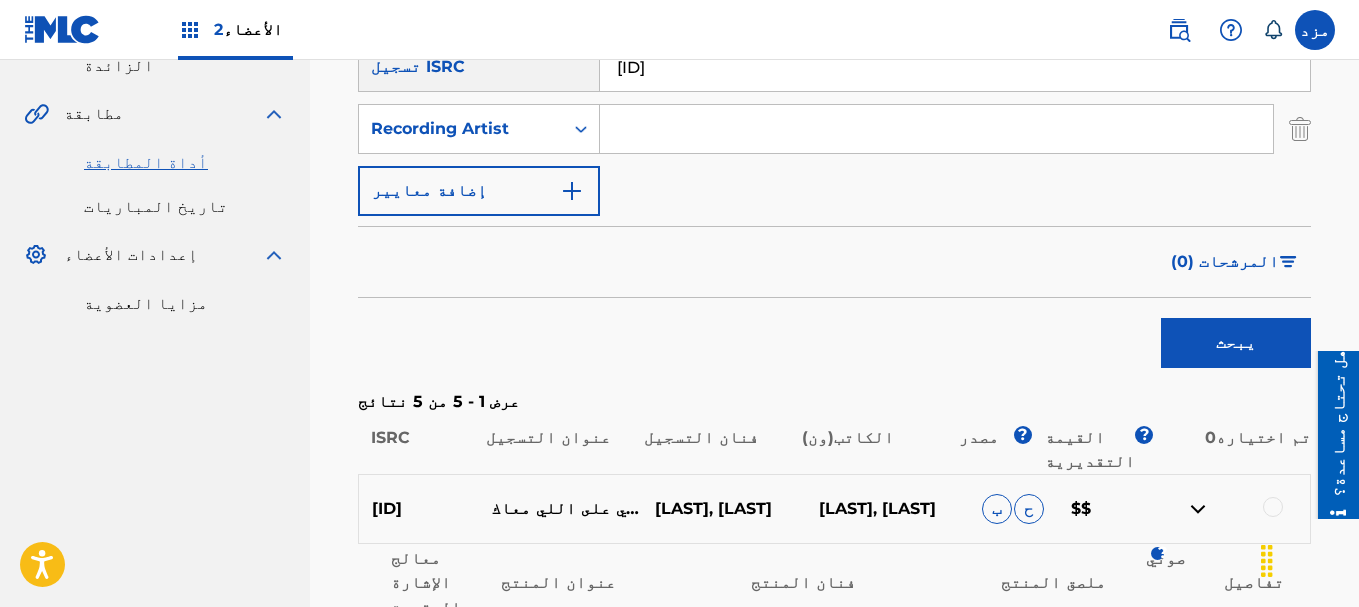 scroll, scrollTop: 473, scrollLeft: 0, axis: vertical 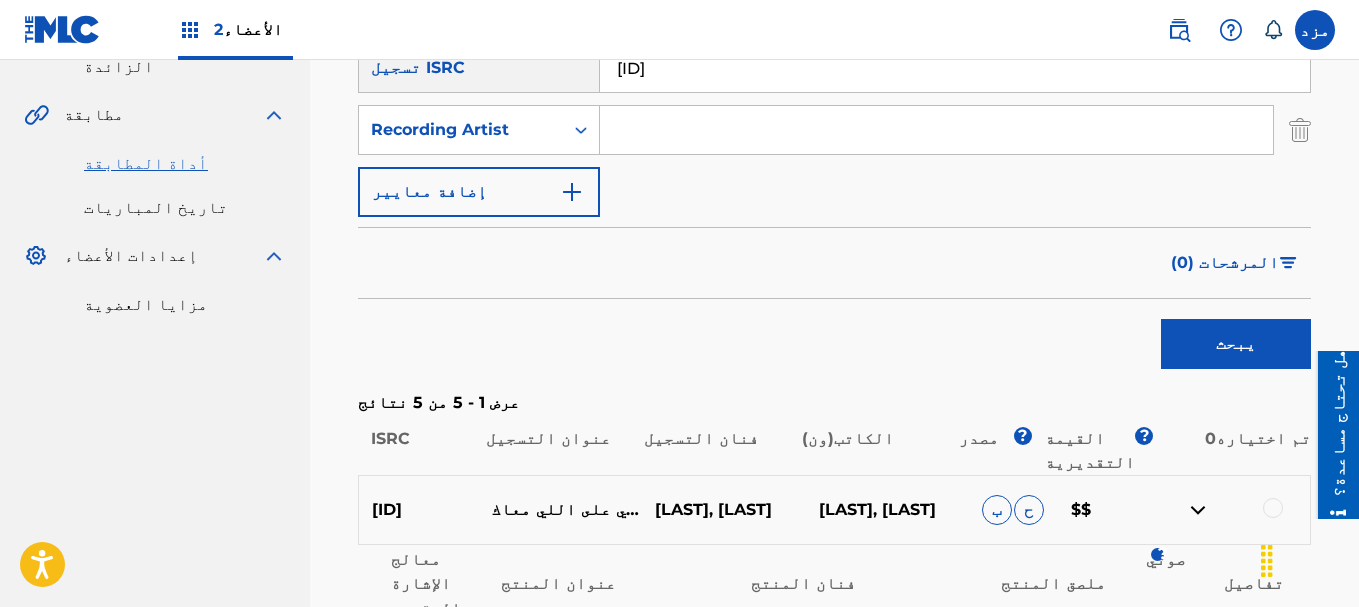 click at bounding box center [1198, 510] 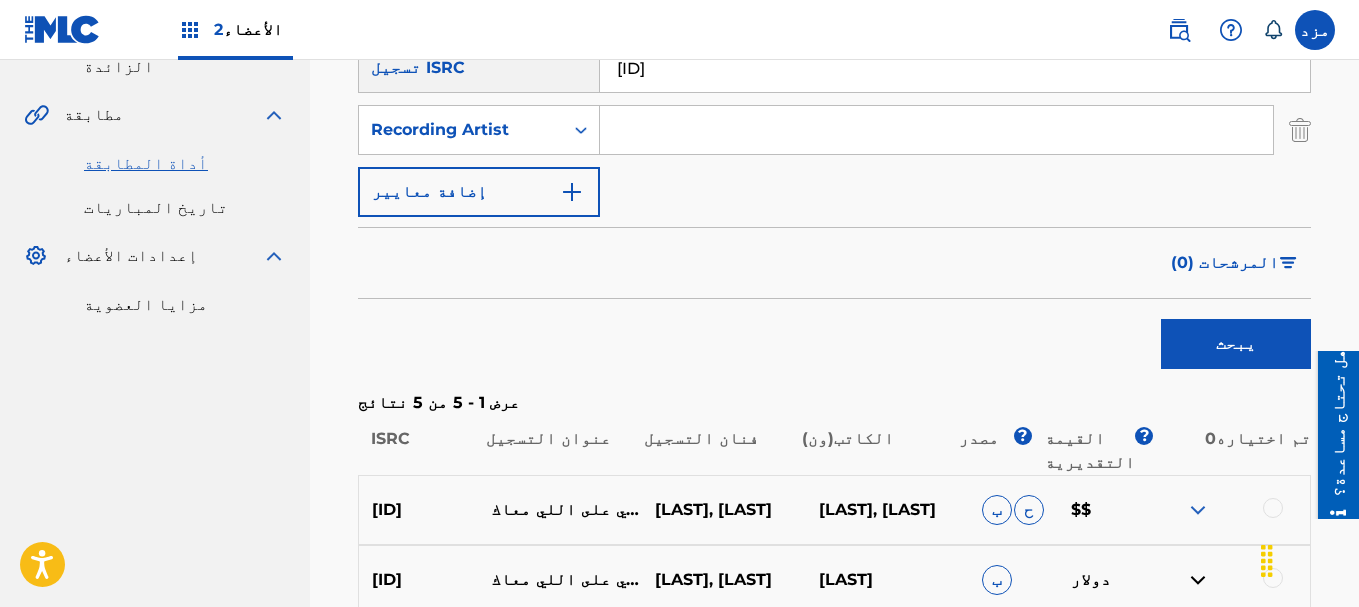 click on "يبحث" at bounding box center (1236, 344) 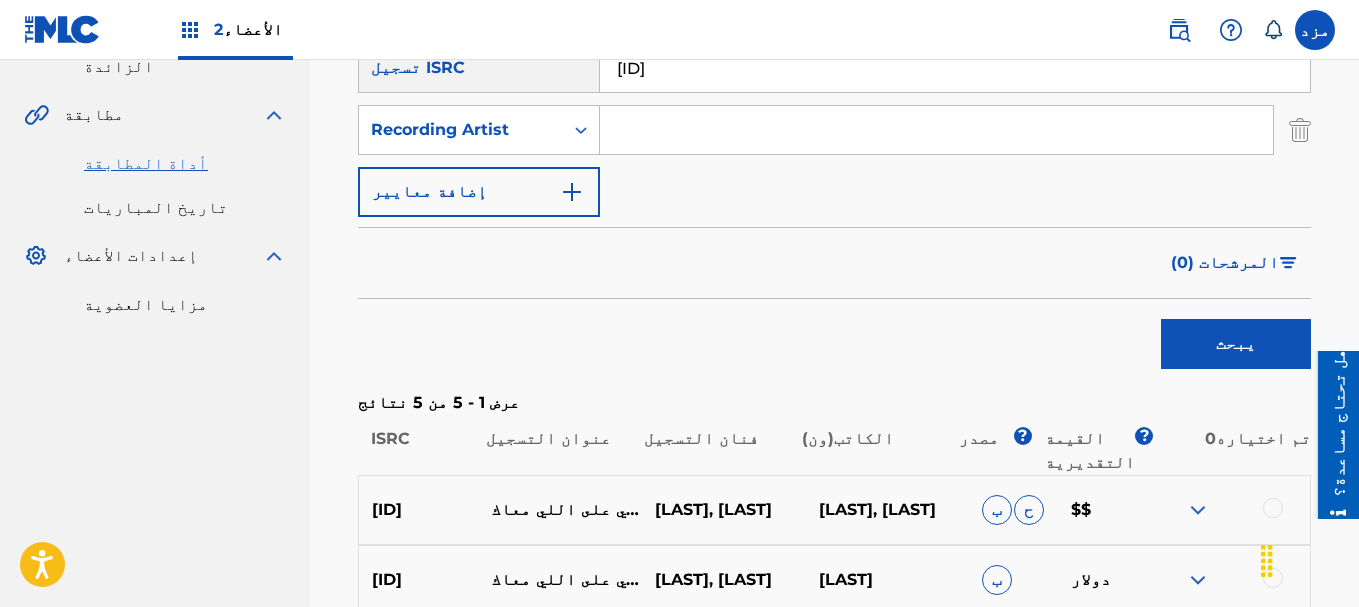 scroll, scrollTop: 673, scrollLeft: 0, axis: vertical 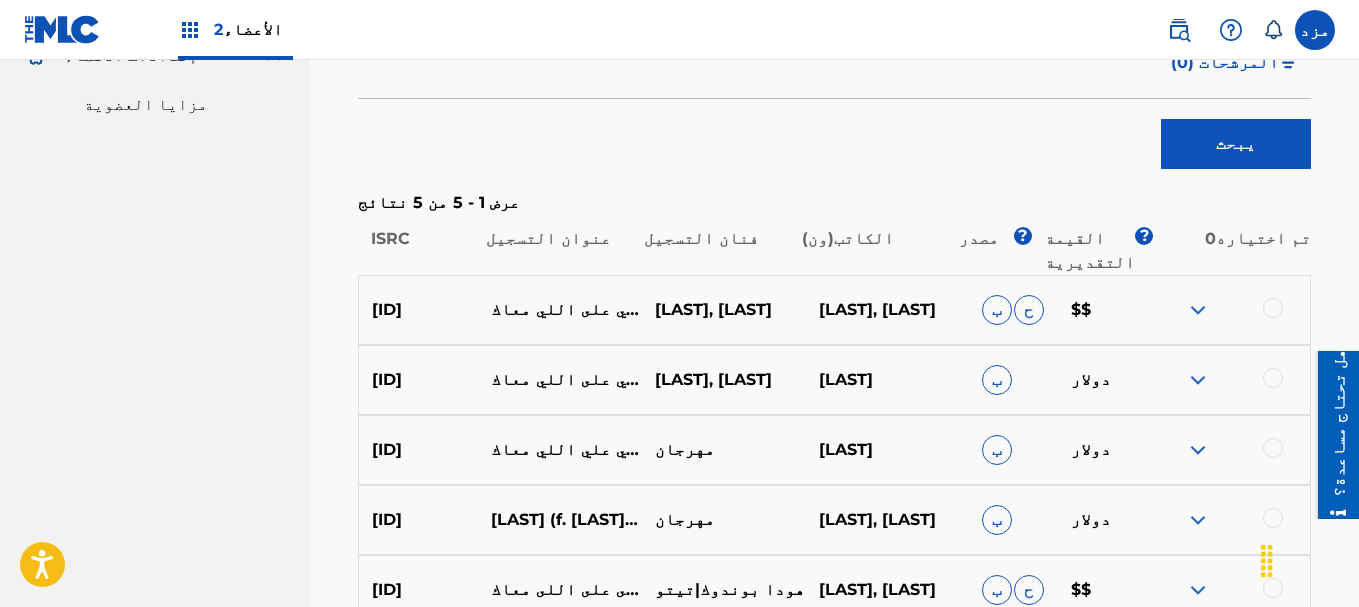 click at bounding box center [1198, 310] 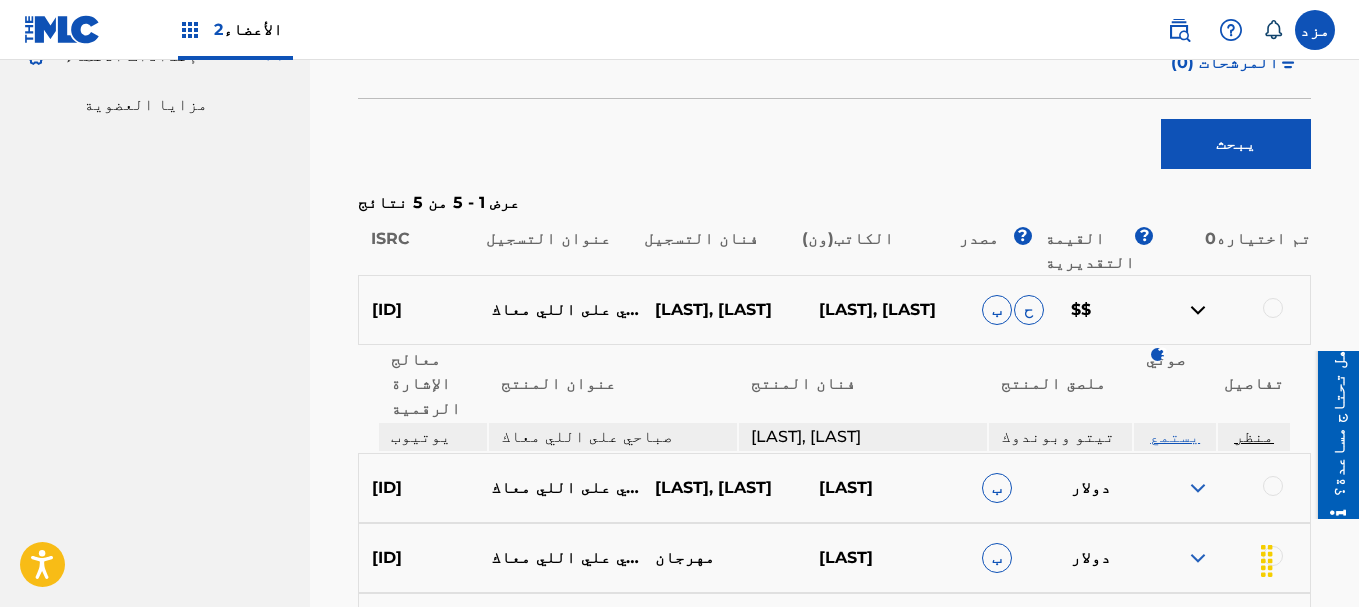 click on "يستمع" at bounding box center [1175, 436] 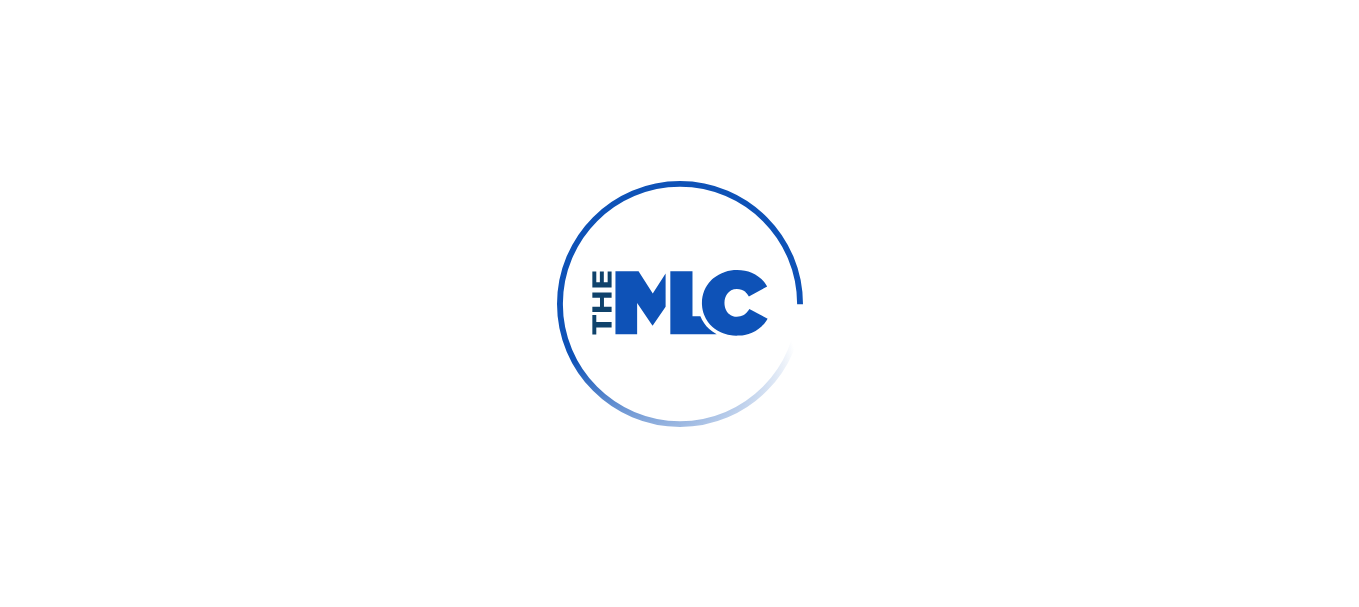 scroll, scrollTop: 0, scrollLeft: 0, axis: both 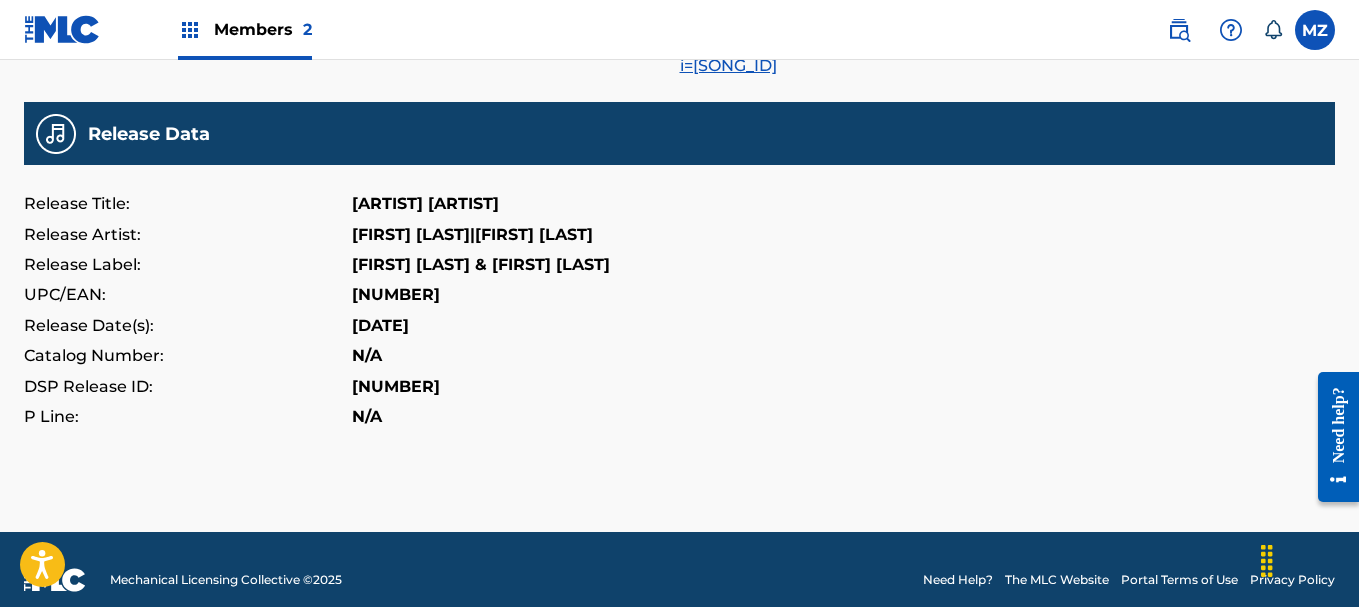 click on "[FIRST] [LAST]|[FIRST] [LAST]" at bounding box center [472, 235] 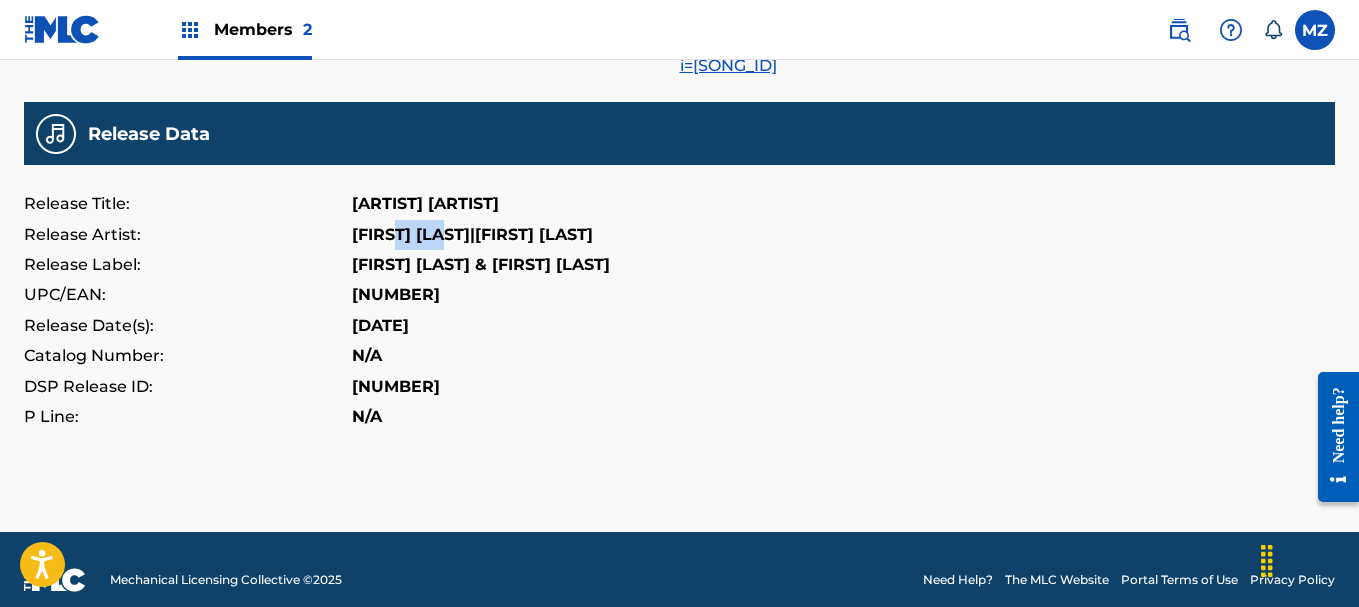 click on "HODA BONDOK|TITO" at bounding box center (472, 235) 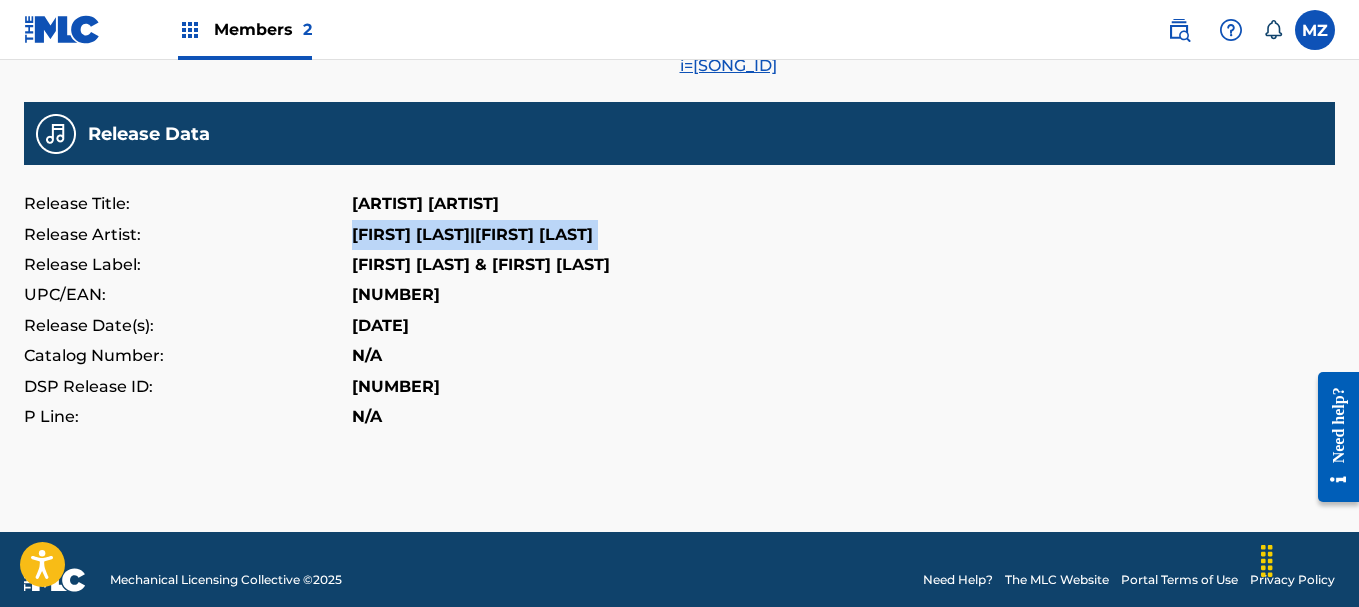 click on "HODA BONDOK|TITO" at bounding box center (472, 235) 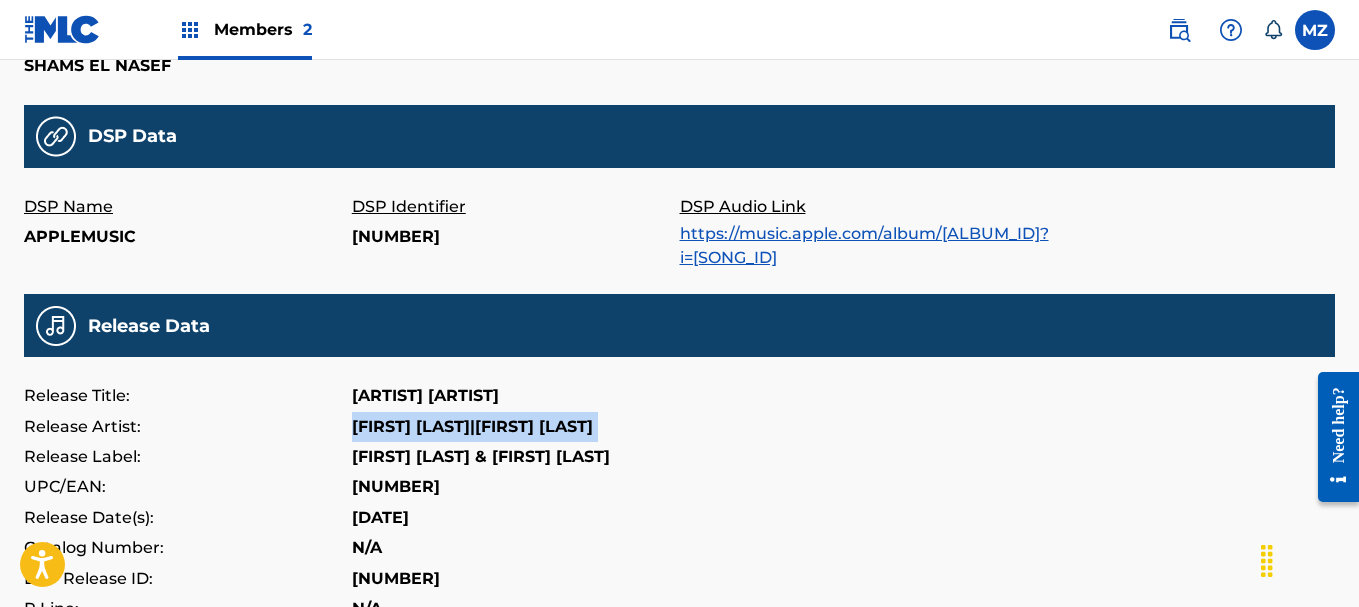 scroll, scrollTop: 830, scrollLeft: 0, axis: vertical 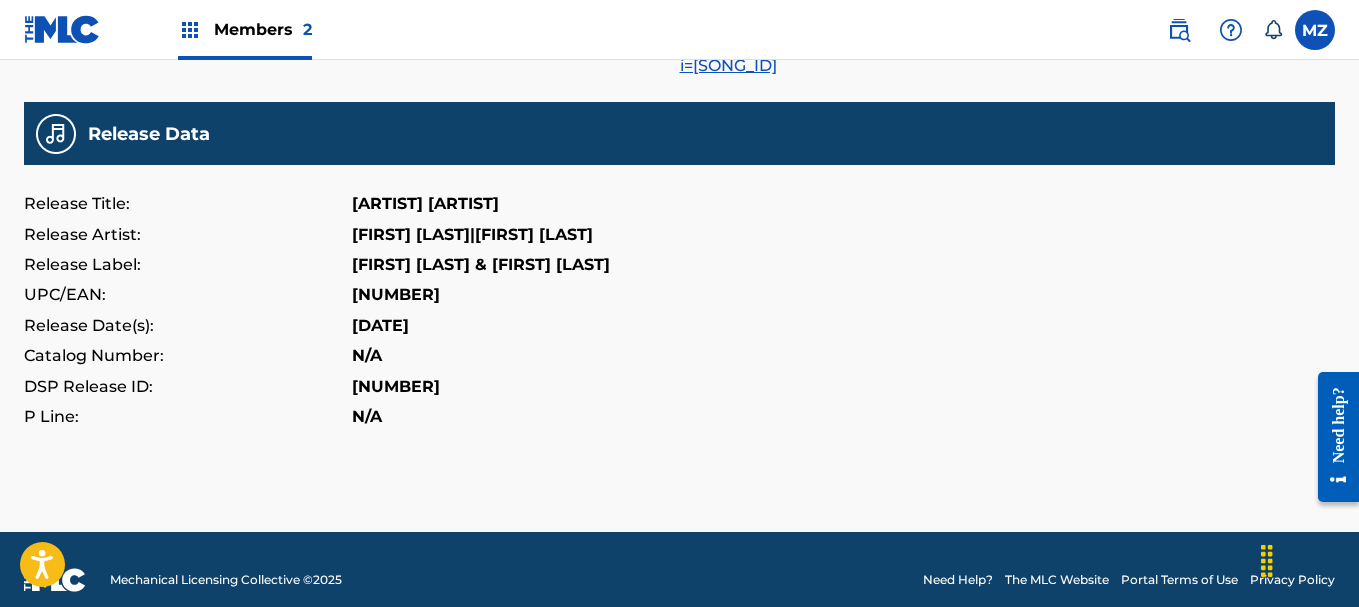 click on "3616403030031" at bounding box center [396, 295] 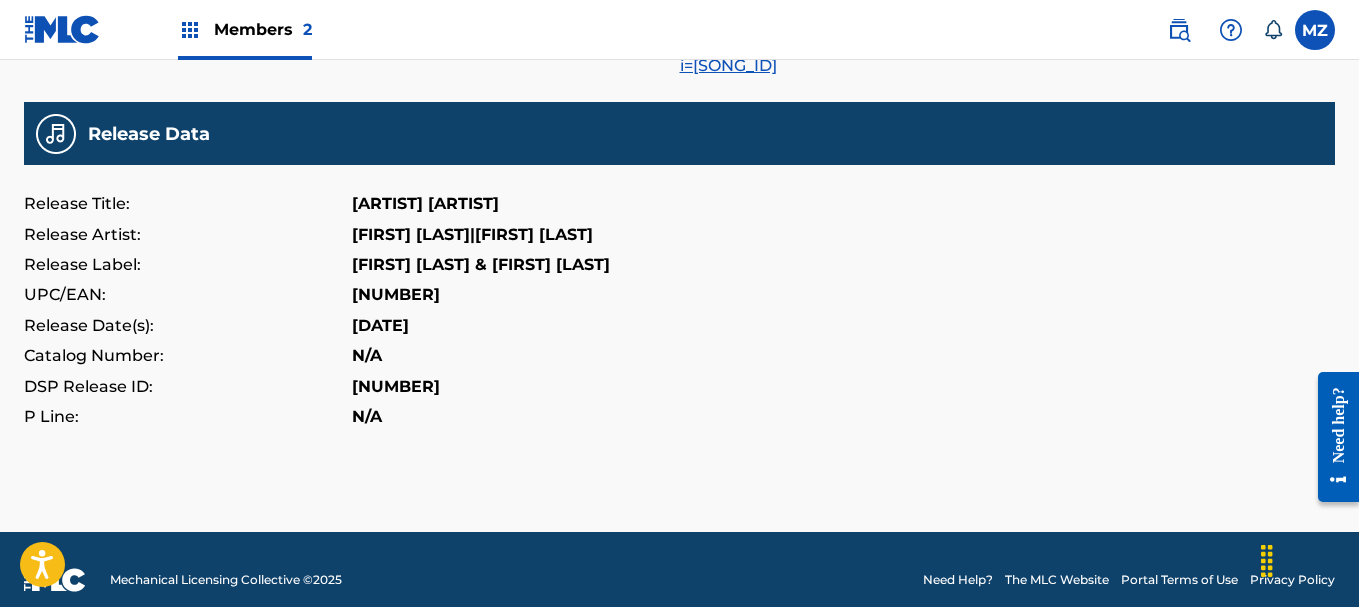 click on "Catalog Number: N/A" at bounding box center (679, 356) 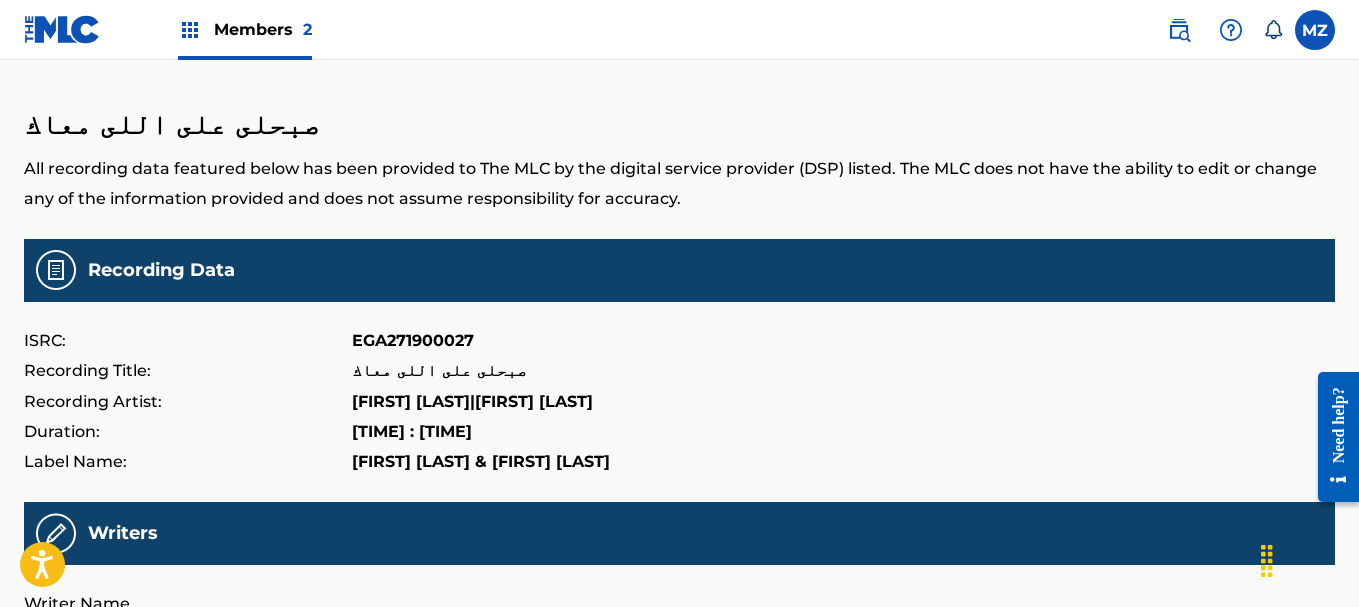 scroll, scrollTop: 30, scrollLeft: 0, axis: vertical 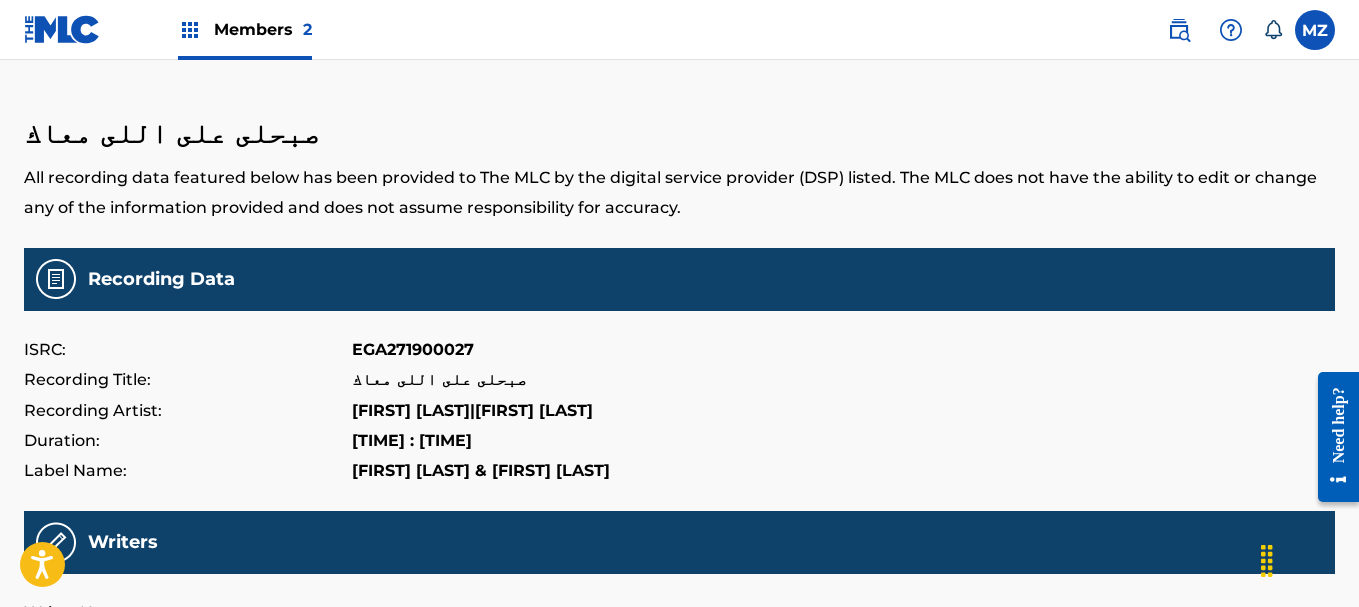 click on "HODA BONDOK|TITO" at bounding box center [472, 411] 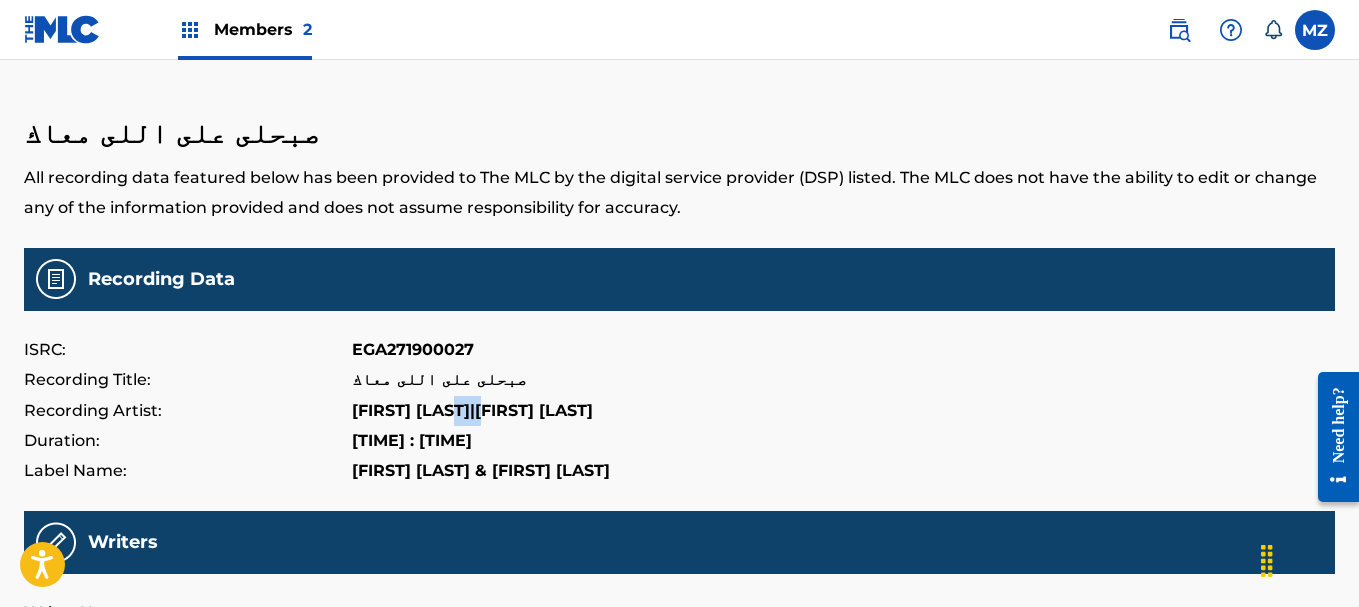click on "HODA BONDOK|TITO" at bounding box center (472, 411) 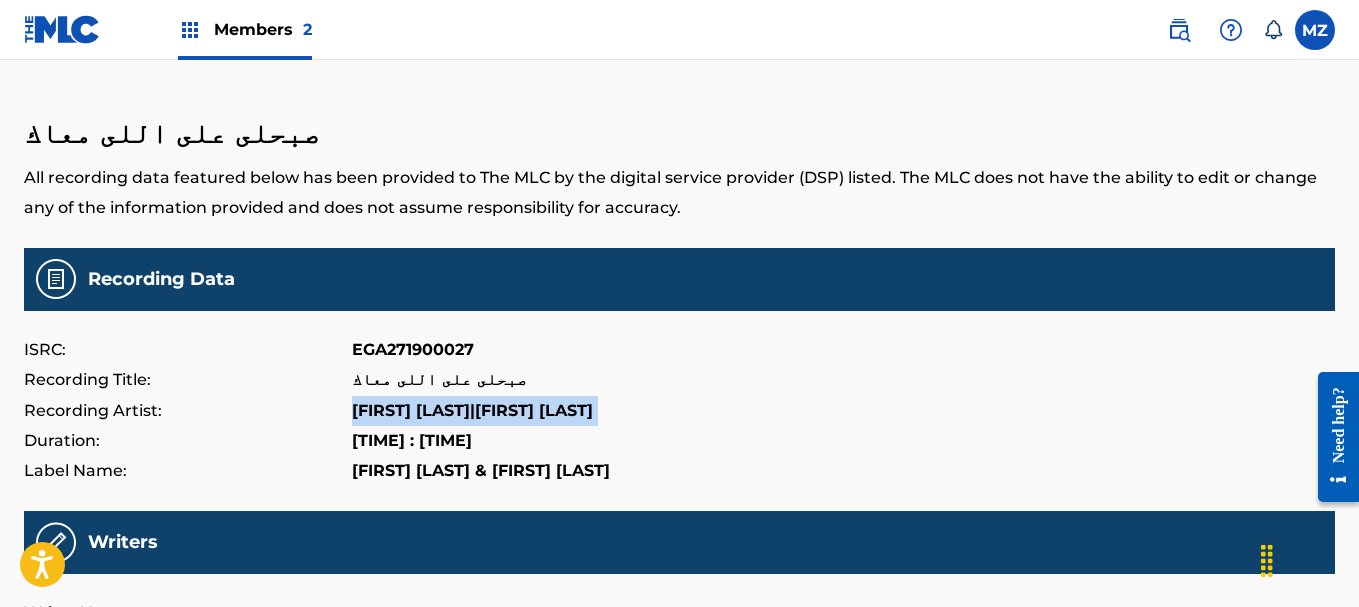 click on "HODA BONDOK|TITO" at bounding box center (472, 411) 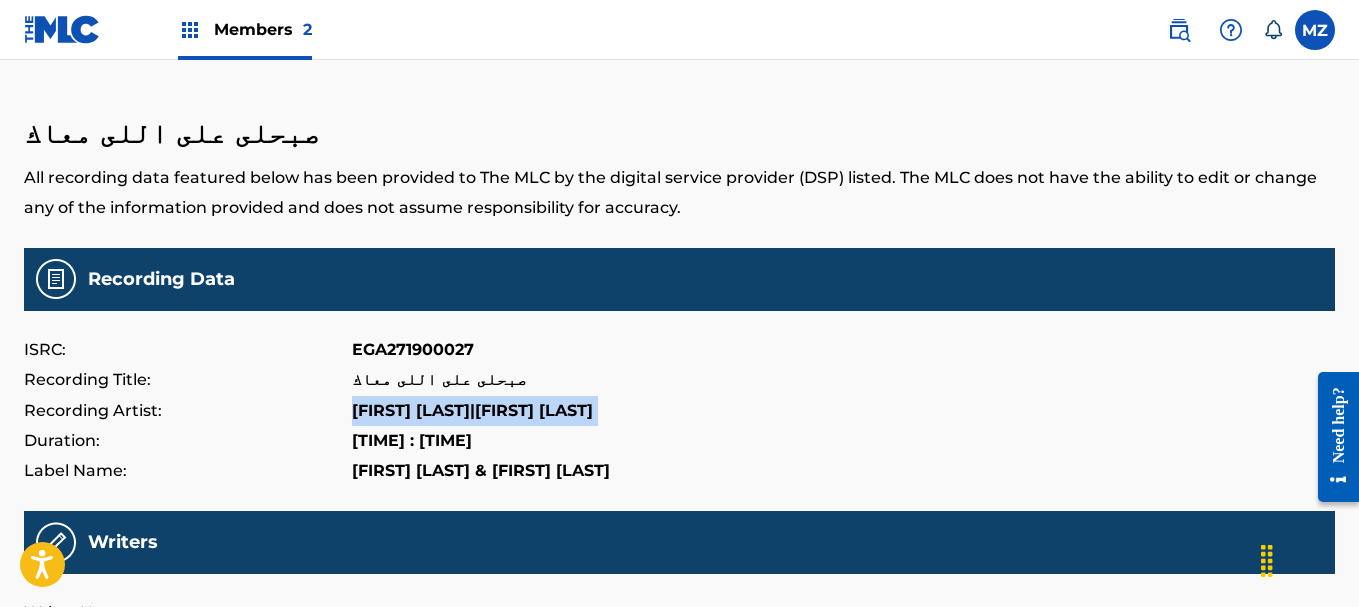 click at bounding box center [62, 29] 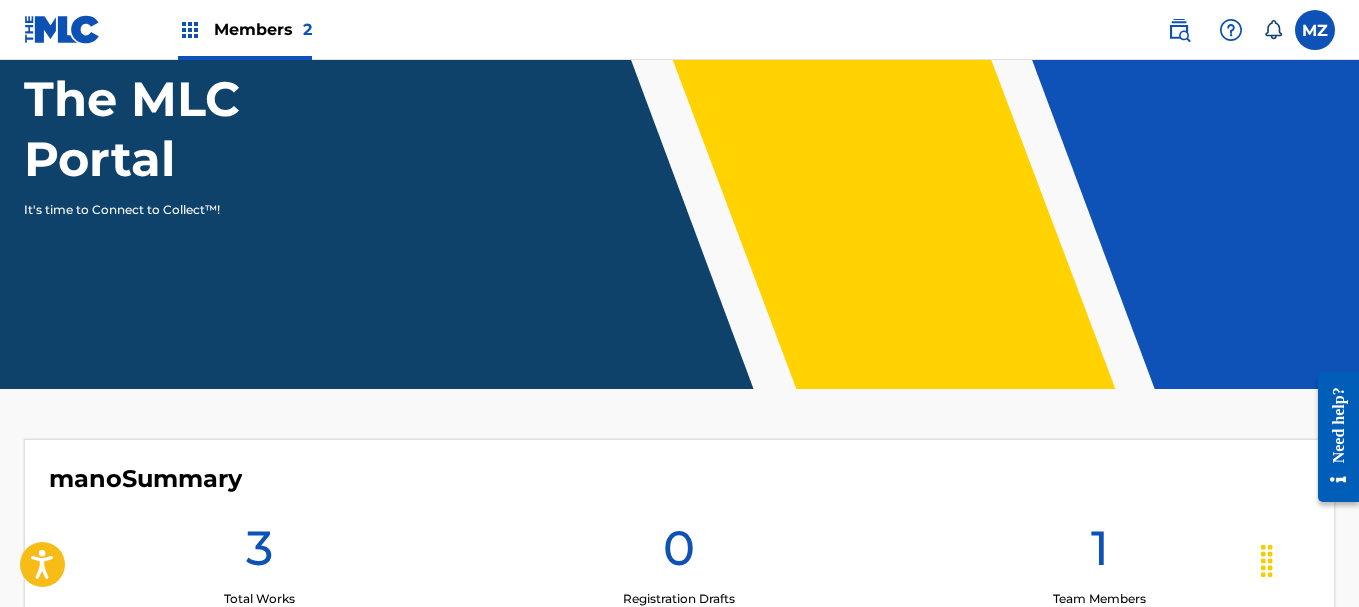 scroll, scrollTop: 400, scrollLeft: 0, axis: vertical 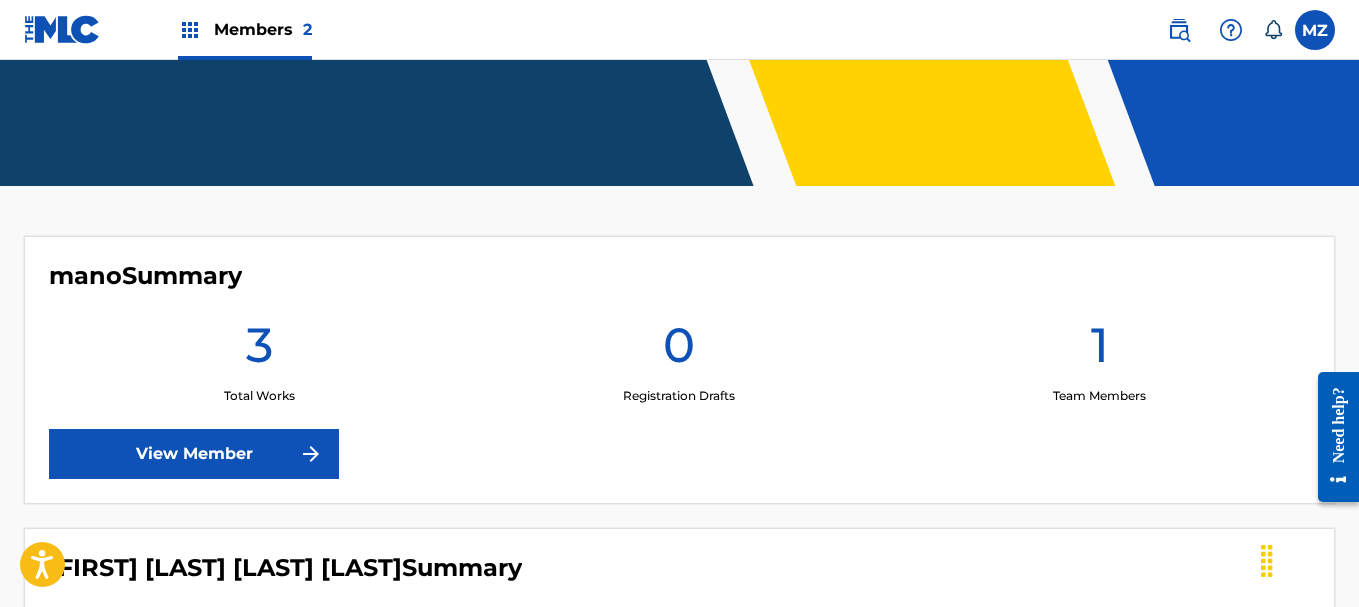 click on "View Member" at bounding box center [194, 454] 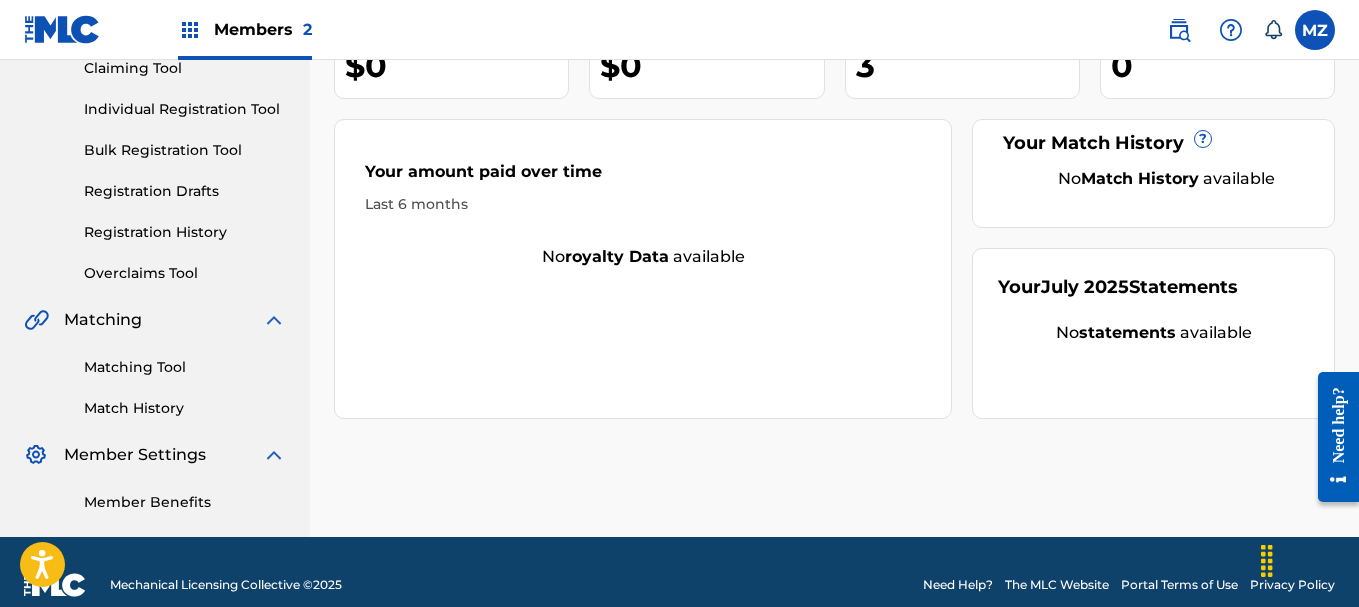 scroll, scrollTop: 252, scrollLeft: 0, axis: vertical 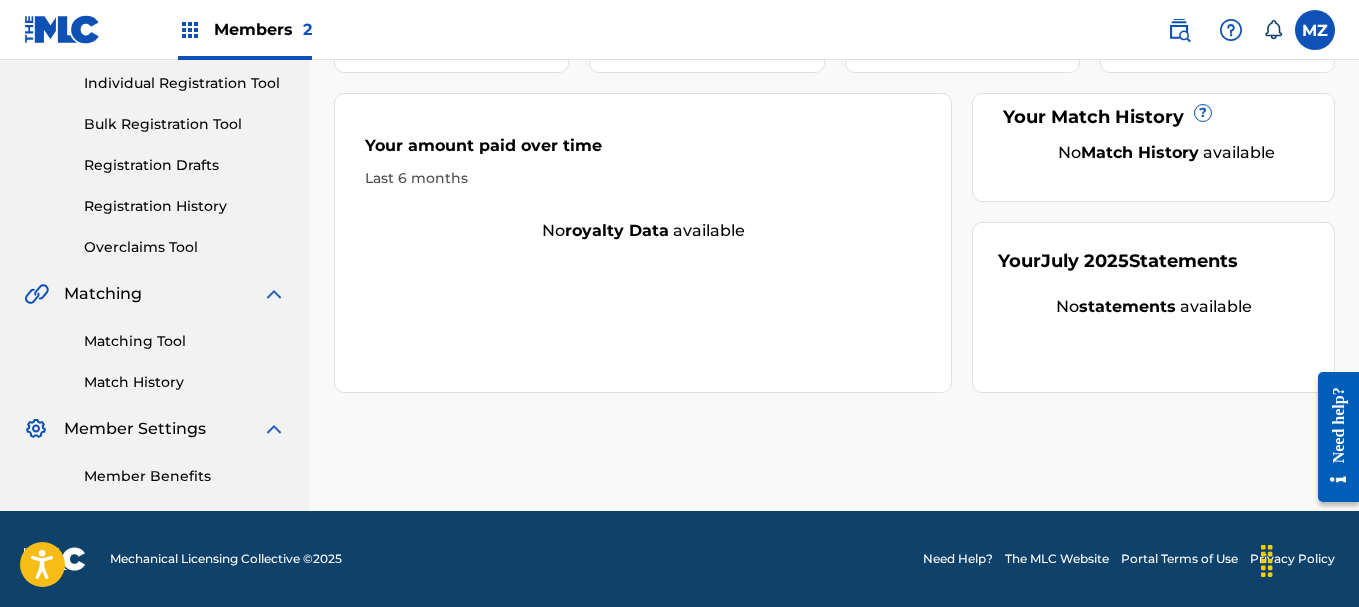 click on "Matching Tool" at bounding box center [185, 341] 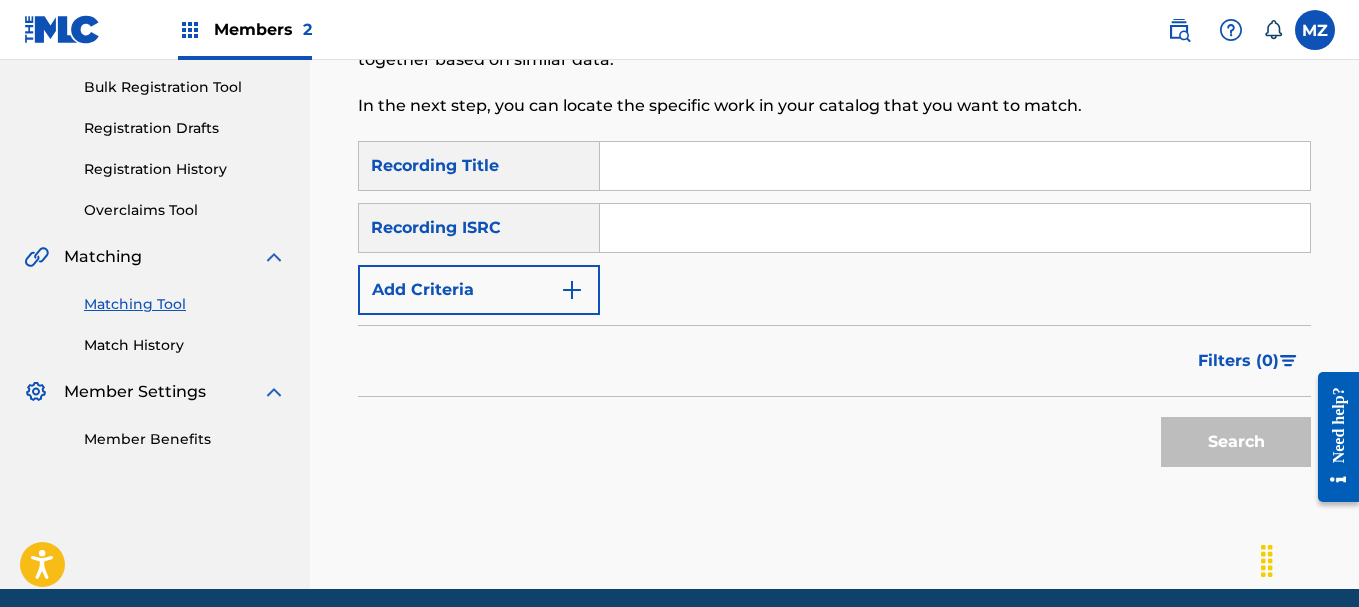 scroll, scrollTop: 300, scrollLeft: 0, axis: vertical 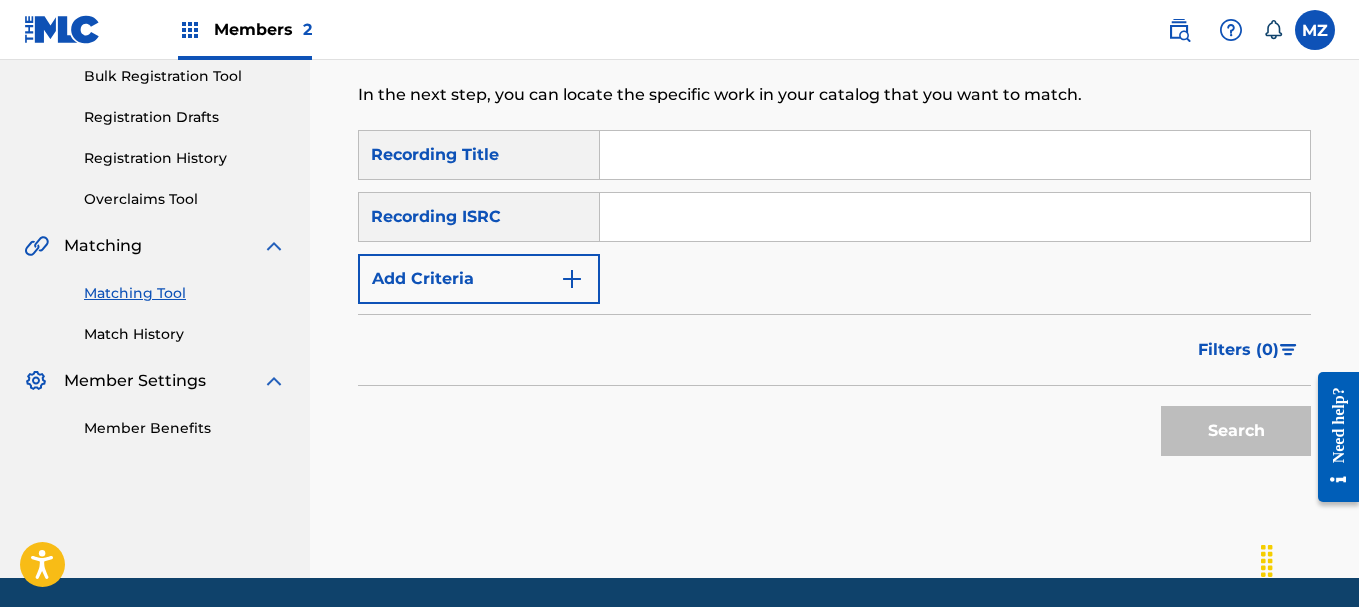 click on "Add Criteria" at bounding box center [479, 279] 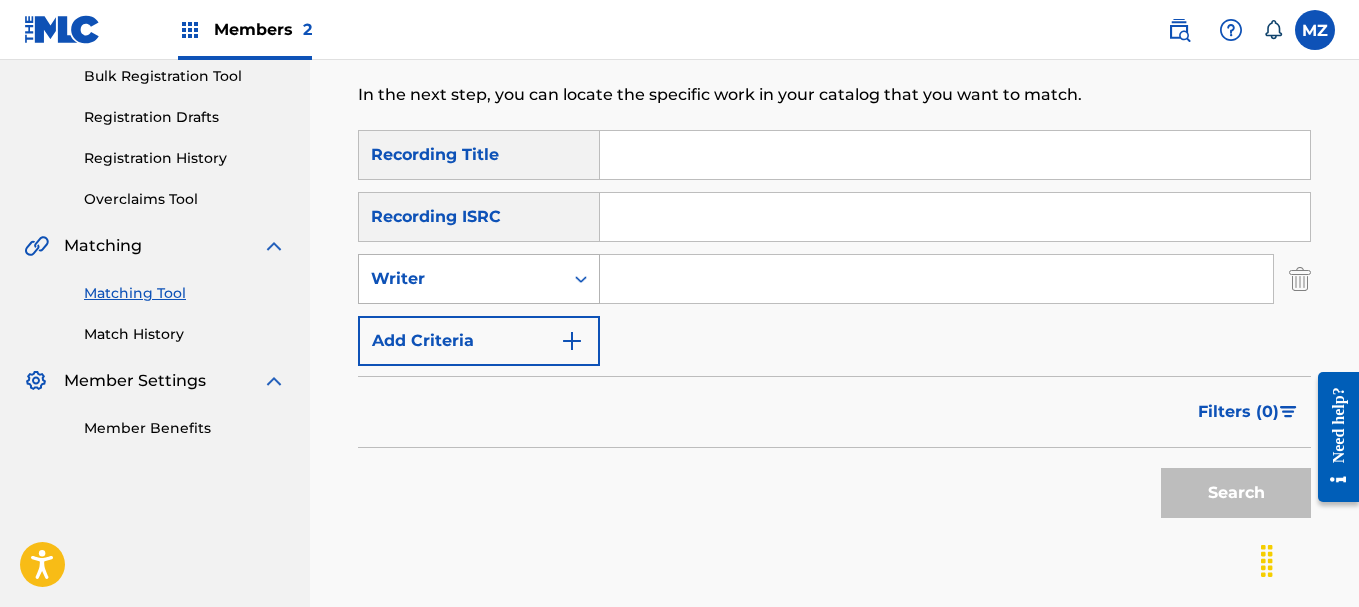 click on "Writer" at bounding box center [461, 279] 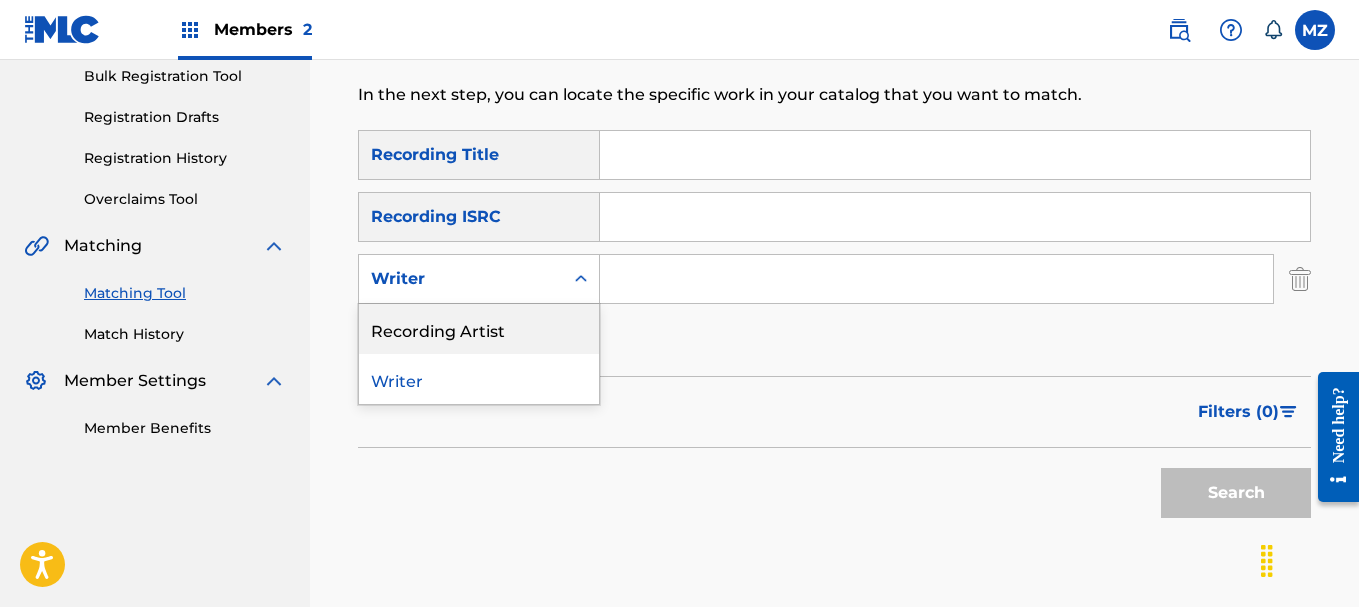 click on "Recording Artist" at bounding box center (479, 329) 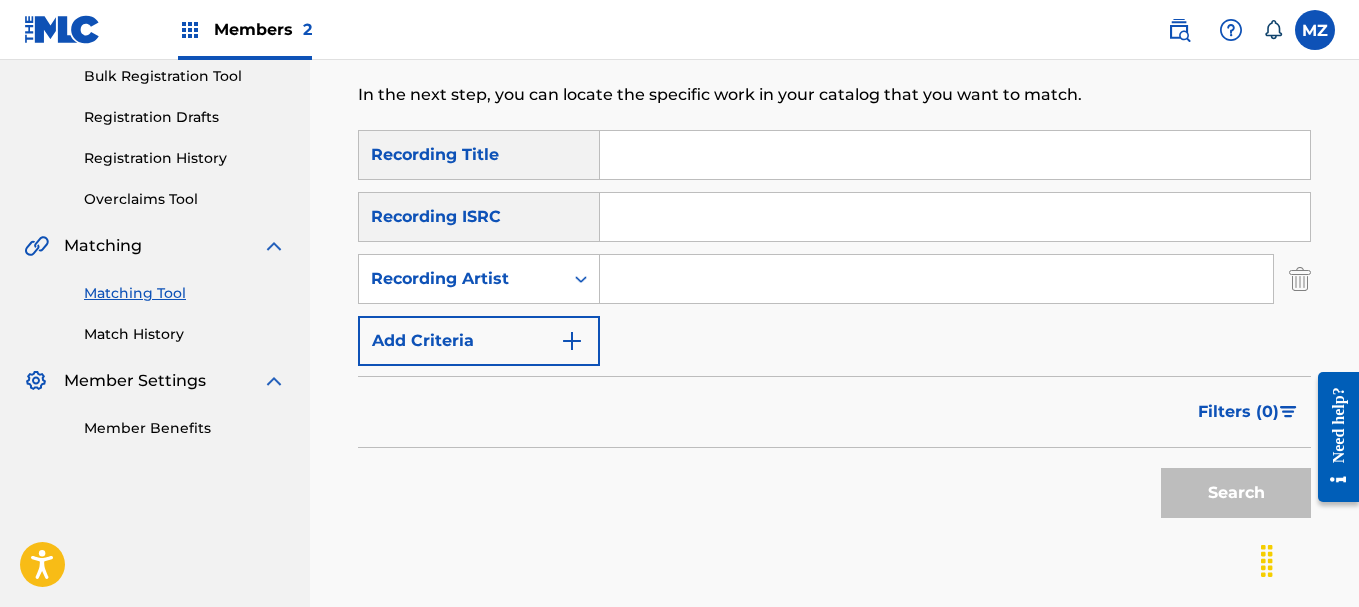 paste on "HODA BONDOK|TITO" 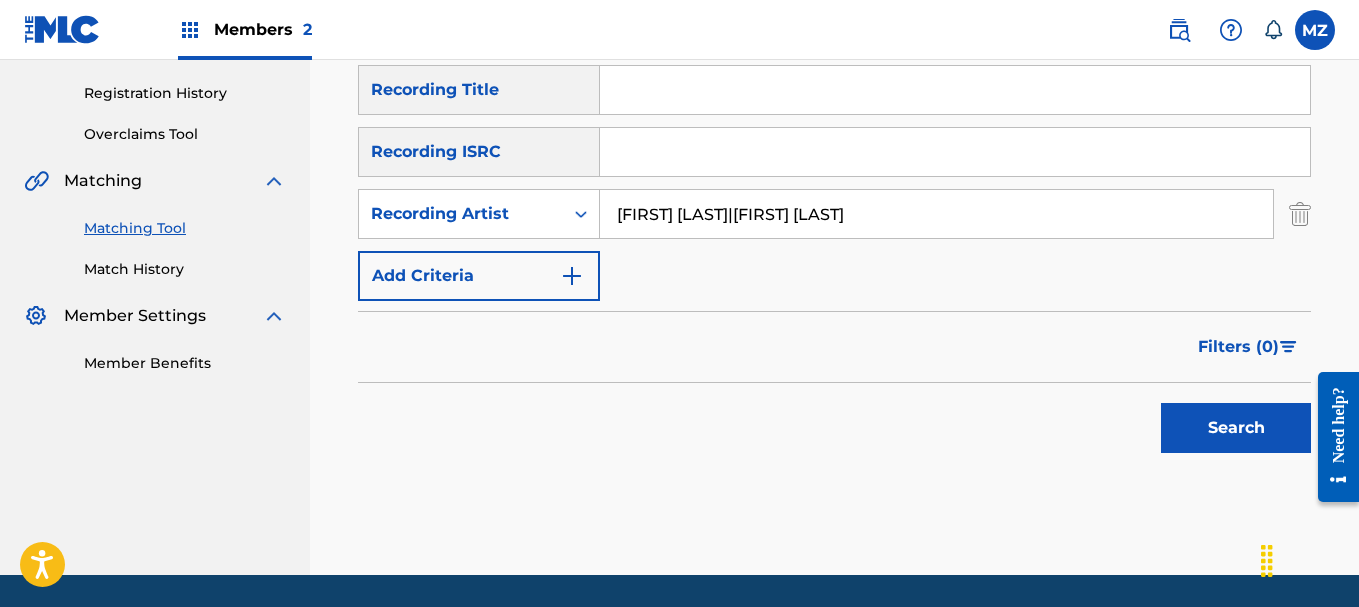 scroll, scrollTop: 400, scrollLeft: 0, axis: vertical 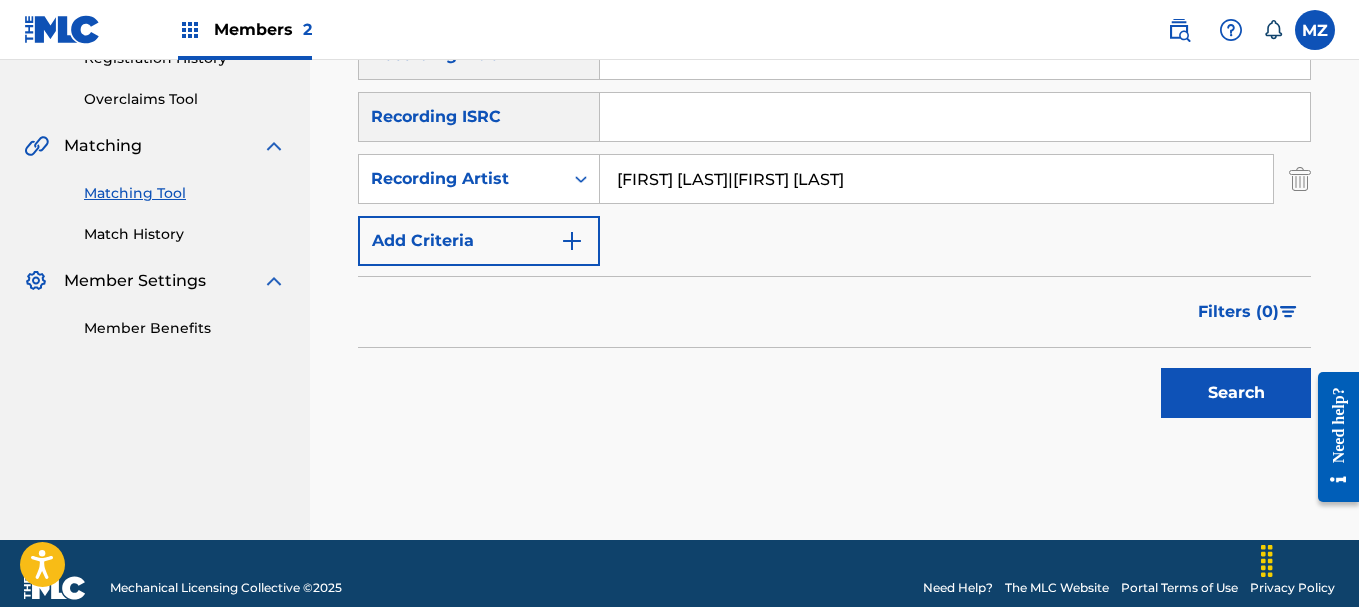 type on "HODA BONDOK|TITO" 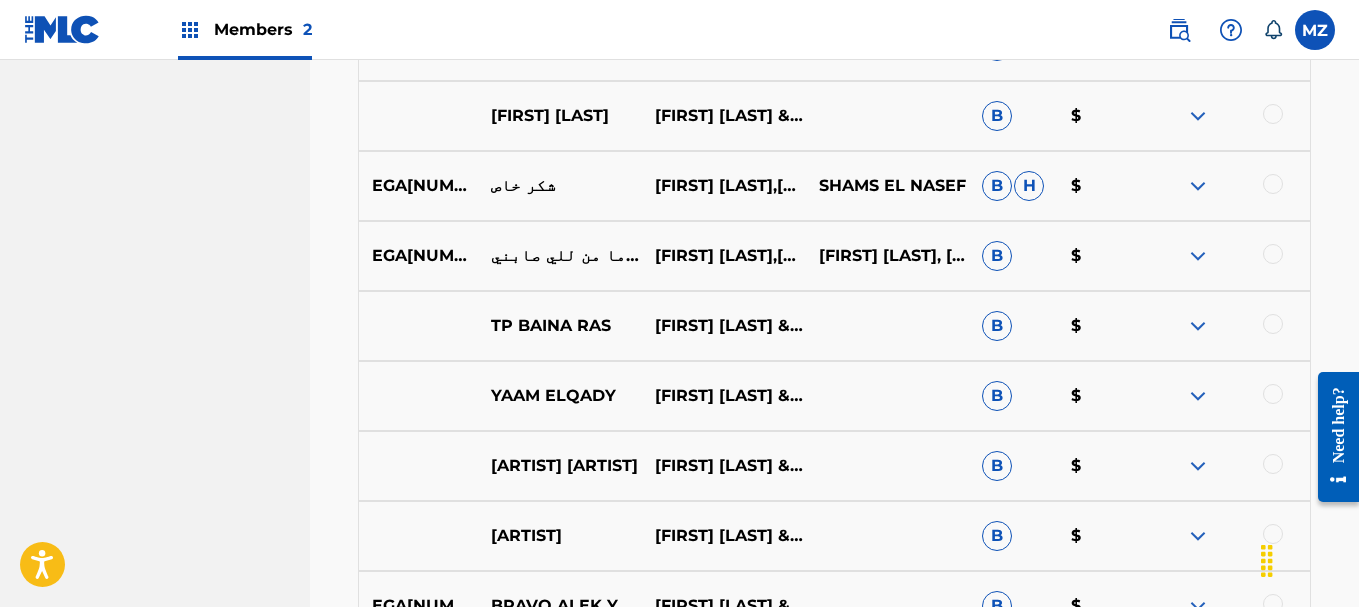 scroll, scrollTop: 1000, scrollLeft: 0, axis: vertical 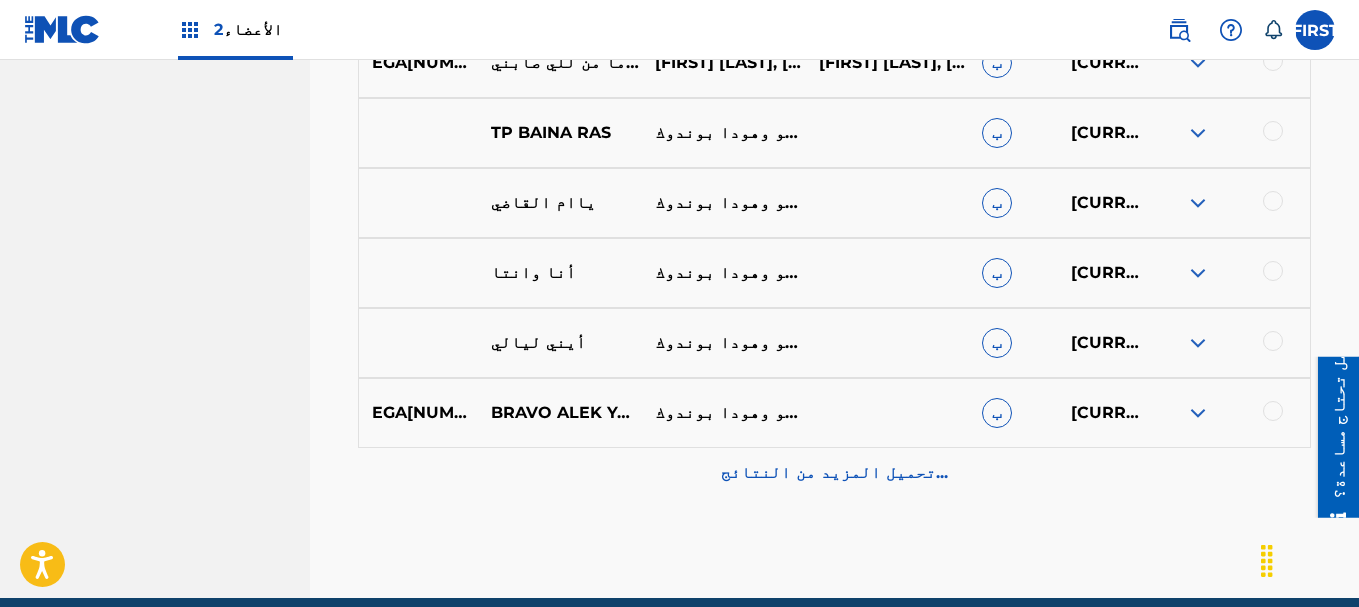 click on "تحميل المزيد من النتائج..." at bounding box center [834, 472] 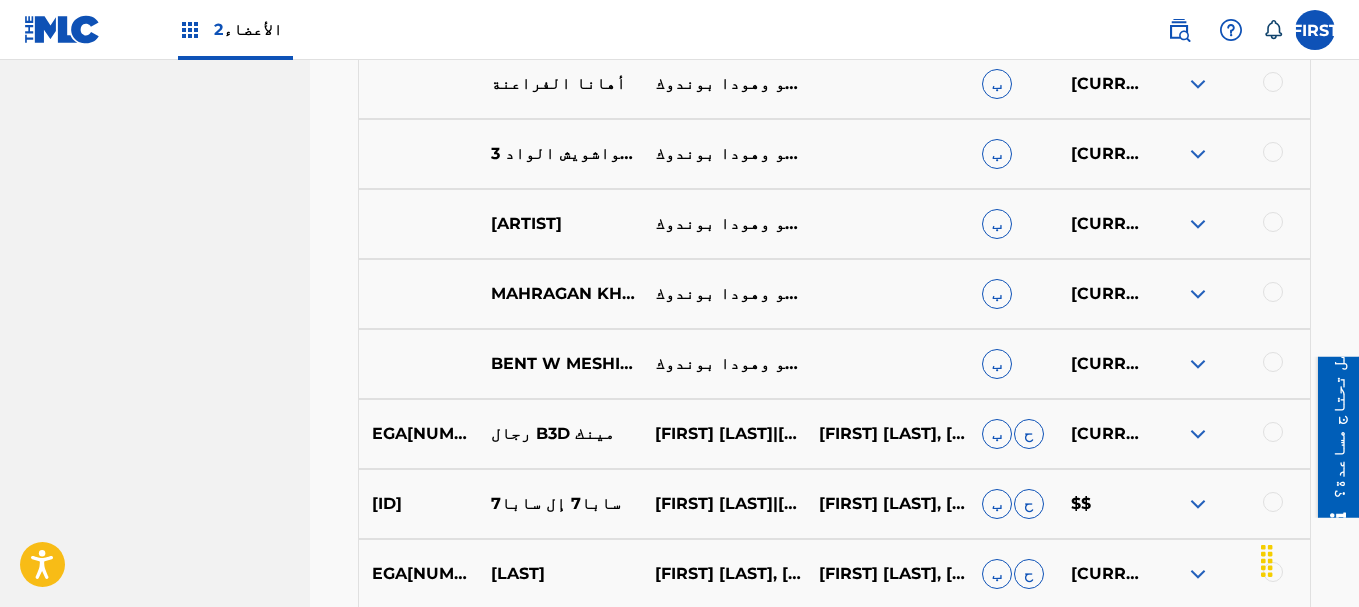 scroll, scrollTop: 1800, scrollLeft: 0, axis: vertical 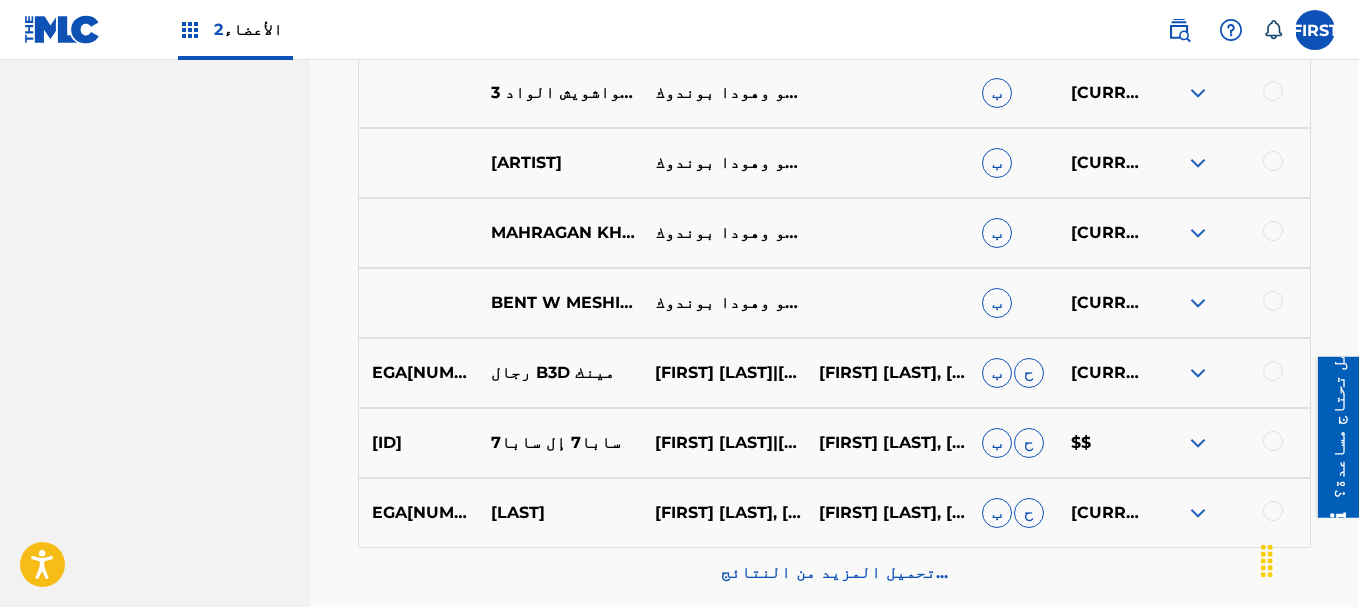 click on "تحميل المزيد من النتائج..." at bounding box center [834, 573] 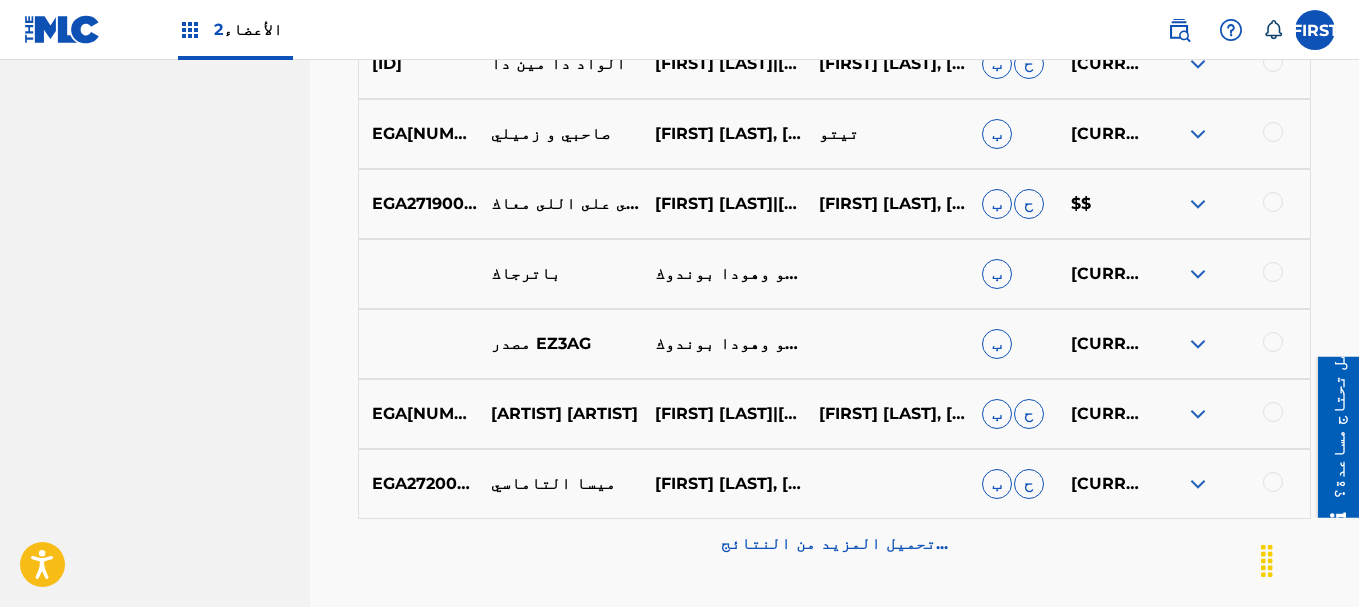 scroll, scrollTop: 2500, scrollLeft: 0, axis: vertical 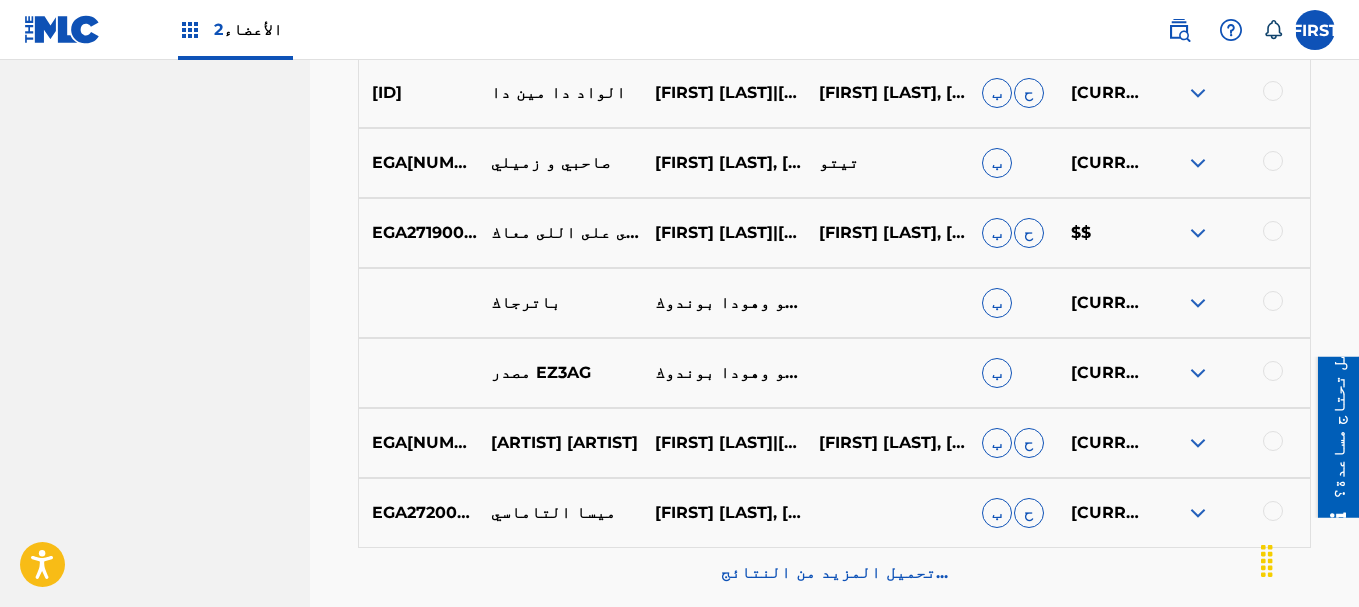click on "تحميل المزيد من النتائج..." at bounding box center [834, 573] 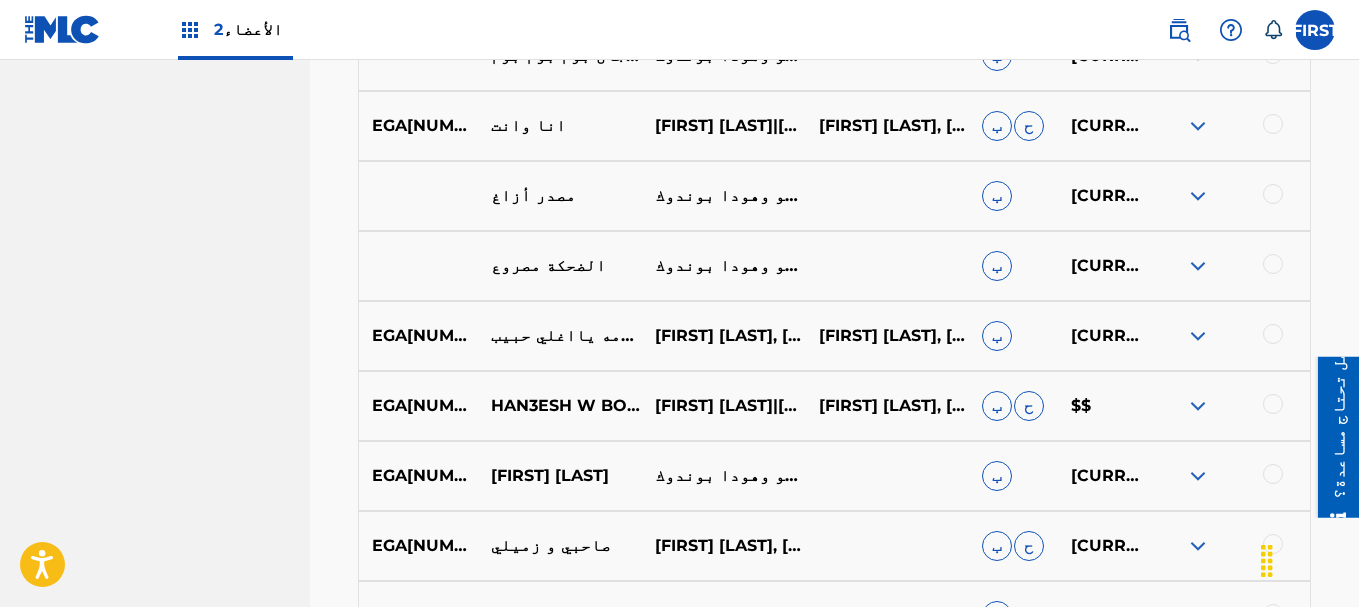 scroll, scrollTop: 3200, scrollLeft: 0, axis: vertical 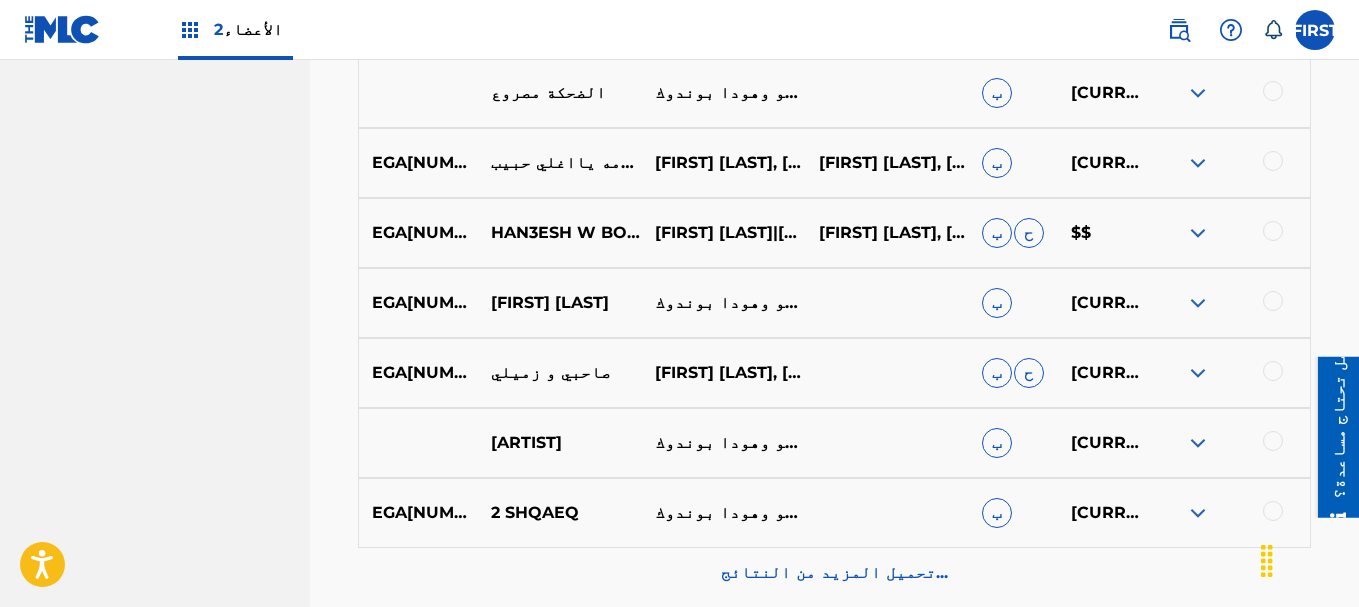 click on "تحميل المزيد من النتائج..." at bounding box center [834, 573] 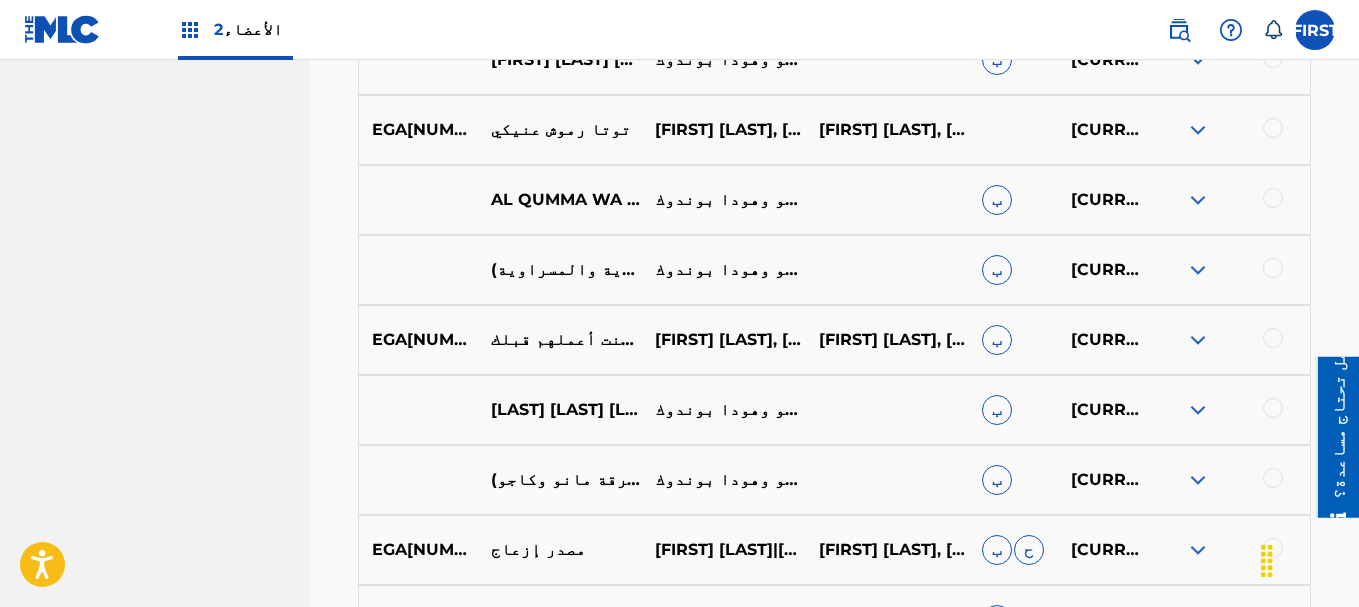 scroll, scrollTop: 3800, scrollLeft: 0, axis: vertical 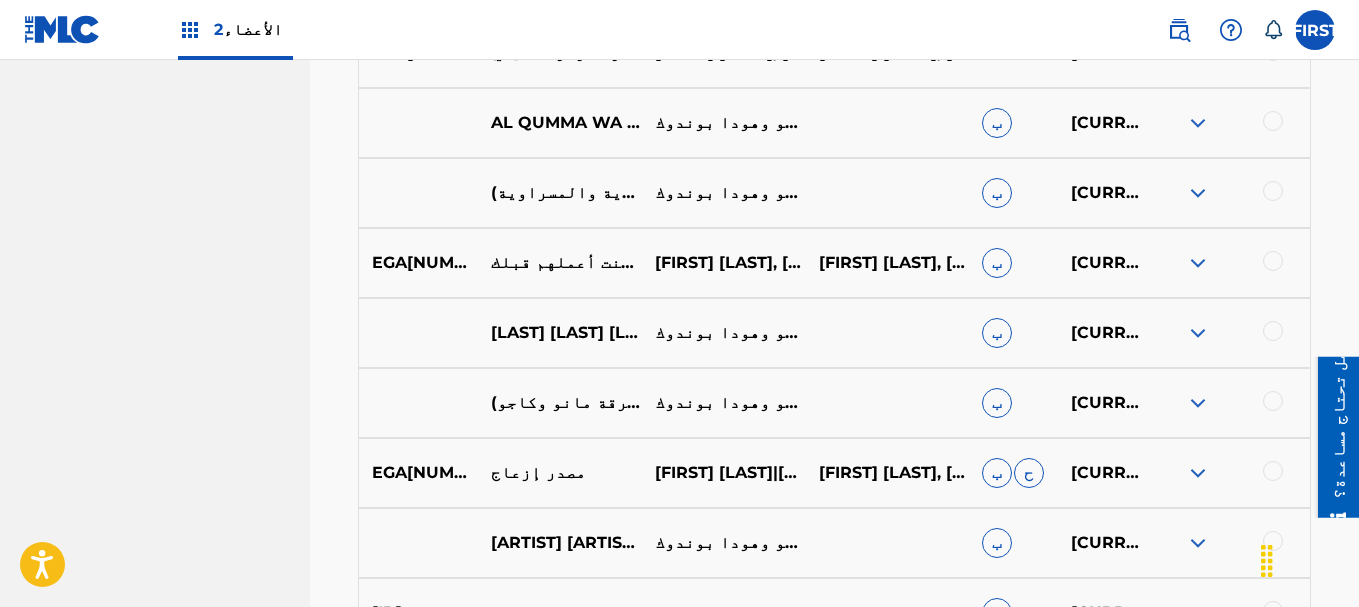 click at bounding box center [1198, 333] 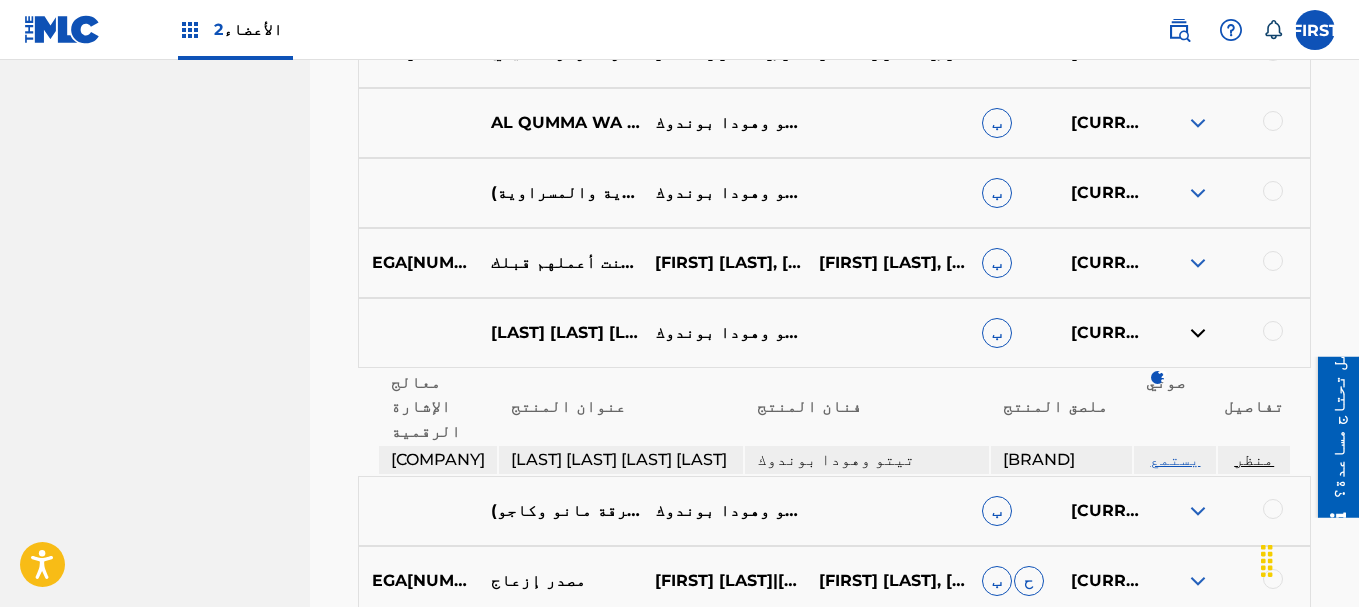click on "منظر" at bounding box center [1254, 459] 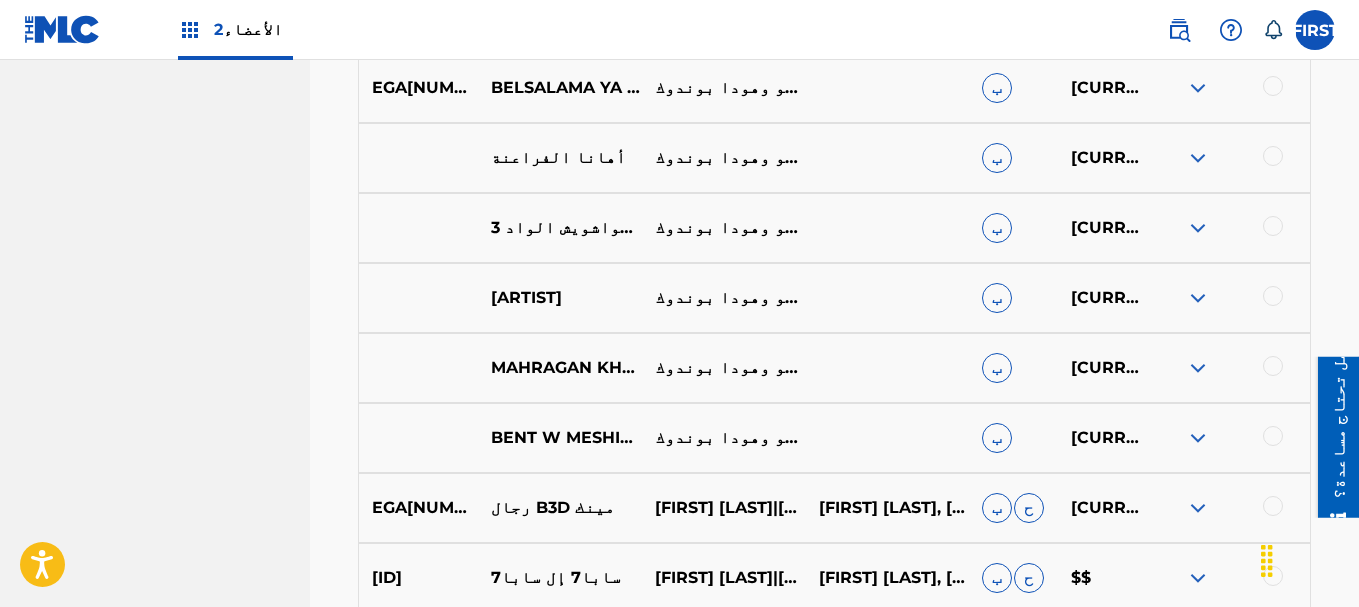 scroll, scrollTop: 1400, scrollLeft: 0, axis: vertical 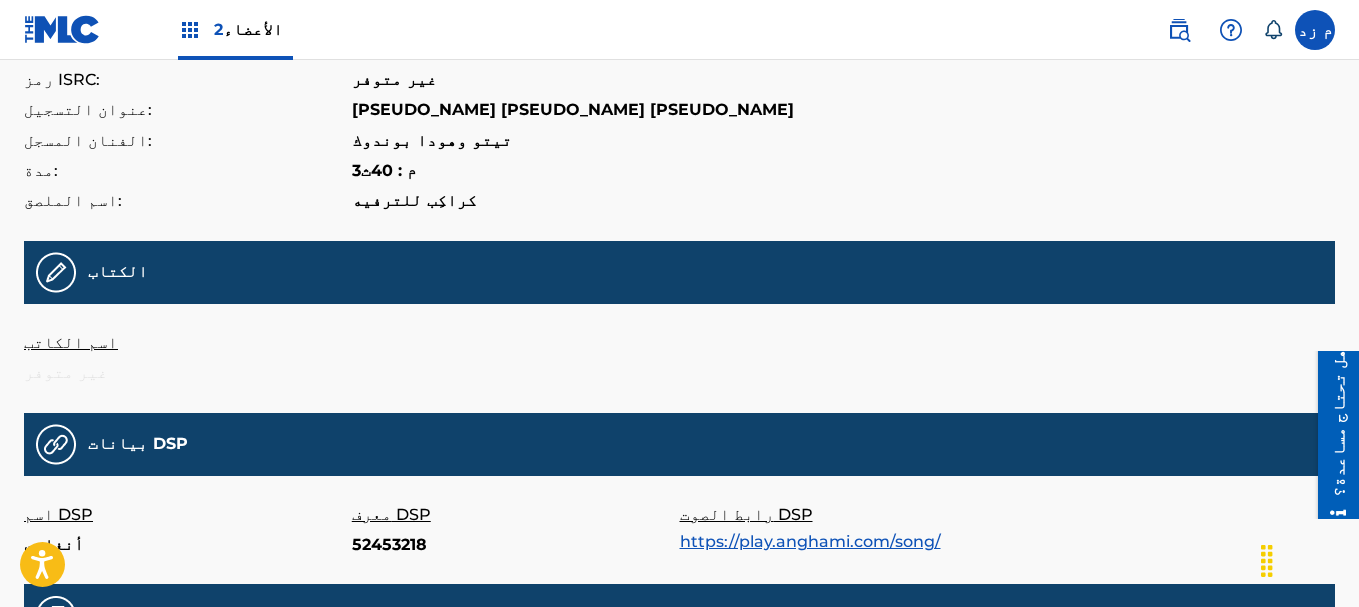click on "[PSEUDO_NAME] [PSEUDO_NAME] [PSEUDO_NAME]" at bounding box center (573, 109) 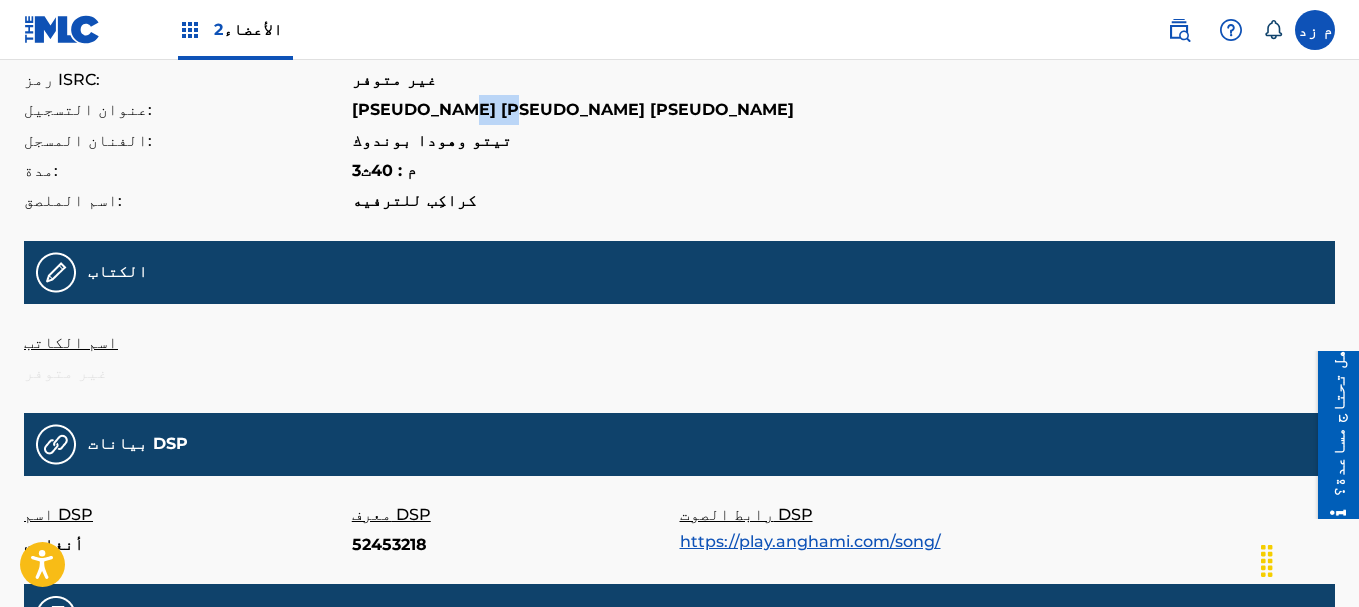 click on "[PSEUDO_NAME] [PSEUDO_NAME] [PSEUDO_NAME]" at bounding box center [573, 109] 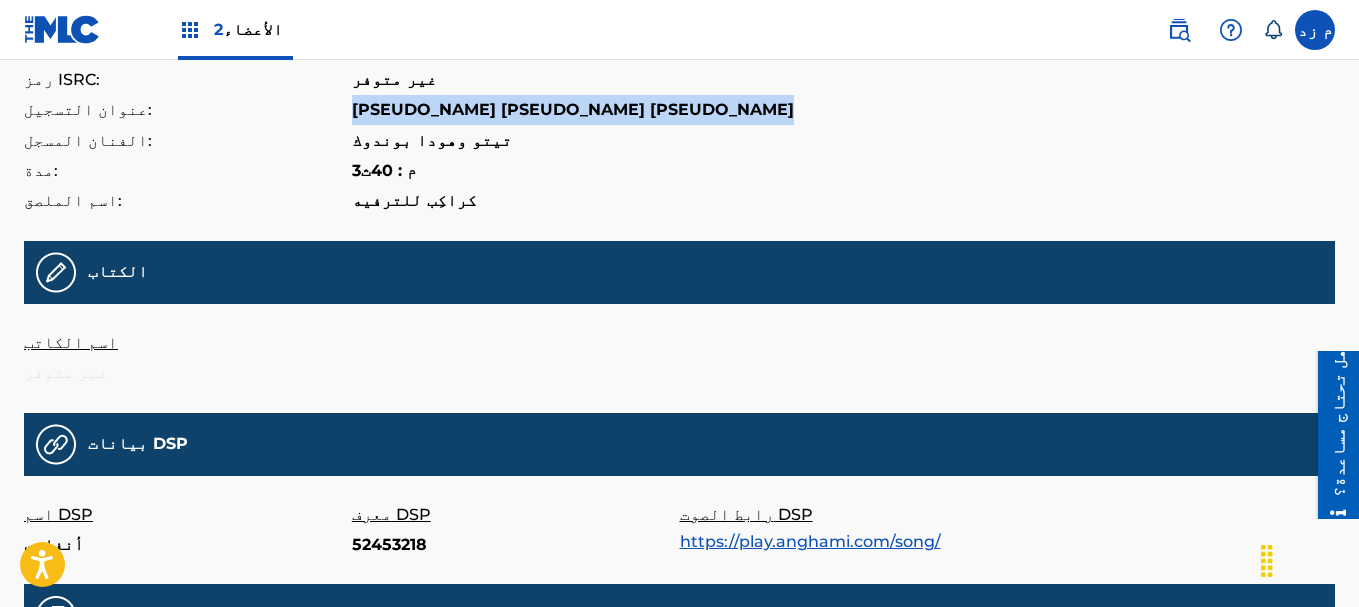 click on "[PSEUDO_NAME] [PSEUDO_NAME] [PSEUDO_NAME]" at bounding box center [573, 109] 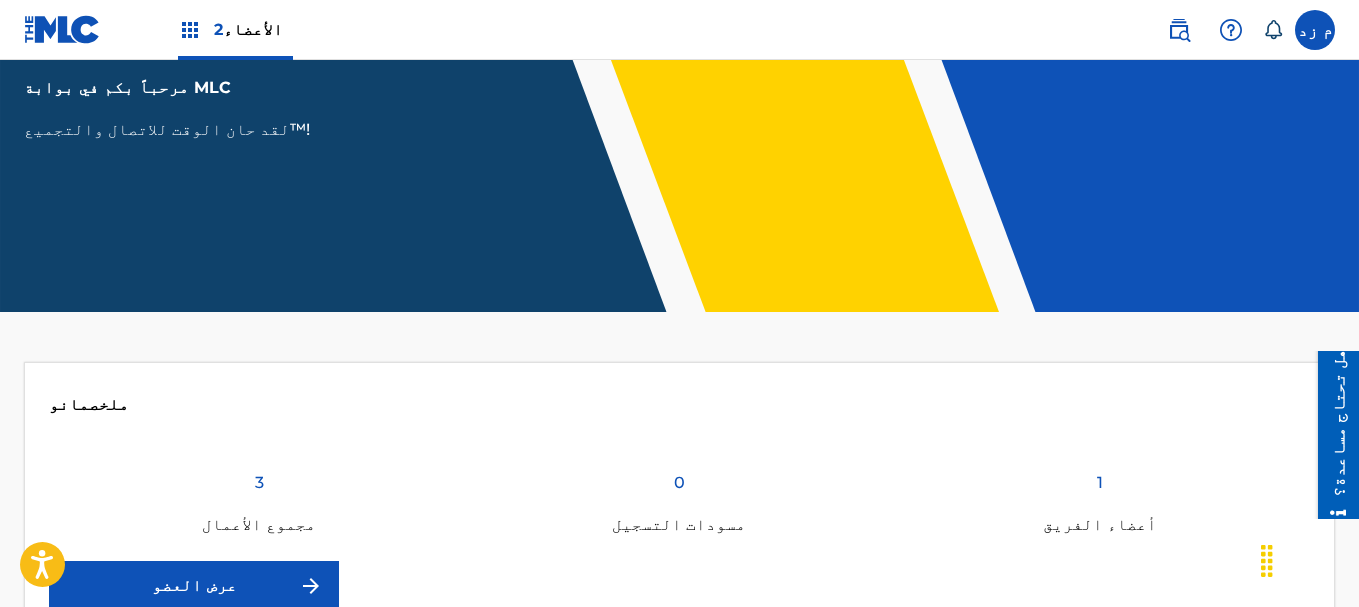 scroll, scrollTop: 400, scrollLeft: 0, axis: vertical 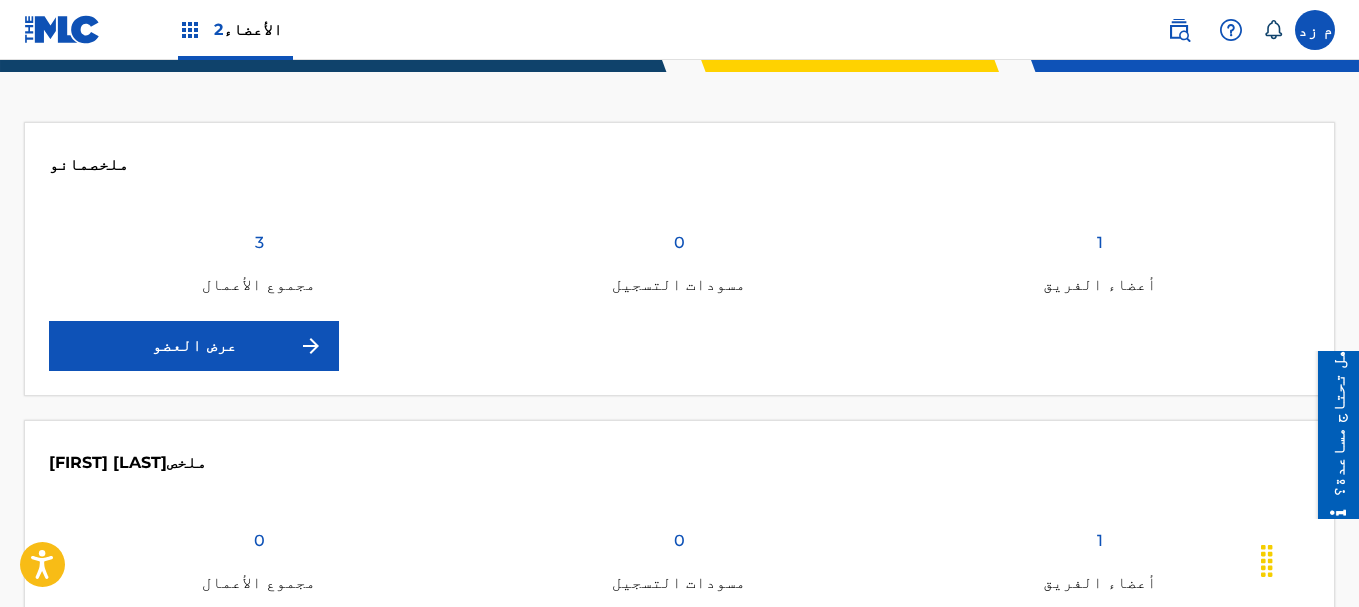 click on "عرض العضو" at bounding box center [194, 346] 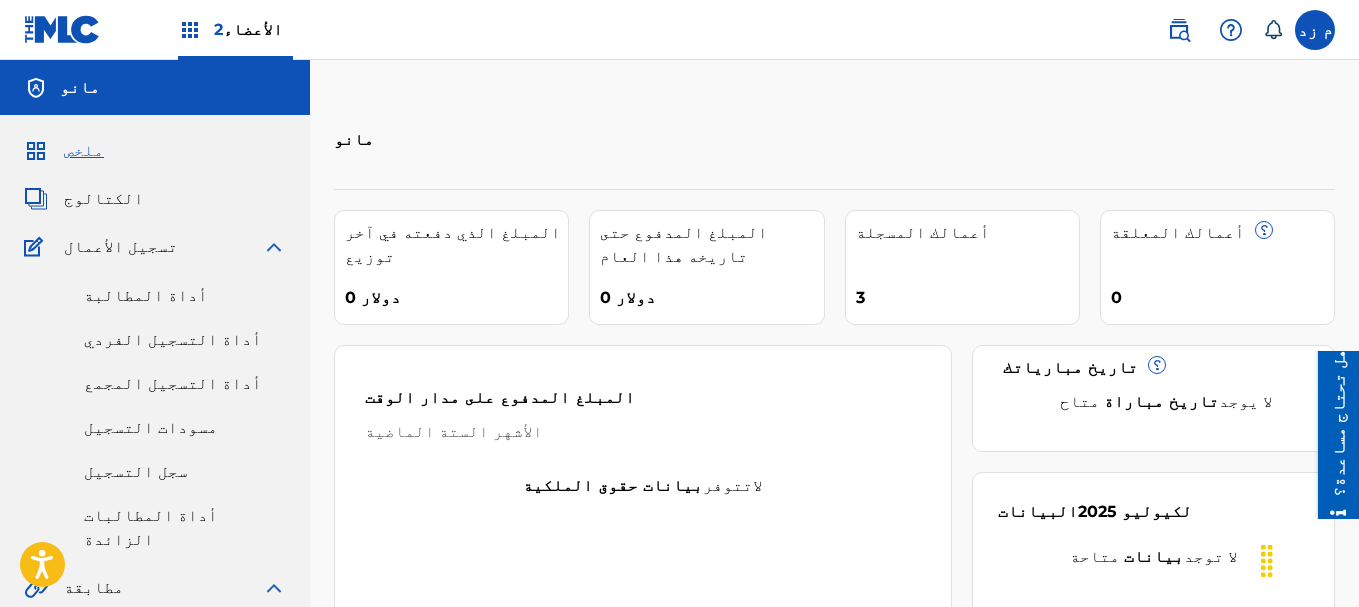 scroll, scrollTop: 279, scrollLeft: 0, axis: vertical 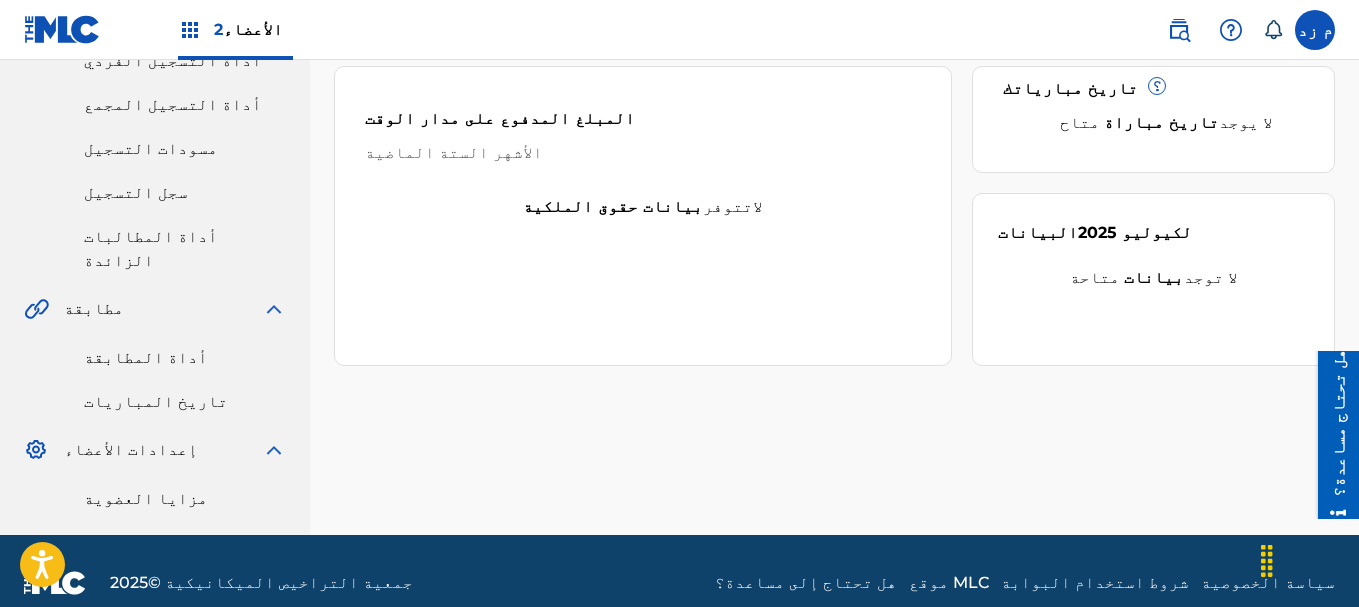 click on "أداة المطابقة" at bounding box center (146, 357) 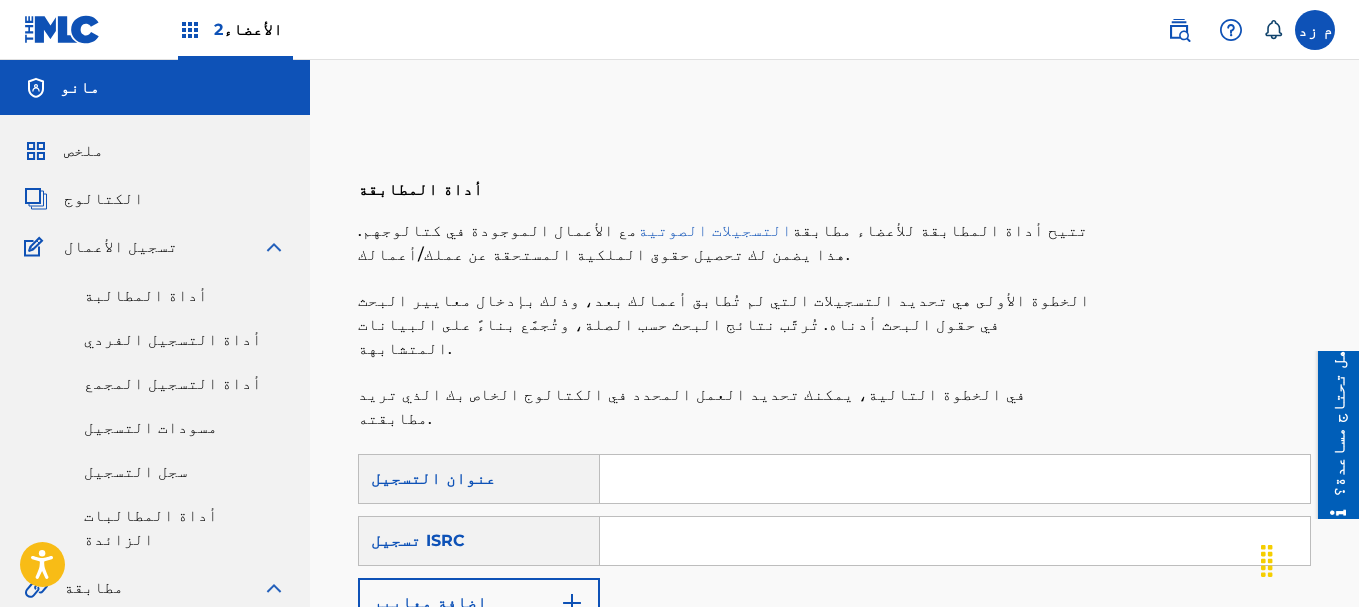 click on "إضافة معايير" at bounding box center [479, 603] 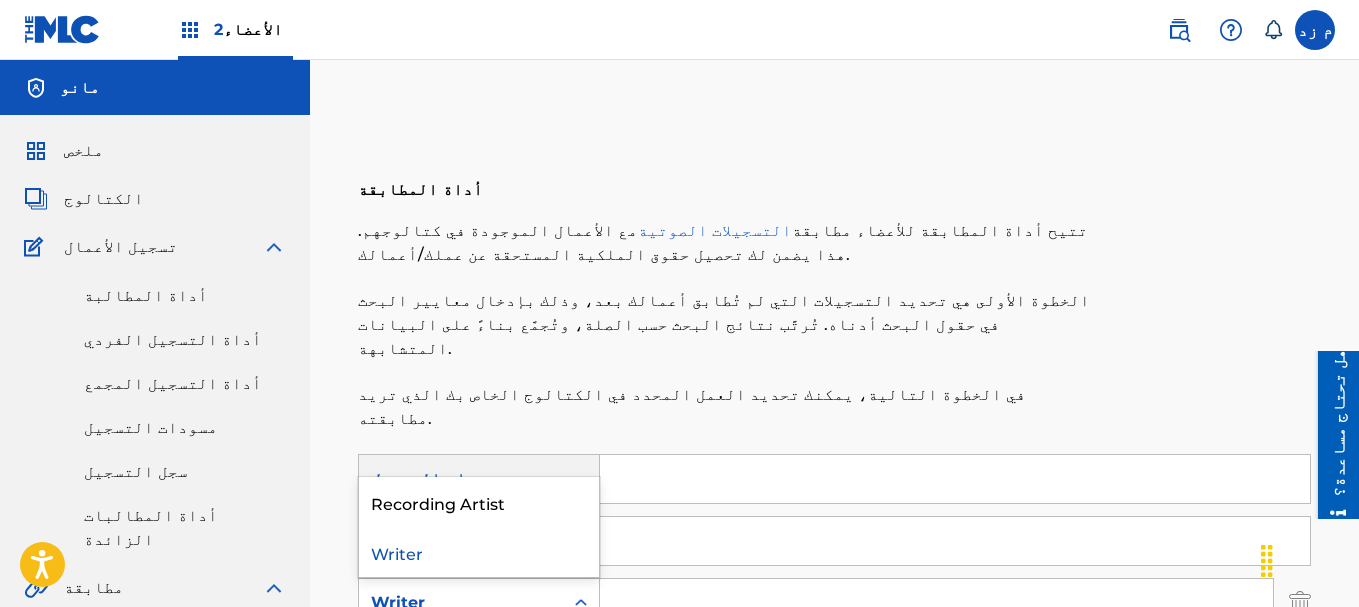 click on "Writer" at bounding box center (461, 603) 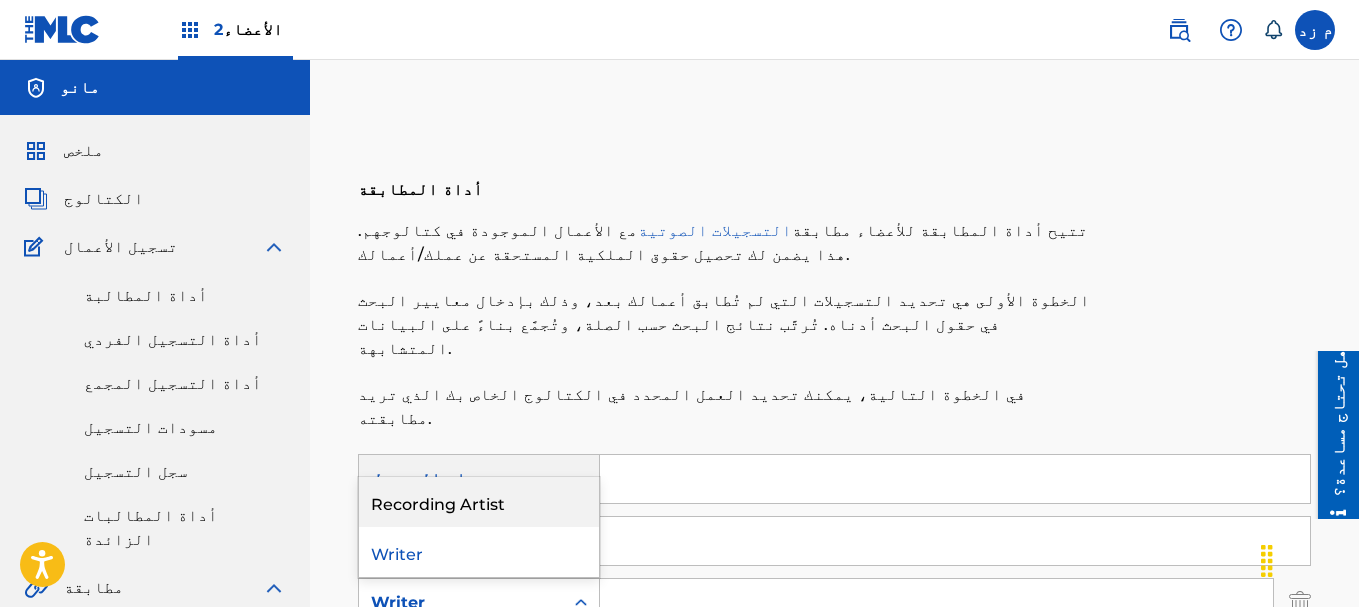 click on "Recording Artist" at bounding box center [479, 502] 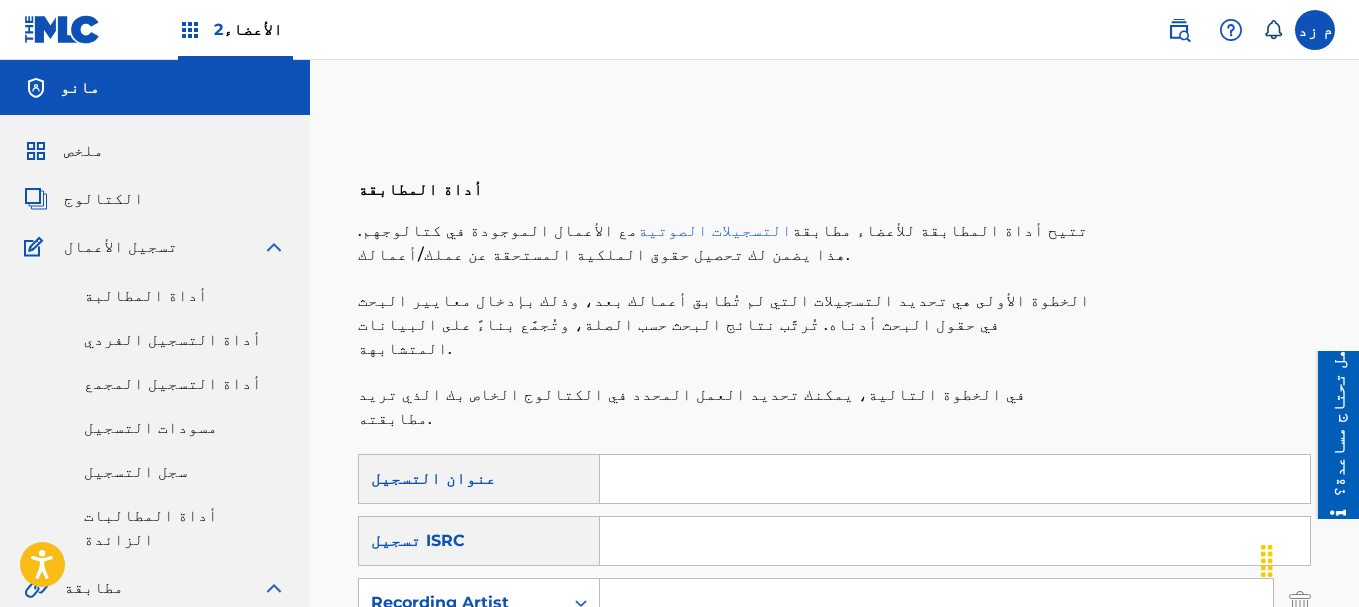 paste on "[PSEUDO_NAME] [PSEUDO_NAME] [PSEUDO_NAME]" 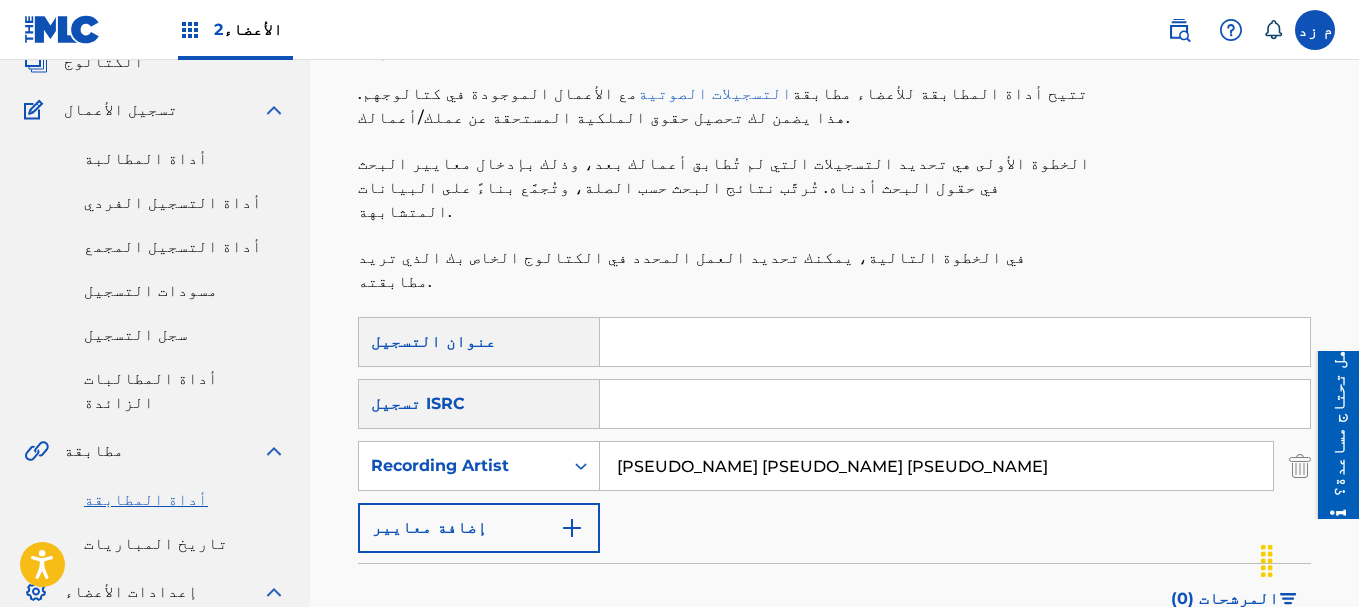 scroll, scrollTop: 300, scrollLeft: 0, axis: vertical 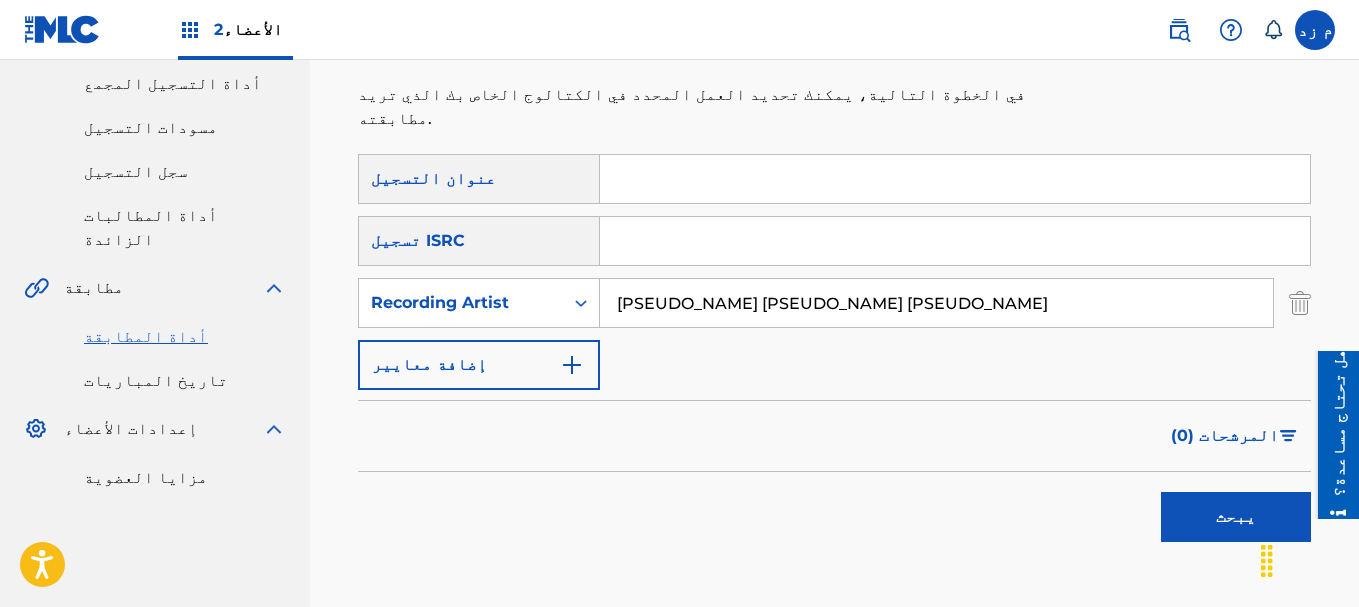 type on "[PSEUDO_NAME] [PSEUDO_NAME] [PSEUDO_NAME]" 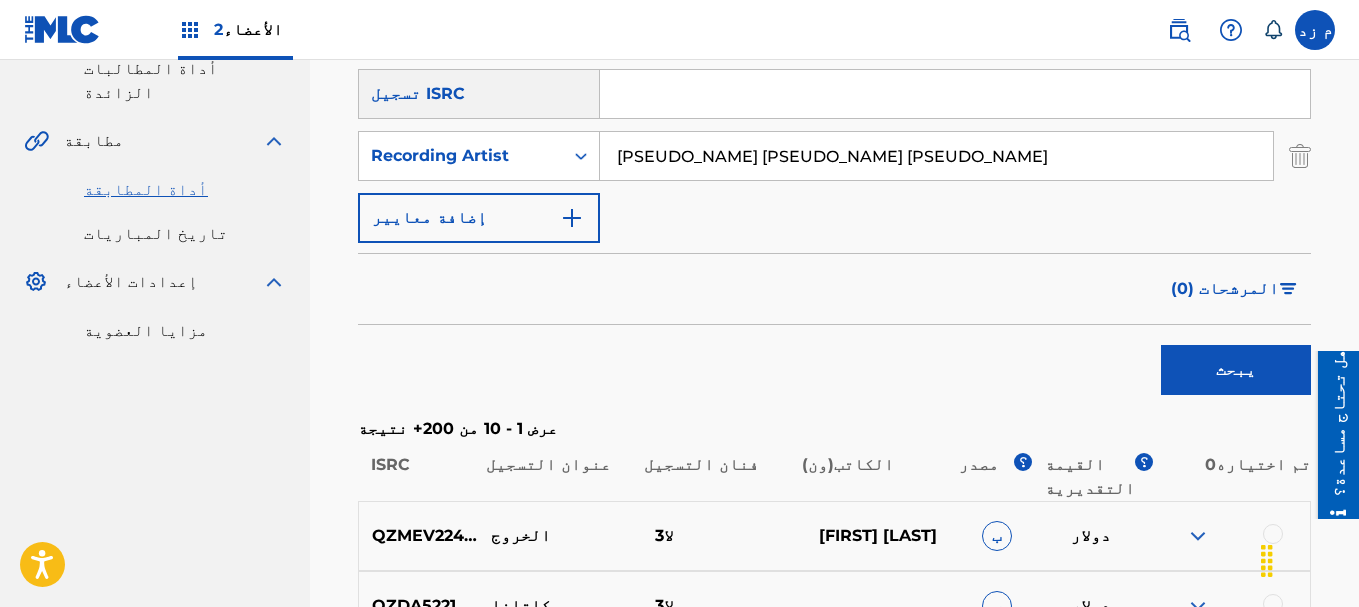 scroll, scrollTop: 700, scrollLeft: 0, axis: vertical 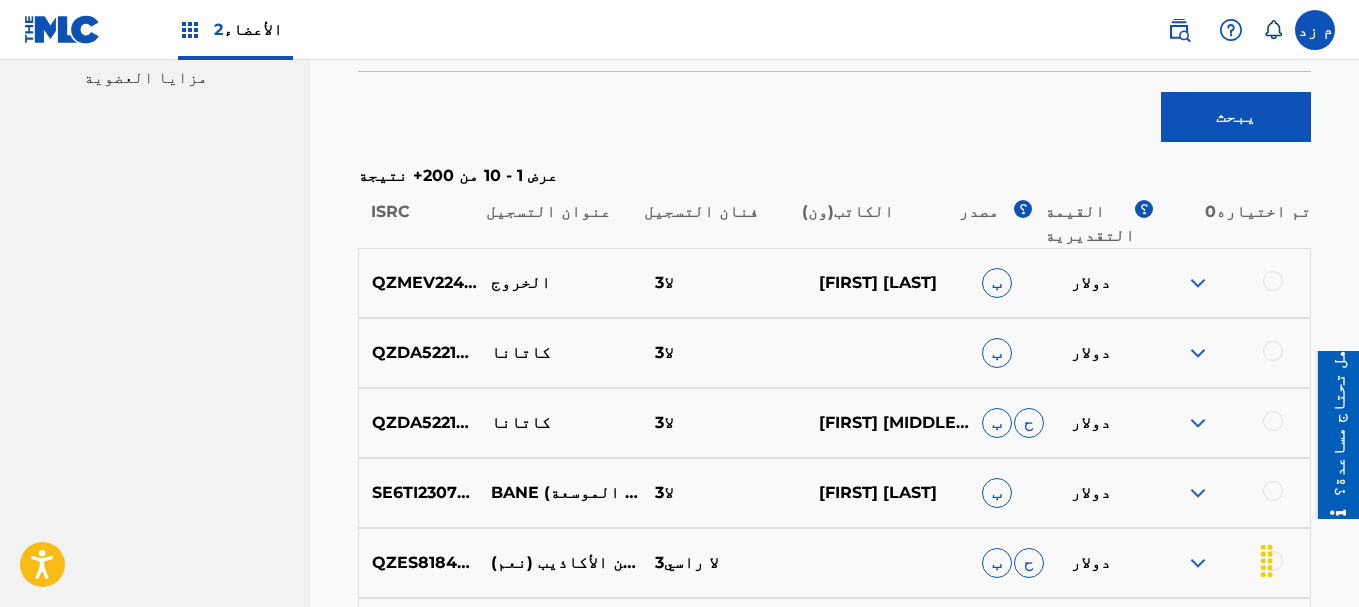click at bounding box center (1198, 353) 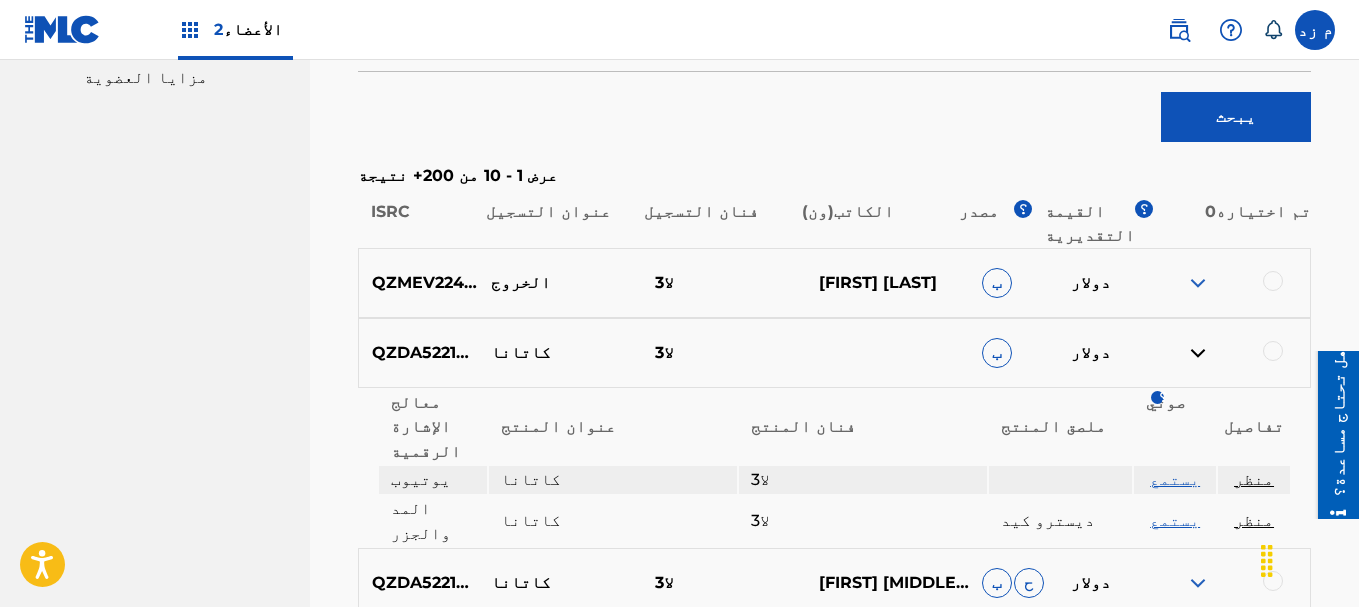 click on "منظر" at bounding box center (1254, 520) 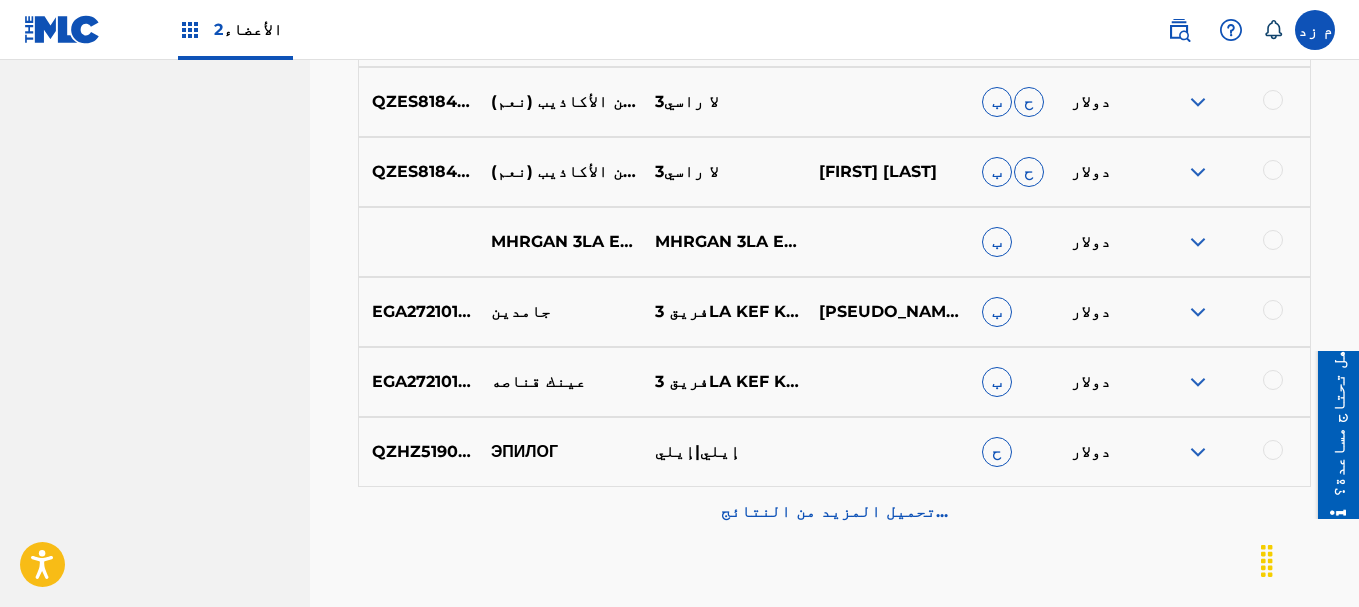 scroll, scrollTop: 1352, scrollLeft: 0, axis: vertical 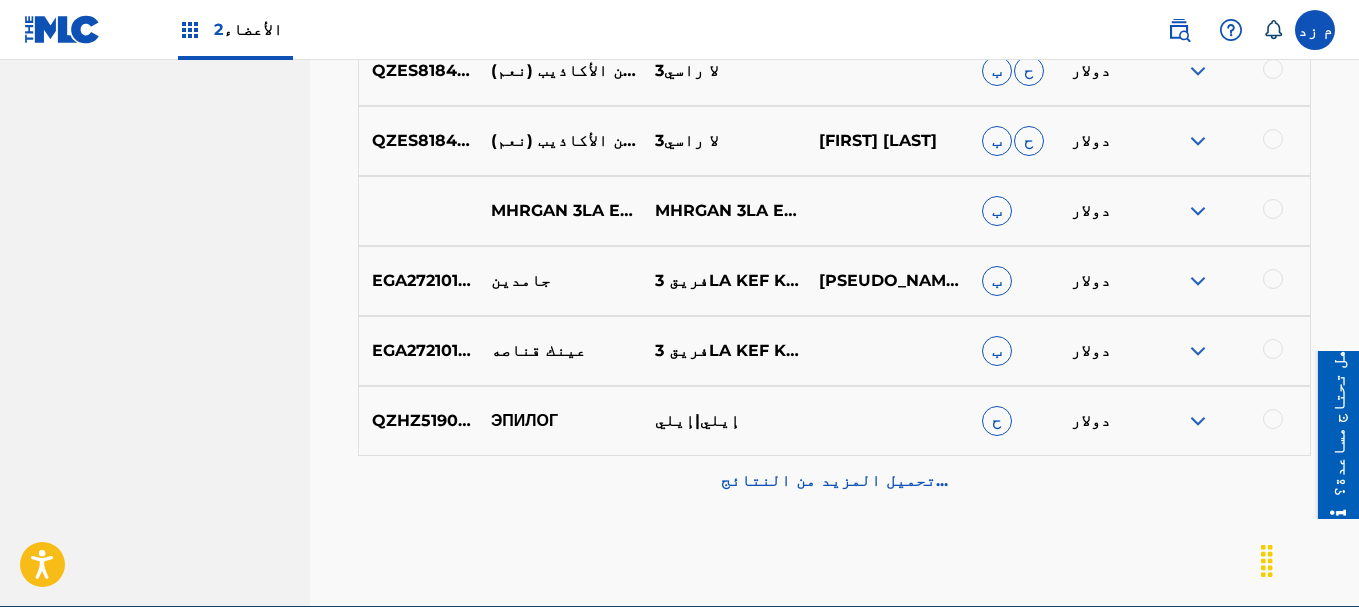 click on "تحميل المزيد من النتائج..." at bounding box center (834, 481) 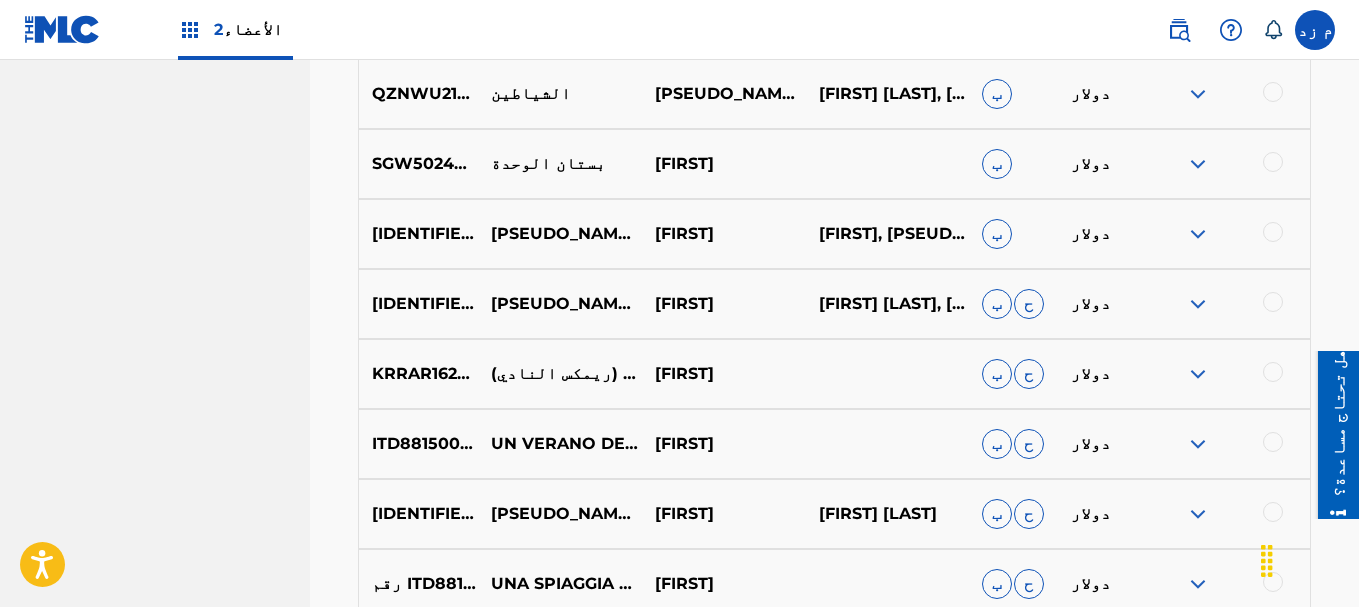 scroll, scrollTop: 1939, scrollLeft: 0, axis: vertical 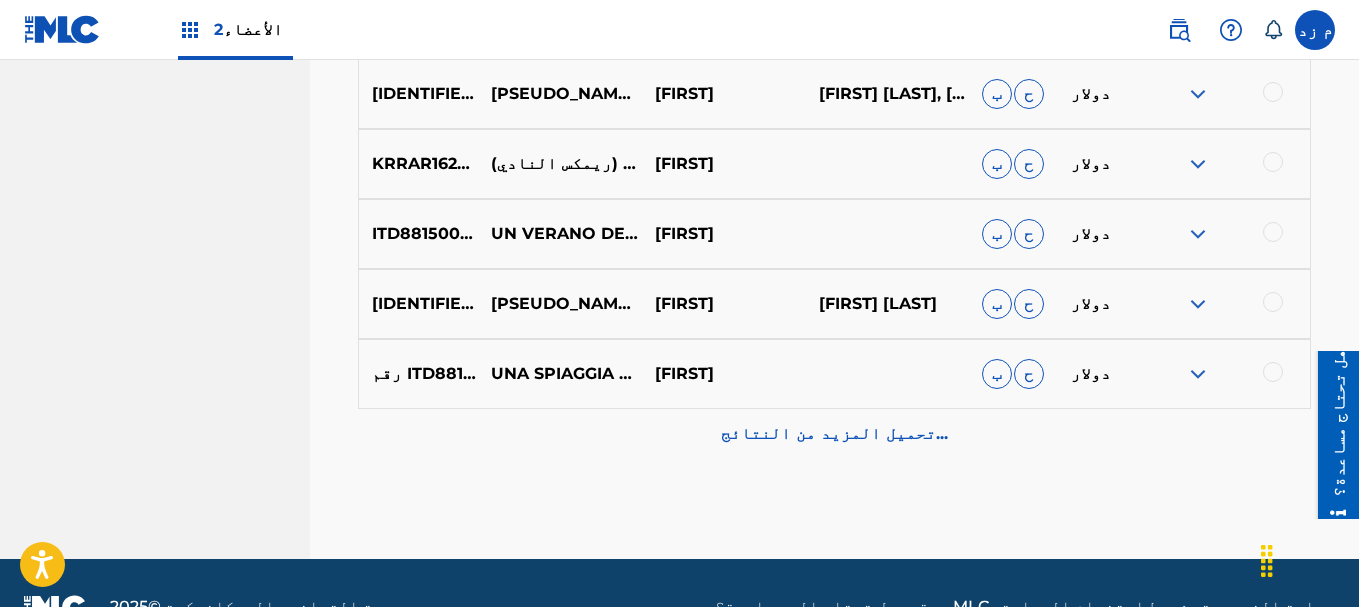 click on "تحميل المزيد من النتائج..." at bounding box center (834, 434) 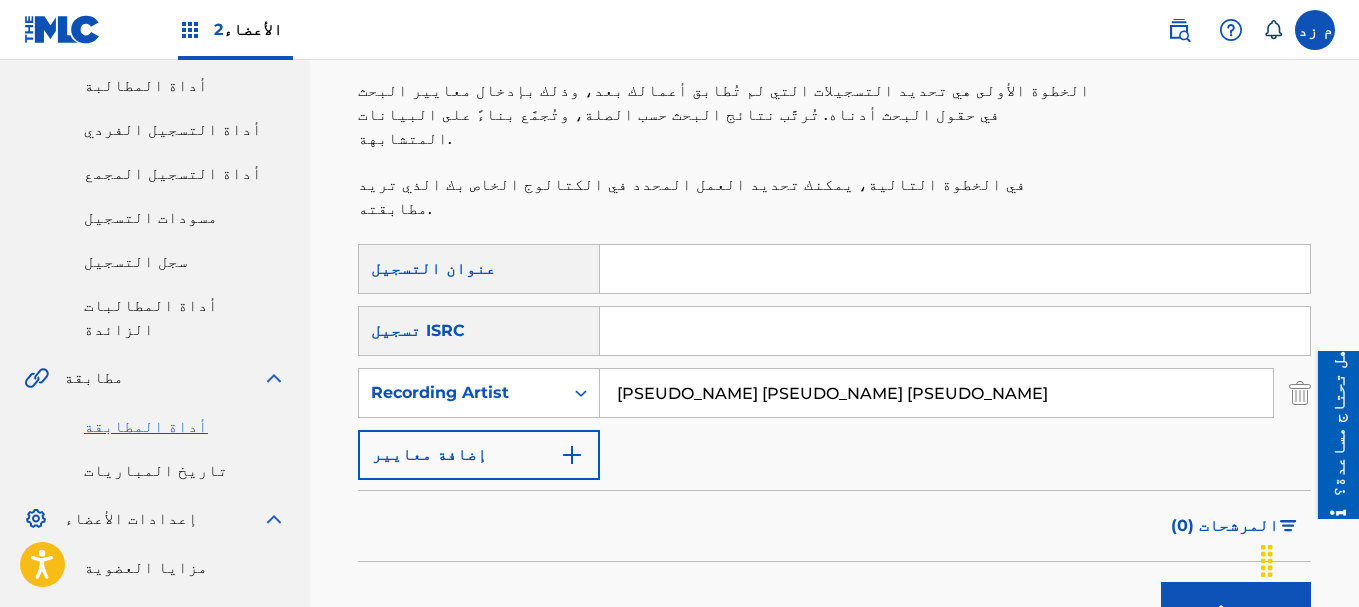 scroll, scrollTop: 400, scrollLeft: 0, axis: vertical 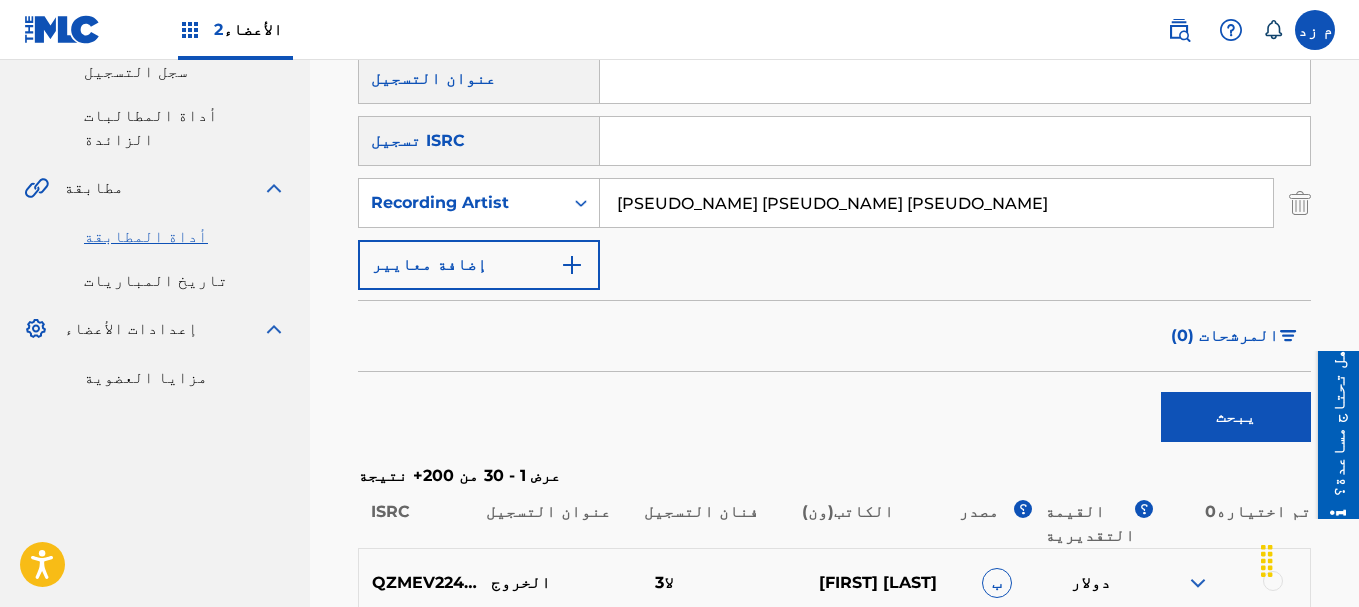 click on "[PSEUDO_NAME] [PSEUDO_NAME] [PSEUDO_NAME]" at bounding box center (936, 203) 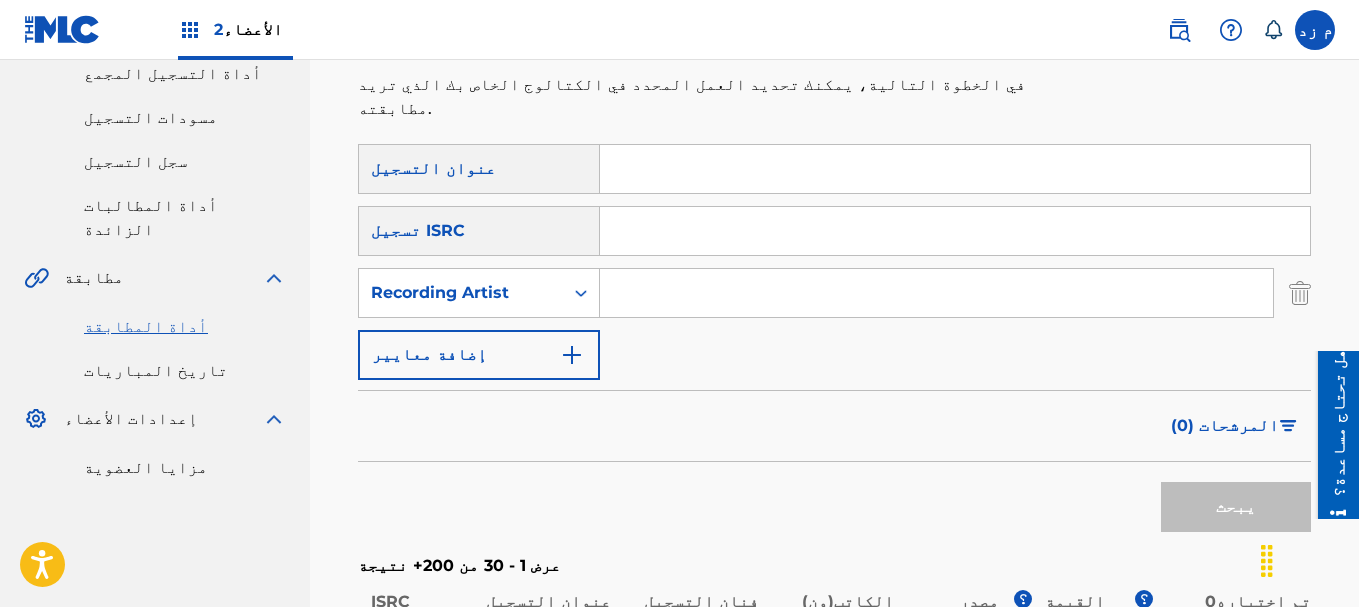 scroll, scrollTop: 200, scrollLeft: 0, axis: vertical 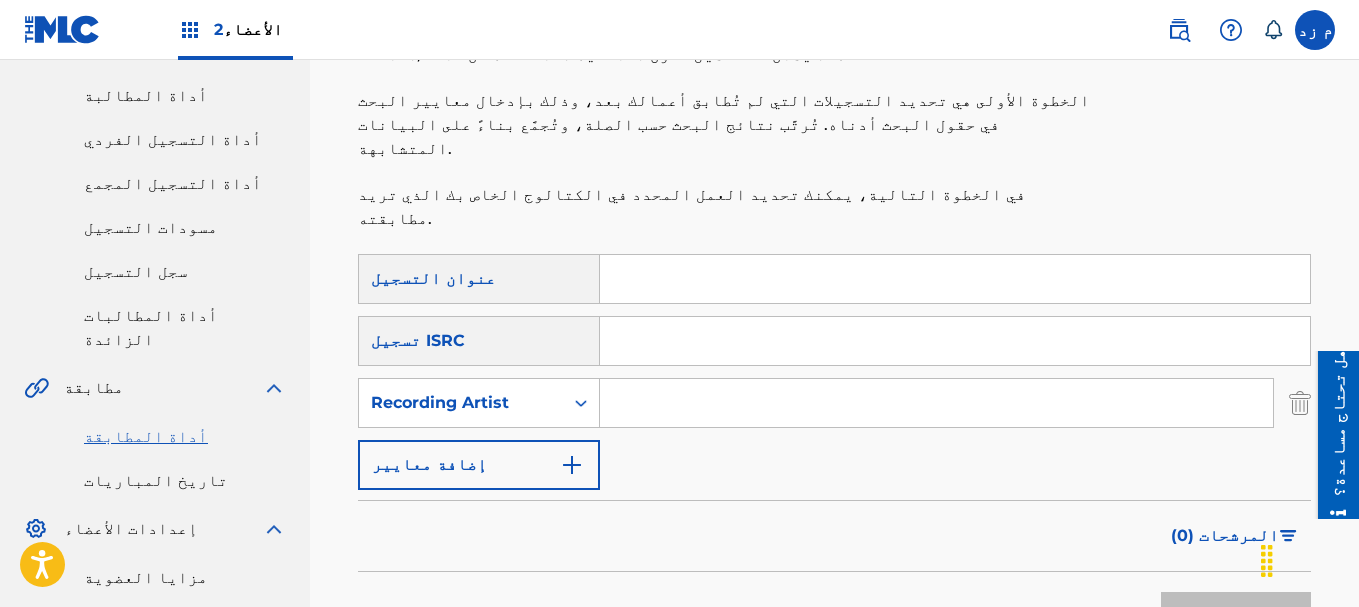 type 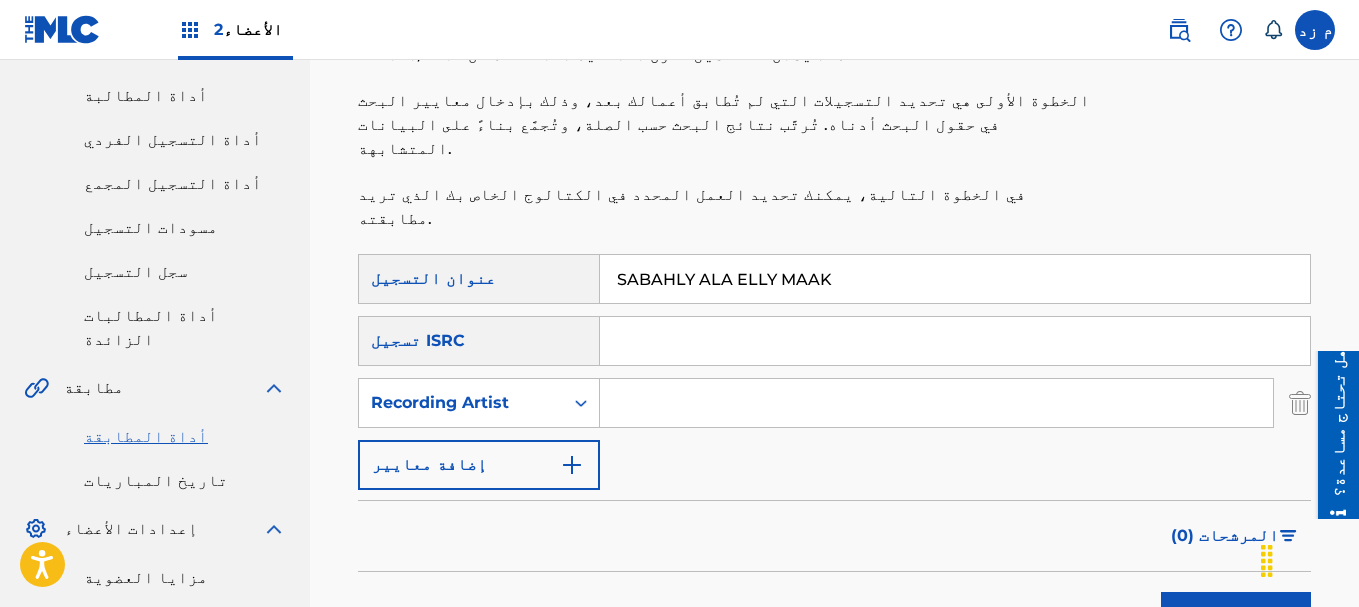type on "SABAHLY ALA ELLY MAAK" 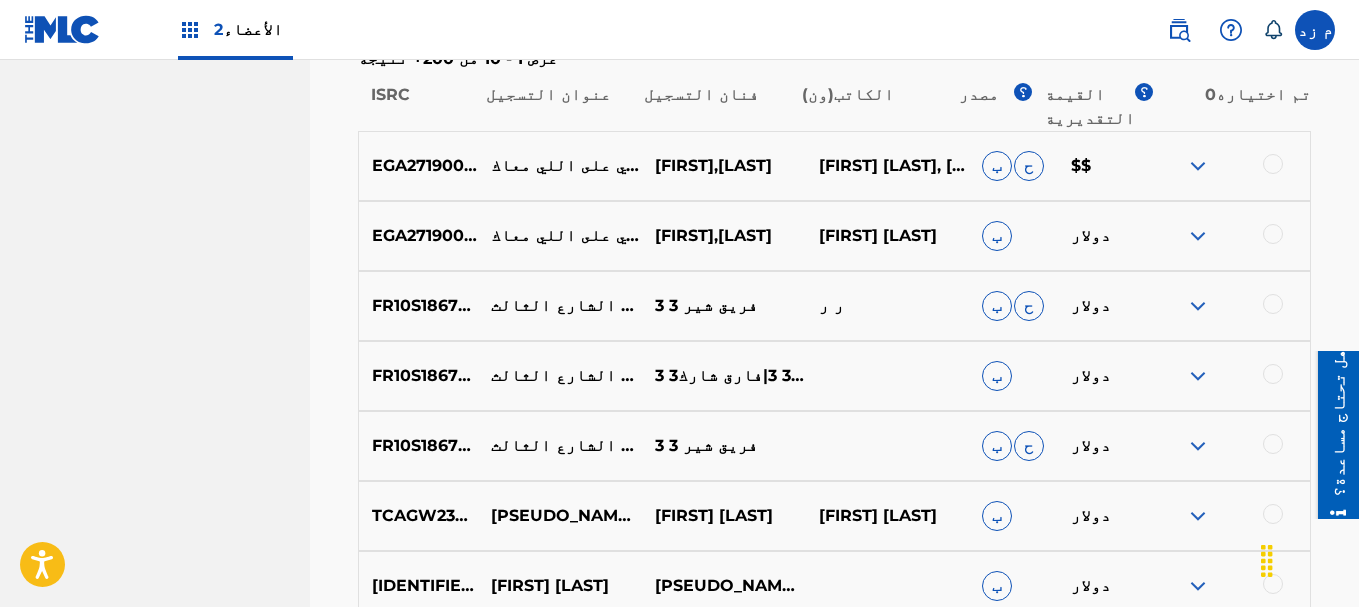 scroll, scrollTop: 617, scrollLeft: 0, axis: vertical 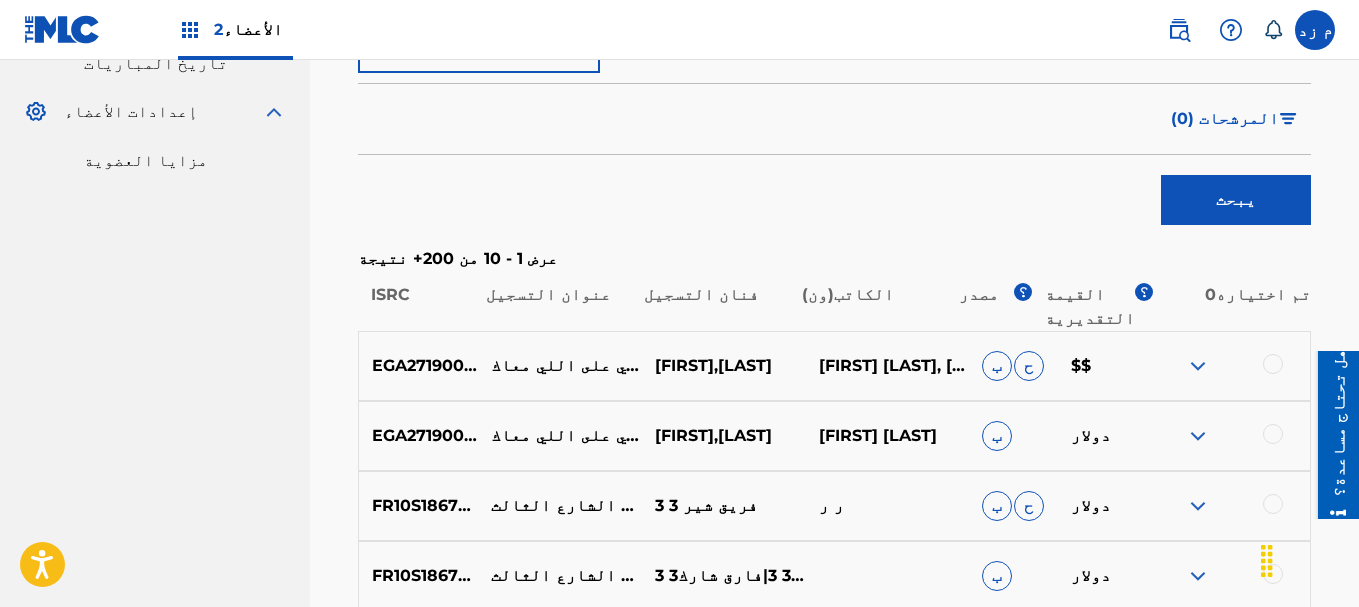 click at bounding box center (1198, 436) 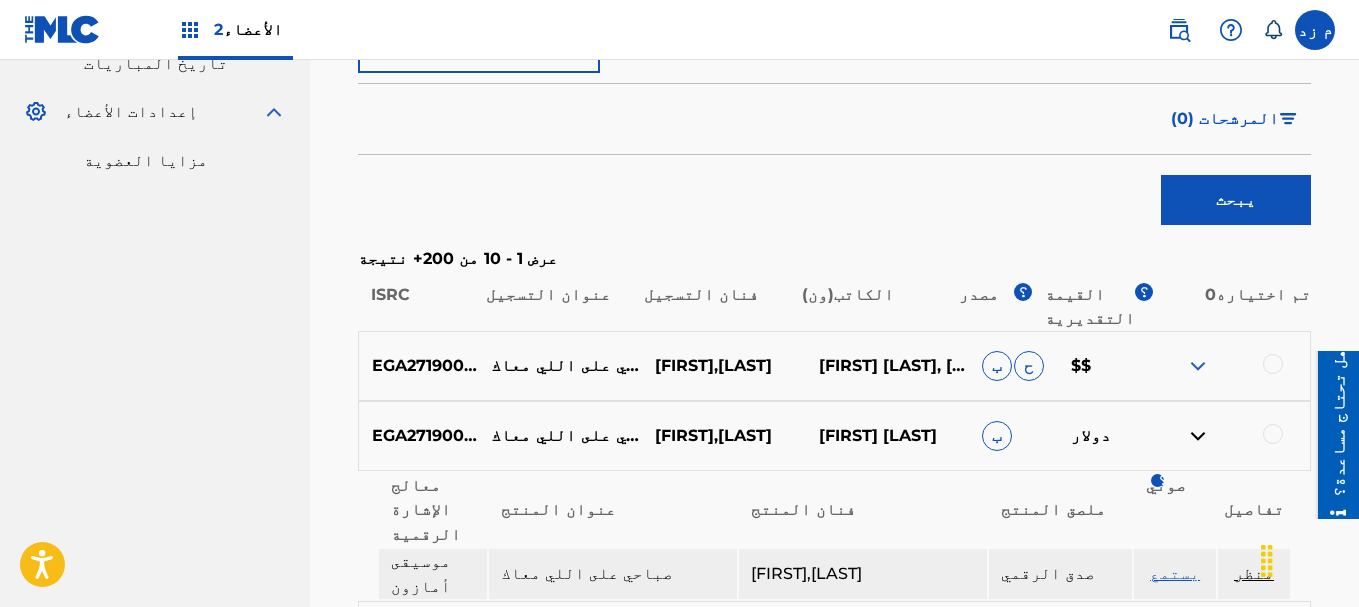 click at bounding box center [1198, 436] 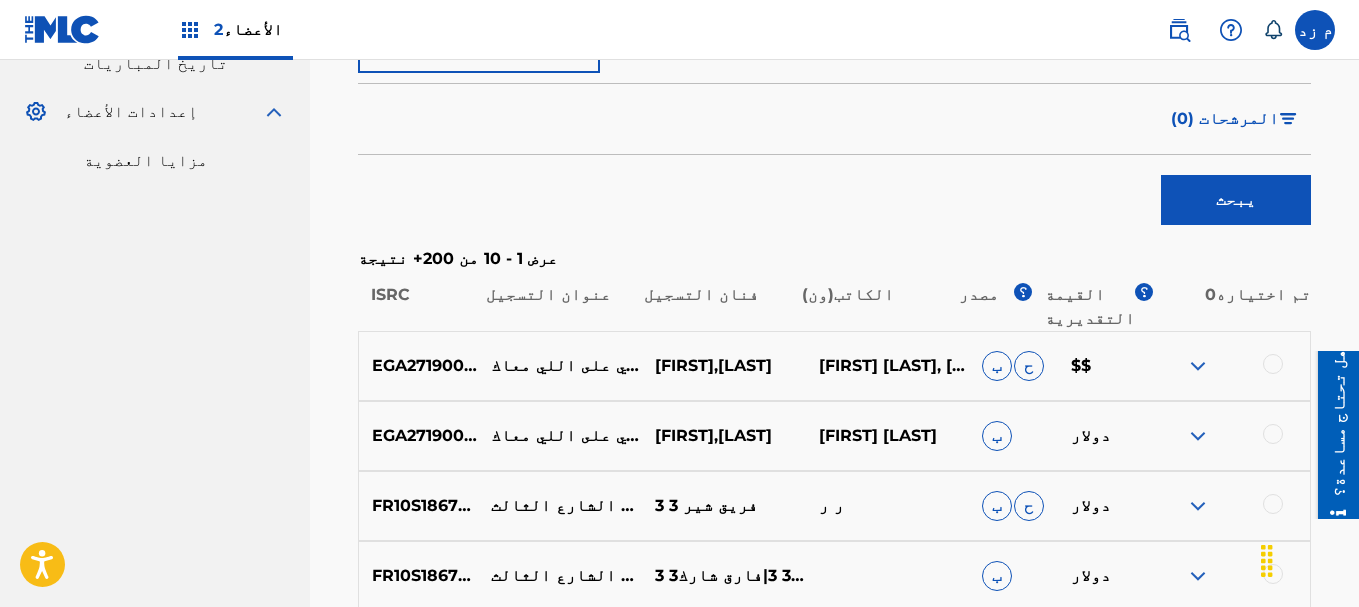 click at bounding box center [1198, 366] 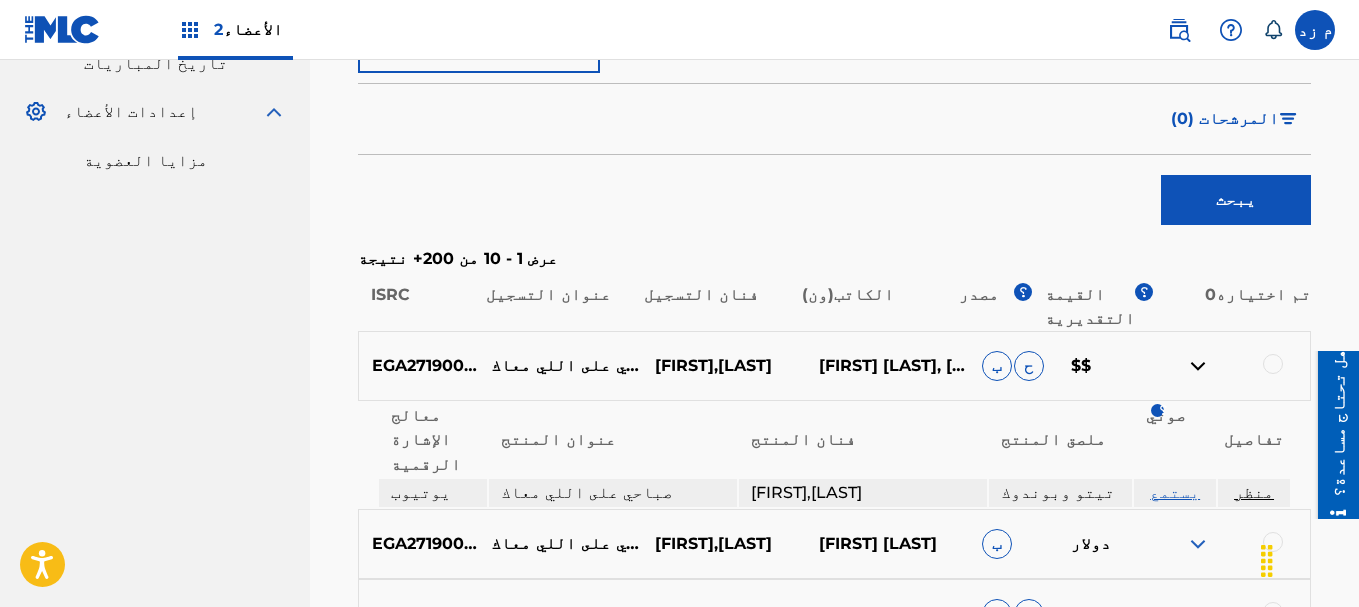 click at bounding box center (1198, 366) 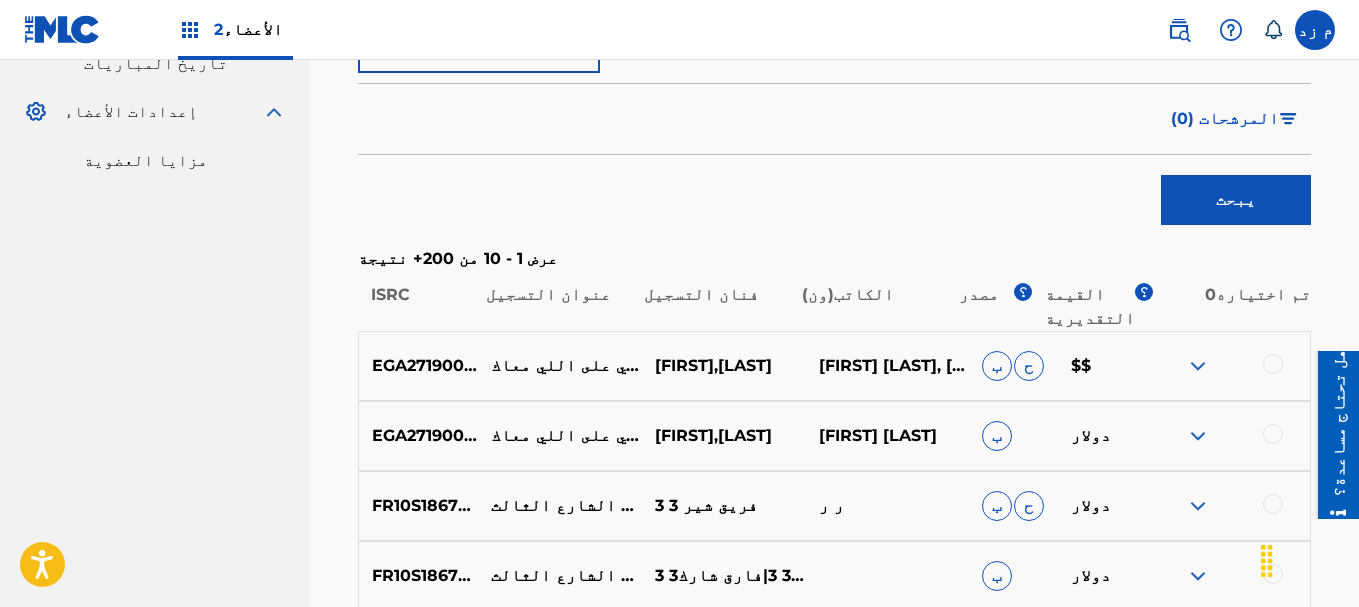 click on "EGA271900027 صباحي على اللي معاك تيتو،بوندوك هودا بوندوك ب دولار" at bounding box center [834, 436] 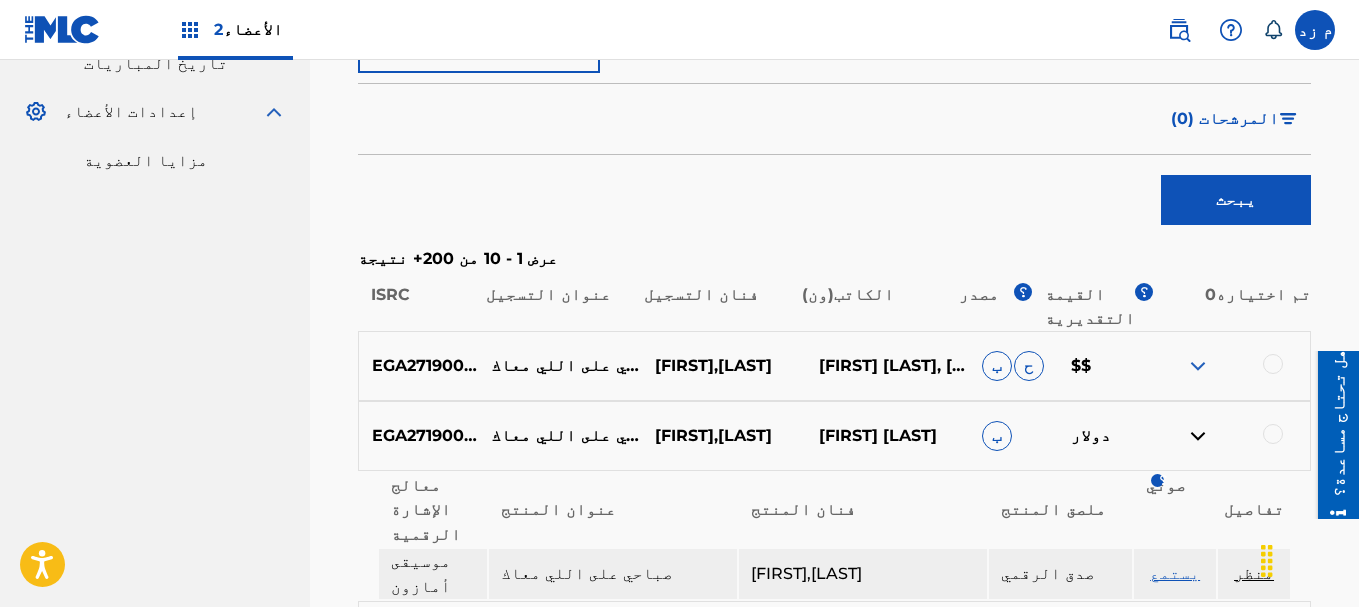 click on "منظر" at bounding box center [1254, 573] 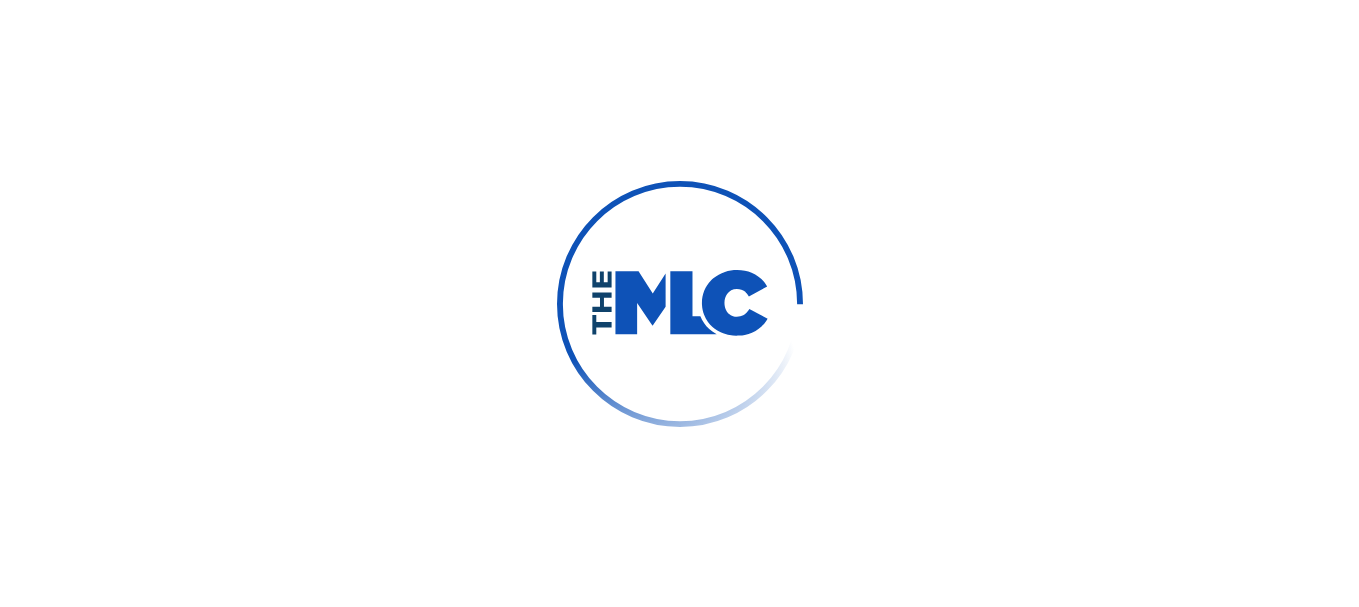 scroll, scrollTop: 0, scrollLeft: 0, axis: both 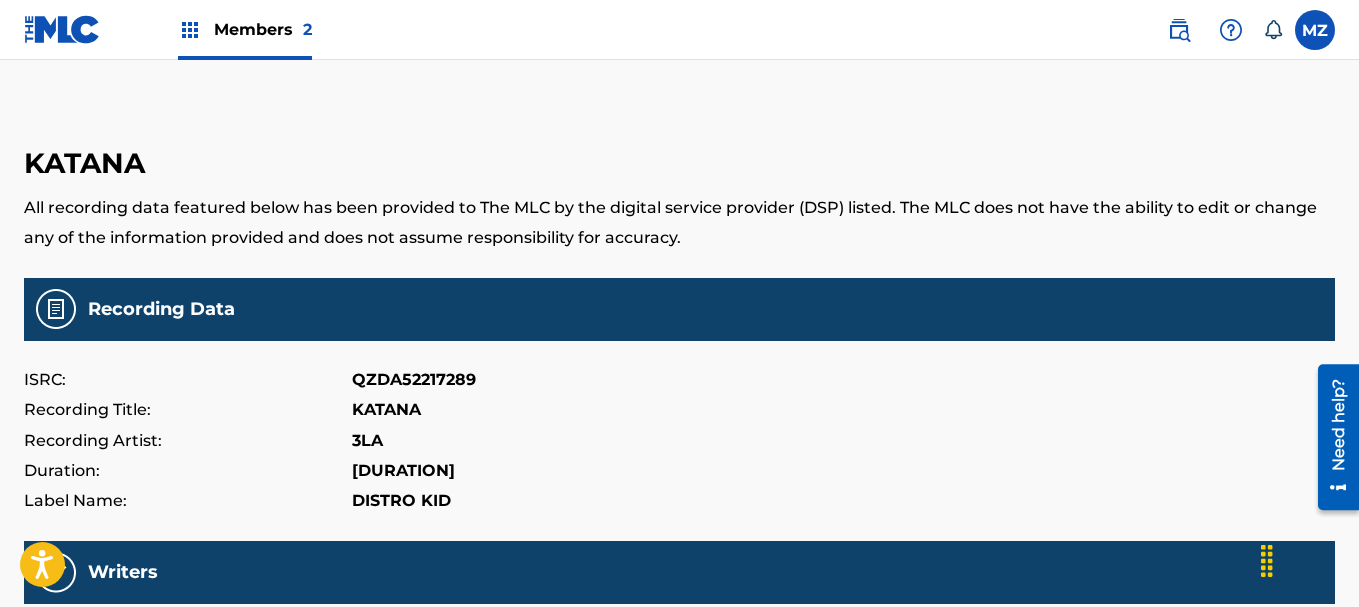 click on "QZDA52217289" at bounding box center (414, 380) 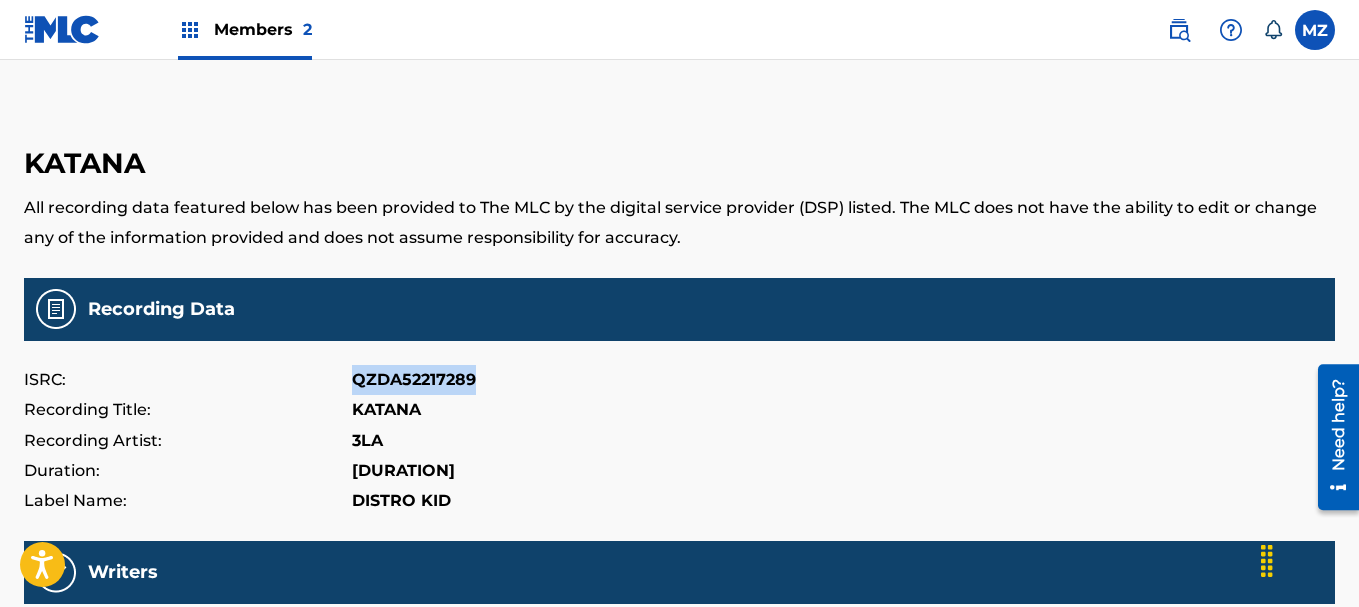 click on "QZDA52217289" at bounding box center (414, 380) 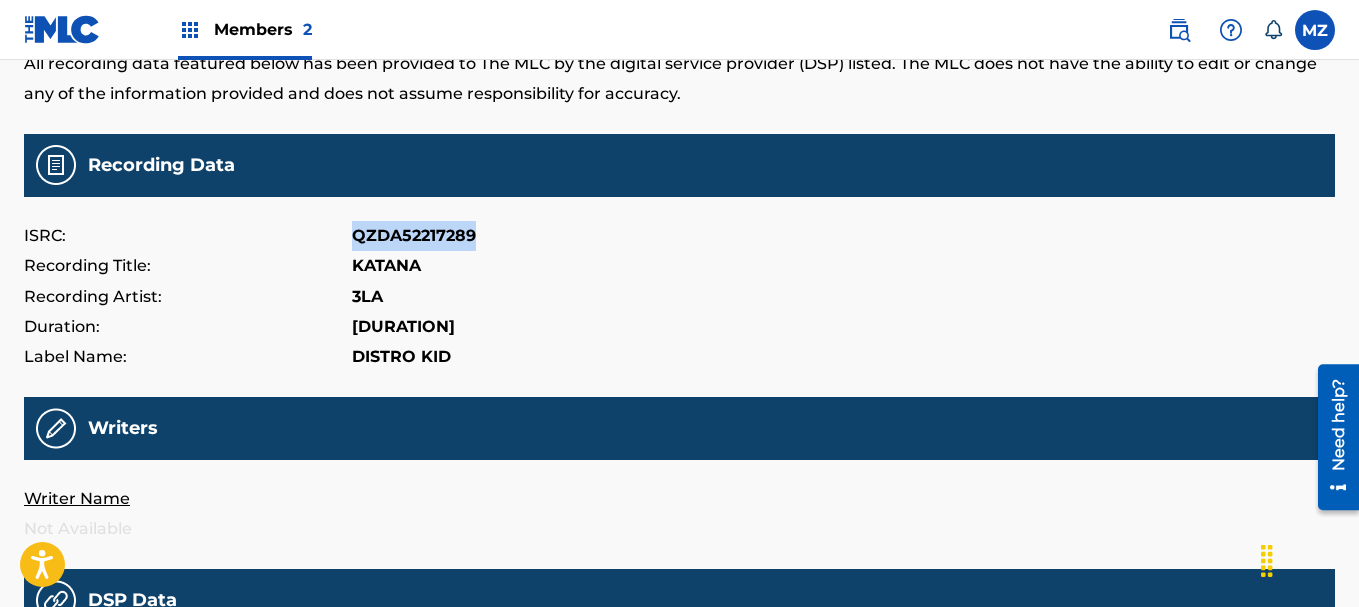 scroll, scrollTop: 0, scrollLeft: 0, axis: both 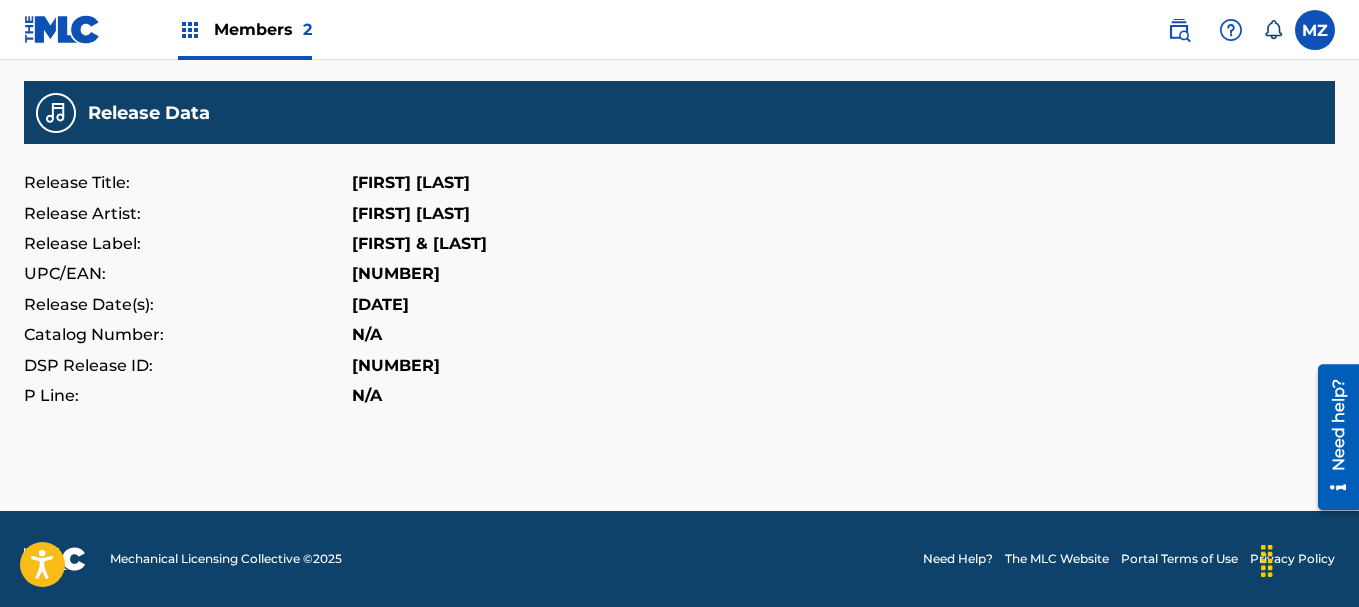 click on "Catalog Number: N/A" at bounding box center (679, 335) 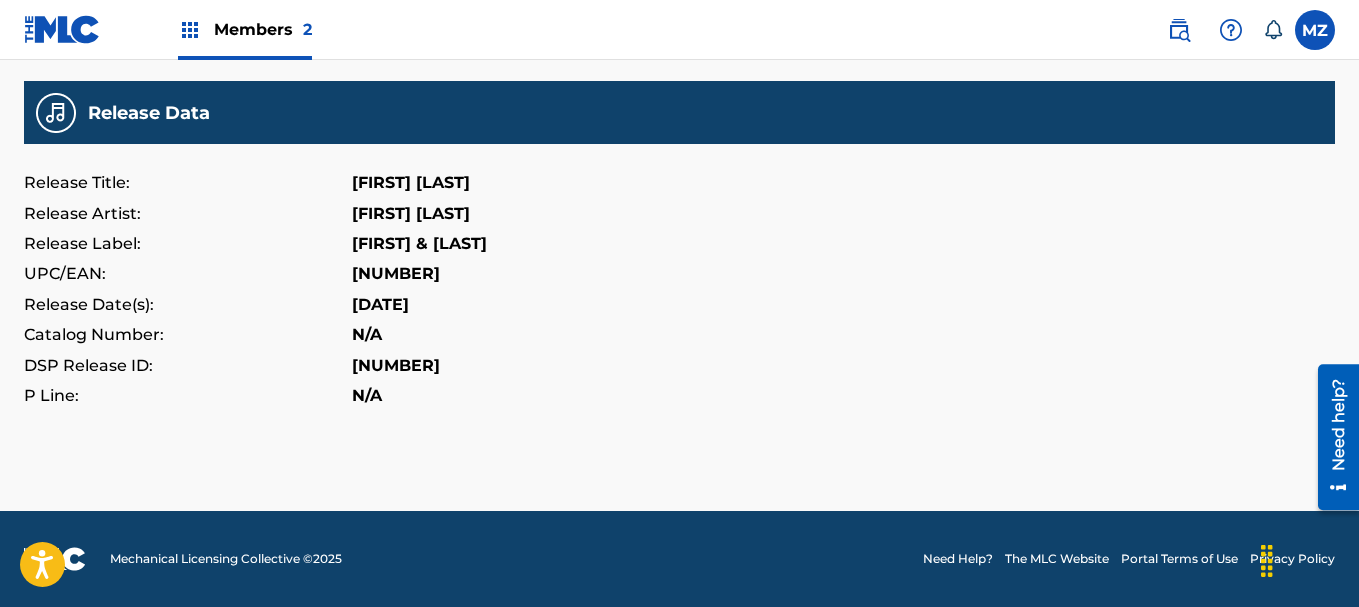 click on "[NUMBER]" at bounding box center (396, 366) 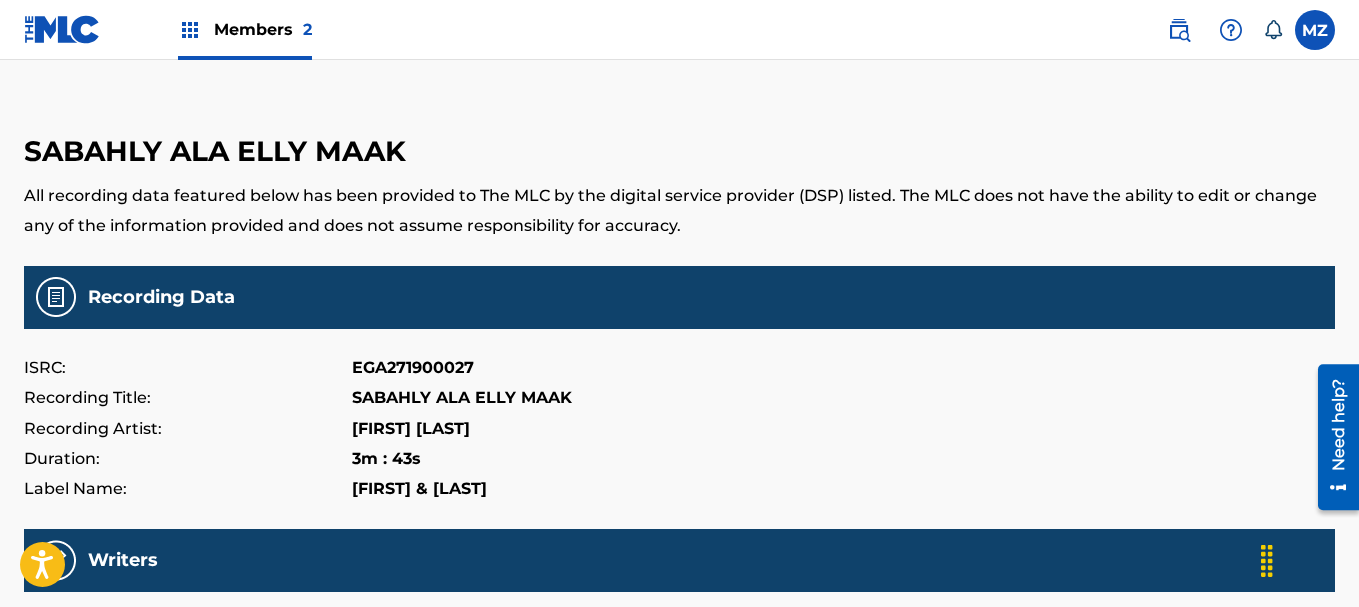 scroll, scrollTop: 0, scrollLeft: 0, axis: both 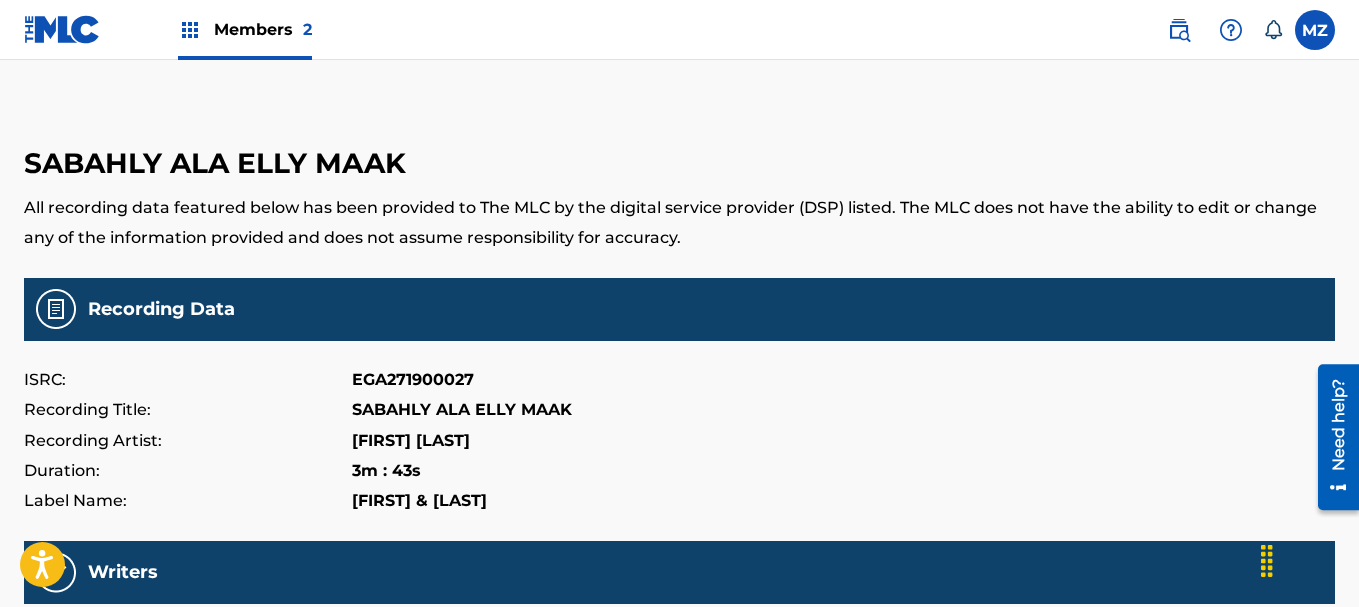 click on "SABAHLY ALA ELLY MAAK" at bounding box center (462, 410) 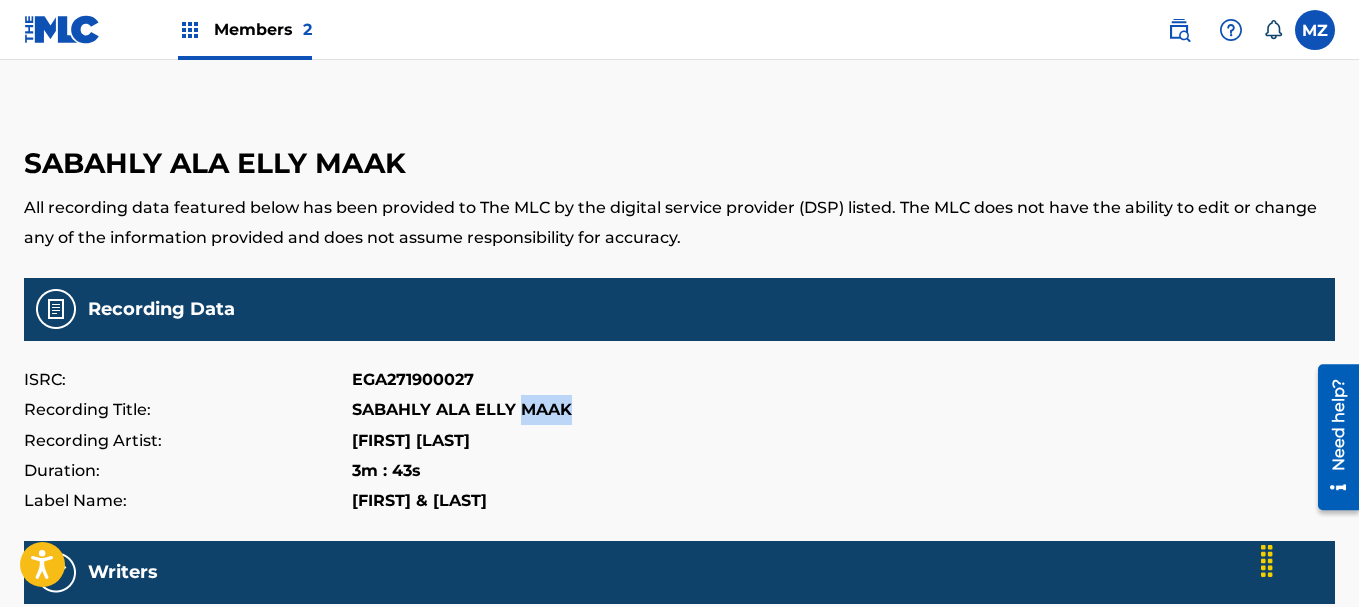 click on "SABAHLY ALA ELLY MAAK" at bounding box center (462, 410) 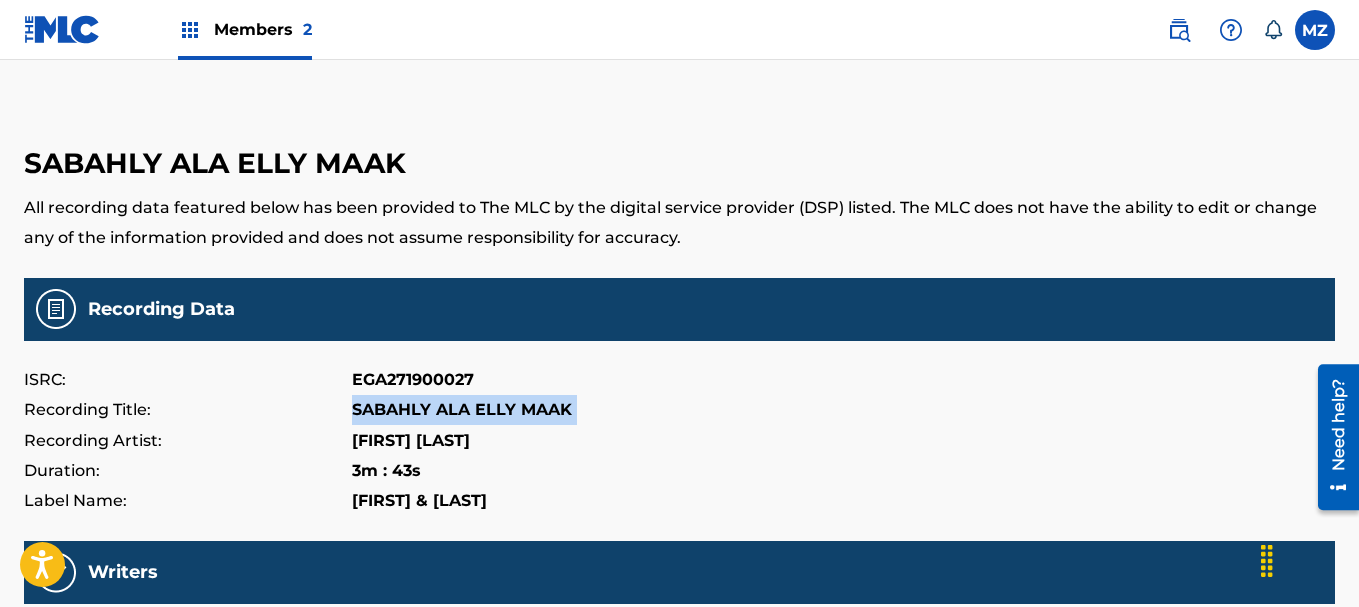 click on "SABAHLY ALA ELLY MAAK" at bounding box center (462, 410) 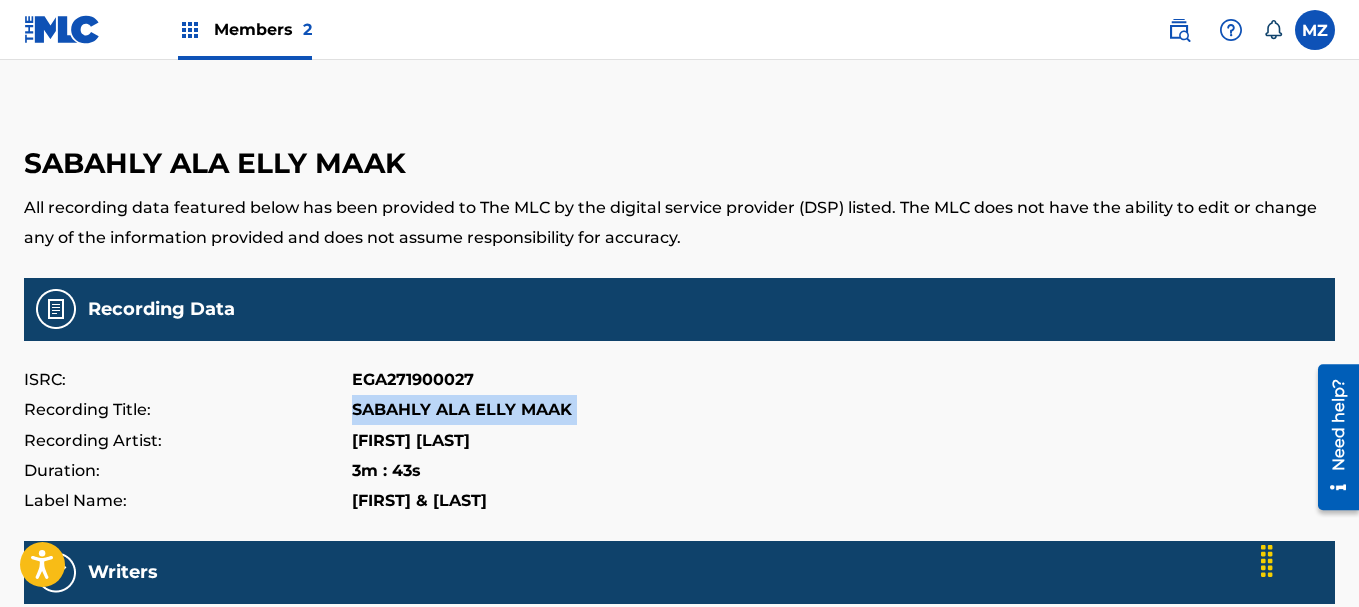 copy on "SABAHLY ALA ELLY MAAK" 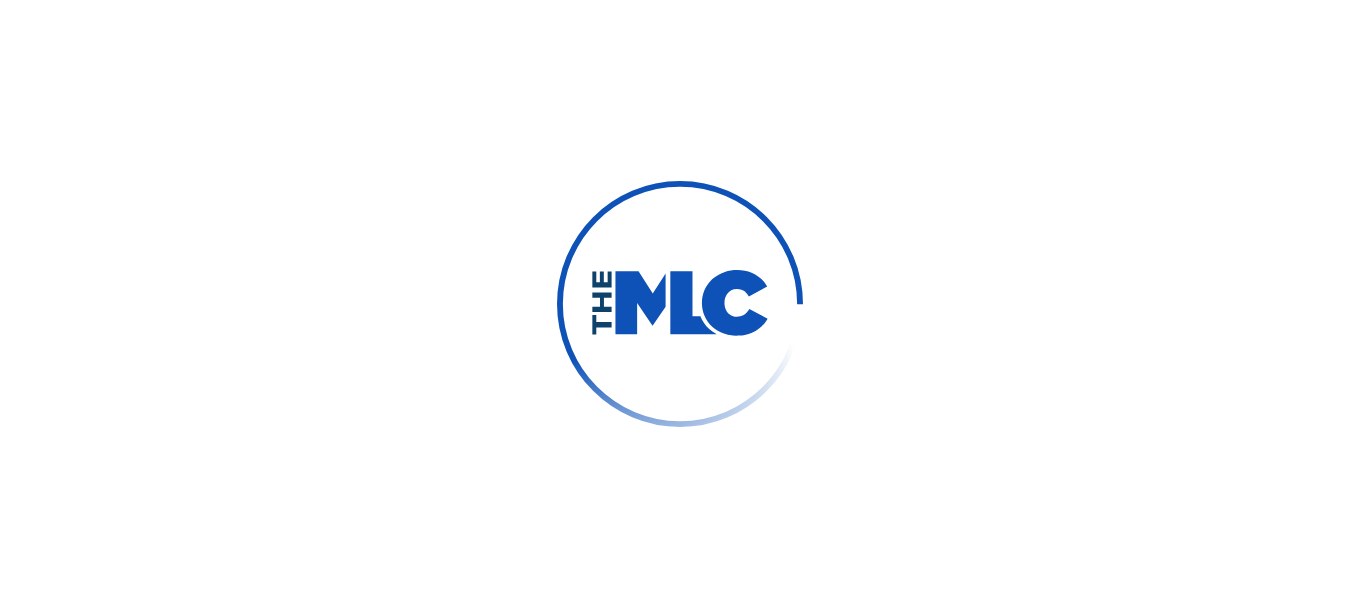 scroll, scrollTop: 0, scrollLeft: 0, axis: both 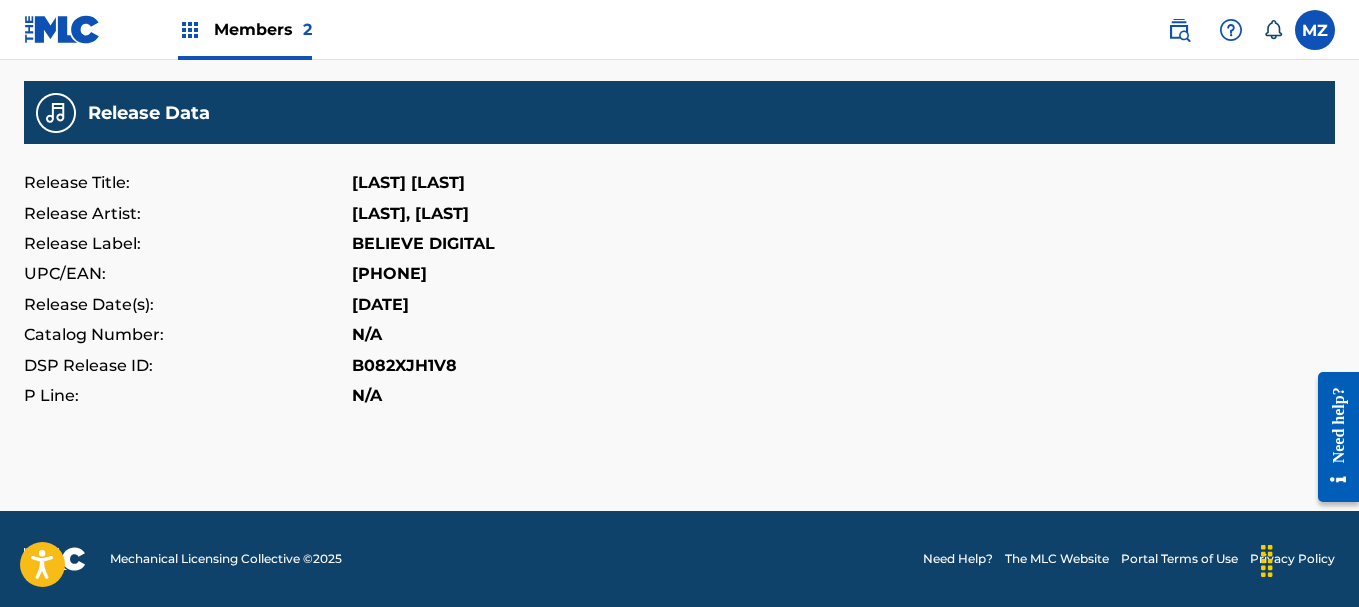 click on "[PHONE]" at bounding box center (389, 274) 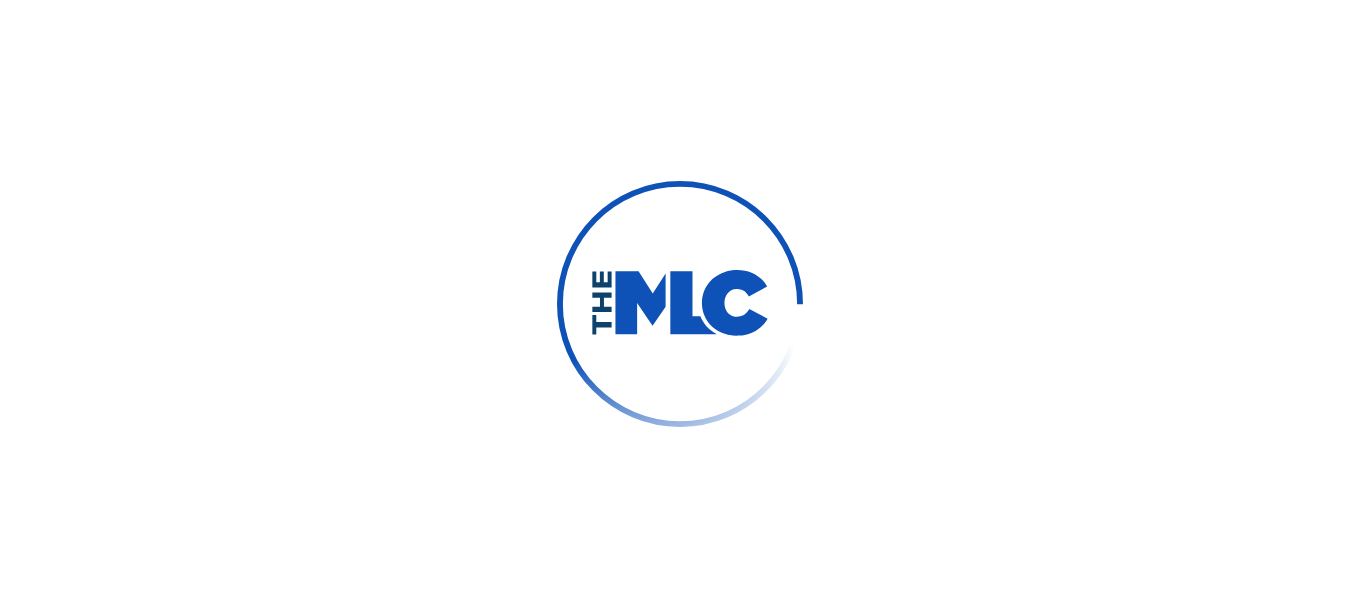 scroll, scrollTop: 0, scrollLeft: 0, axis: both 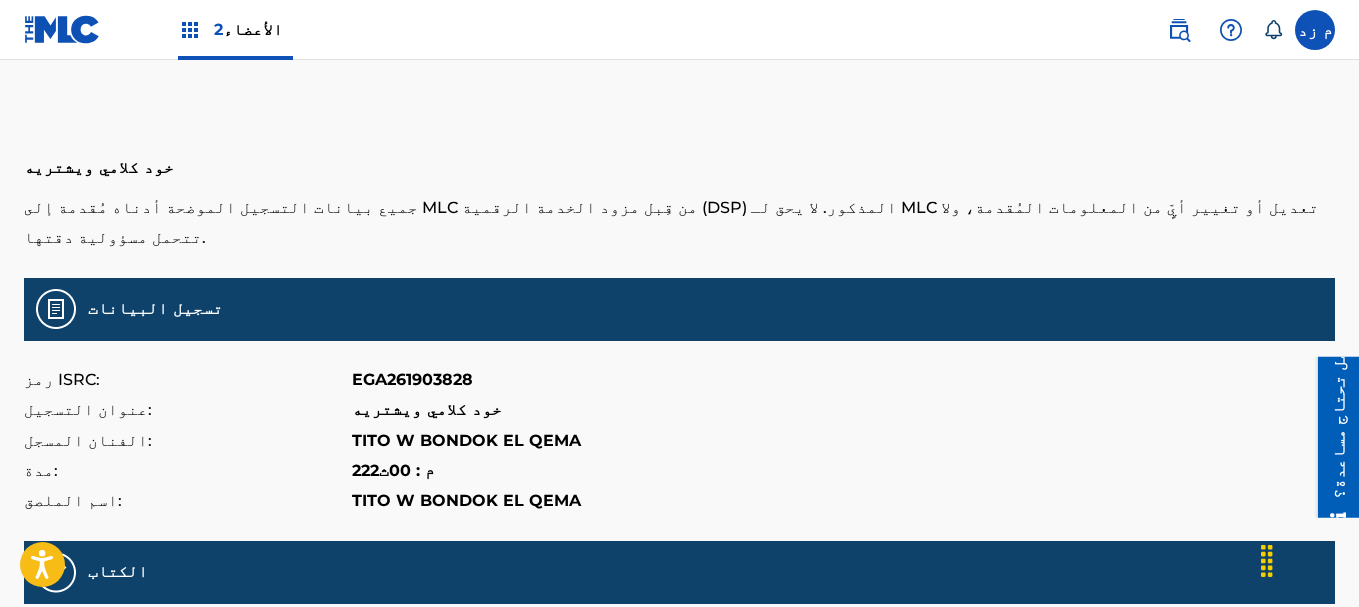 click on "رمز ISRC: EGA261903828" at bounding box center [679, 380] 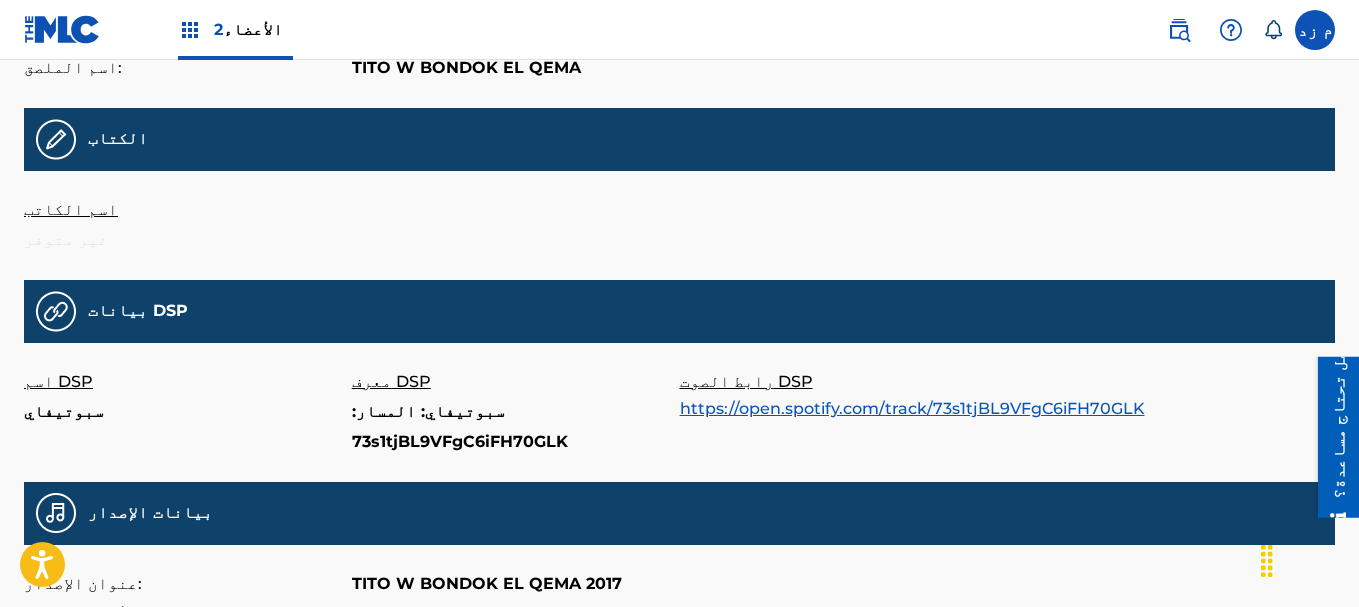 scroll, scrollTop: 700, scrollLeft: 0, axis: vertical 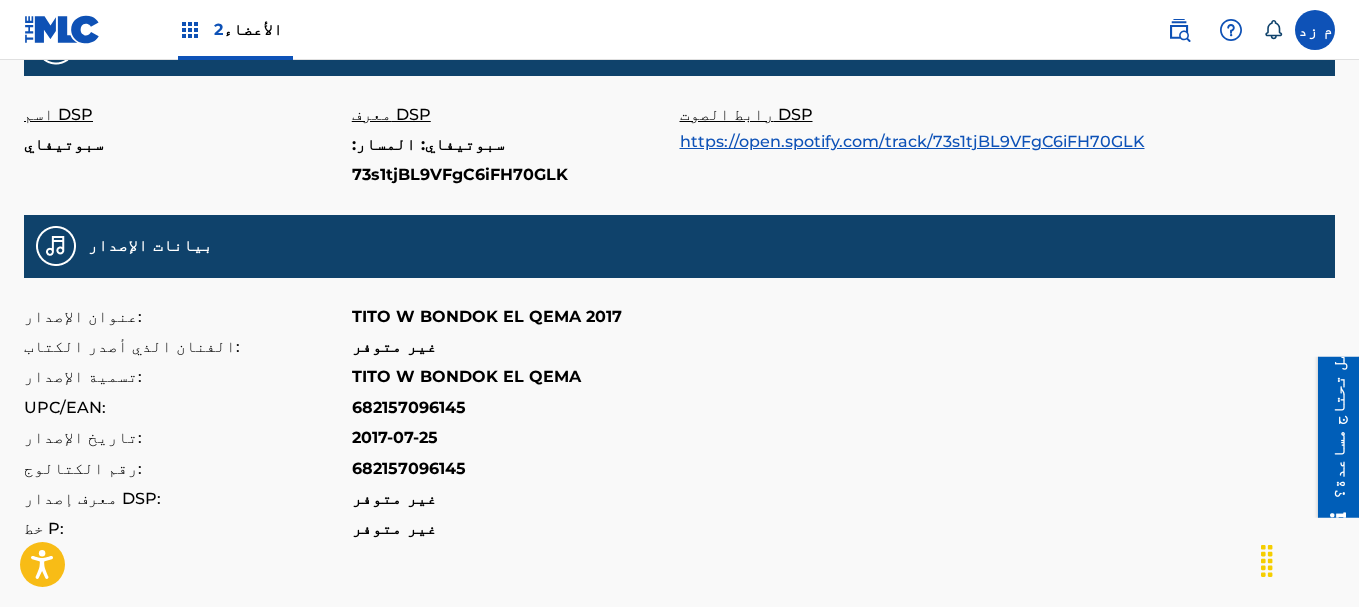 click on "682157096145" at bounding box center [409, 468] 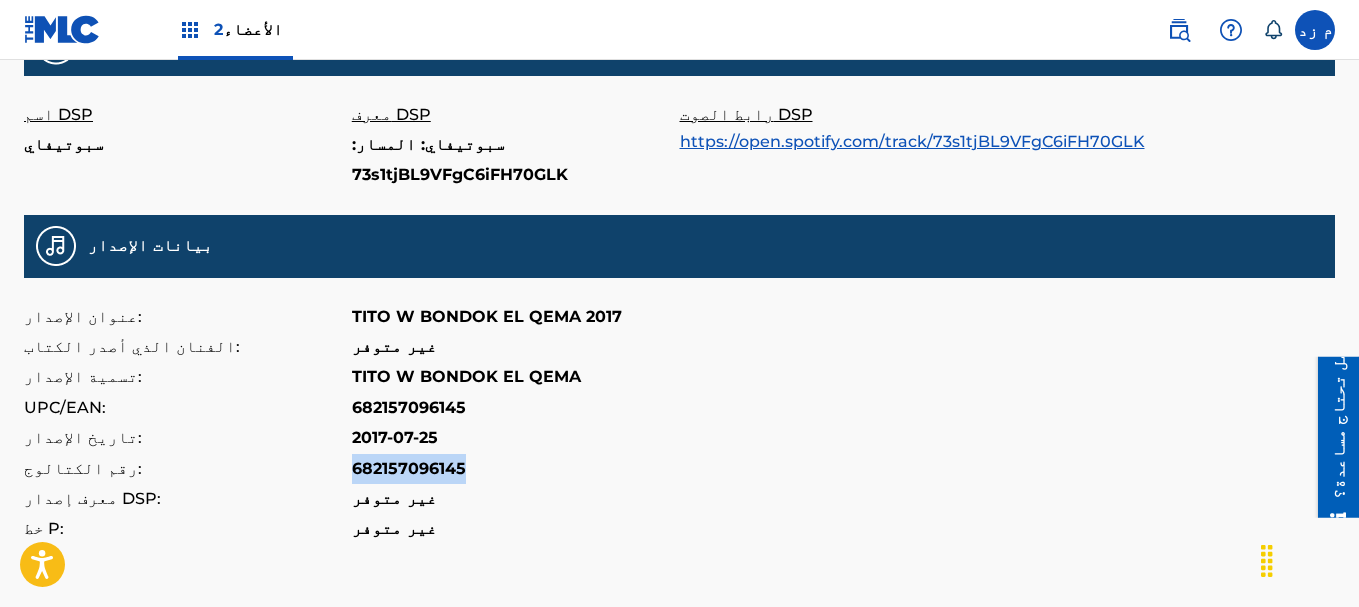 click on "682157096145" at bounding box center [409, 468] 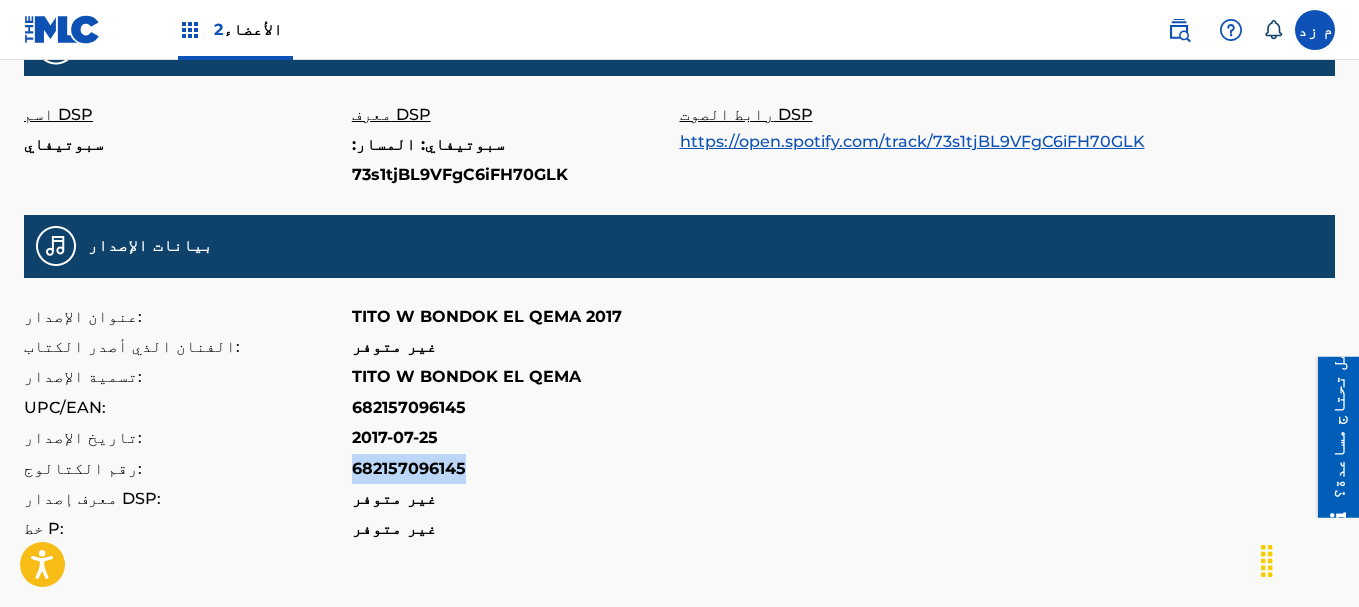copy on "682157096145" 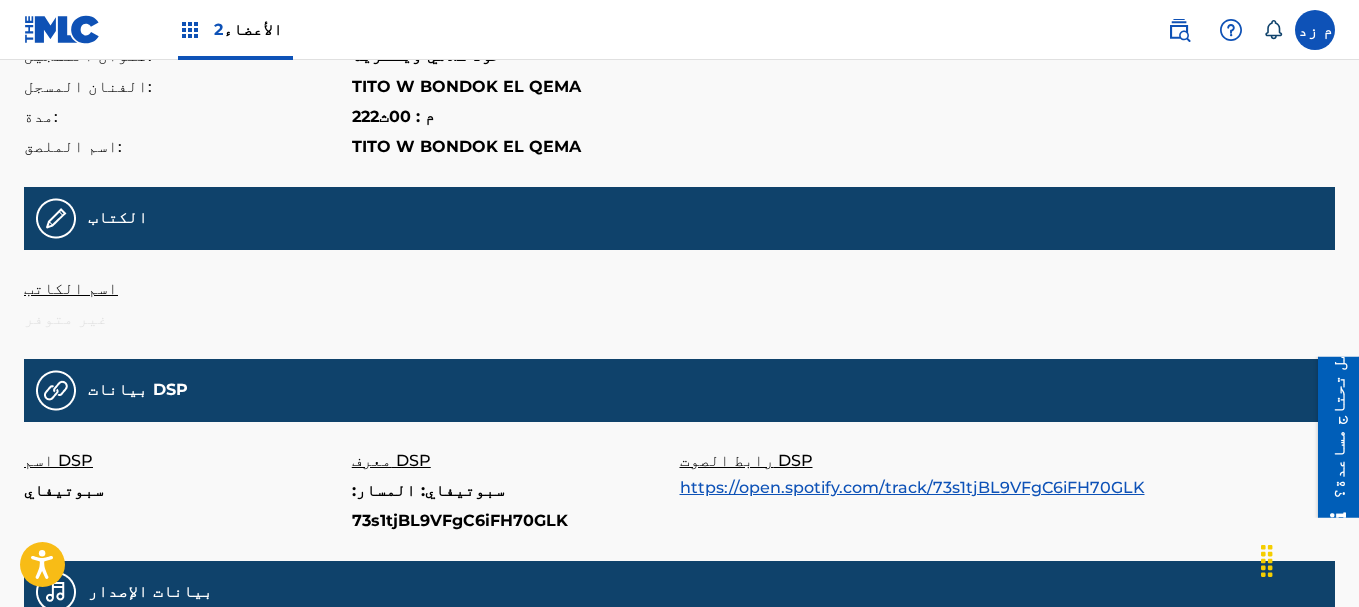 scroll, scrollTop: 500, scrollLeft: 0, axis: vertical 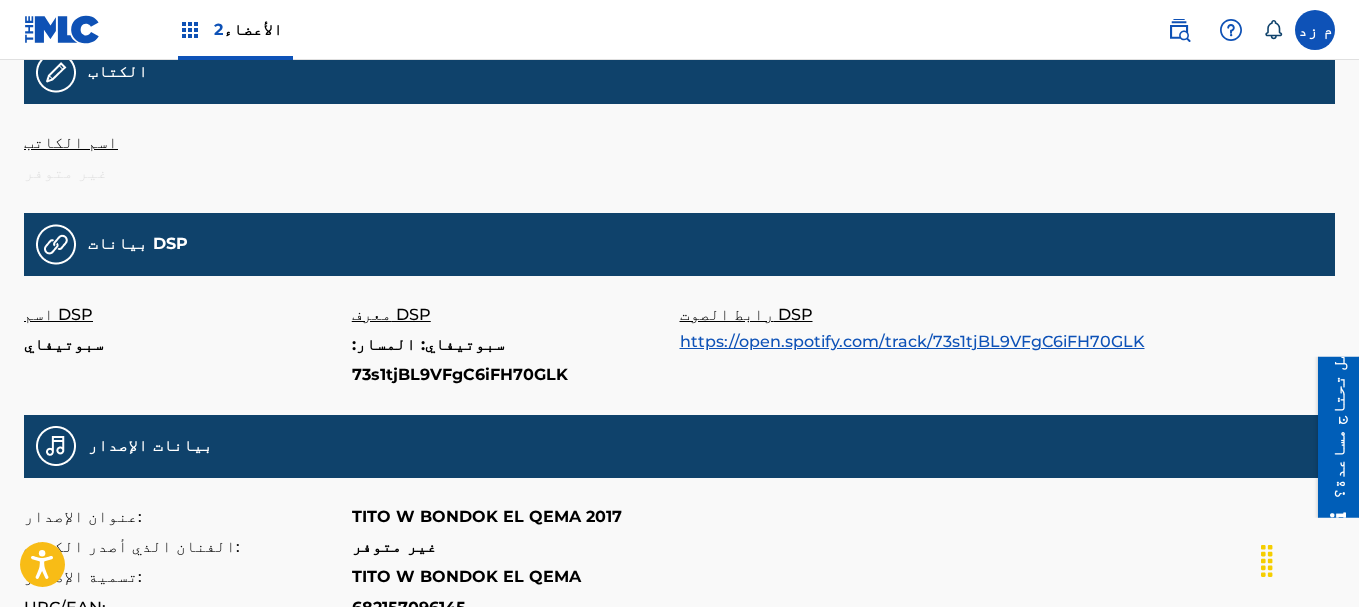 click on "https://open.spotify.com/track/73s1tjBL9VFgC6iFH70GLK" at bounding box center (912, 341) 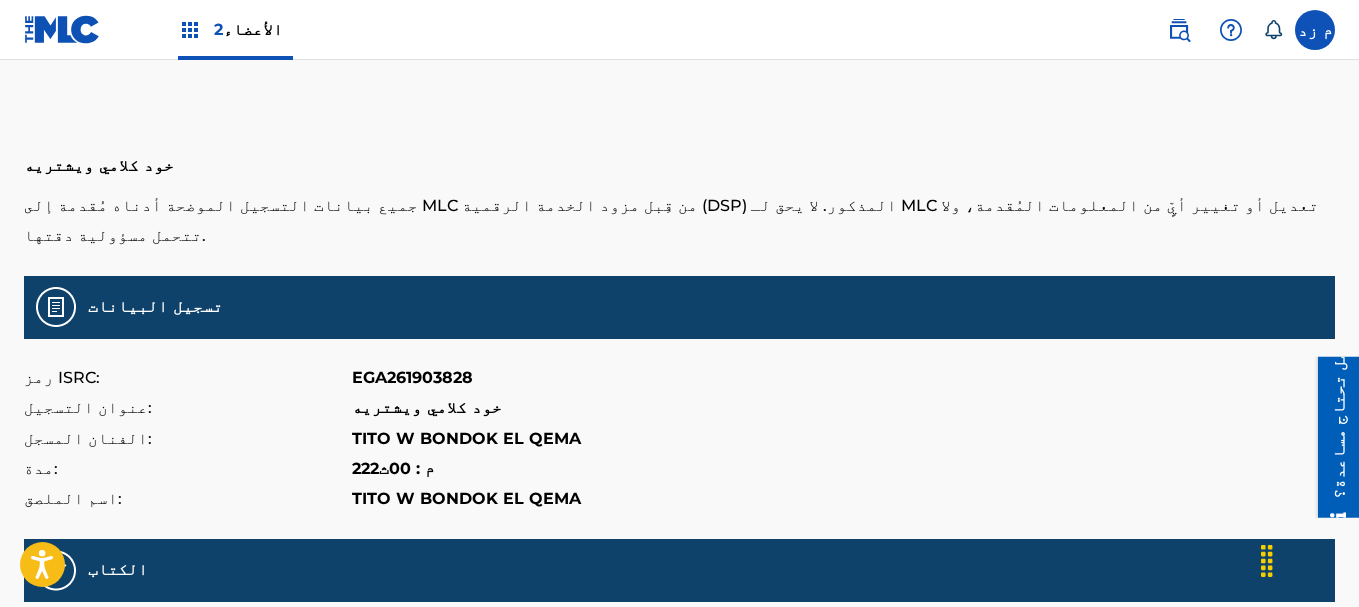 scroll, scrollTop: 0, scrollLeft: 0, axis: both 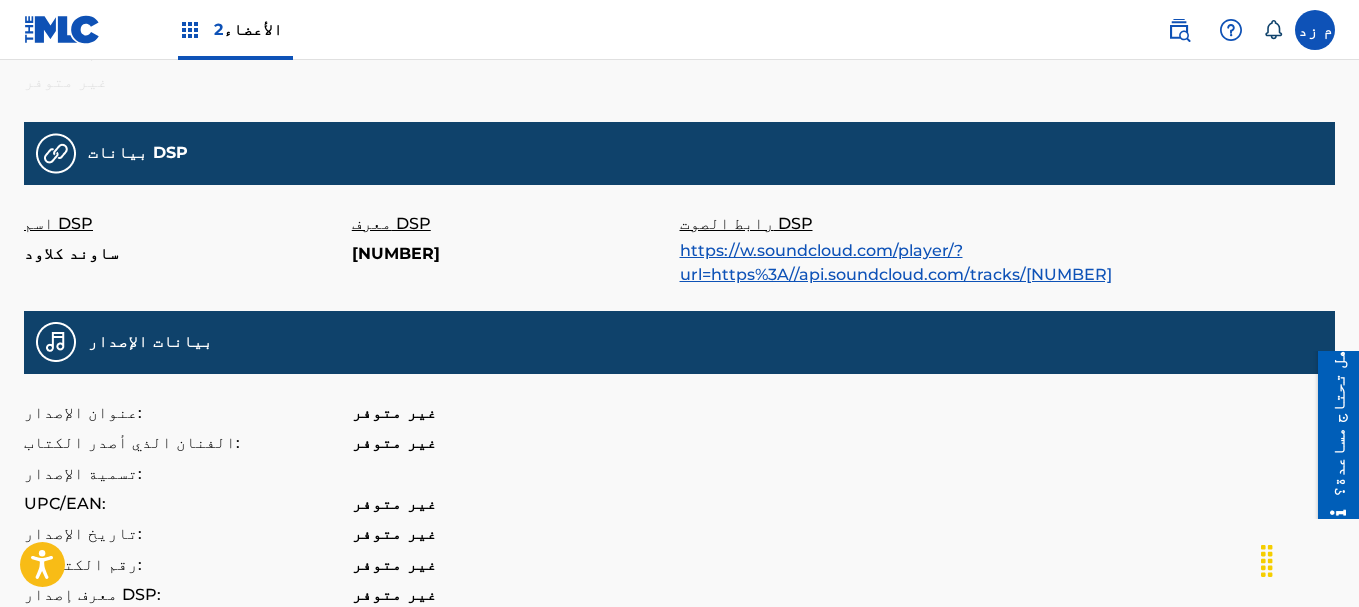 click on "رابط الصوت DSP https://w.soundcloud.com/player/?url=https%3A//api.soundcloud.com/tracks/[NUMBER]" at bounding box center [844, 248] 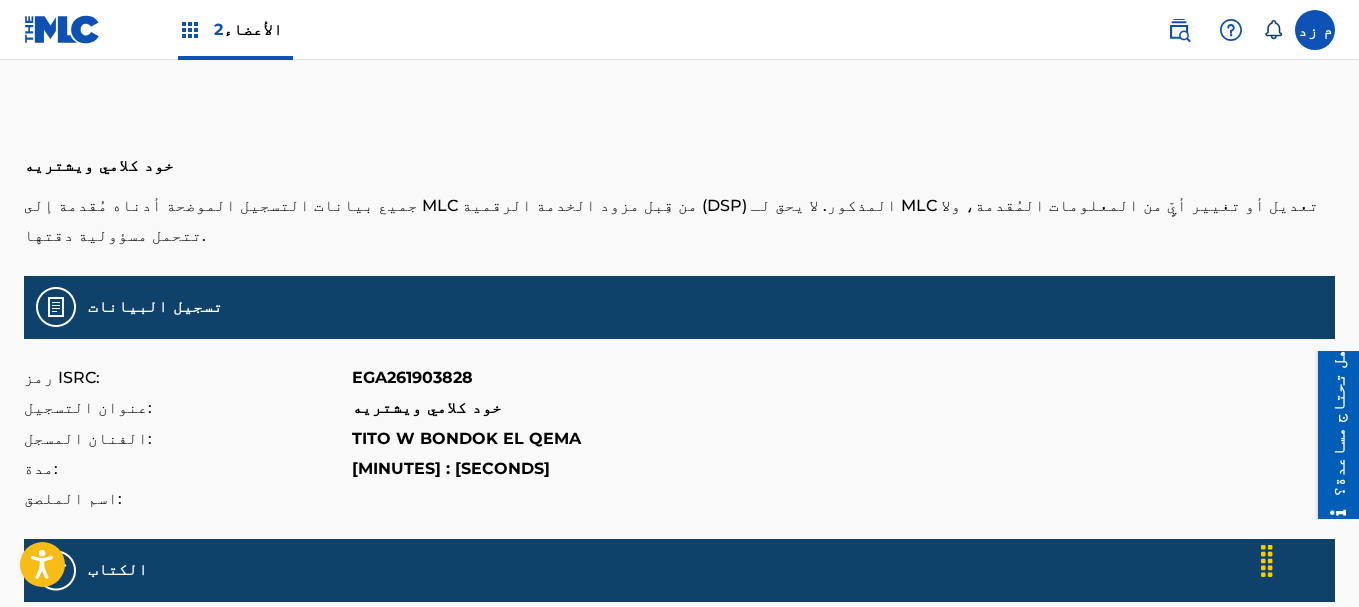 scroll, scrollTop: 0, scrollLeft: 0, axis: both 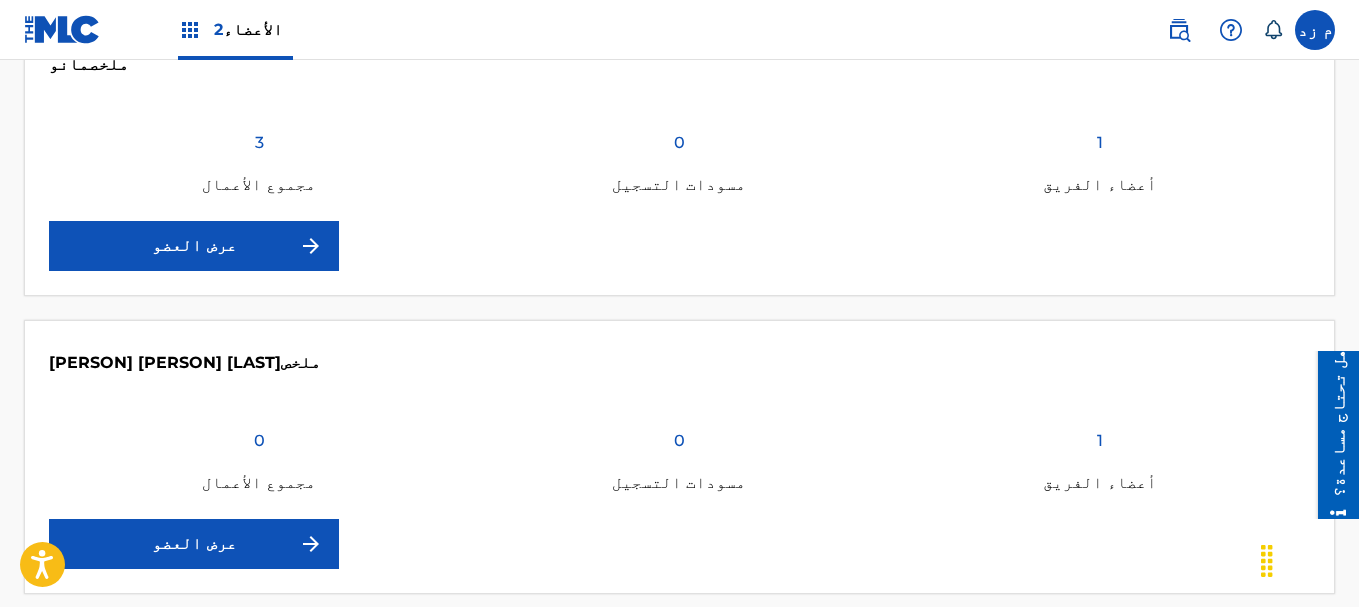 click on "عرض العضو" at bounding box center (194, 245) 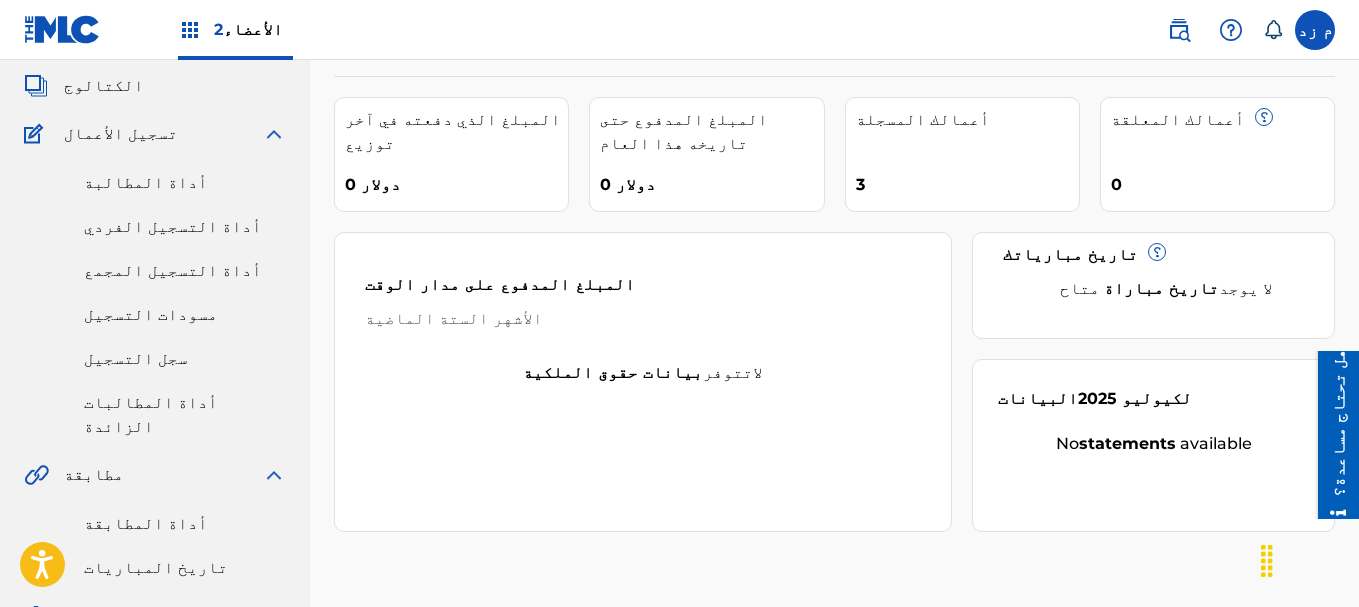 scroll, scrollTop: 279, scrollLeft: 0, axis: vertical 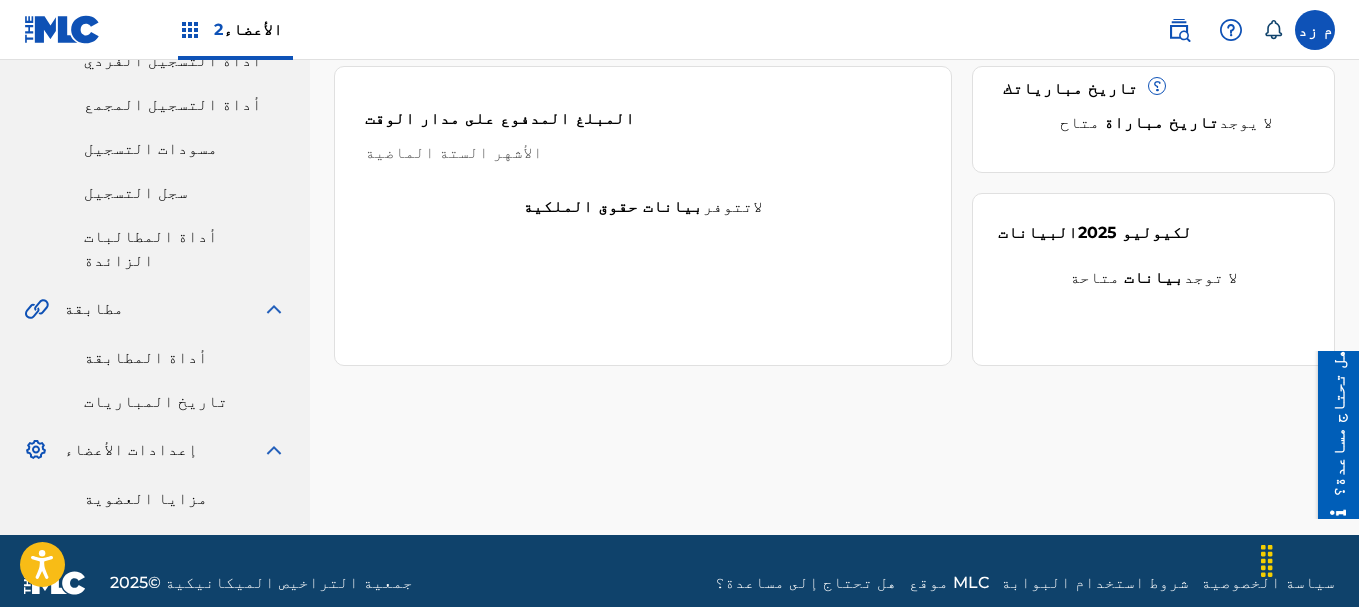 click on "أداة المطابقة" at bounding box center [146, 357] 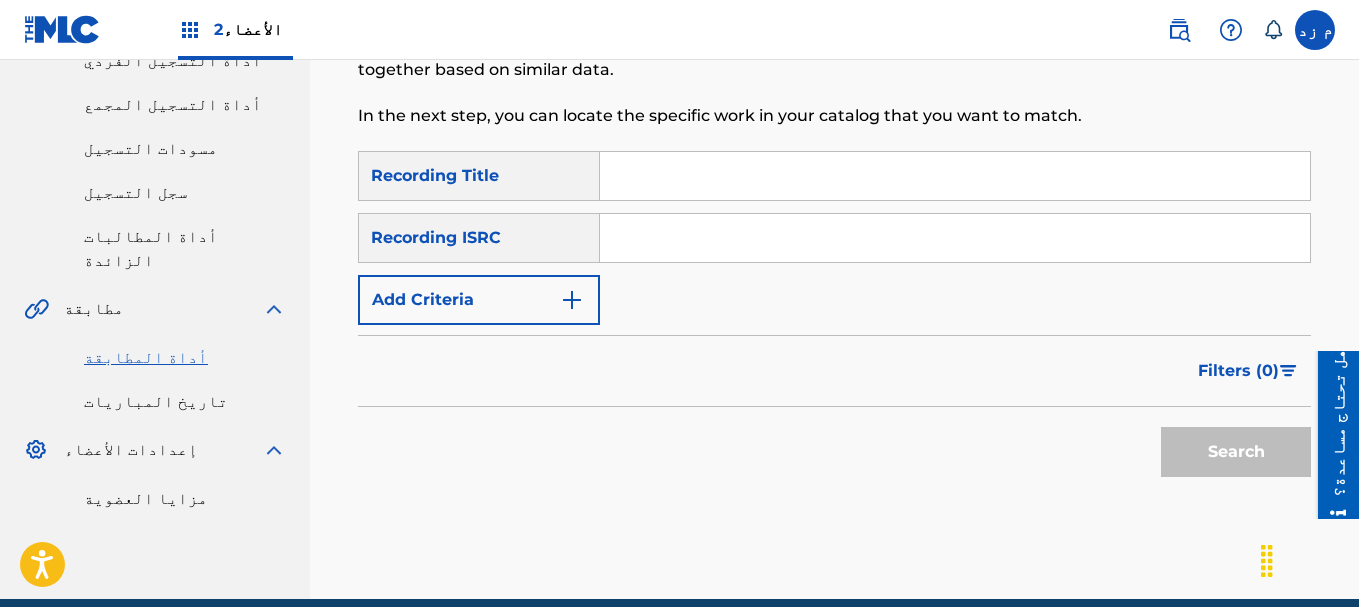 scroll, scrollTop: 0, scrollLeft: 0, axis: both 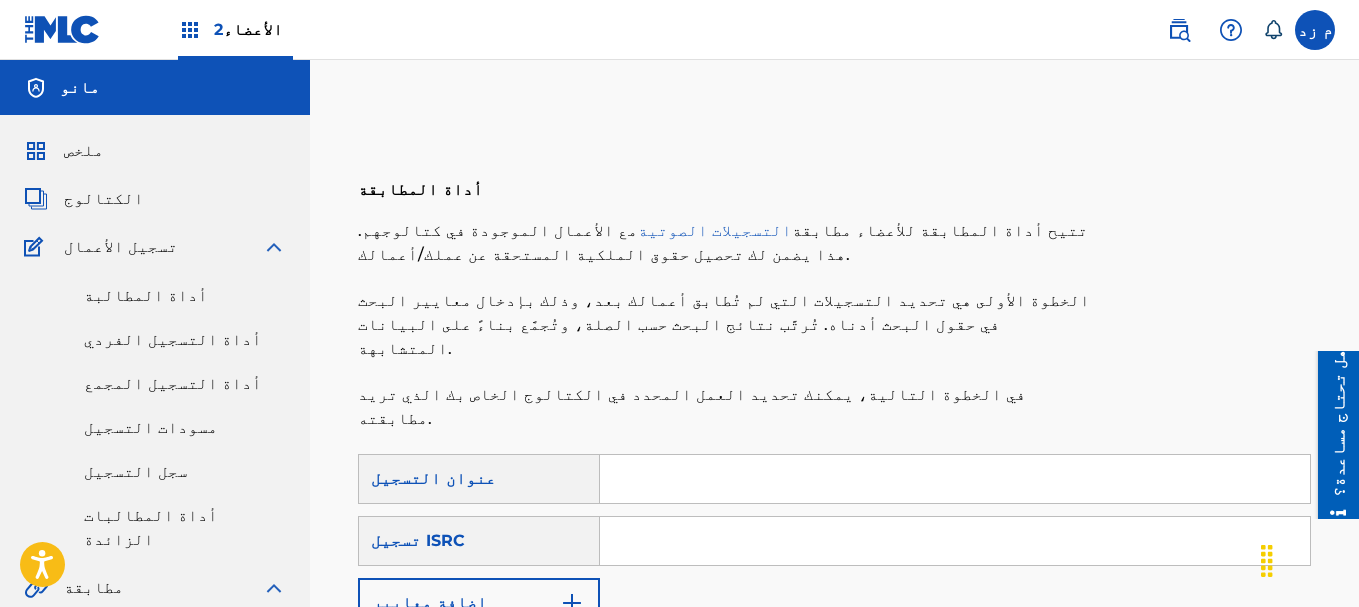 paste on "[PRODUCT_CODE]" 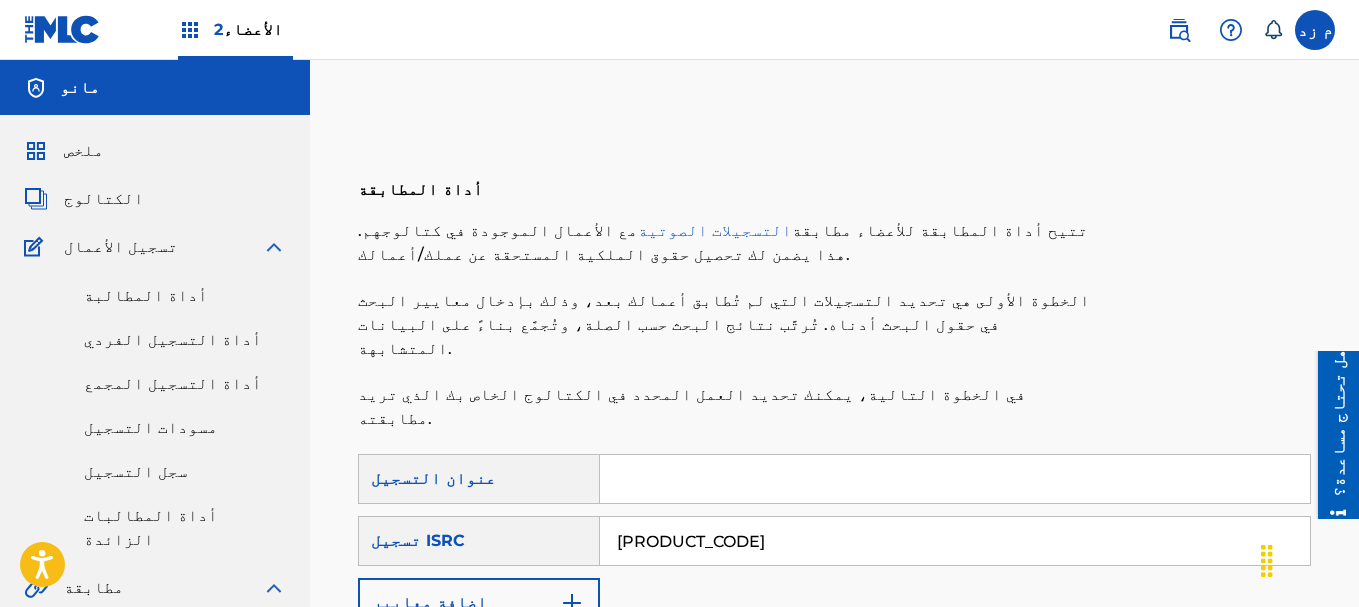 scroll, scrollTop: 343, scrollLeft: 0, axis: vertical 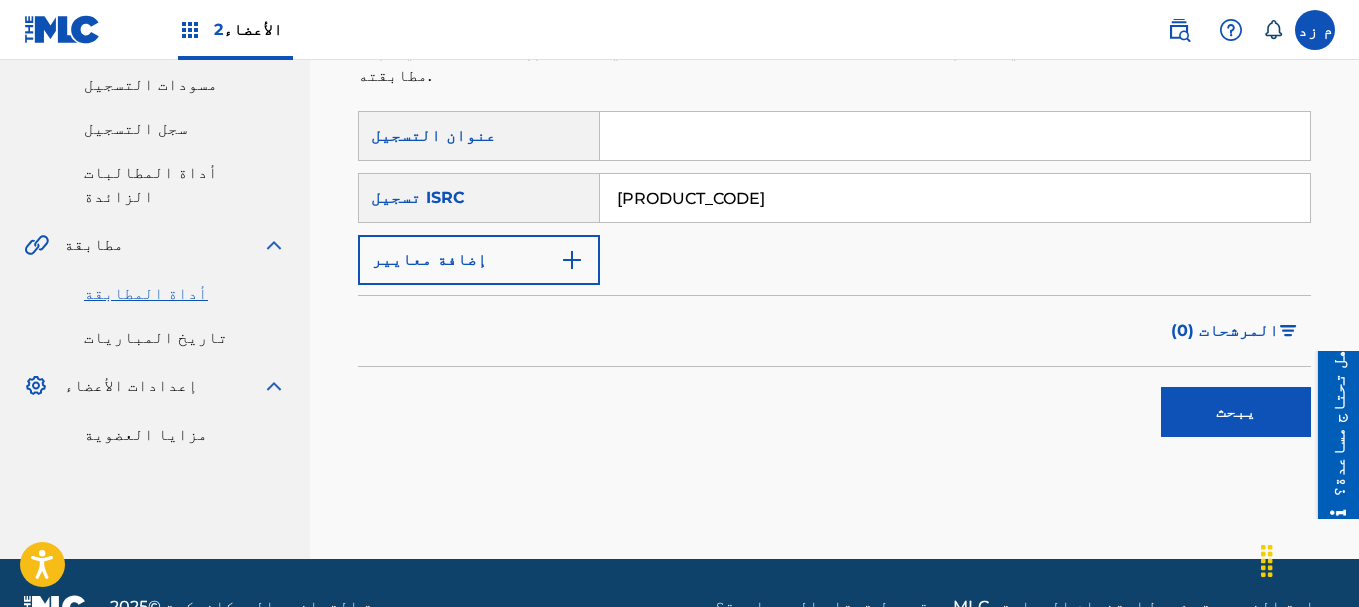 type on "[PRODUCT_CODE]" 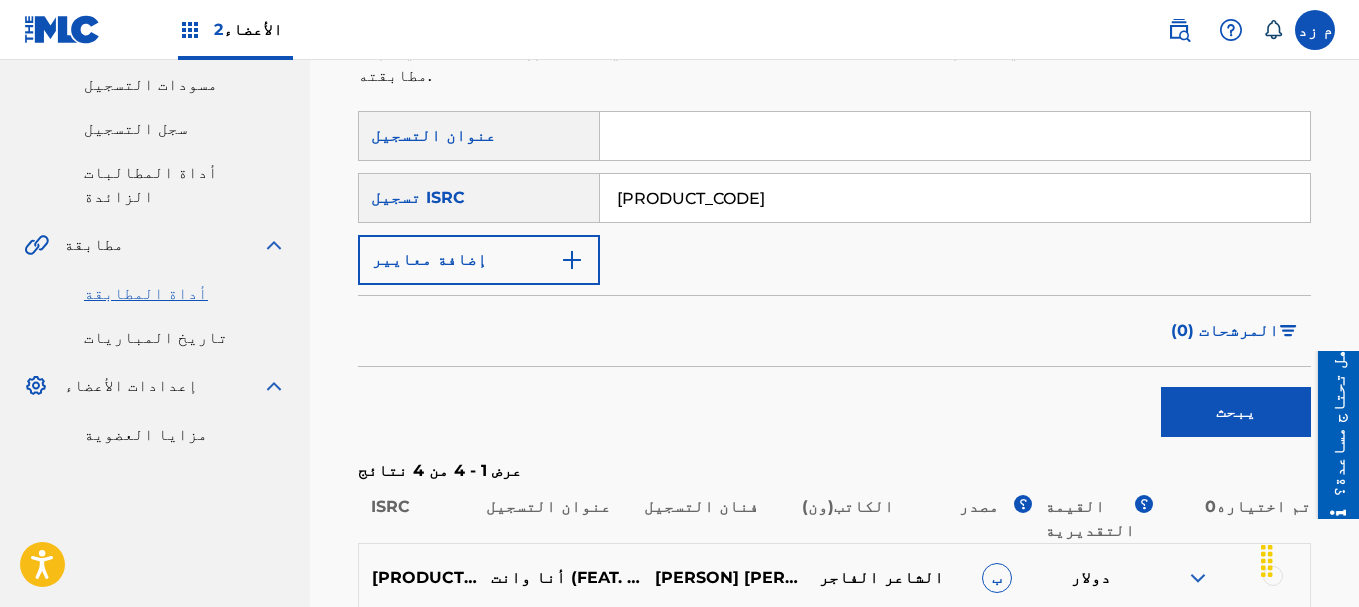 scroll, scrollTop: 707, scrollLeft: 0, axis: vertical 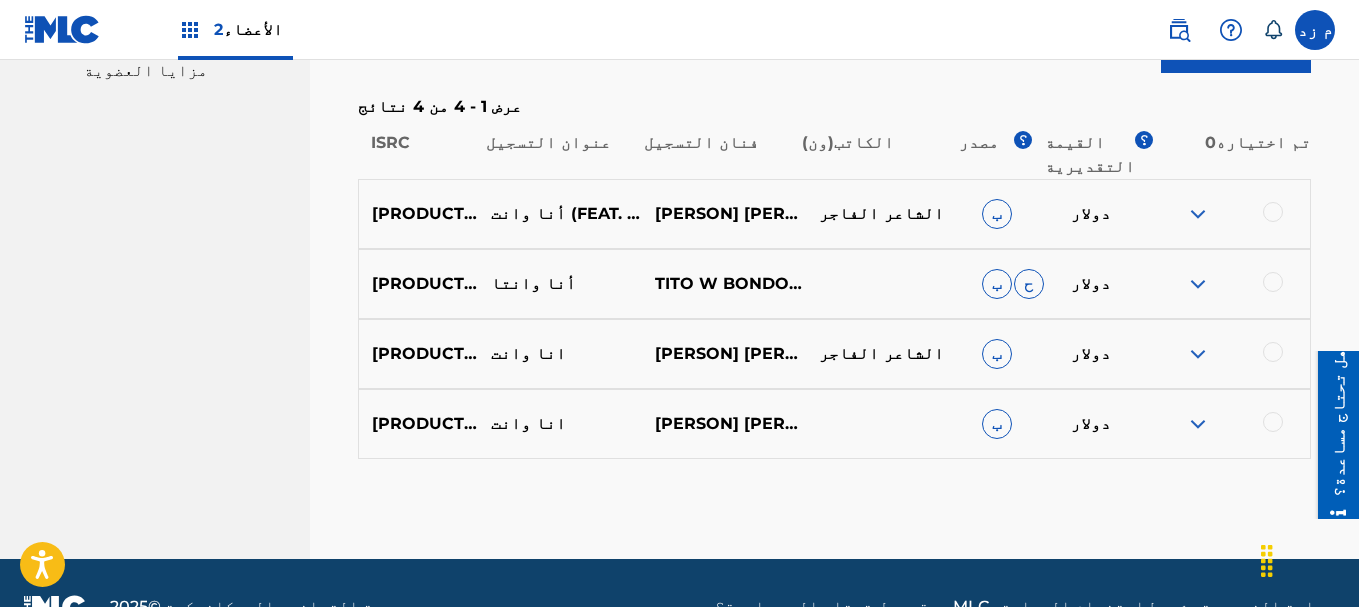 click on "[PRODUCT_CODE] أنا وانتا [PERSON] [PERSON] ب ح دولار" at bounding box center [834, 284] 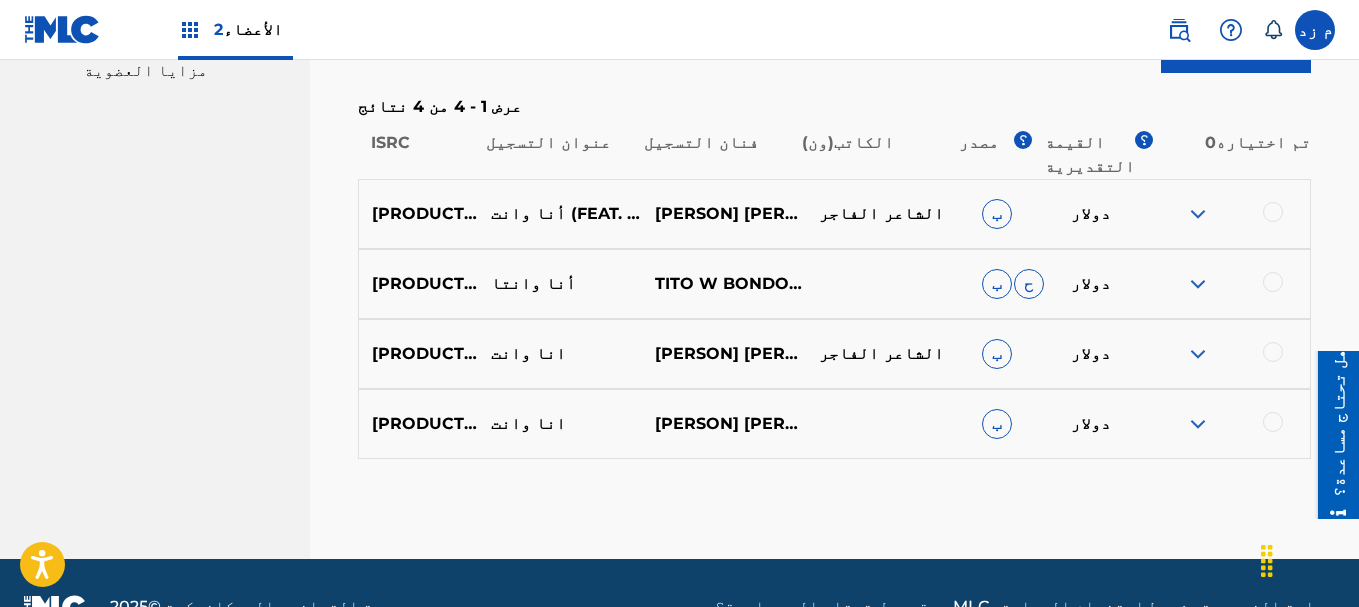 click at bounding box center [1198, 284] 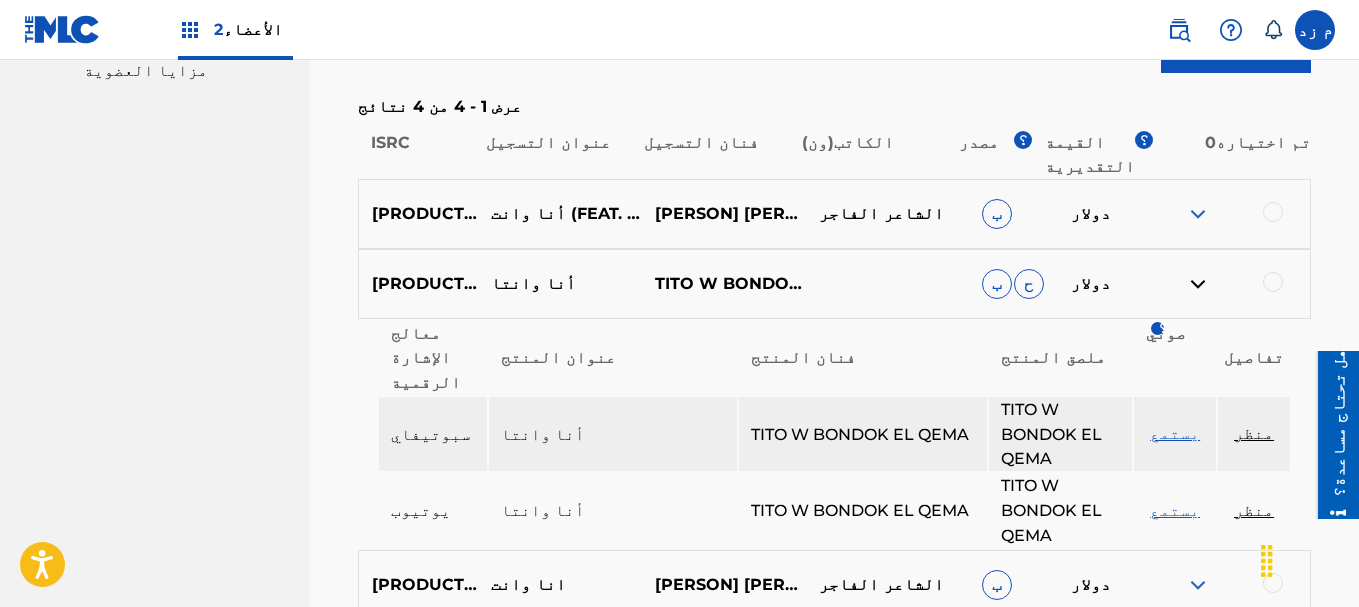 click on "منظر" at bounding box center (1254, 433) 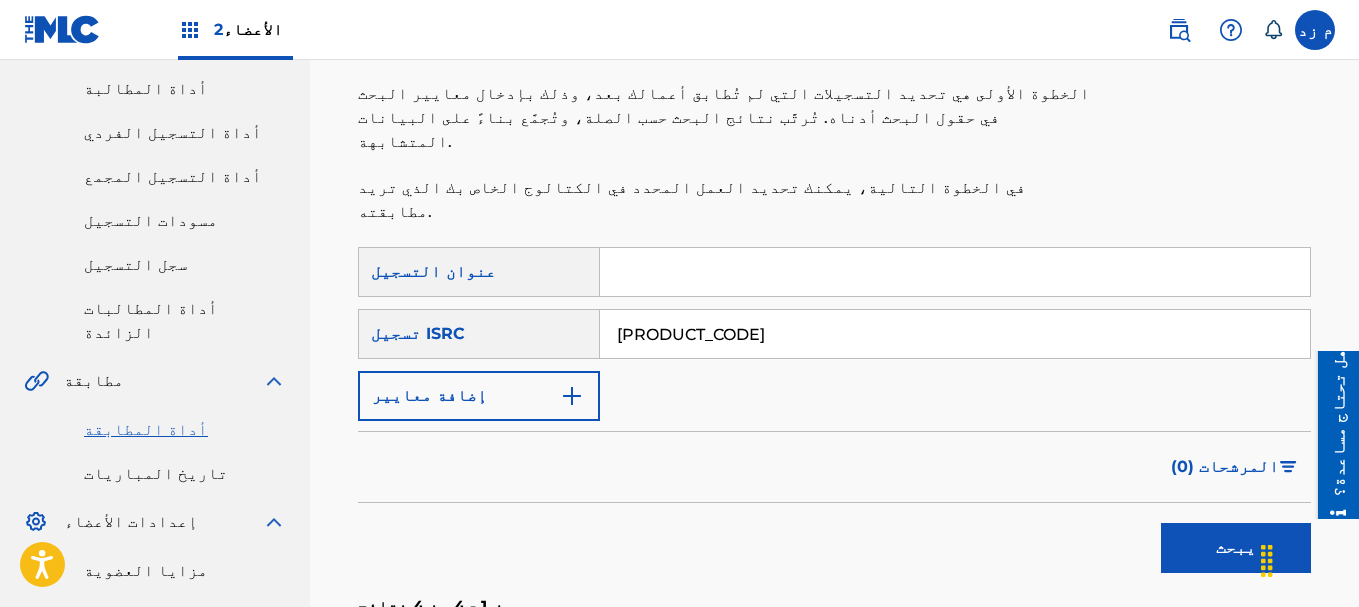 scroll, scrollTop: 607, scrollLeft: 0, axis: vertical 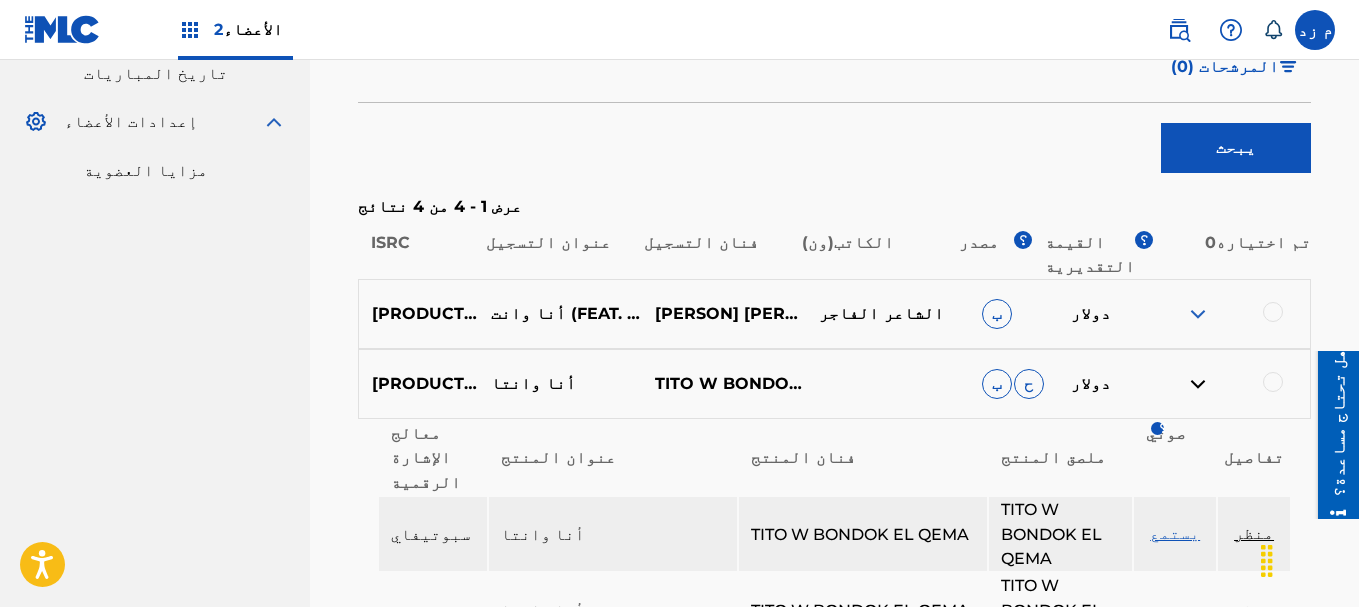 click on "TITO W BONDOK EL QEMA" at bounding box center (723, 384) 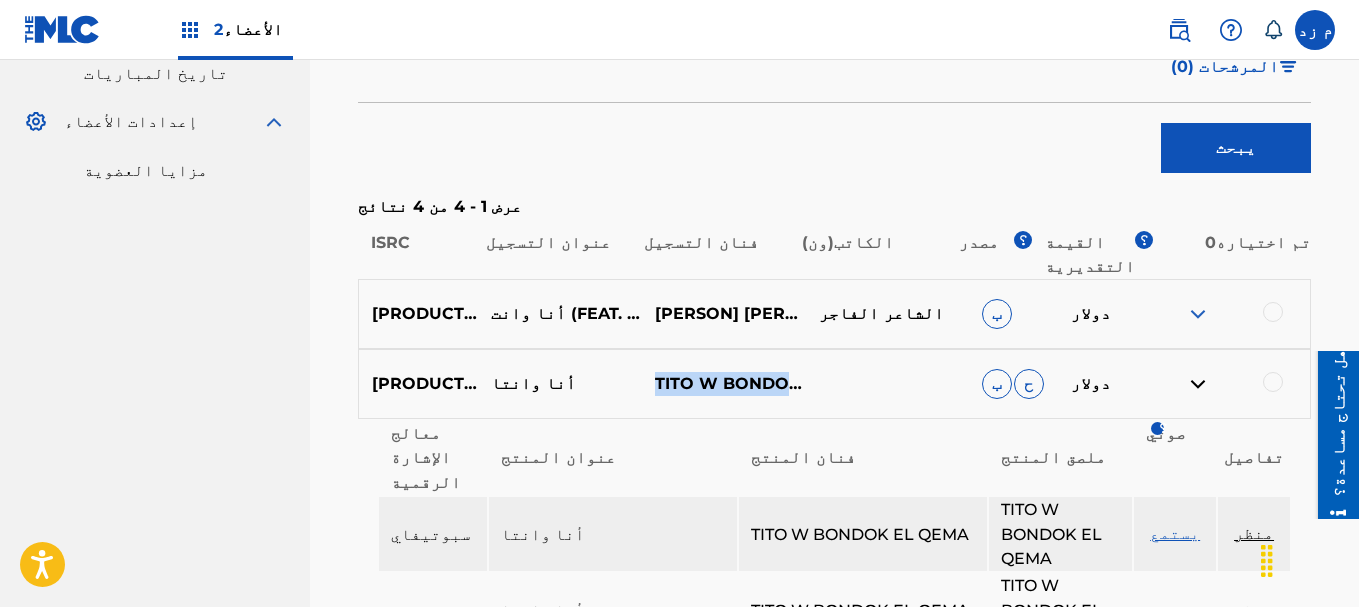 click on "TITO W BONDOK EL QEMA" at bounding box center (723, 384) 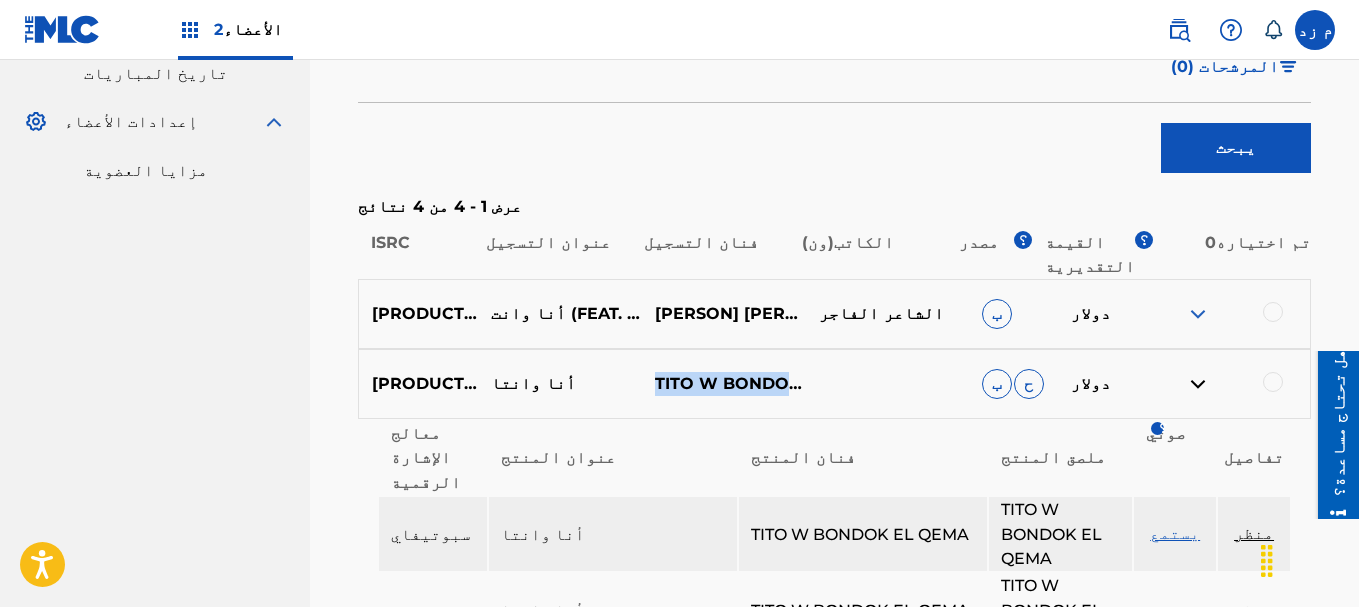 copy on "TITO W BONDOK EL QEMA" 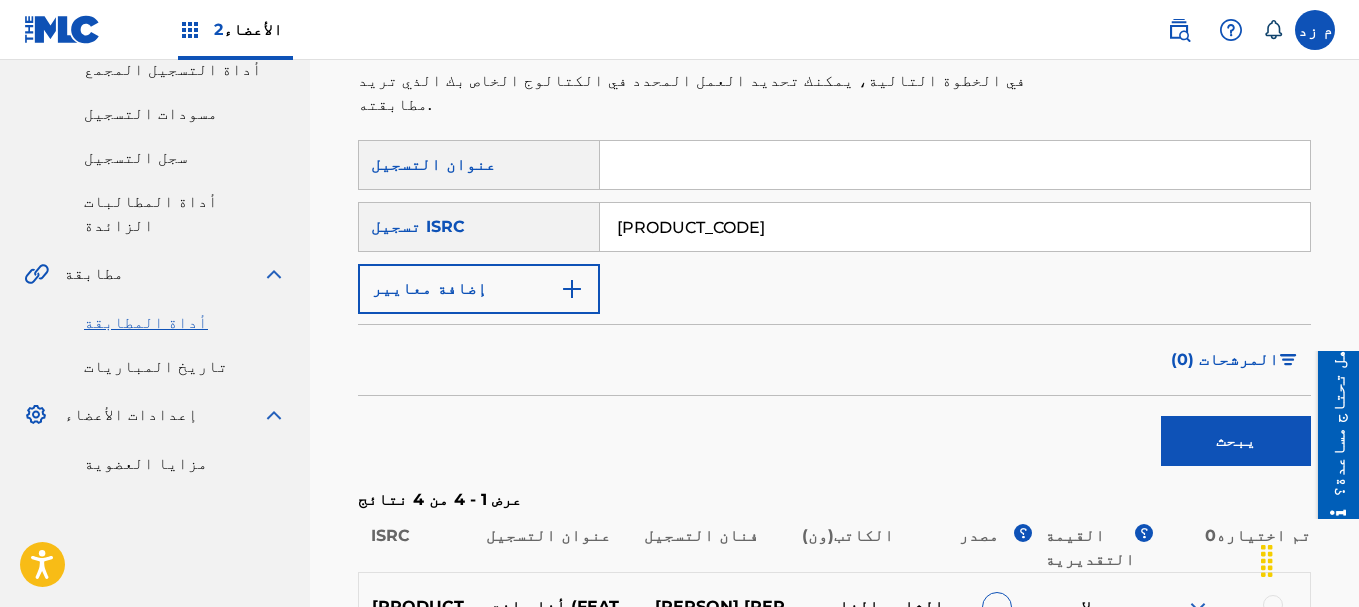scroll, scrollTop: 307, scrollLeft: 0, axis: vertical 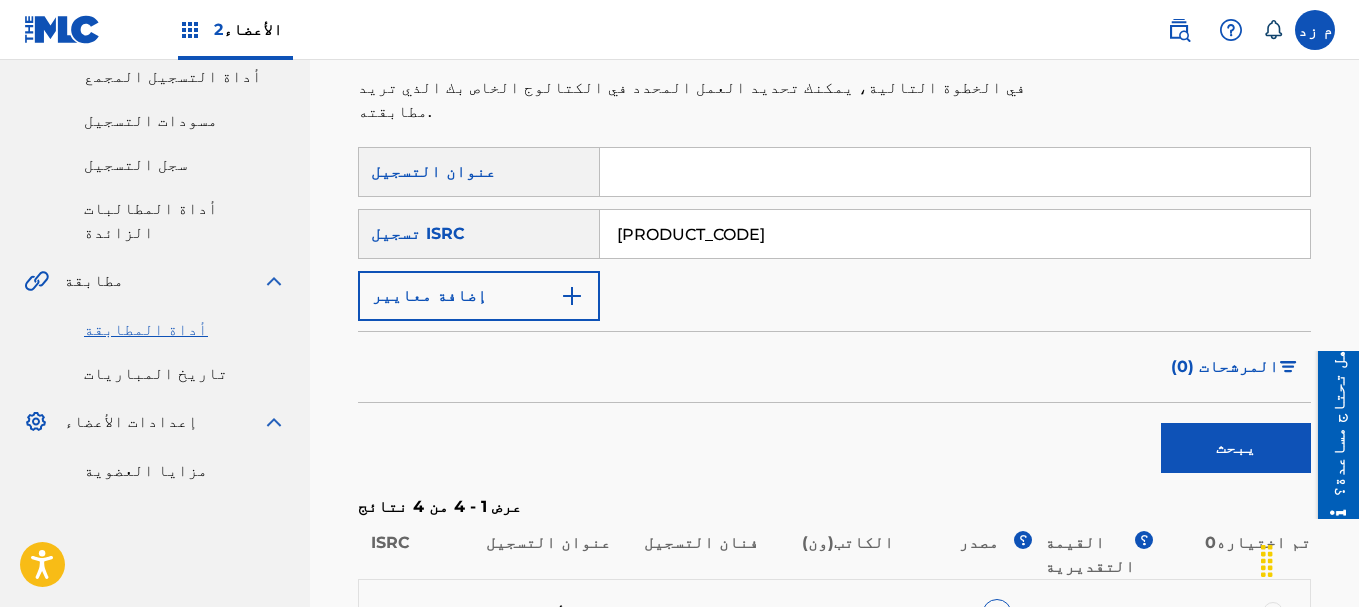 click on "إضافة معايير" at bounding box center [479, 296] 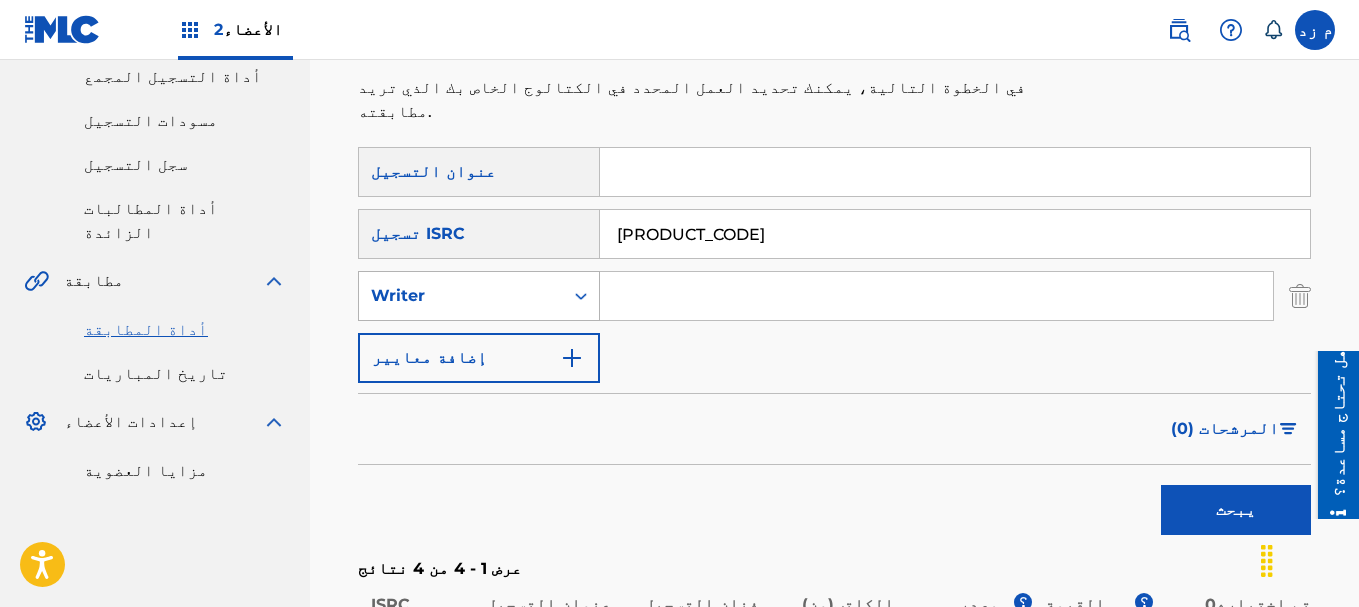 click on "Writer" at bounding box center (461, 296) 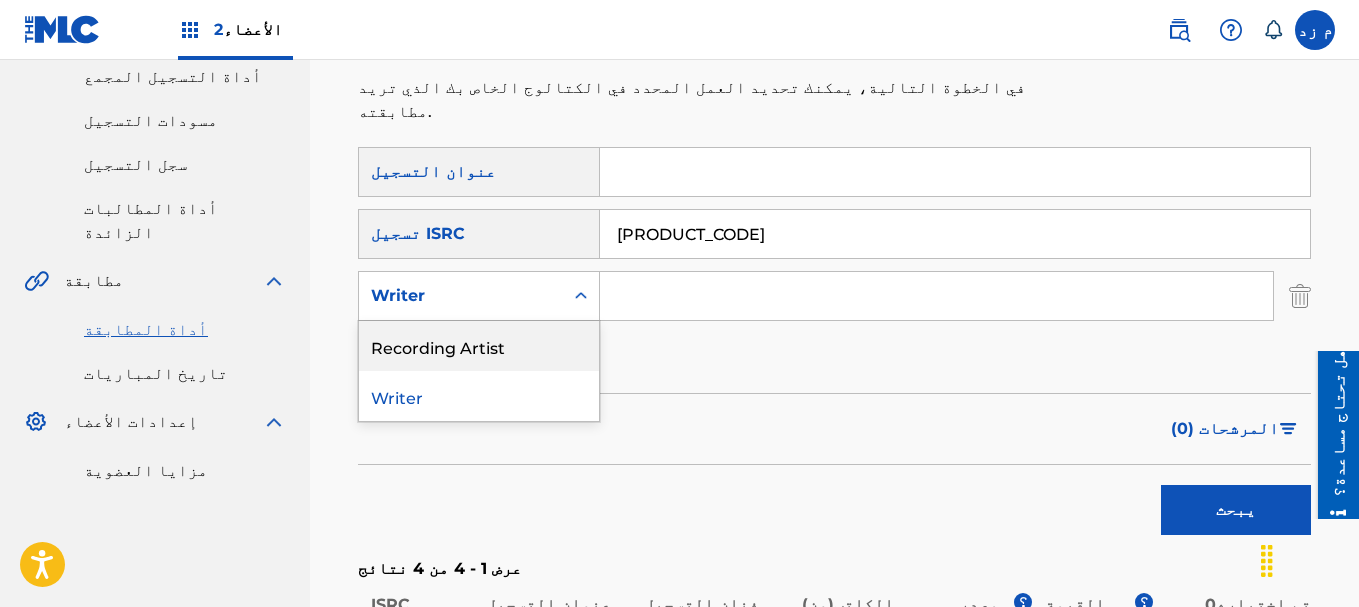 click on "Recording Artist" at bounding box center [479, 346] 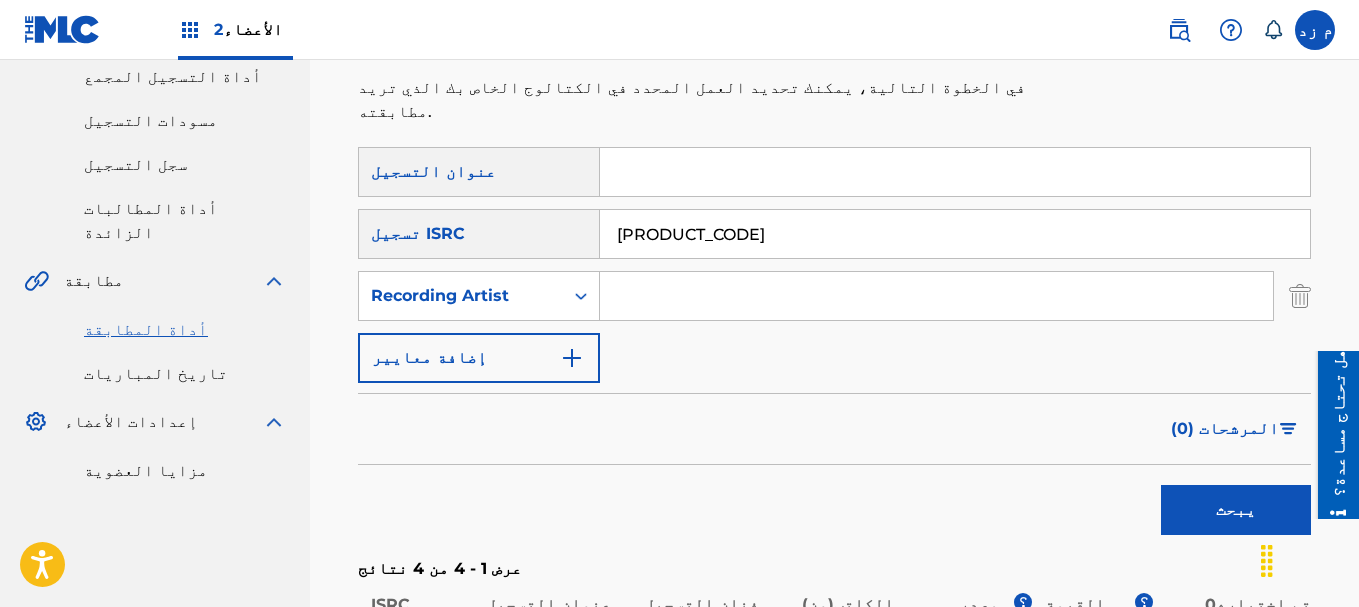 paste on "TITO W BONDOK EL QEMA" 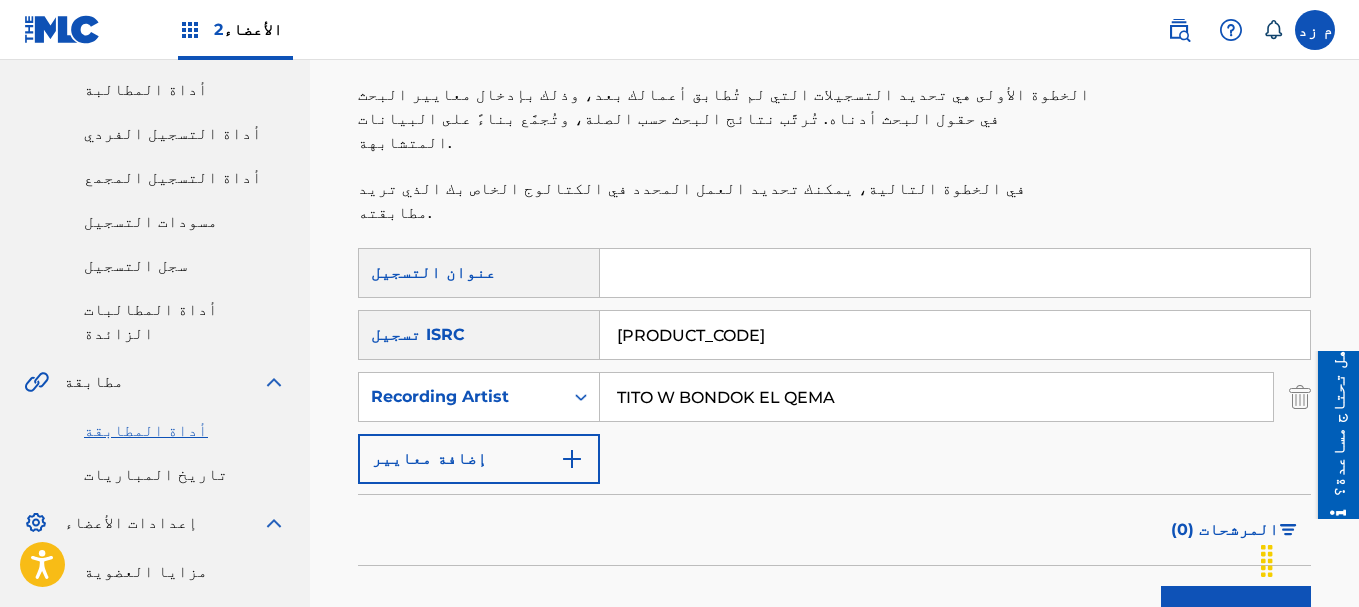 scroll, scrollTop: 200, scrollLeft: 0, axis: vertical 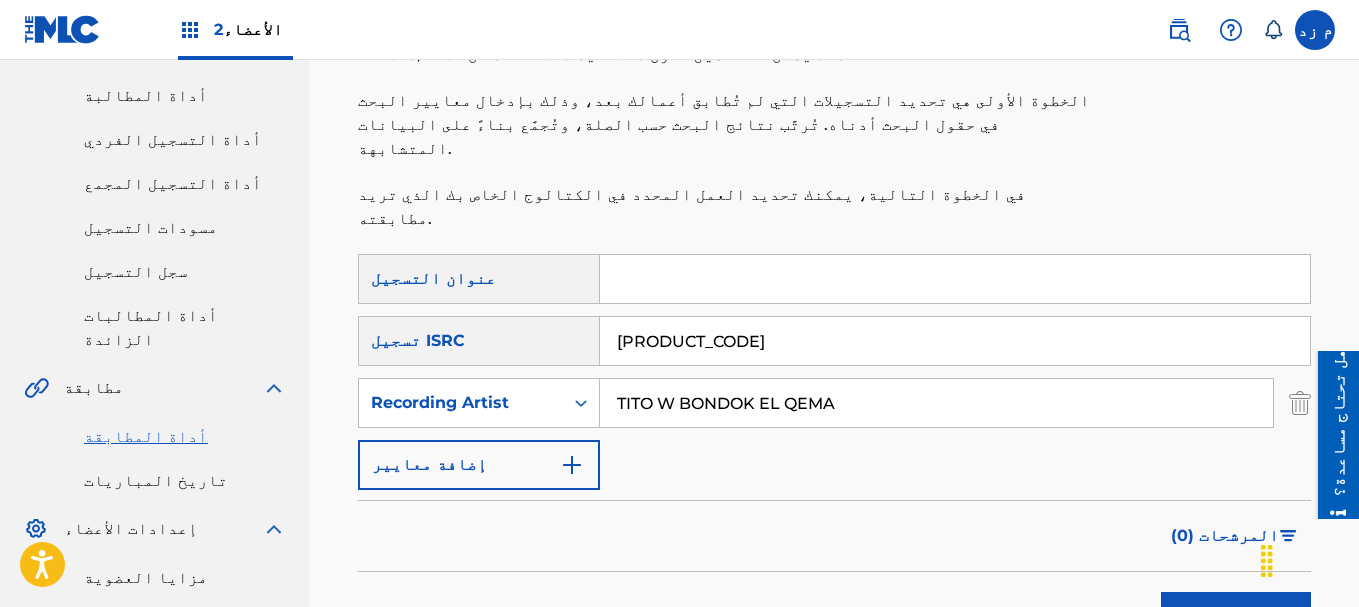 type on "TITO W BONDOK EL QEMA" 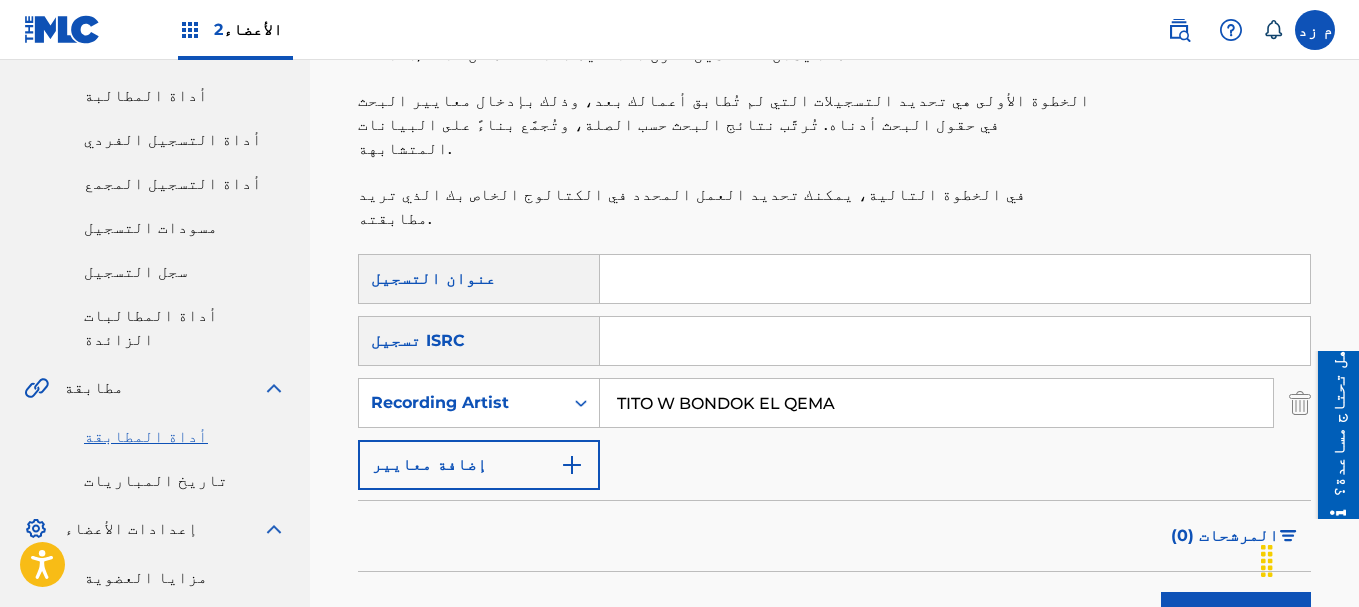 type 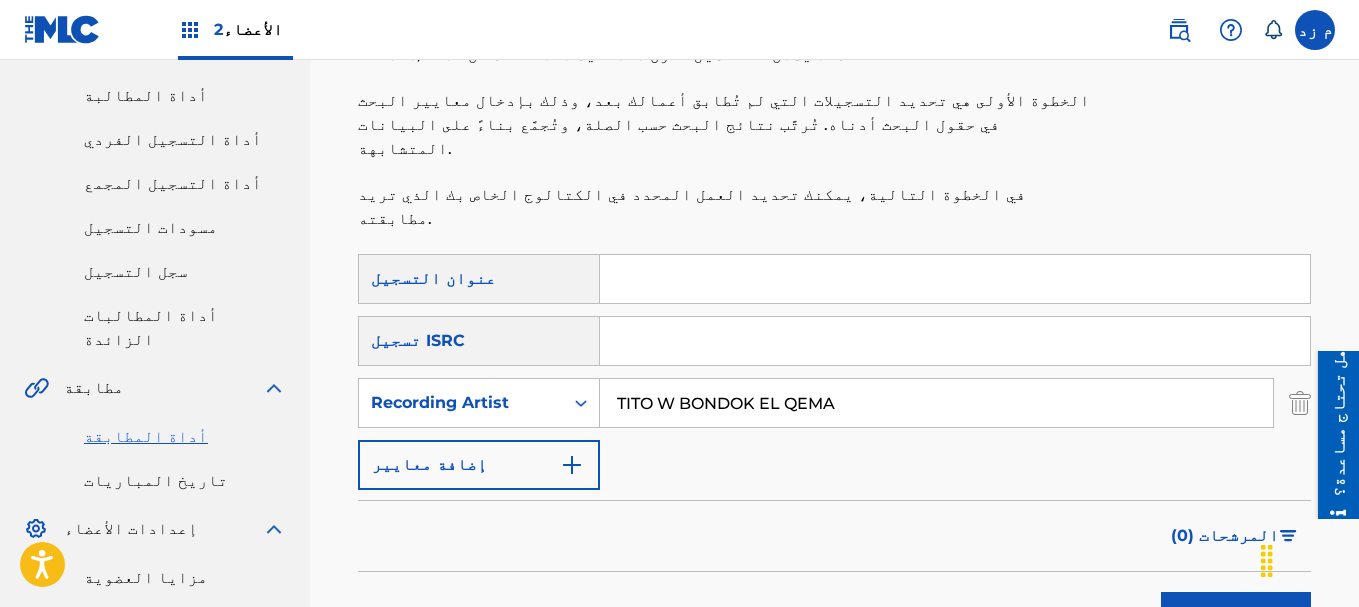 click at bounding box center [955, 279] 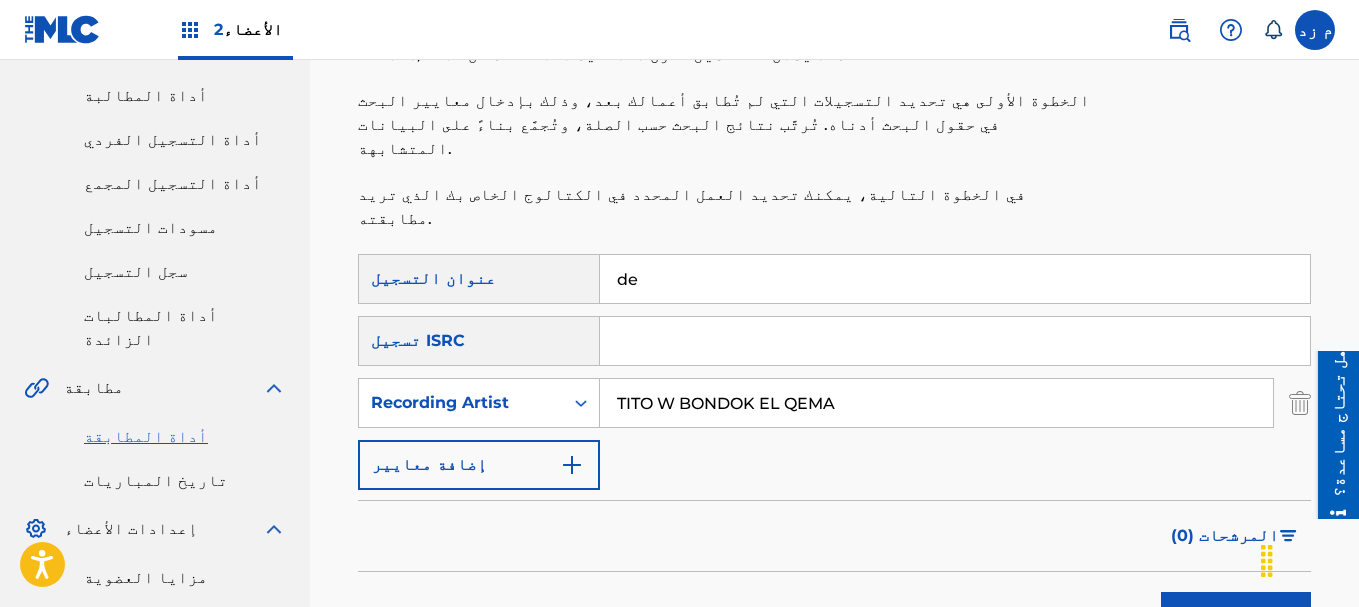 type on "d" 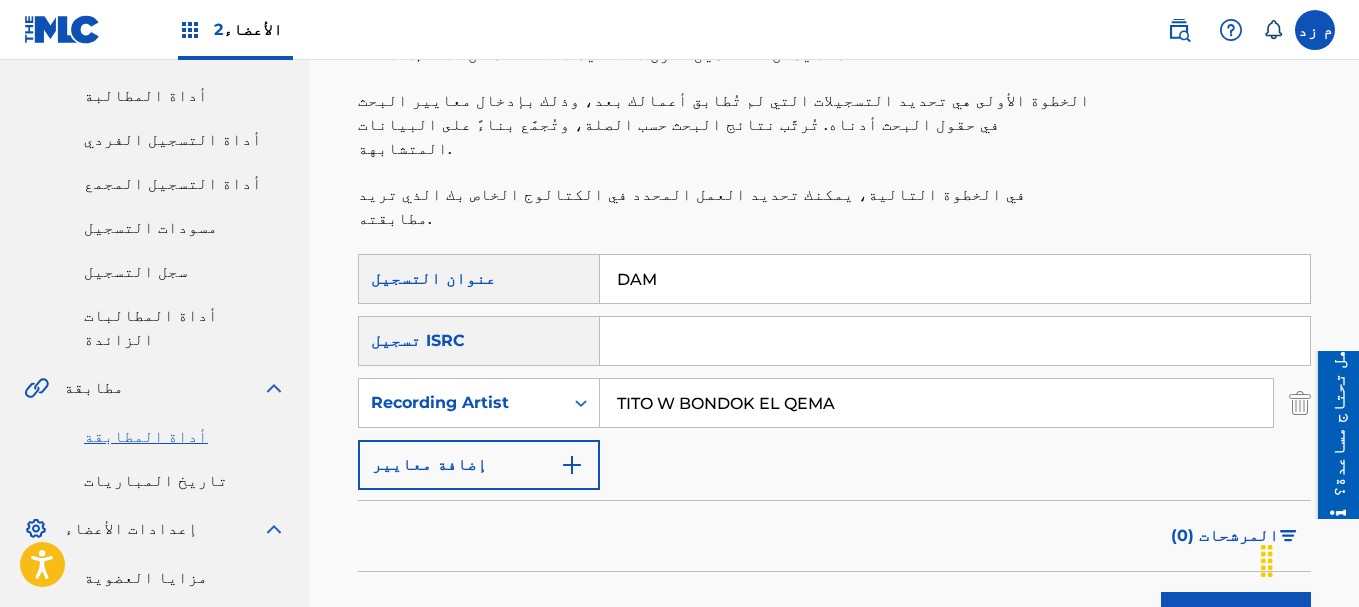 type on "DAM" 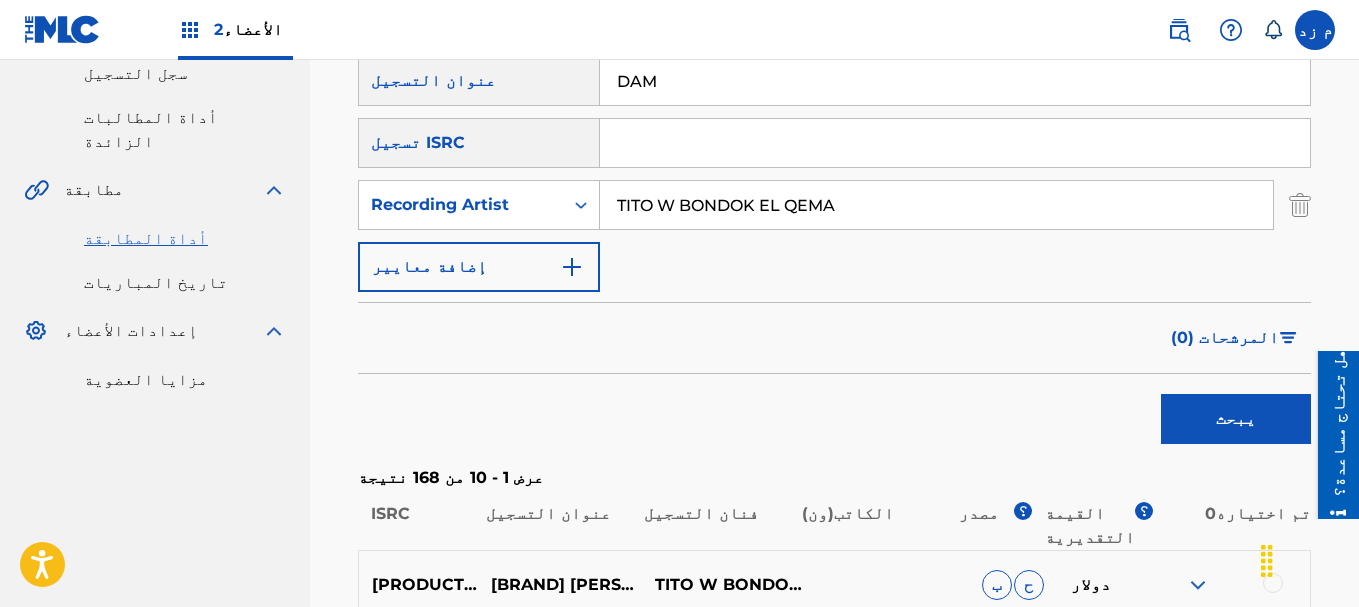 scroll, scrollTop: 600, scrollLeft: 0, axis: vertical 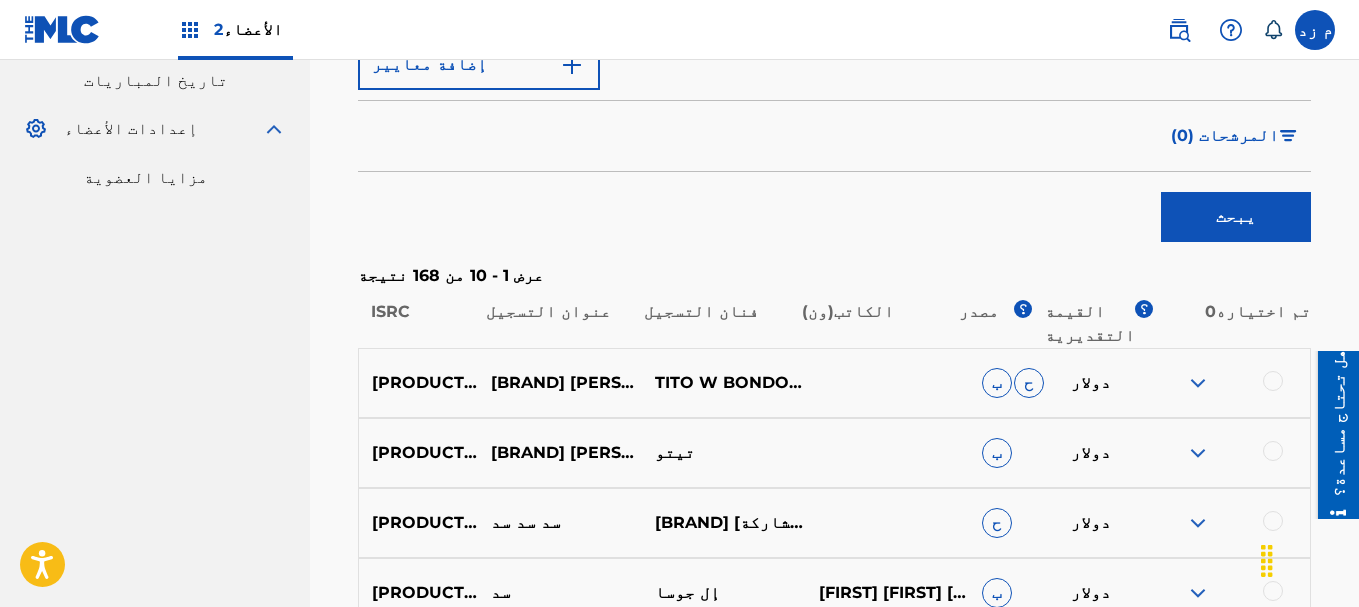 click at bounding box center (1198, 383) 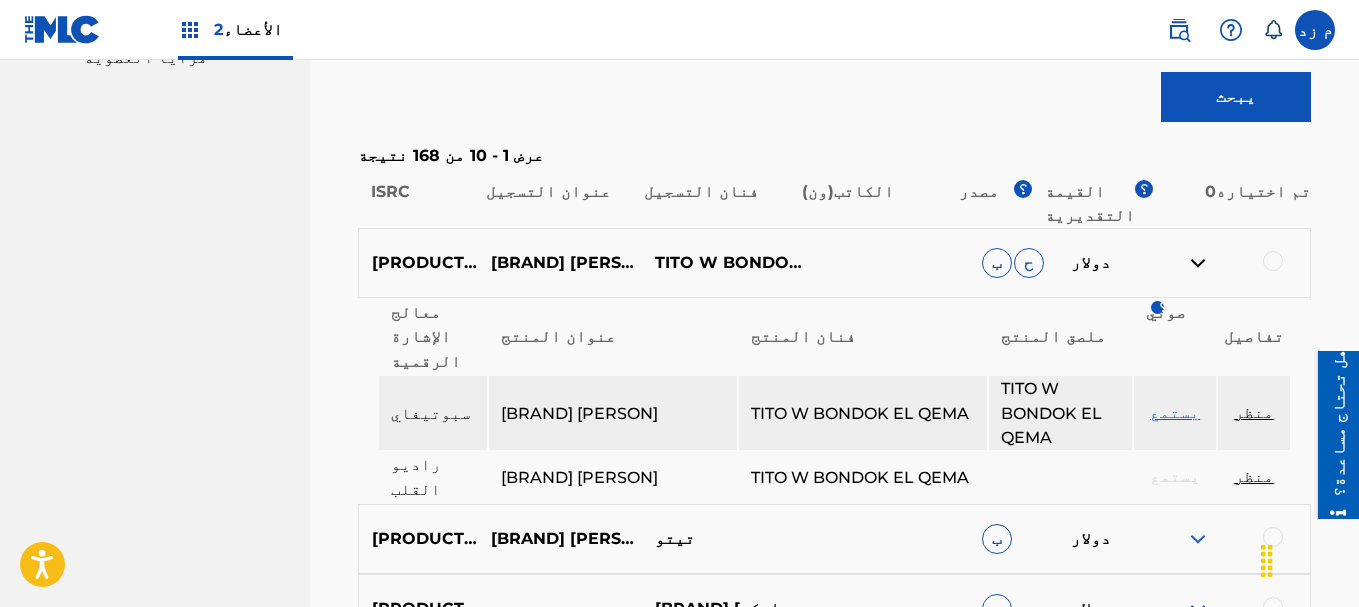 scroll, scrollTop: 700, scrollLeft: 0, axis: vertical 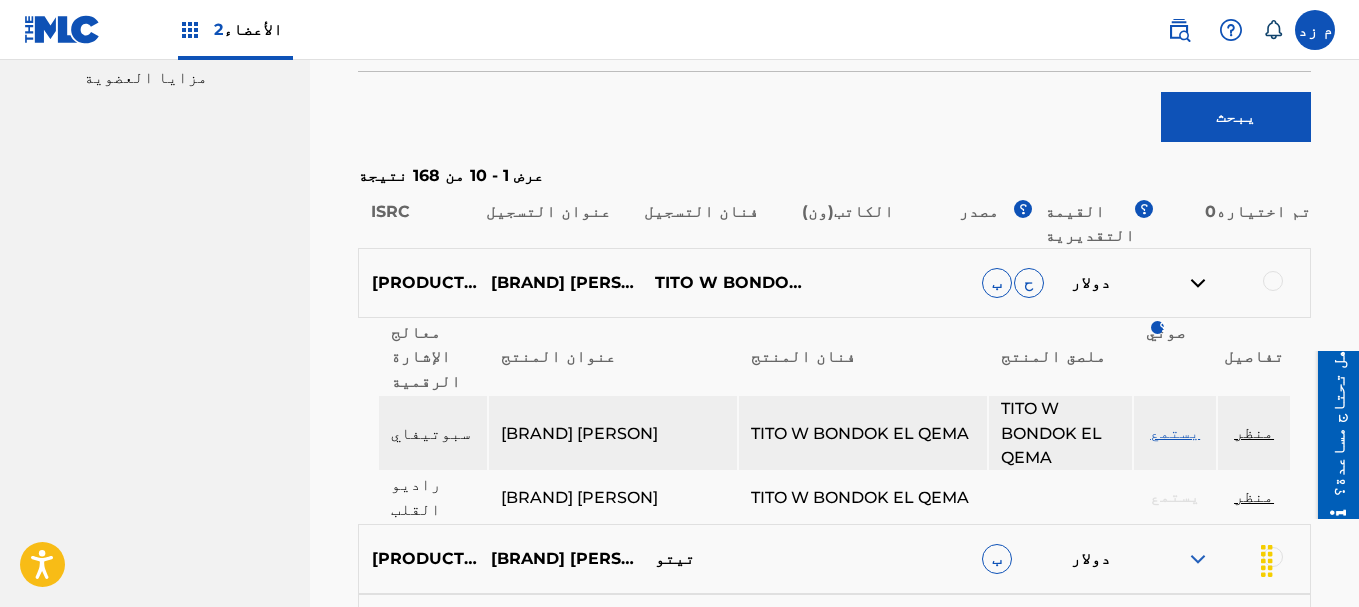 click on "منظر" at bounding box center [1254, 432] 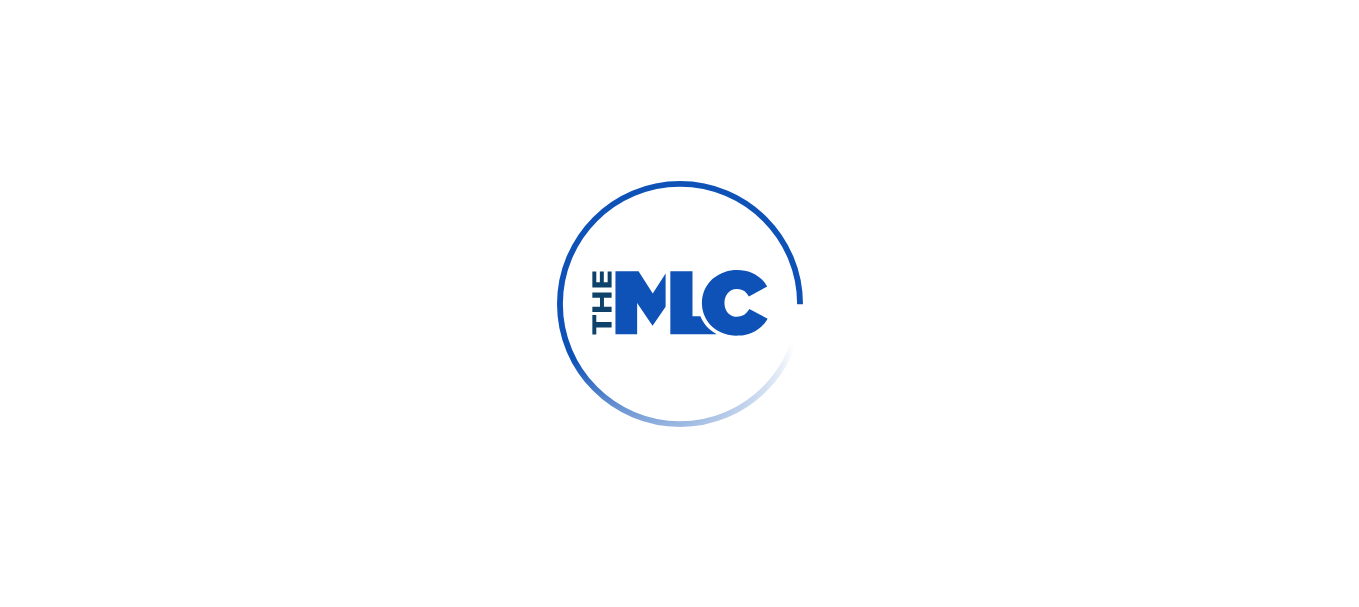 scroll, scrollTop: 0, scrollLeft: 0, axis: both 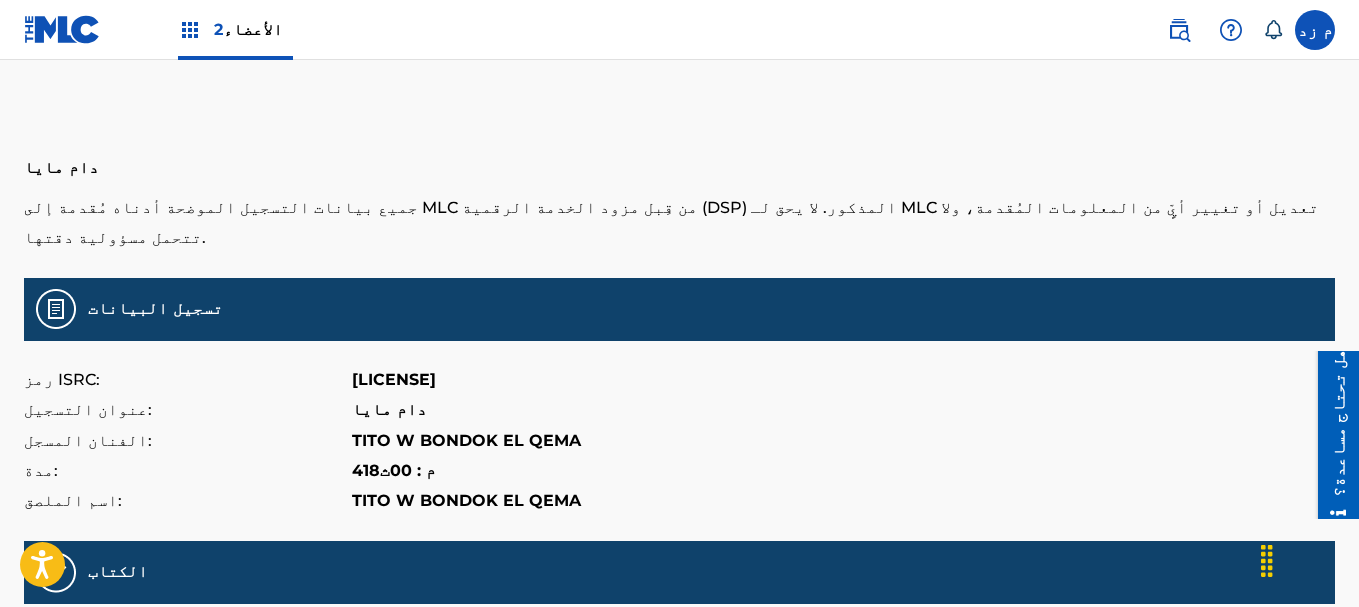 click on "EGA261903809" at bounding box center (394, 379) 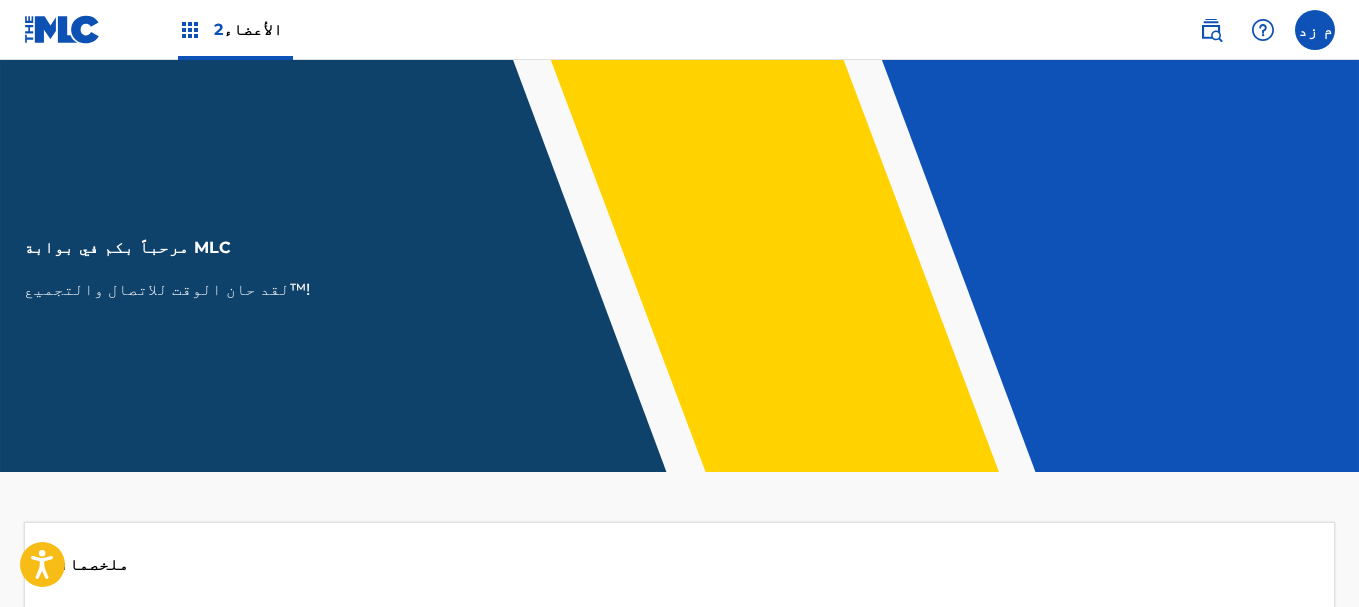 scroll, scrollTop: 500, scrollLeft: 0, axis: vertical 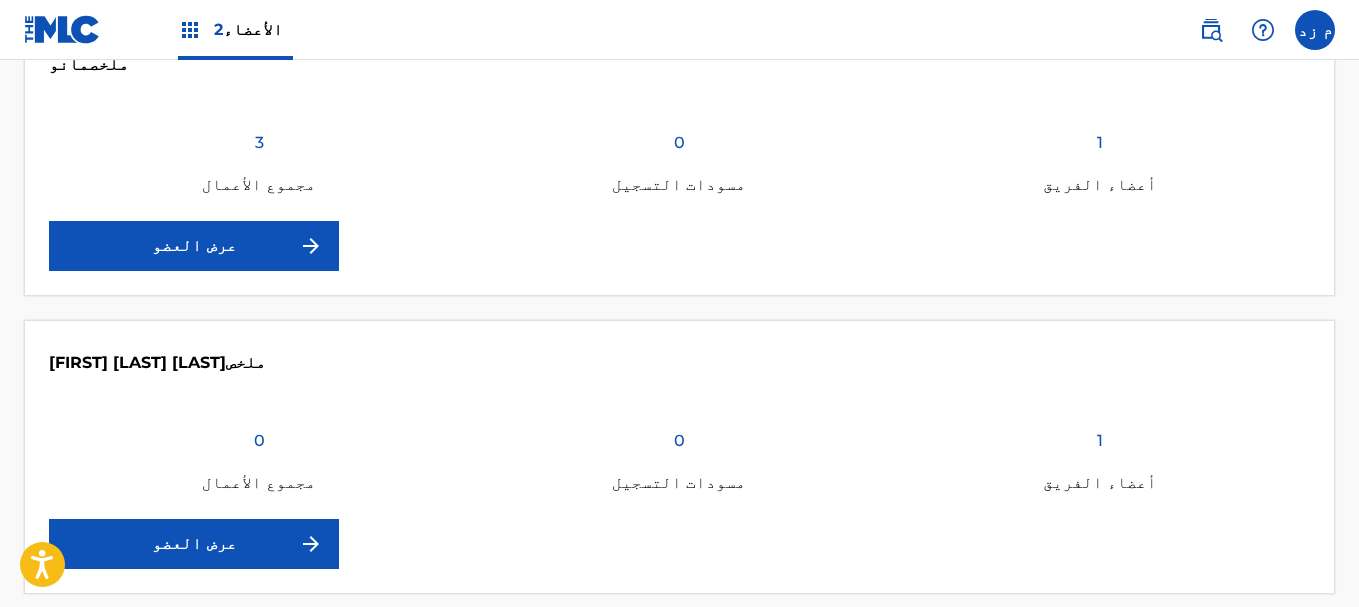 click on "عرض العضو" at bounding box center [194, 246] 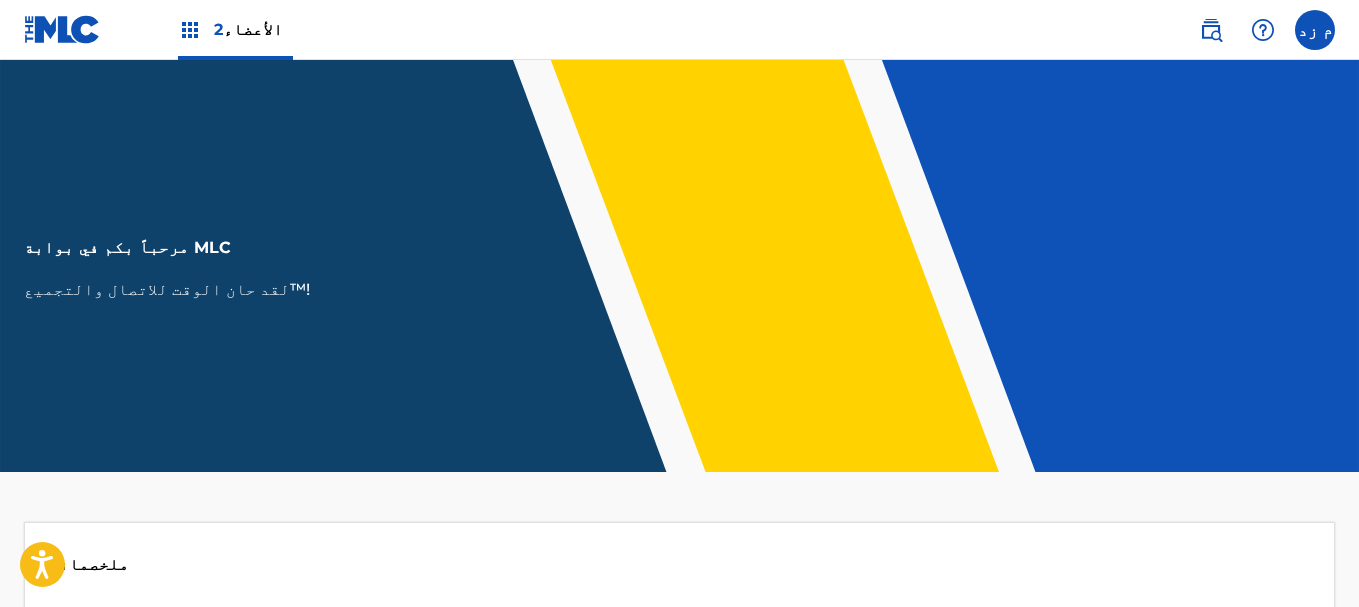 scroll, scrollTop: 0, scrollLeft: 0, axis: both 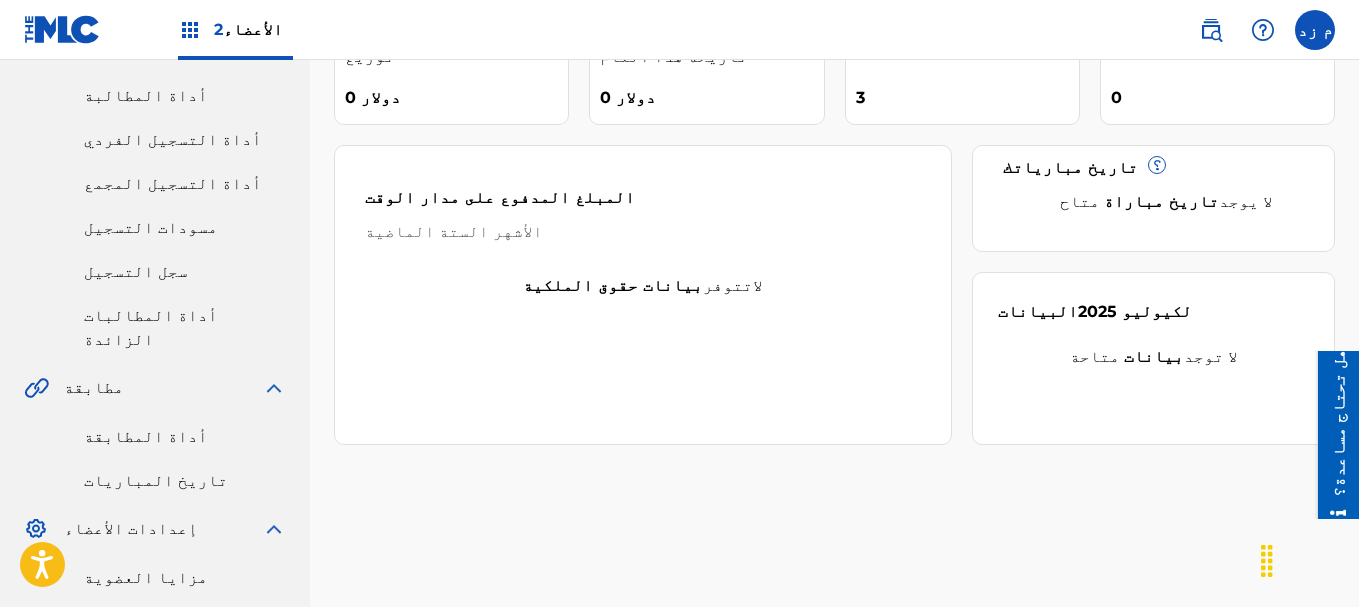 click on "أداة المطابقة" at bounding box center (146, 436) 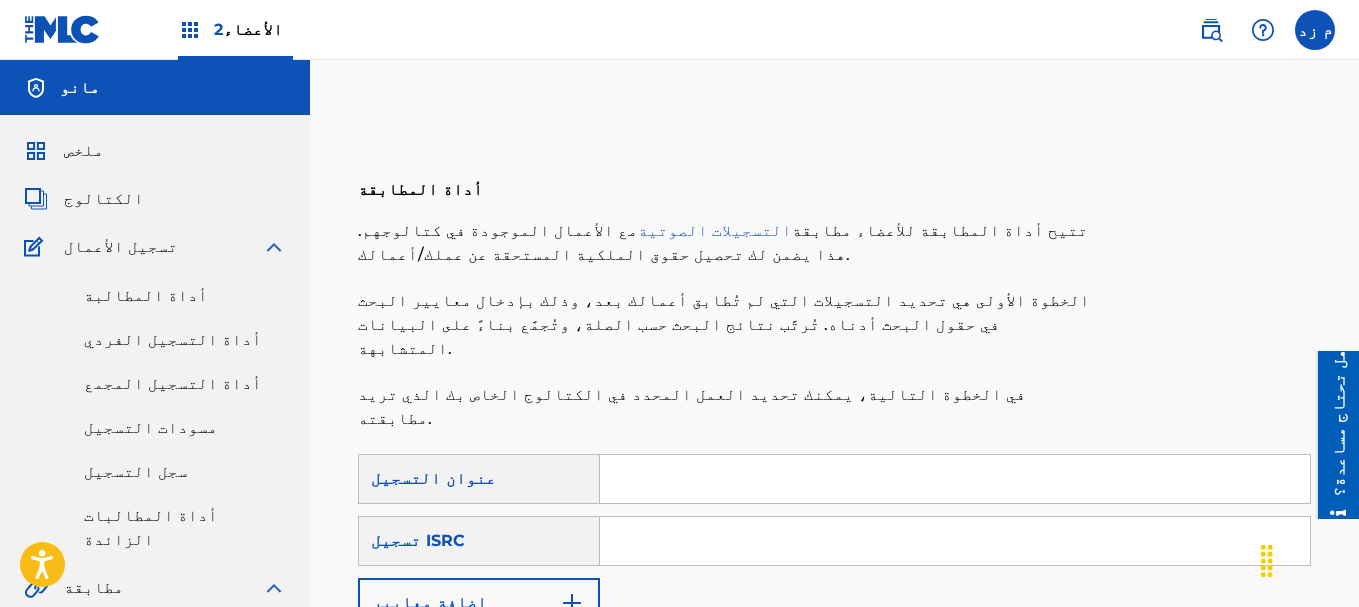 paste on "EGA261903828" 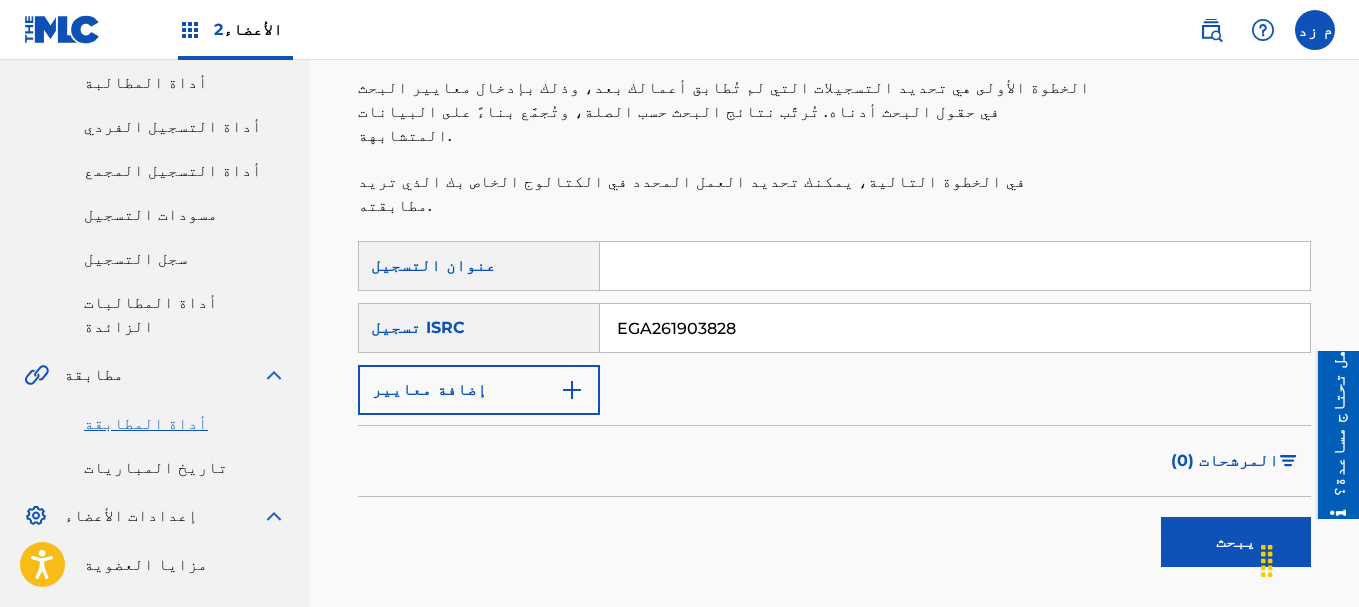 scroll, scrollTop: 300, scrollLeft: 0, axis: vertical 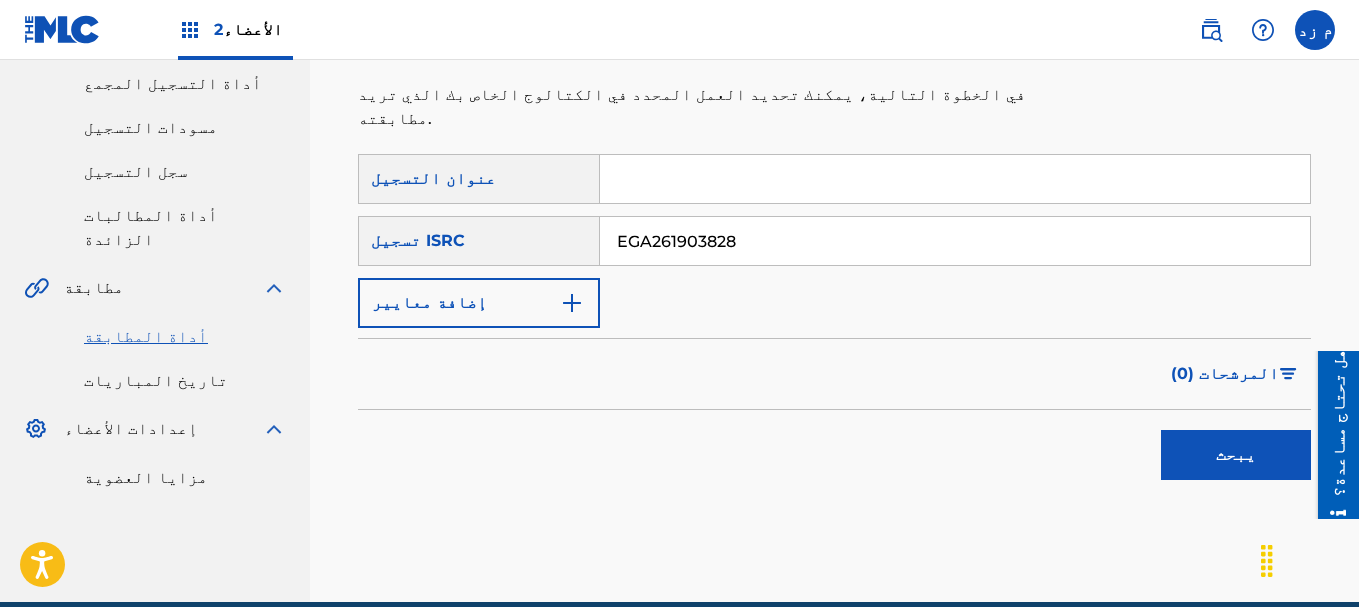 type on "EGA261903828" 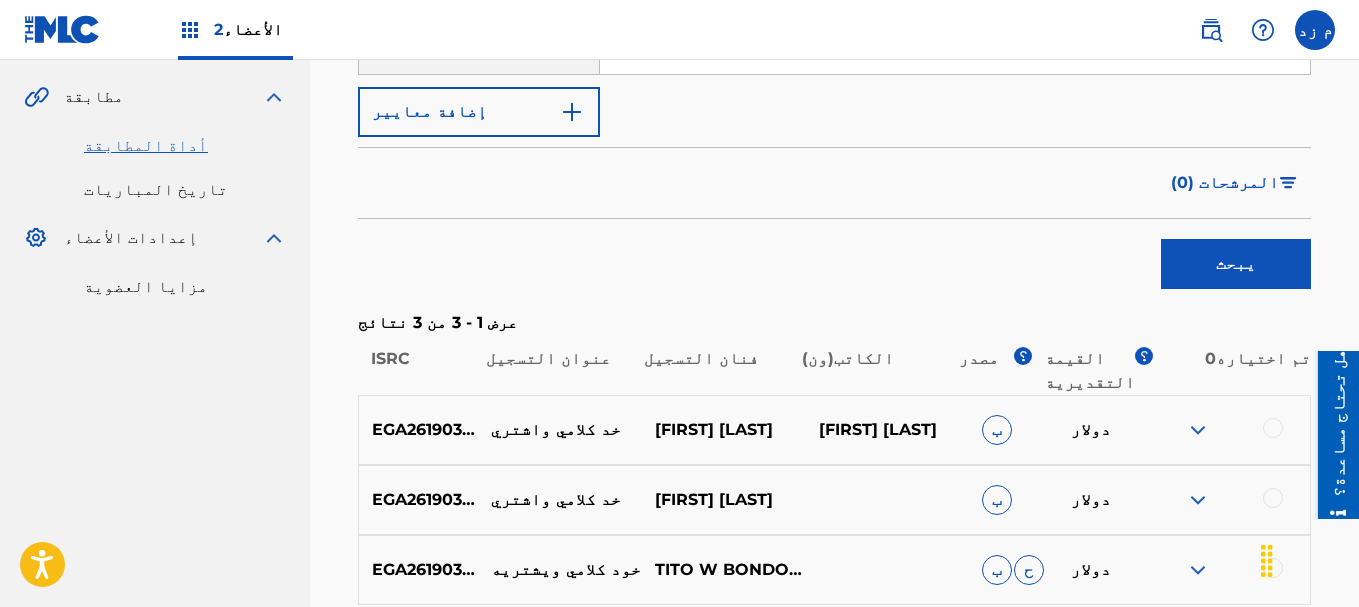 scroll, scrollTop: 637, scrollLeft: 0, axis: vertical 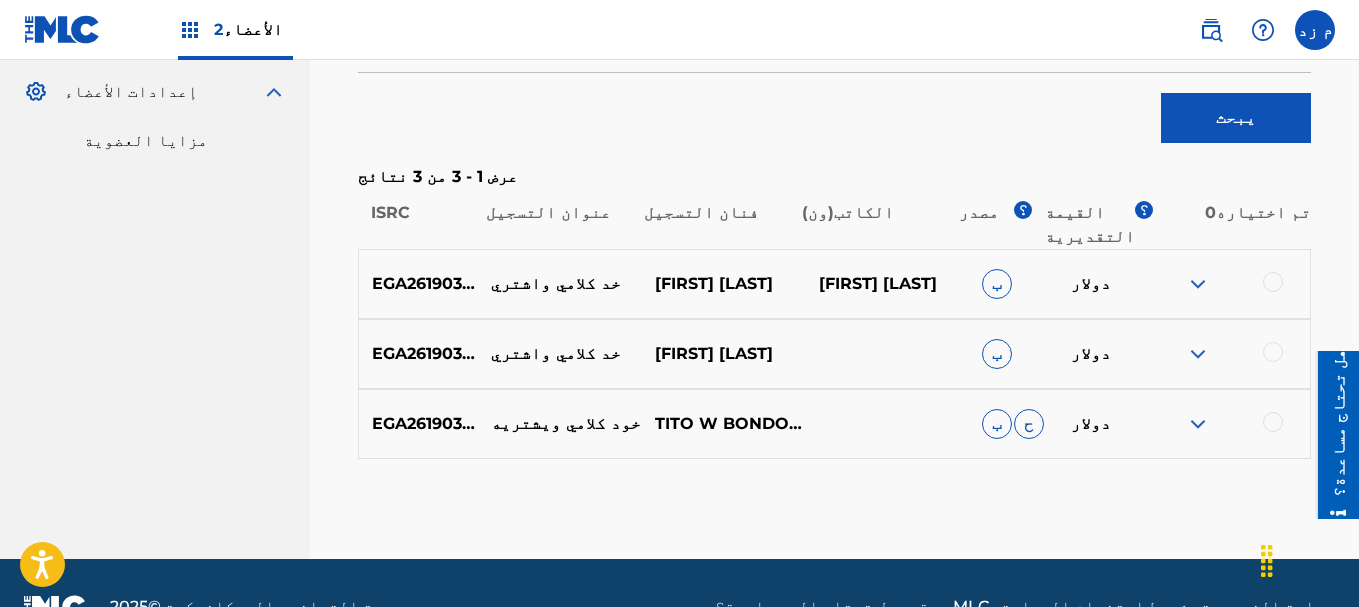 click at bounding box center [1198, 424] 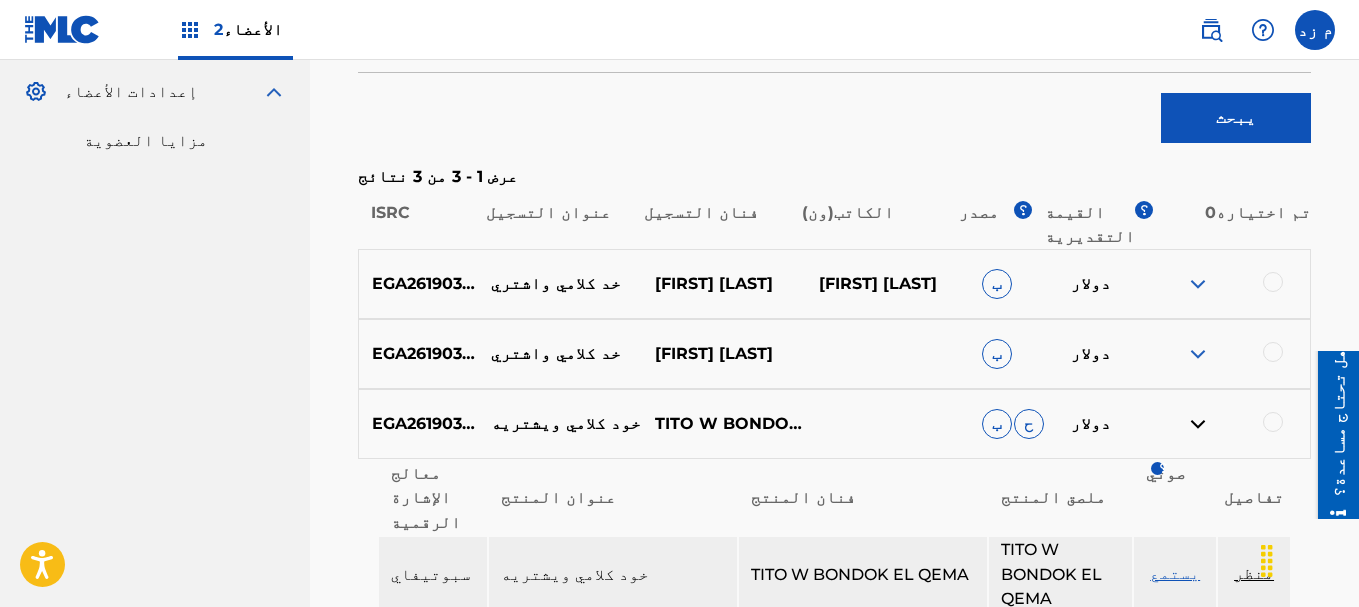 click on "يستمع" at bounding box center [1175, 573] 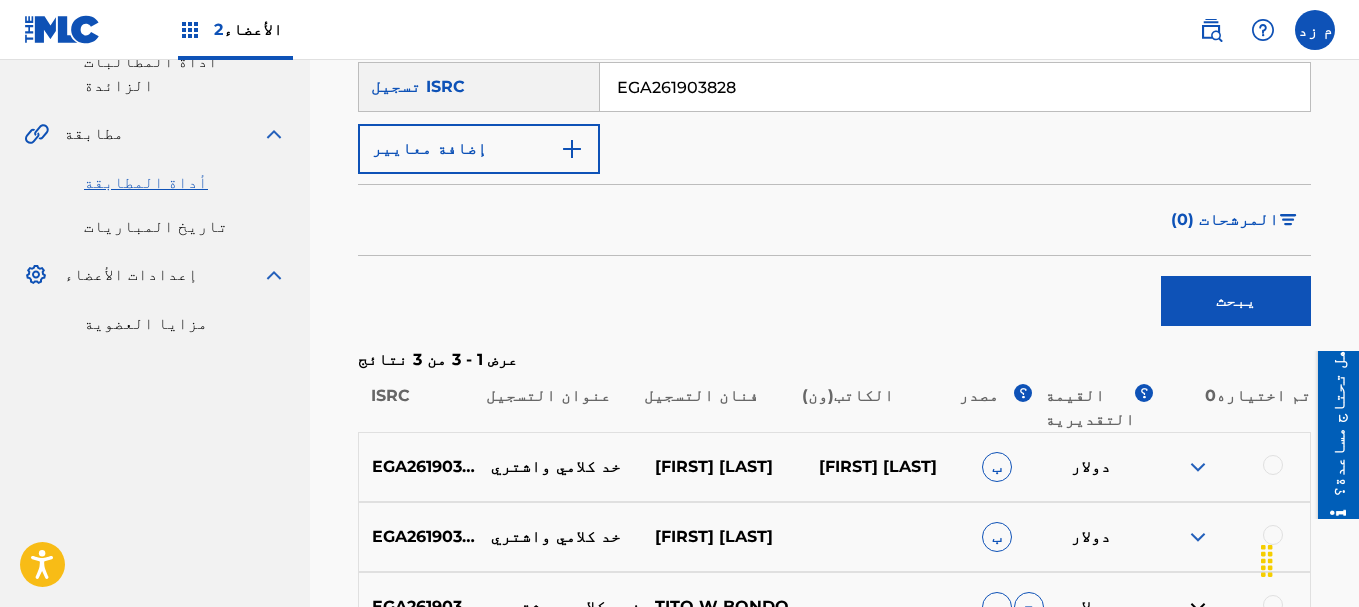 scroll, scrollTop: 118, scrollLeft: 0, axis: vertical 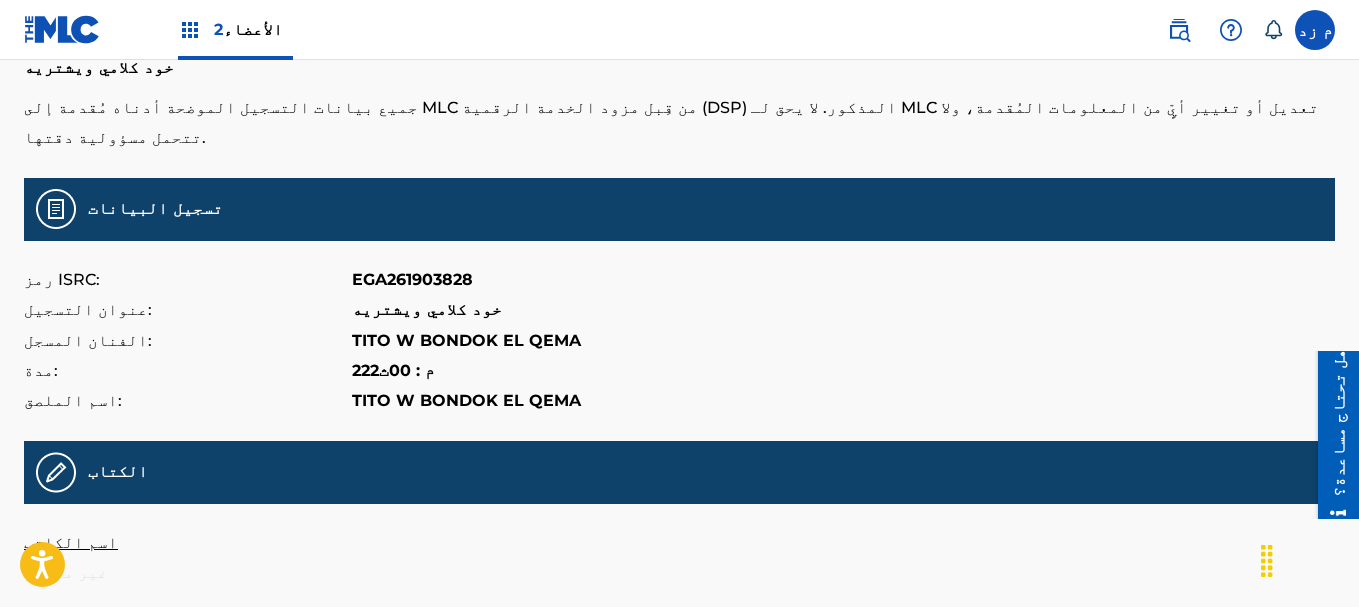 click on "TITO W BONDOK EL QEMA" at bounding box center [466, 340] 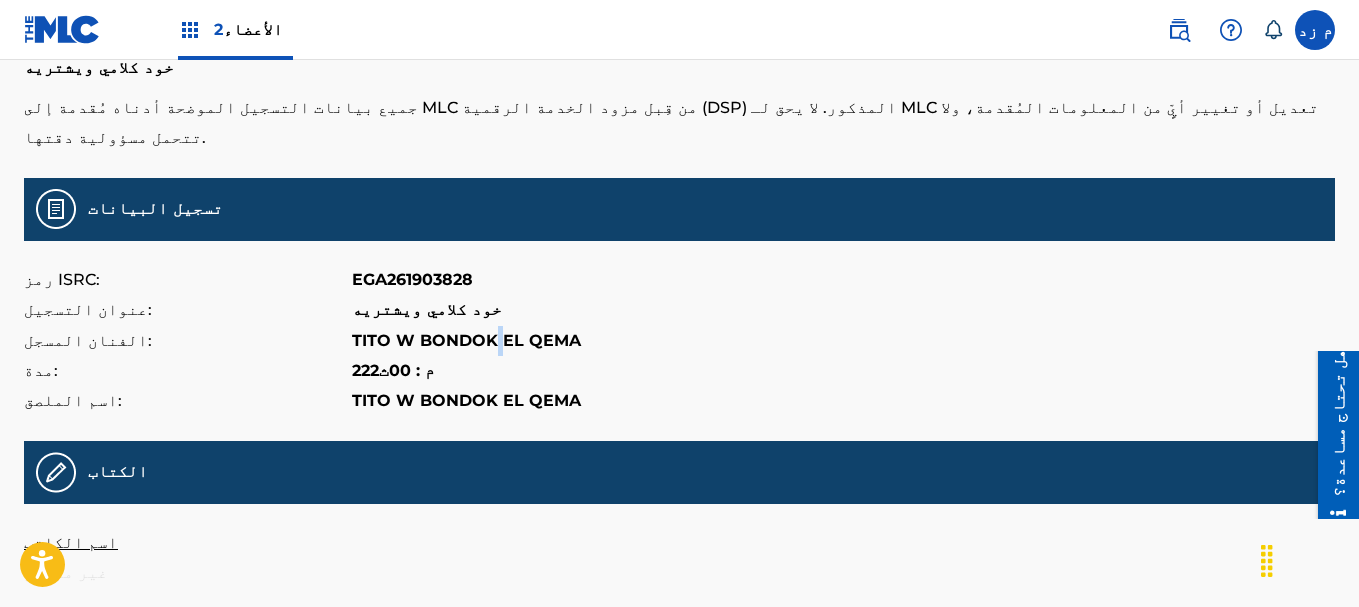click on "TITO W BONDOK EL QEMA" at bounding box center [466, 340] 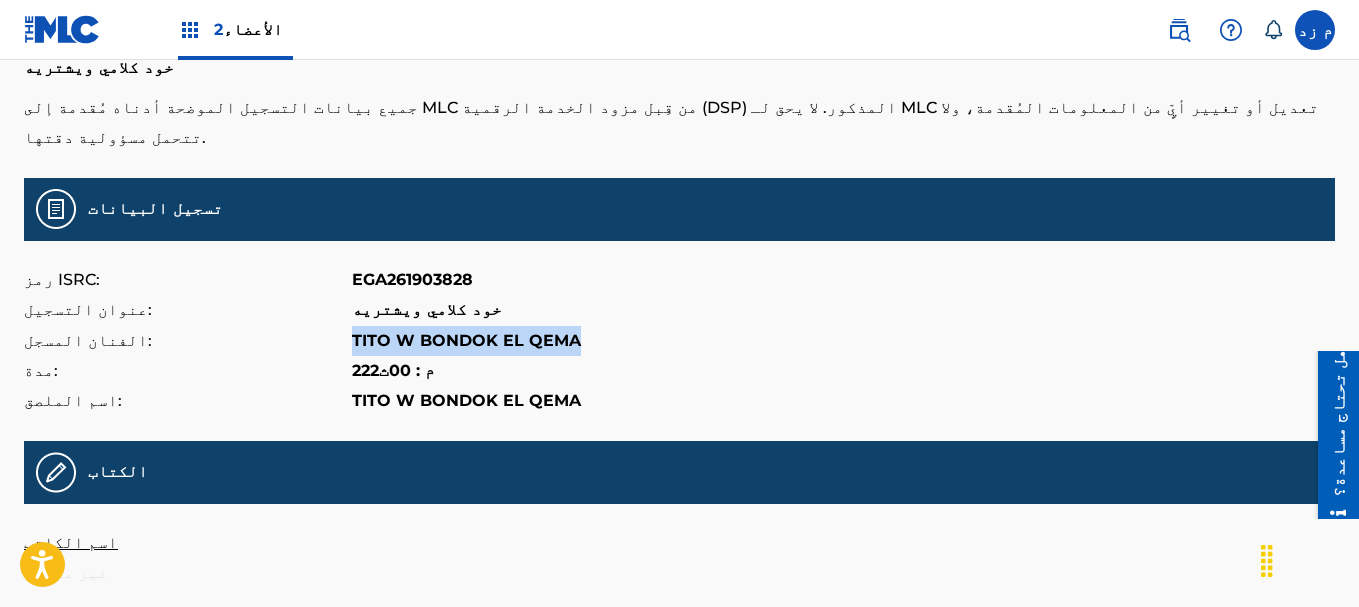 click on "TITO W BONDOK EL QEMA" at bounding box center (466, 340) 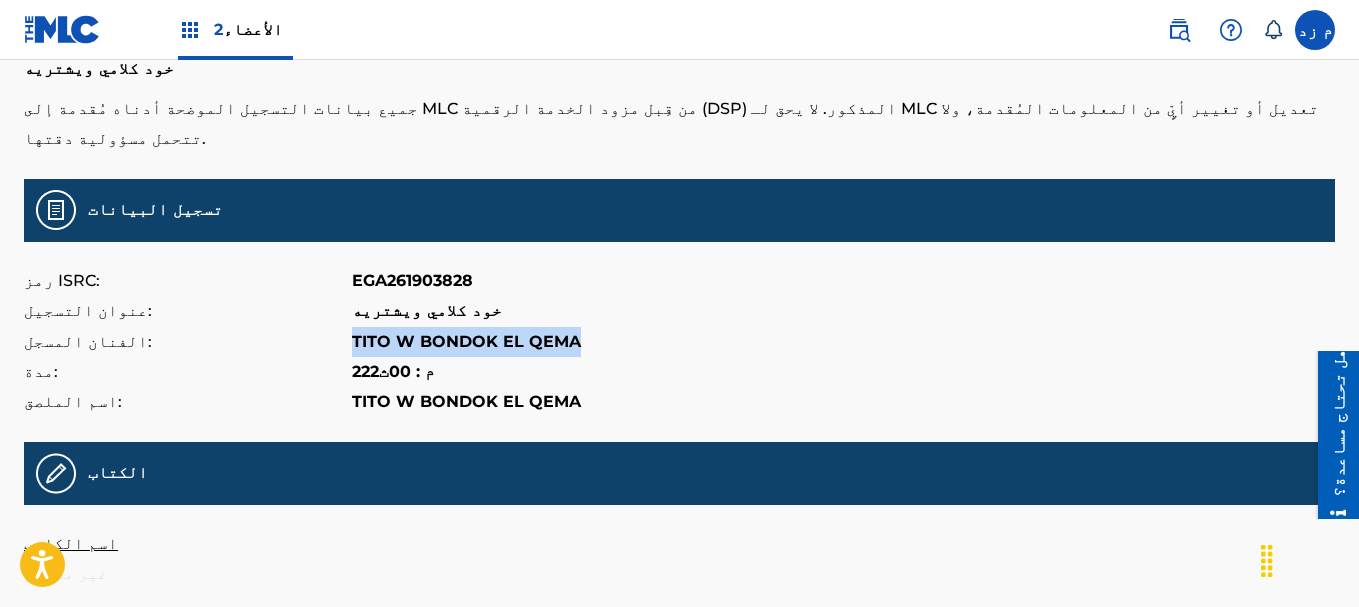 scroll, scrollTop: 100, scrollLeft: 0, axis: vertical 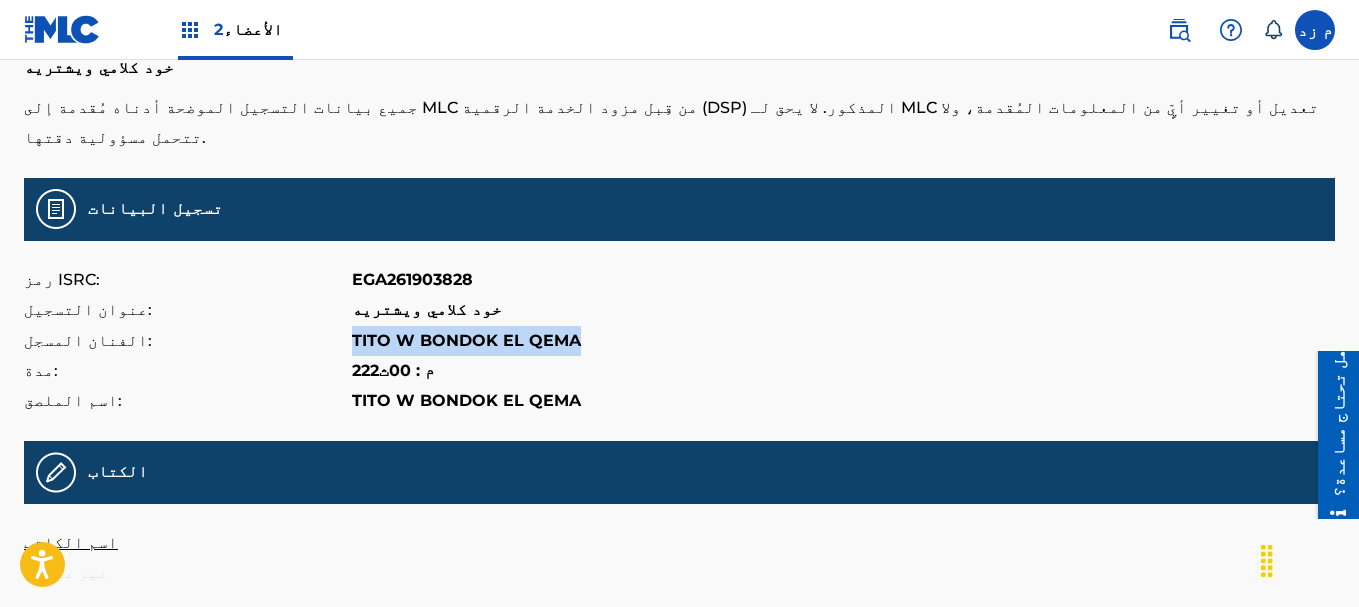 click at bounding box center [62, 29] 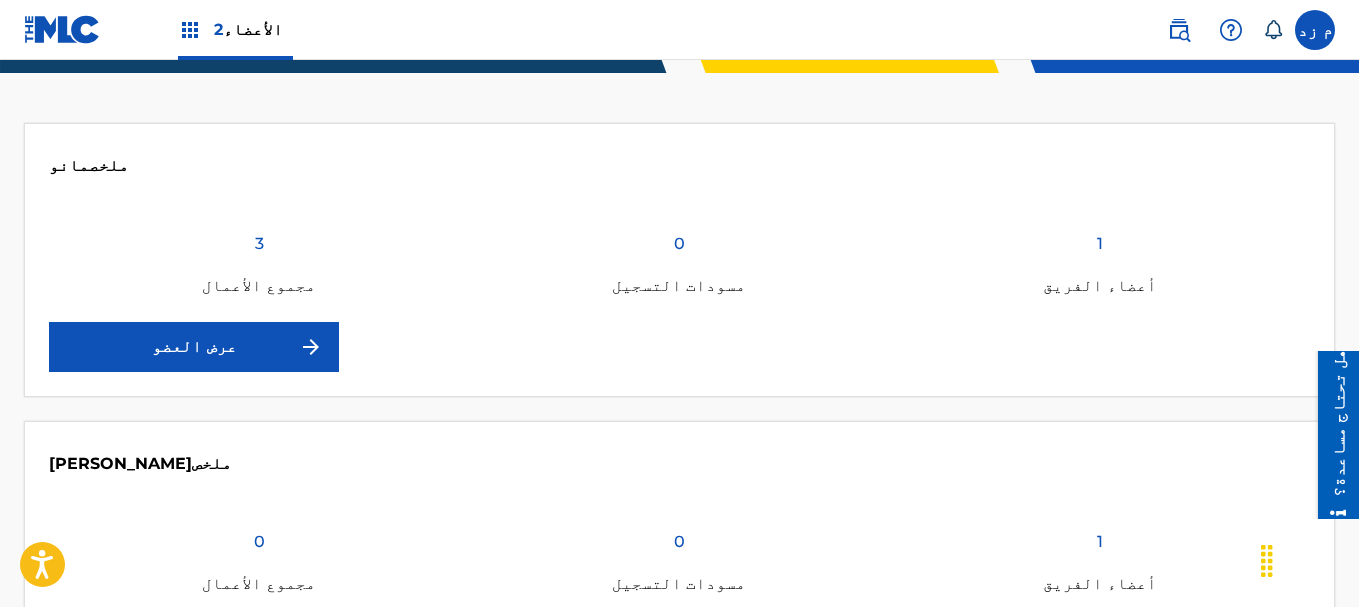 scroll, scrollTop: 500, scrollLeft: 0, axis: vertical 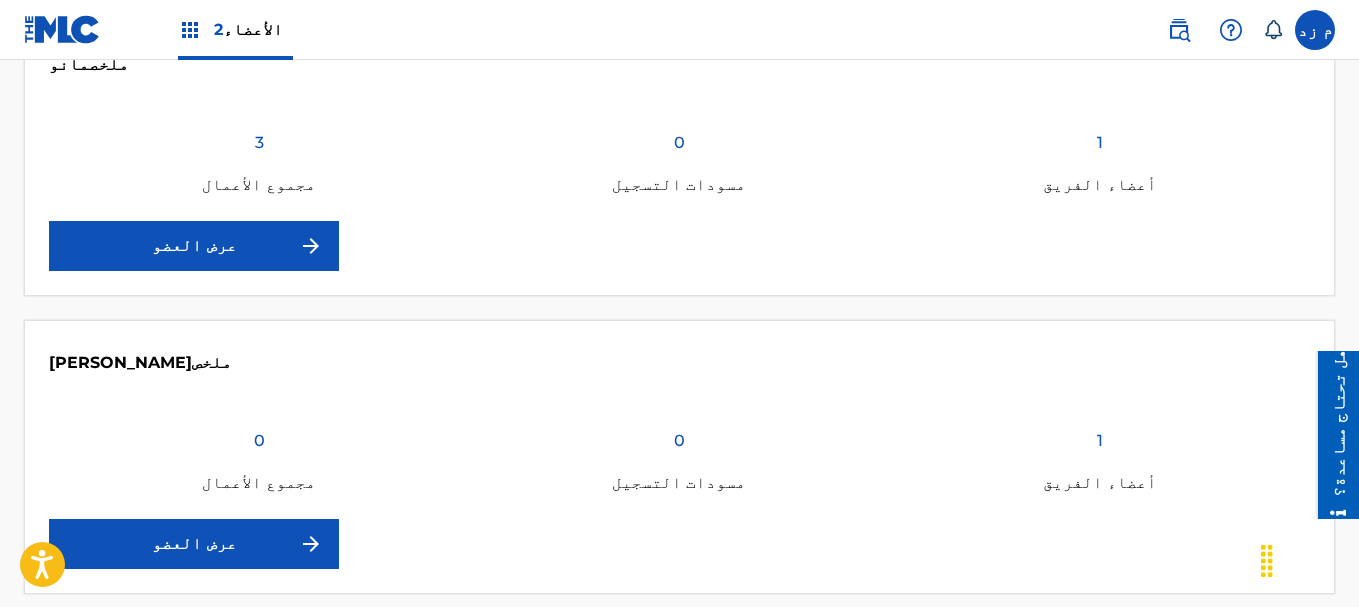click on "عرض العضو" at bounding box center (194, 246) 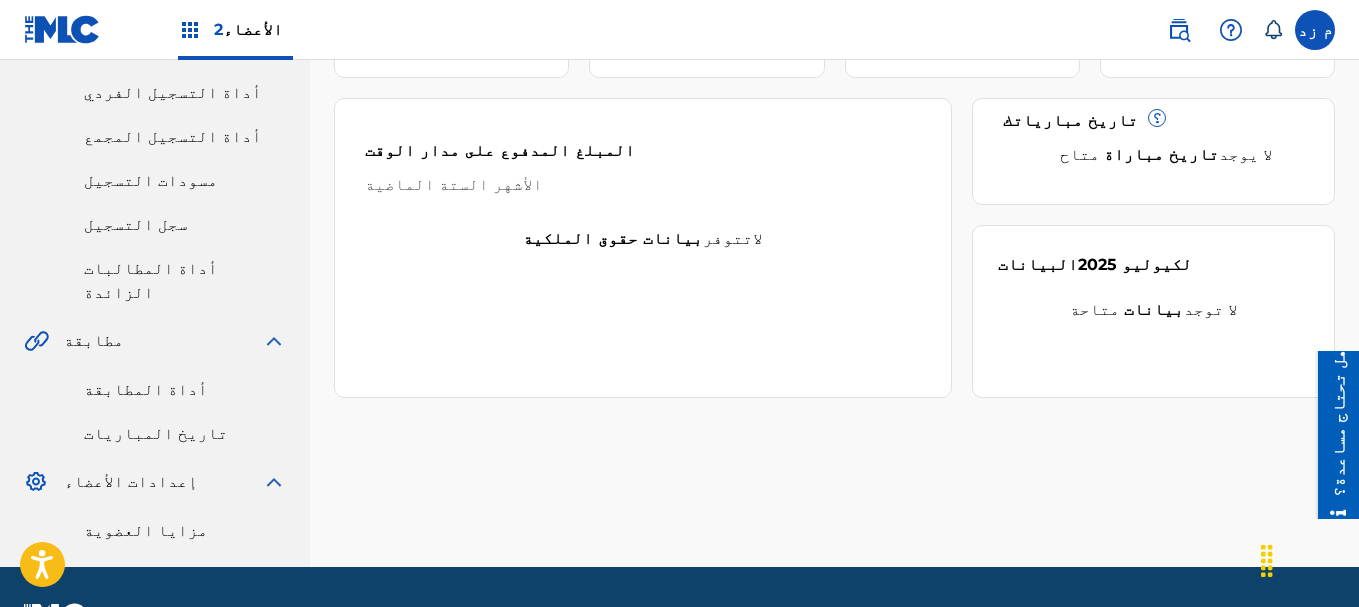scroll, scrollTop: 279, scrollLeft: 0, axis: vertical 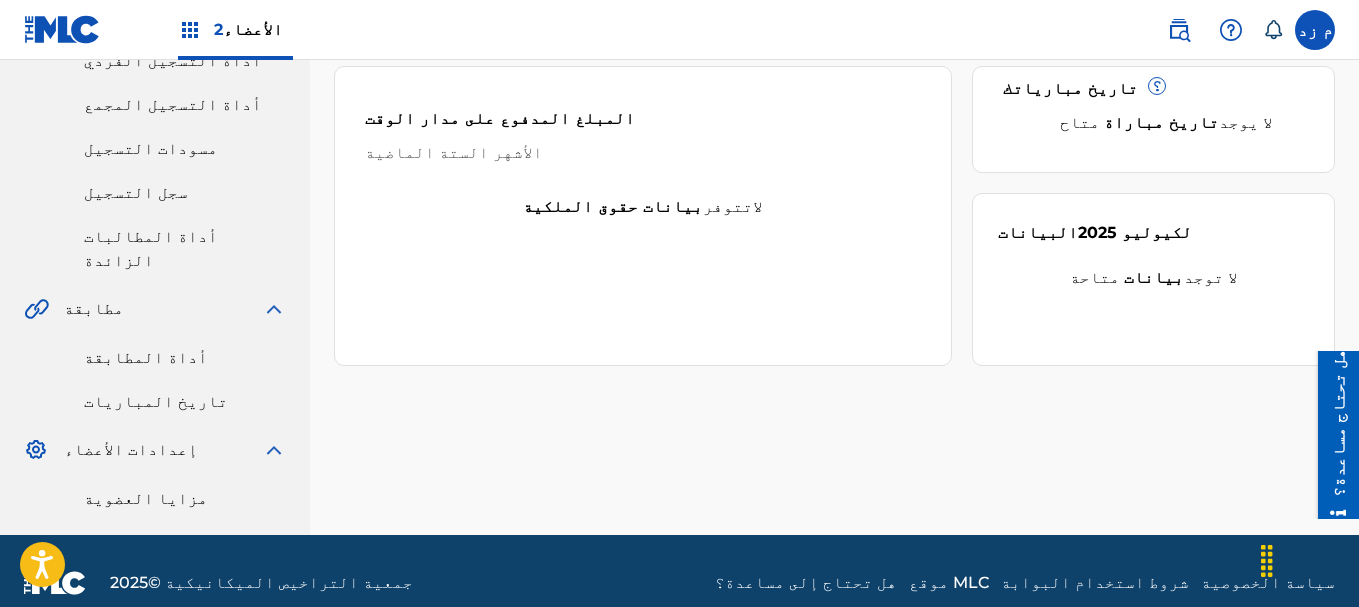 click on "أداة المطابقة" at bounding box center (146, 357) 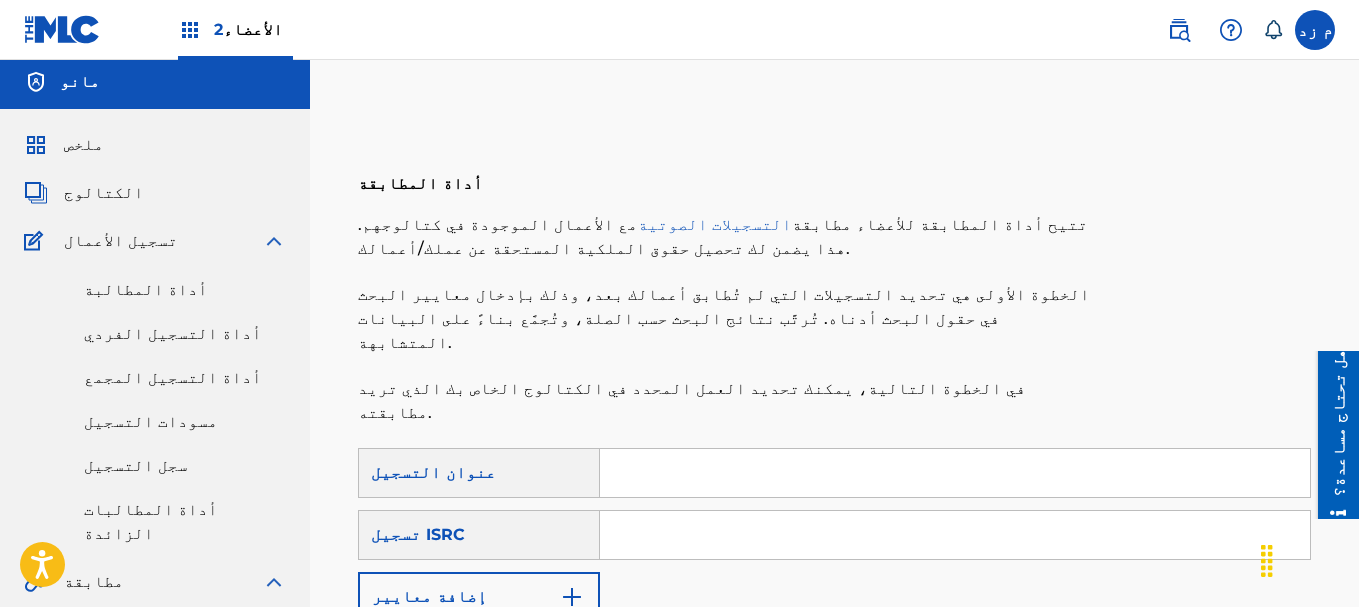 scroll, scrollTop: 200, scrollLeft: 0, axis: vertical 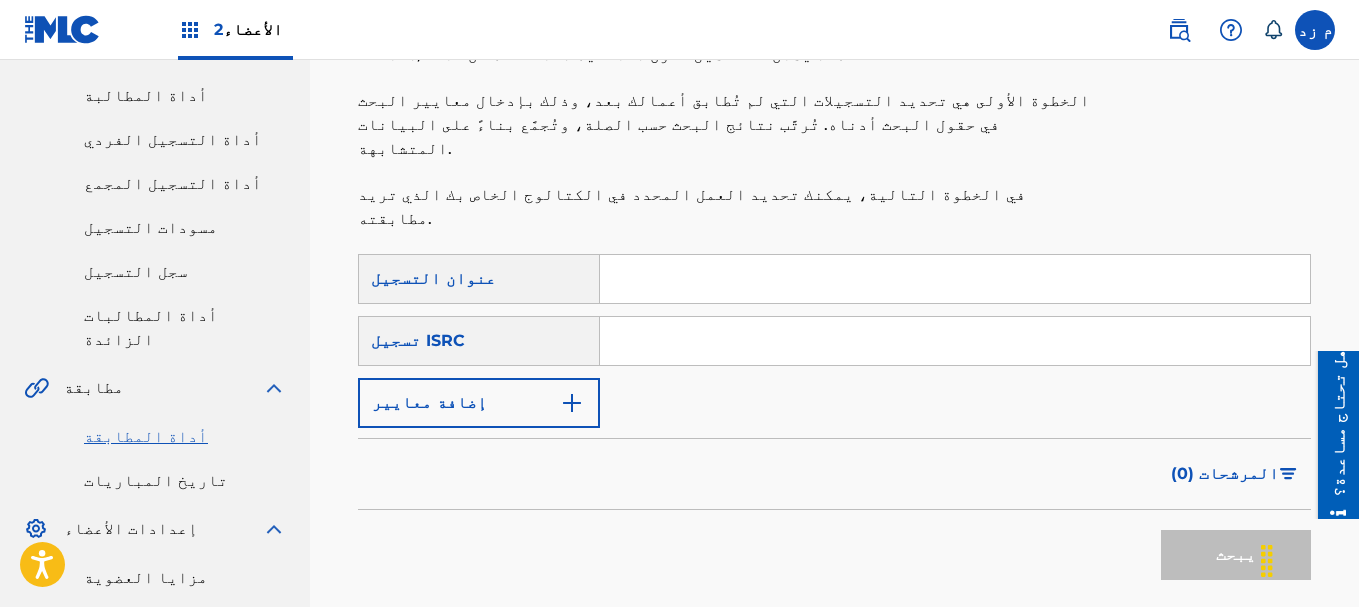 click at bounding box center (572, 403) 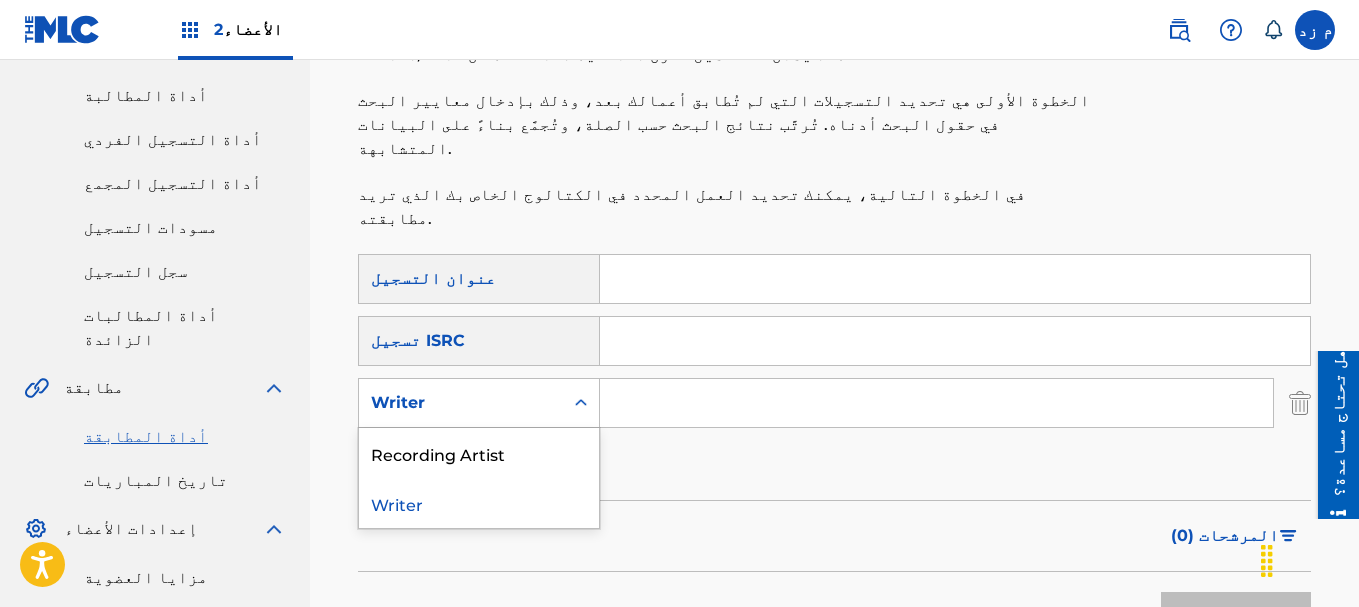 click at bounding box center [581, 403] 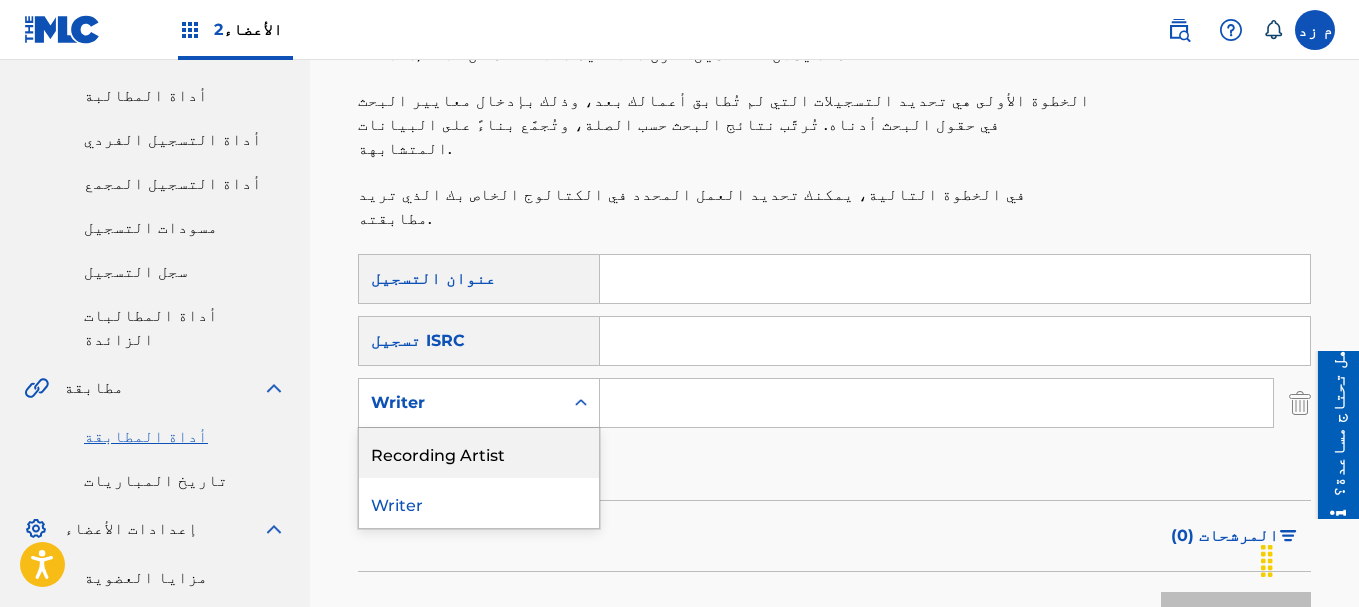 click on "Recording Artist" at bounding box center (479, 453) 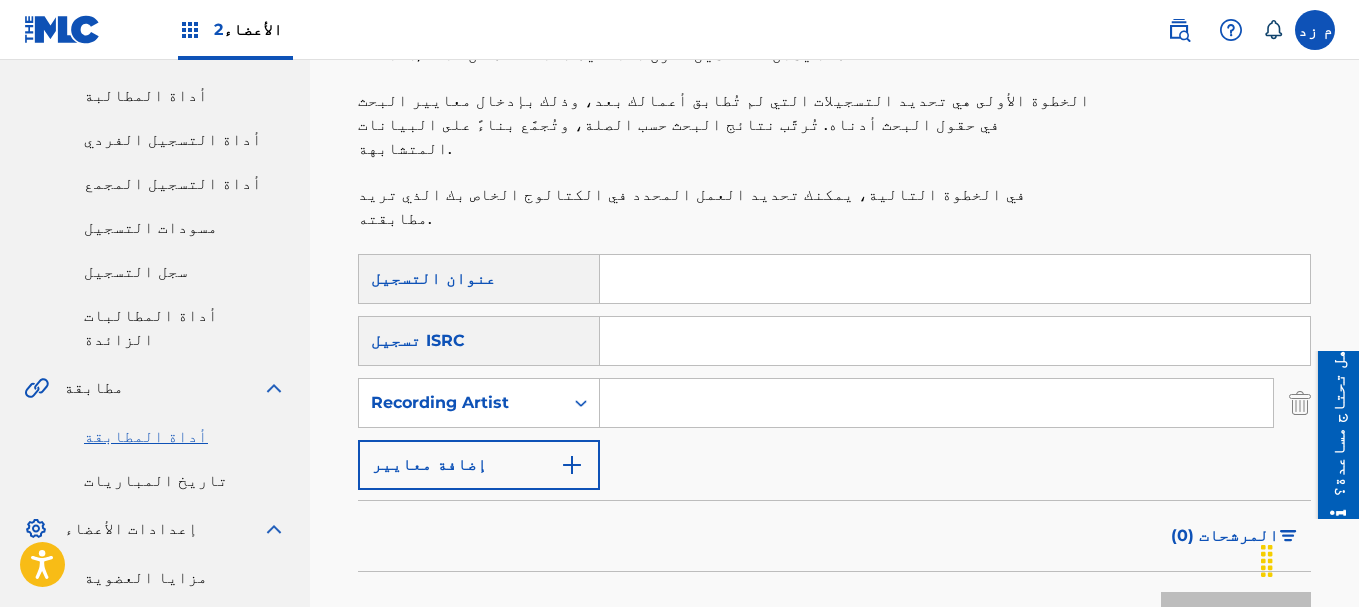 paste on "TITO W BONDOK EL QEMA" 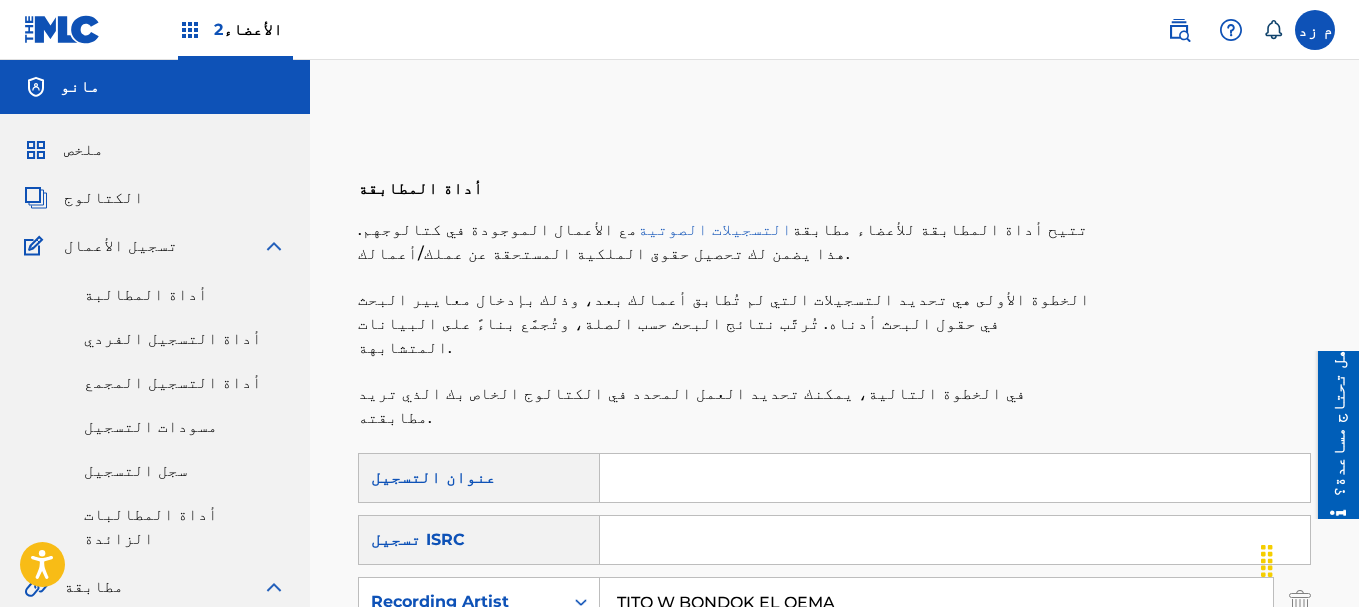 scroll, scrollTop: 0, scrollLeft: 0, axis: both 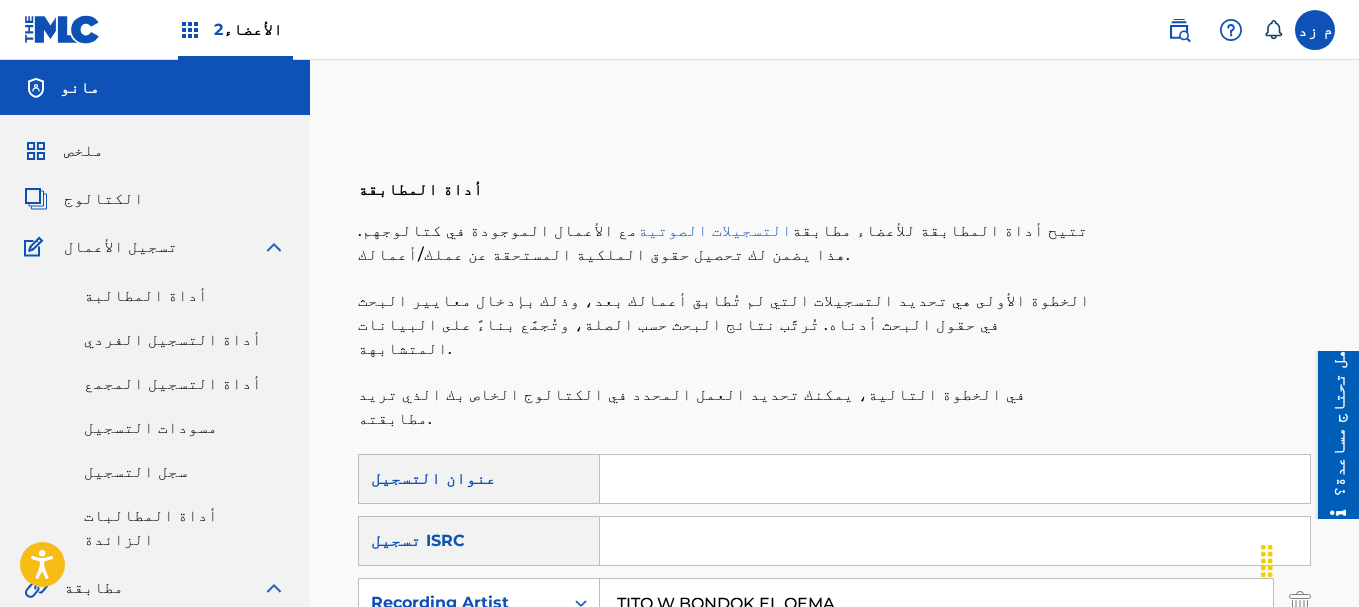 type on "TITO W BONDOK EL QEMA" 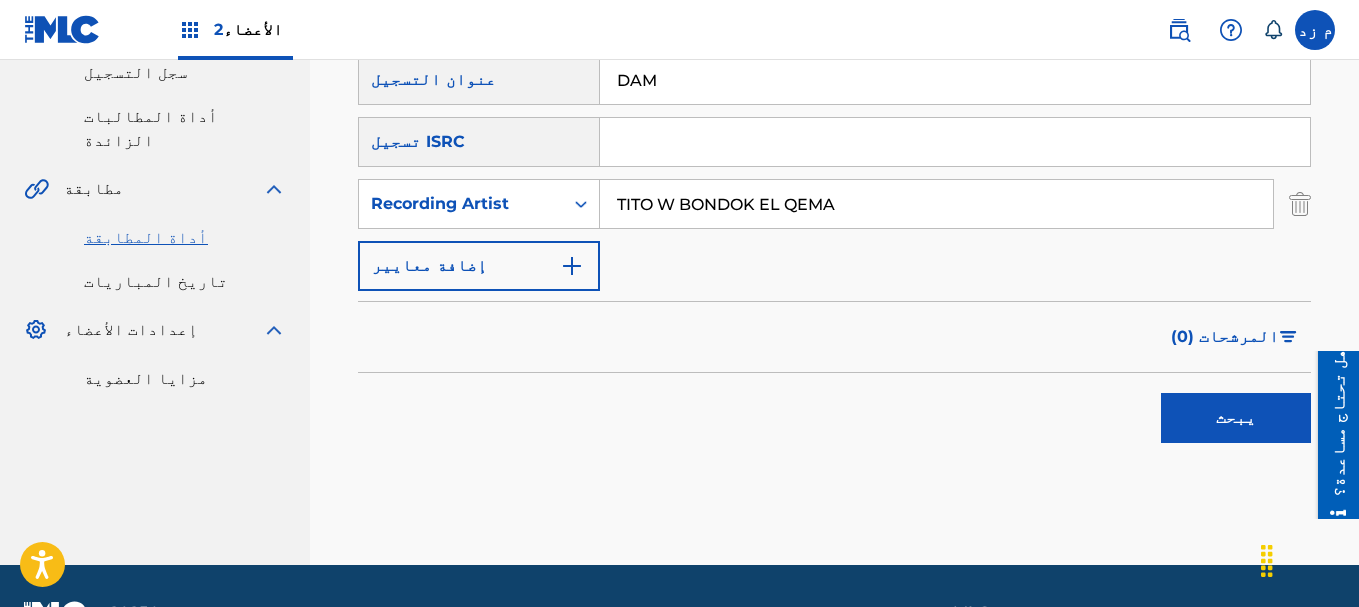 scroll, scrollTop: 400, scrollLeft: 0, axis: vertical 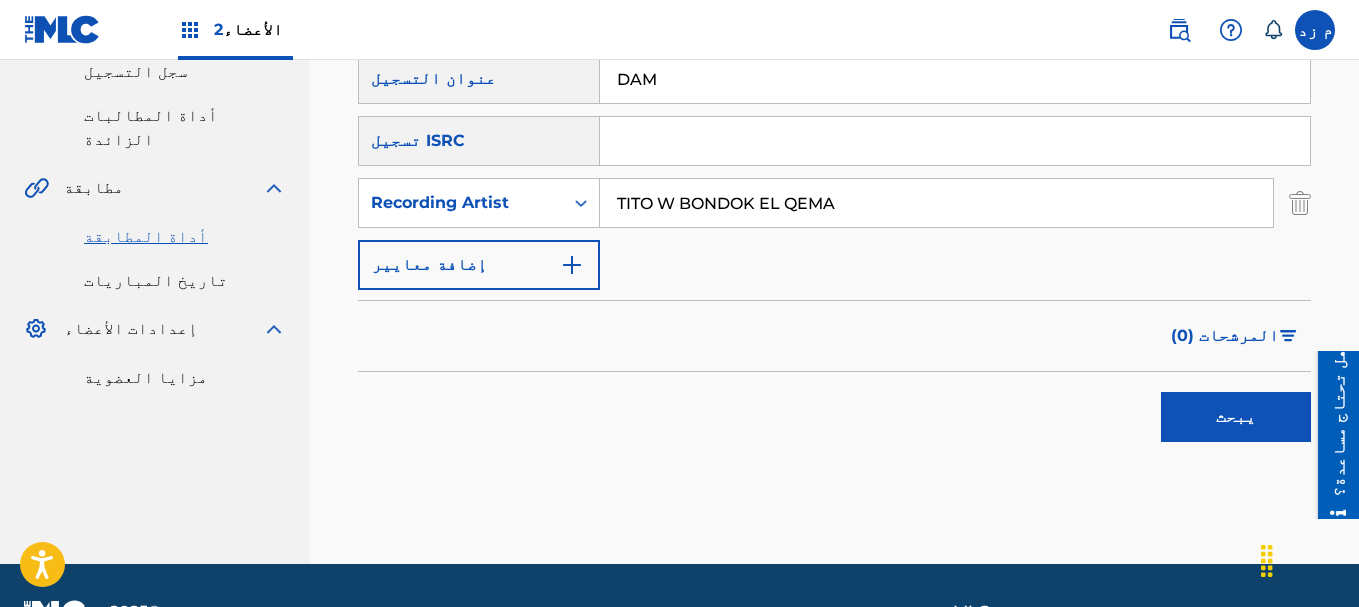 click on "يبحث" at bounding box center (1236, 417) 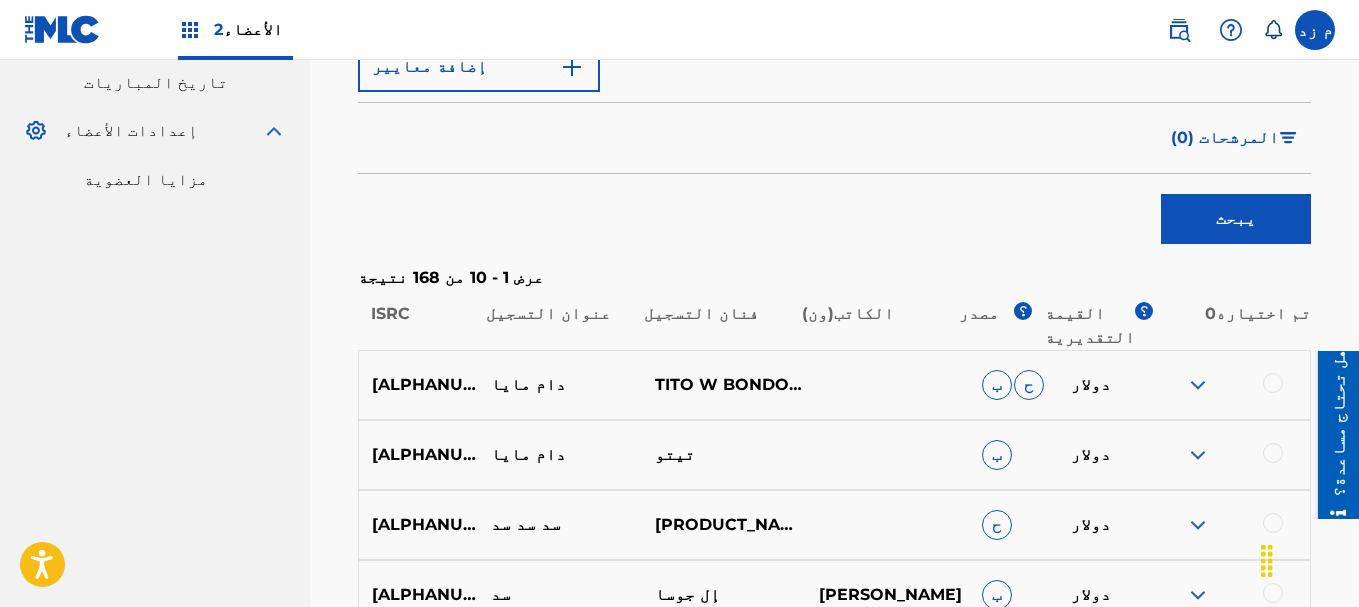 scroll, scrollTop: 600, scrollLeft: 0, axis: vertical 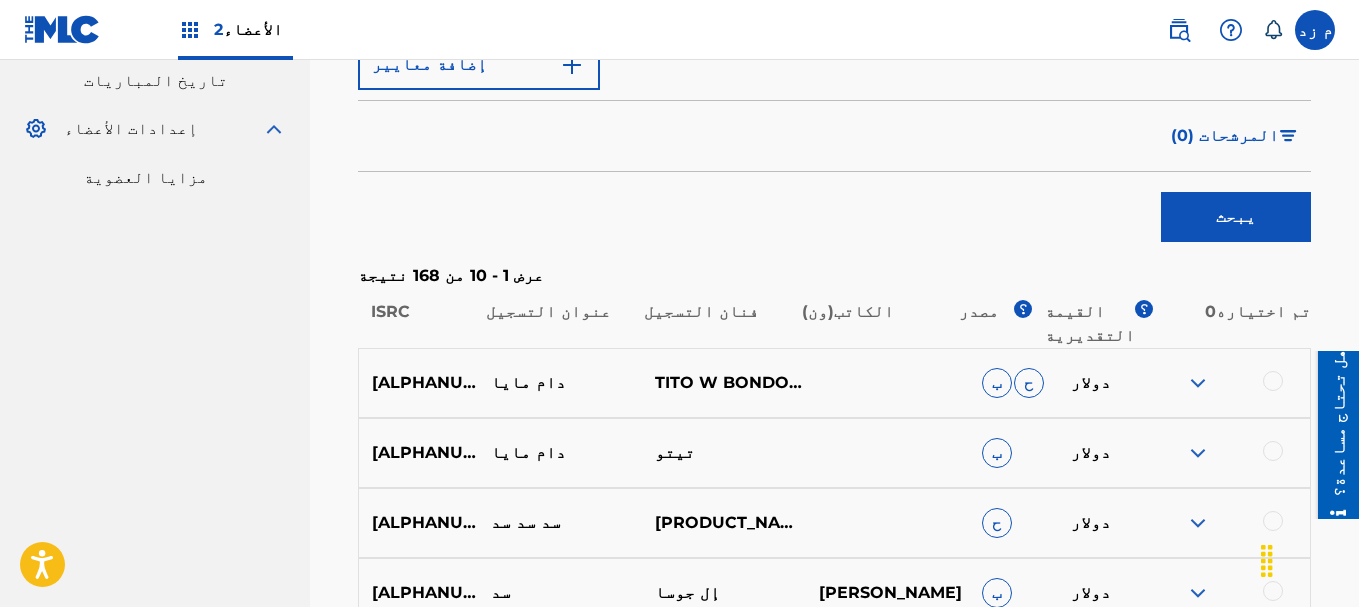 click at bounding box center [1198, 383] 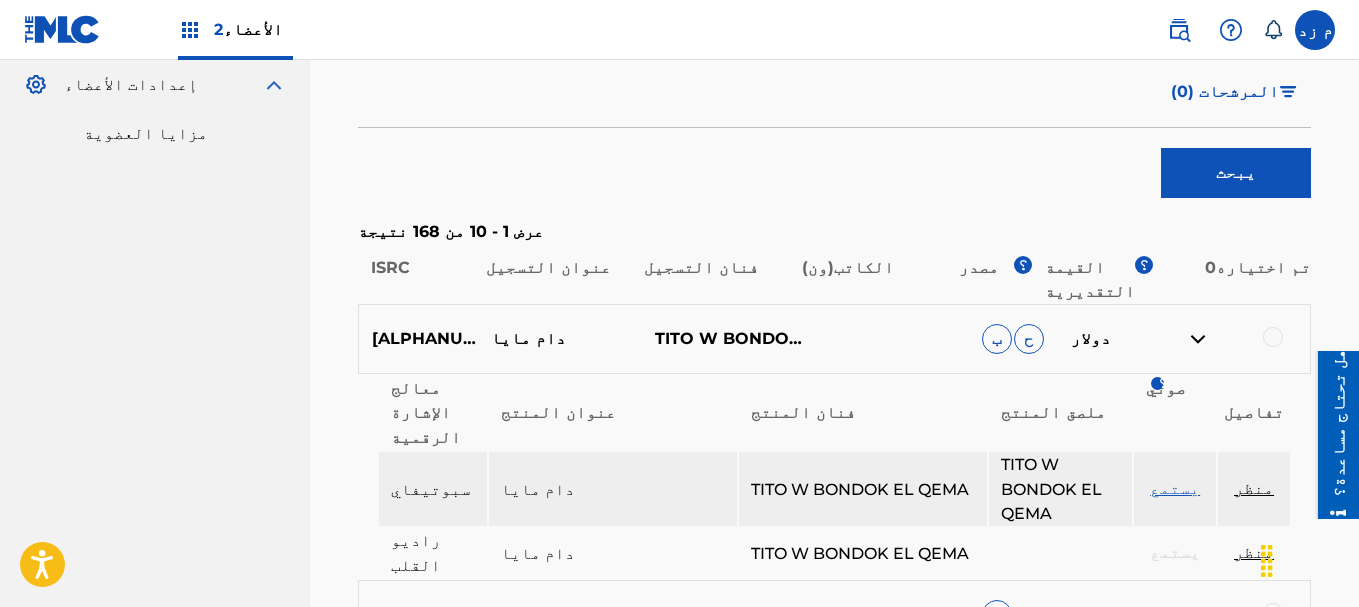 scroll, scrollTop: 900, scrollLeft: 0, axis: vertical 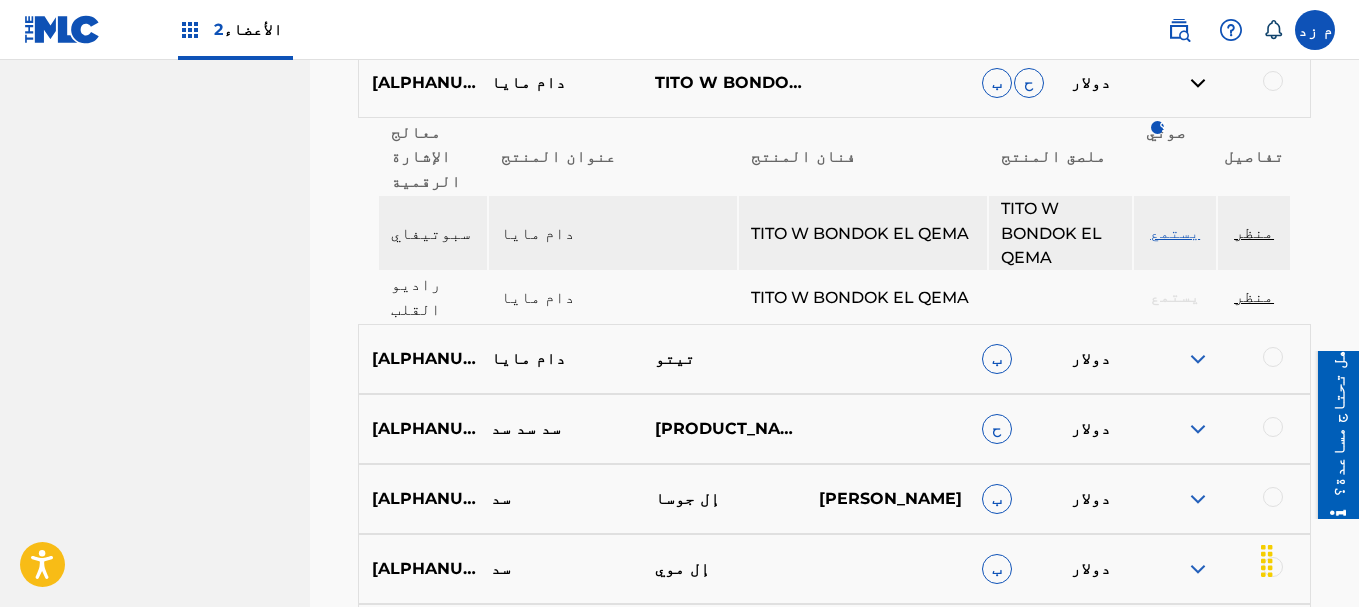 click on "منظر" at bounding box center [1254, 232] 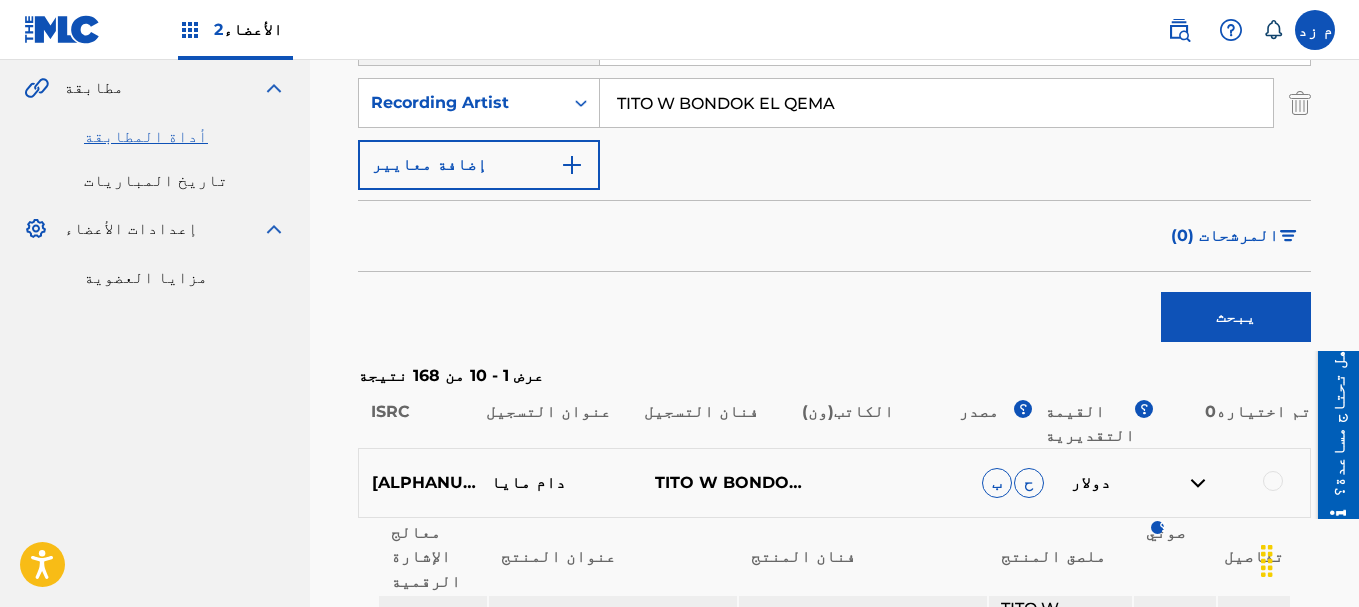 scroll, scrollTop: 100, scrollLeft: 0, axis: vertical 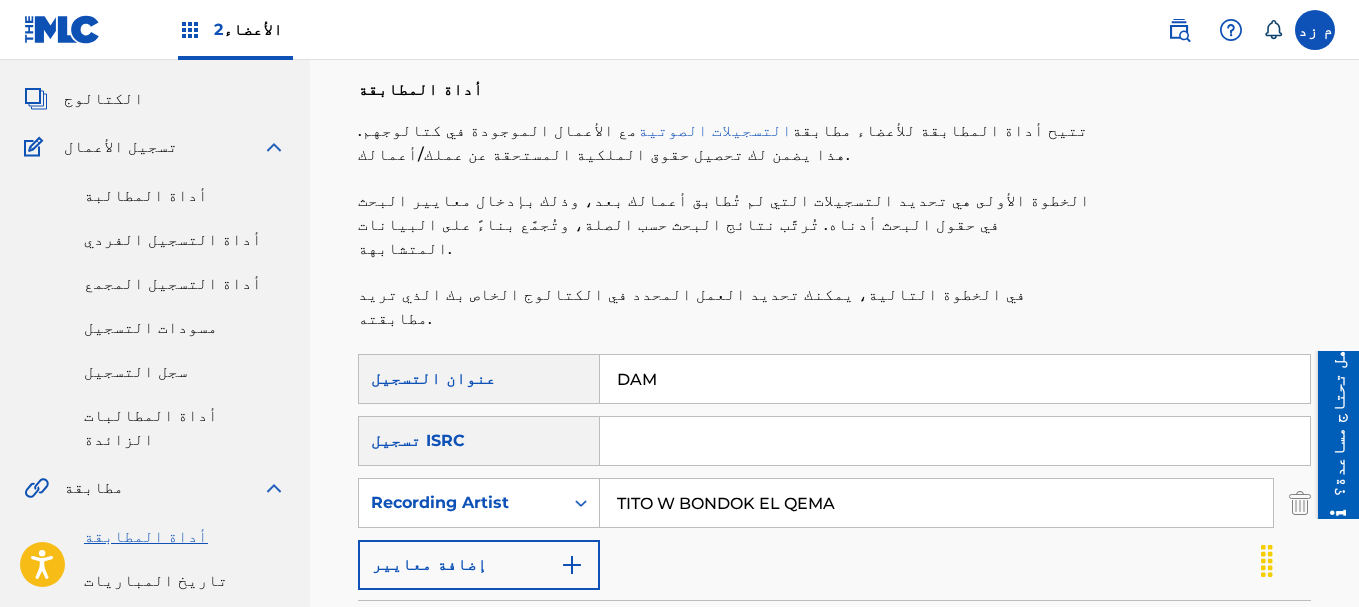 drag, startPoint x: 721, startPoint y: 325, endPoint x: 565, endPoint y: 359, distance: 159.66214 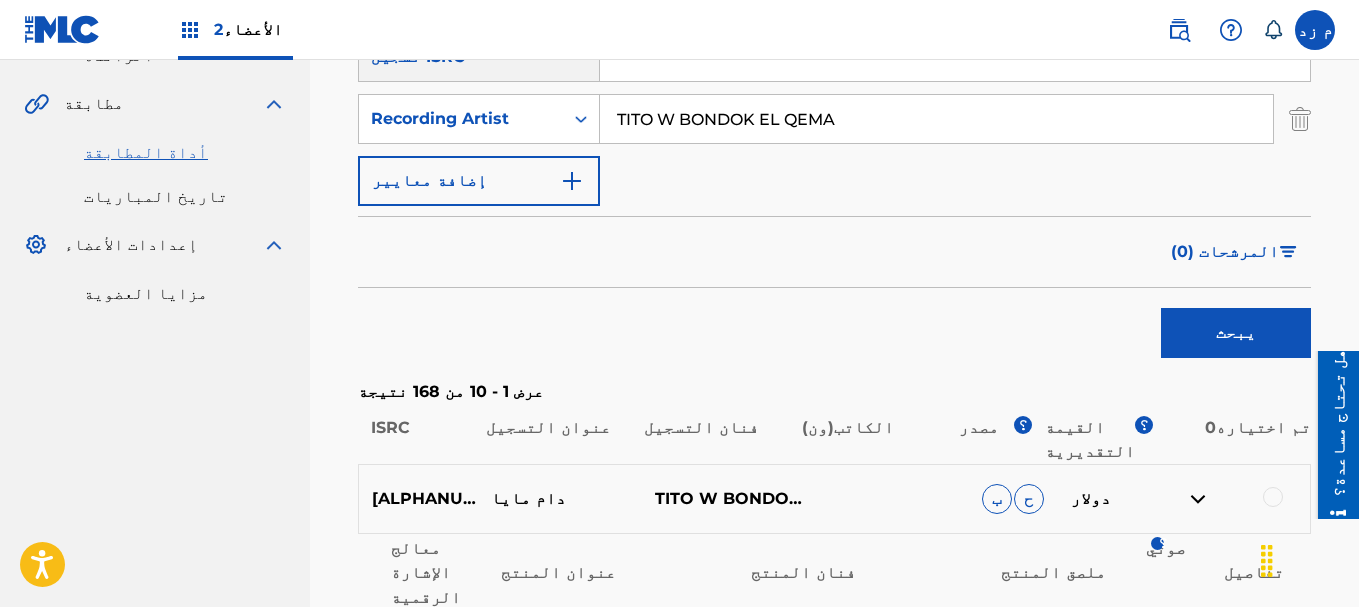 scroll, scrollTop: 500, scrollLeft: 0, axis: vertical 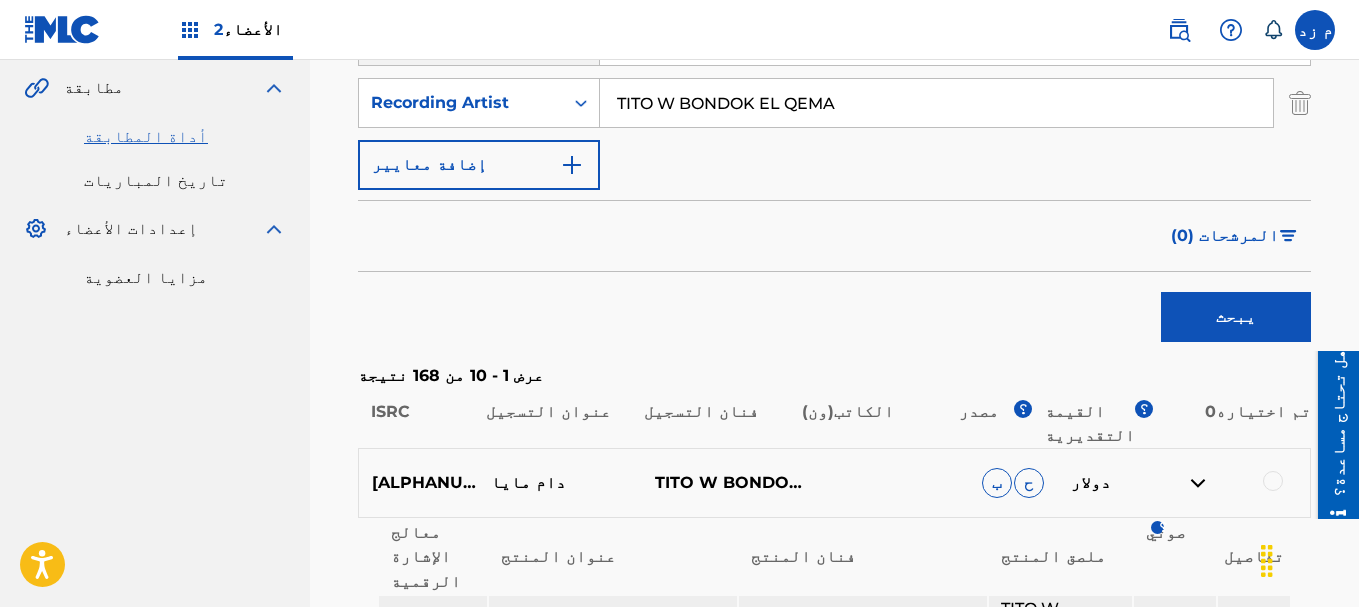 click on "يبحث" at bounding box center [1236, 317] 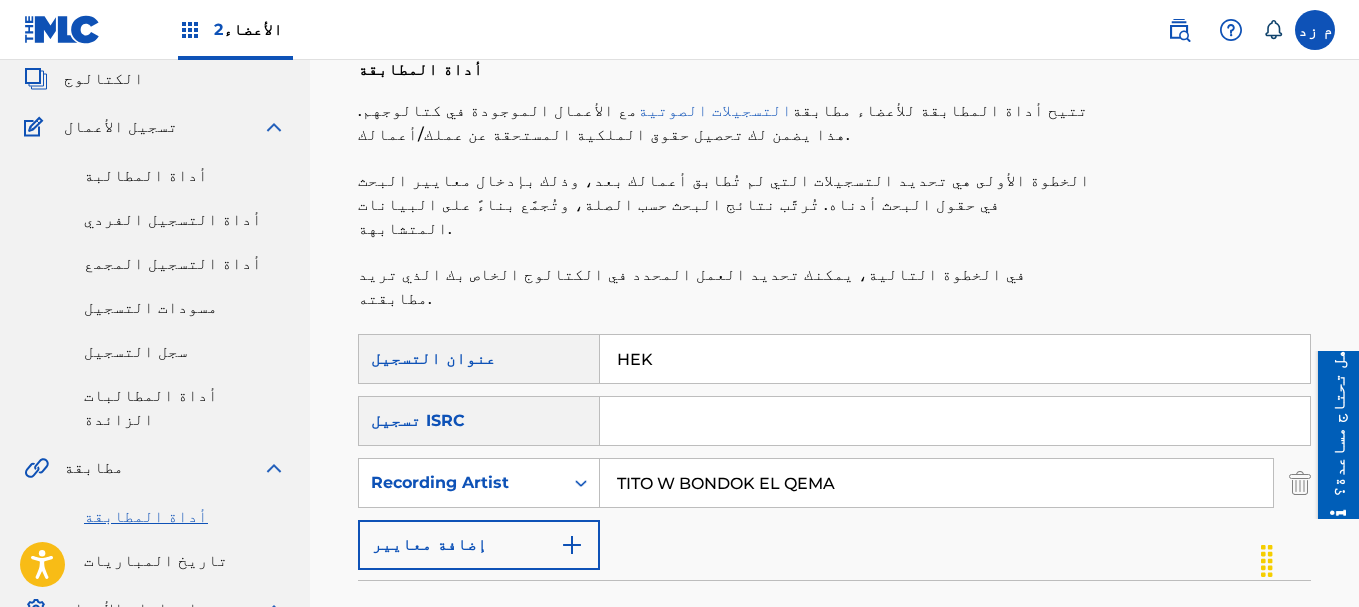 scroll, scrollTop: 100, scrollLeft: 0, axis: vertical 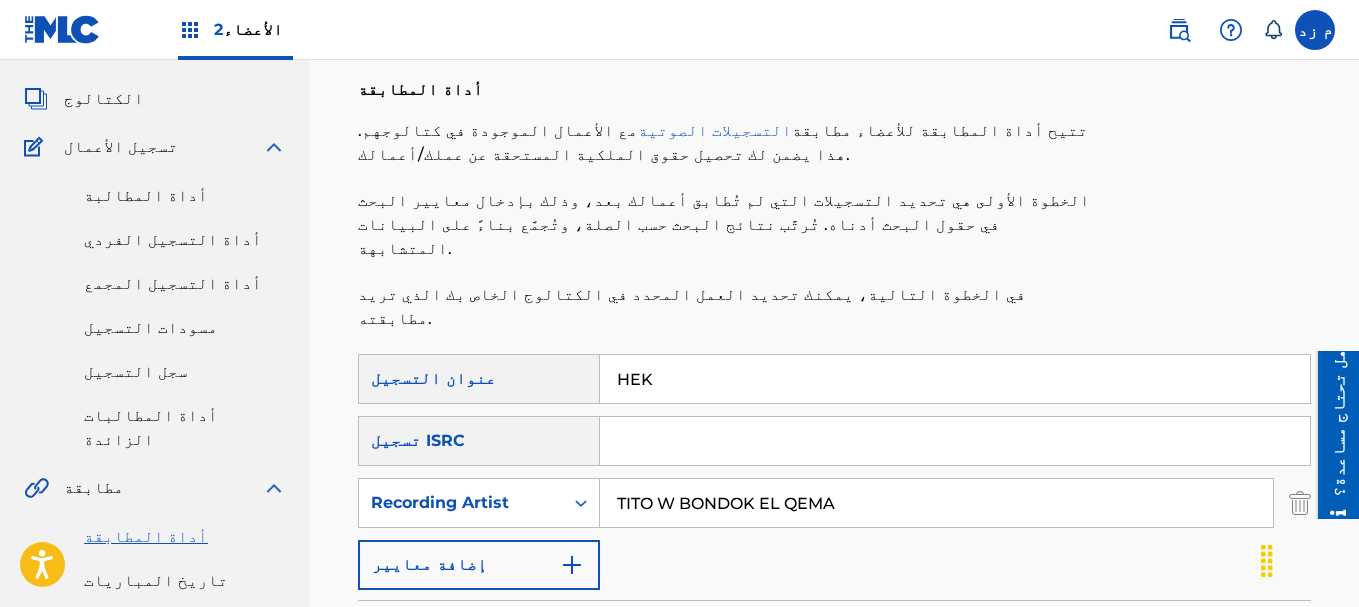 click on "HEK" at bounding box center [955, 379] 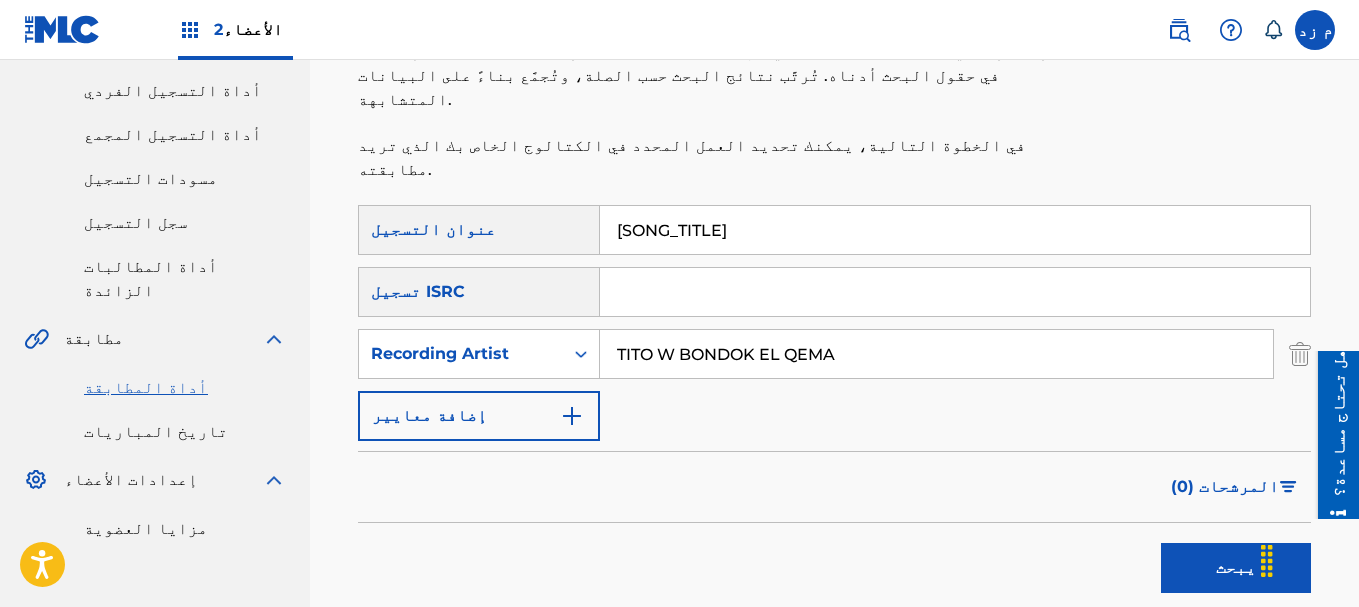 scroll, scrollTop: 500, scrollLeft: 0, axis: vertical 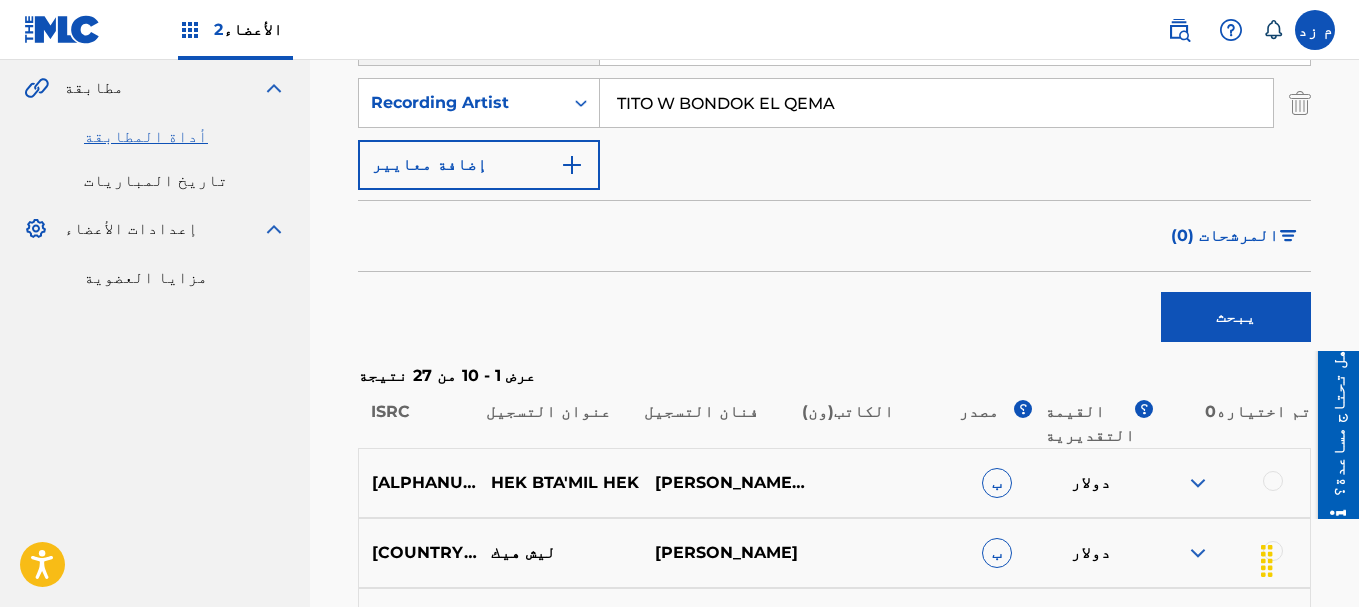 click on "يبحث" at bounding box center (1236, 317) 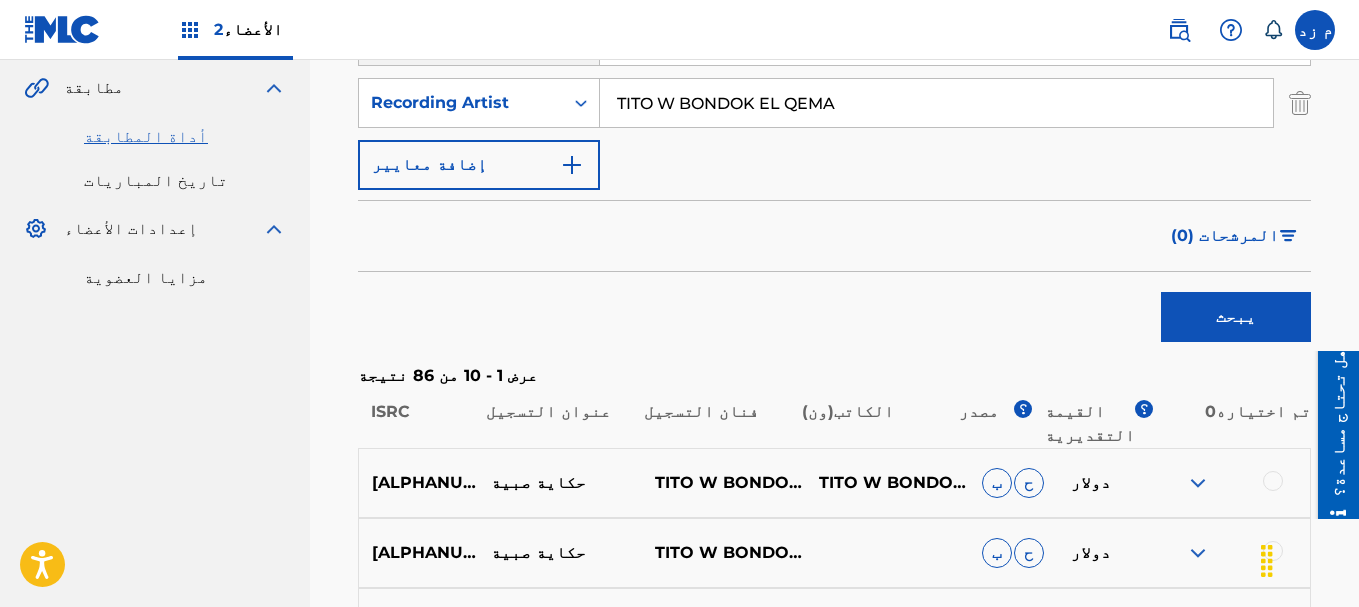 click at bounding box center [1198, 483] 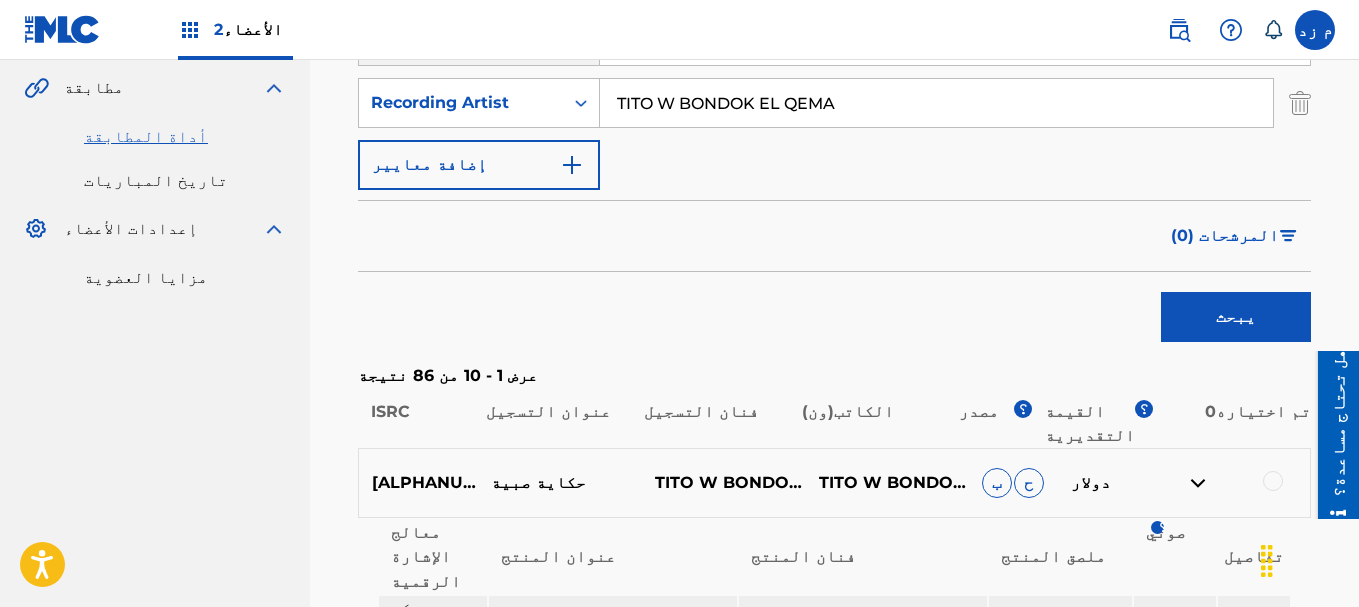 scroll, scrollTop: 700, scrollLeft: 0, axis: vertical 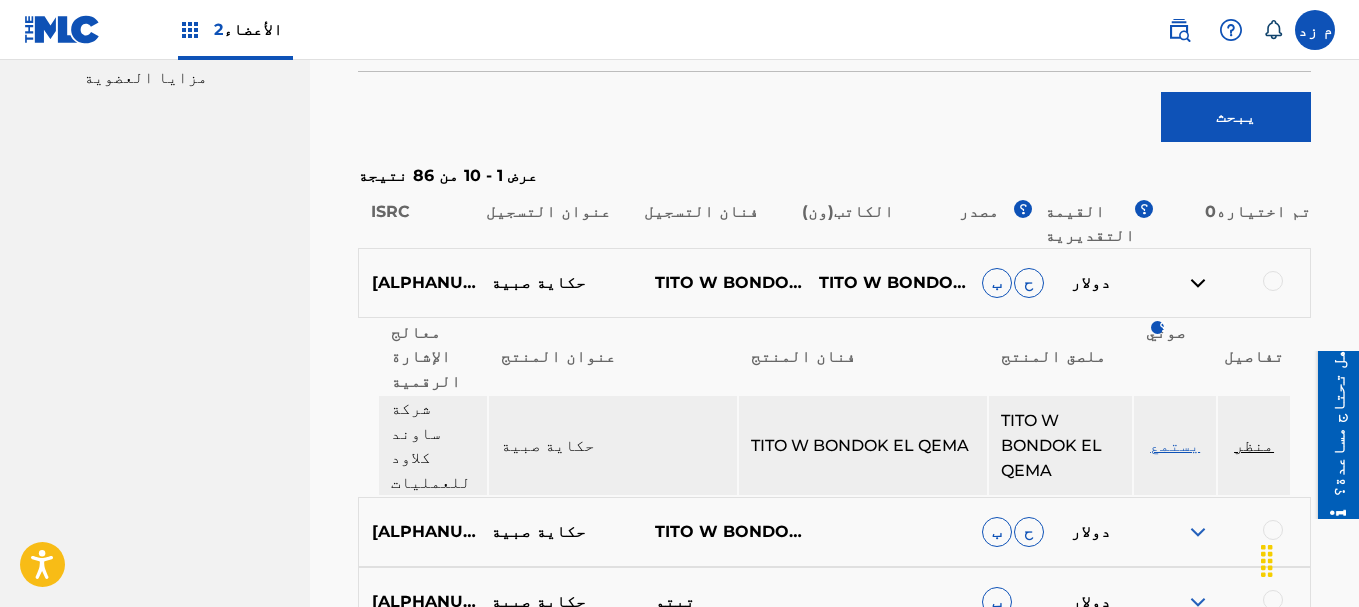 click at bounding box center (1198, 532) 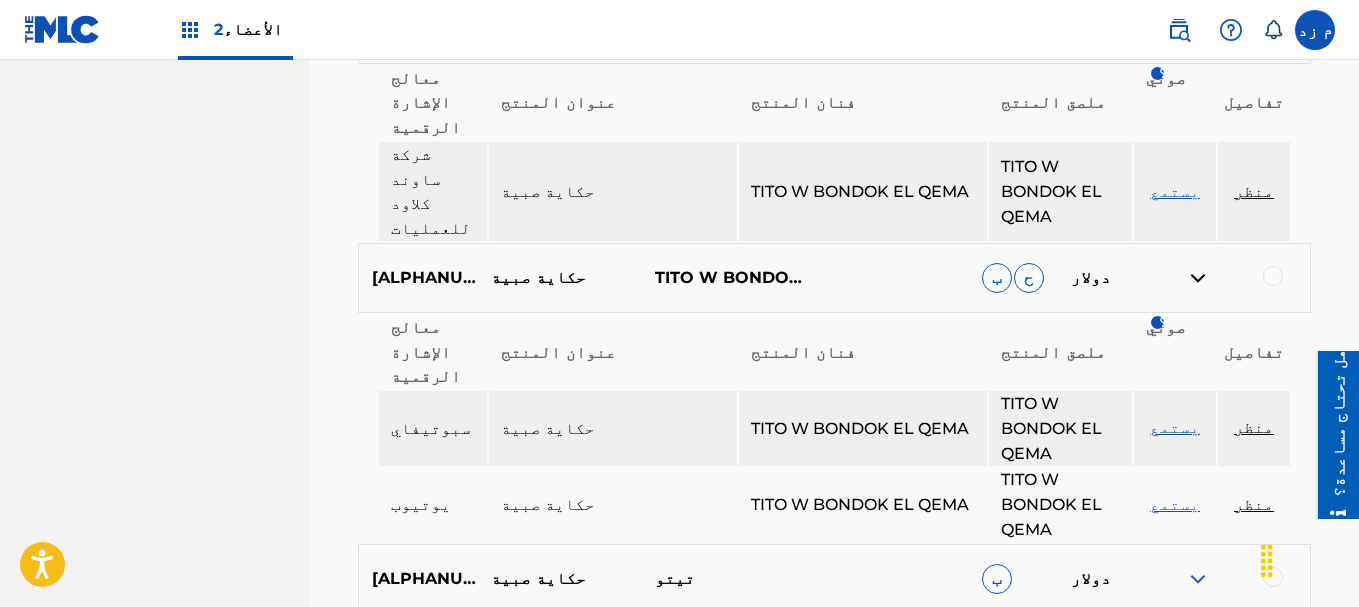 scroll, scrollTop: 1000, scrollLeft: 0, axis: vertical 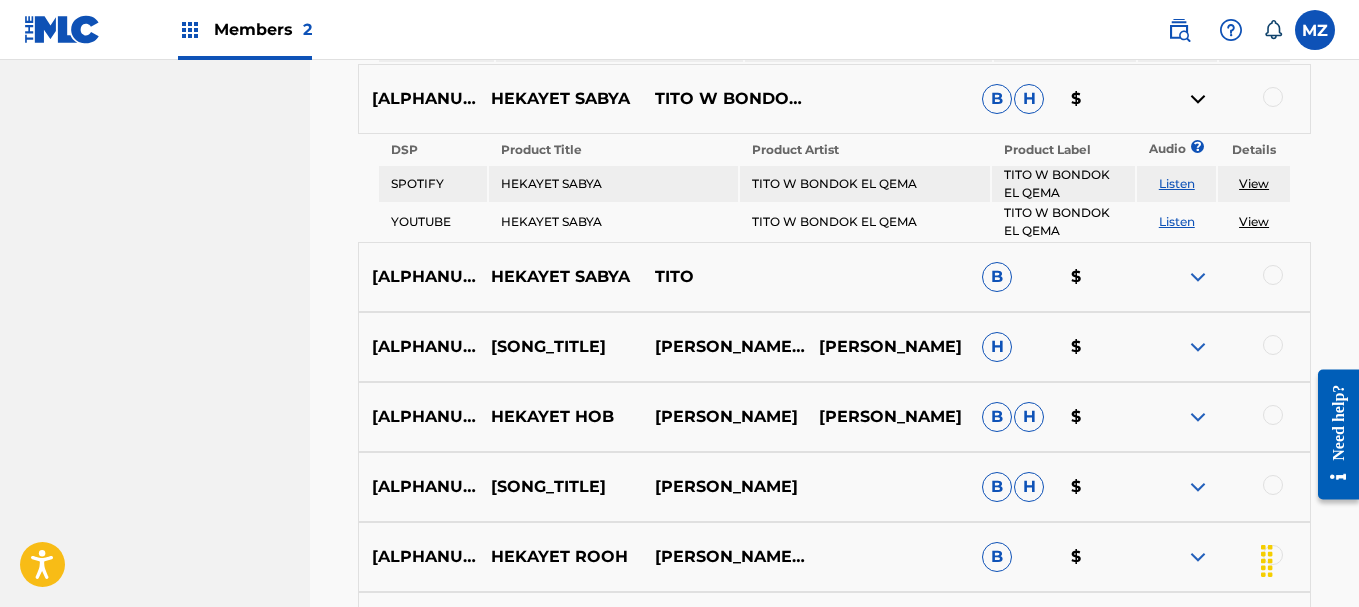 click on "View" at bounding box center (1254, 183) 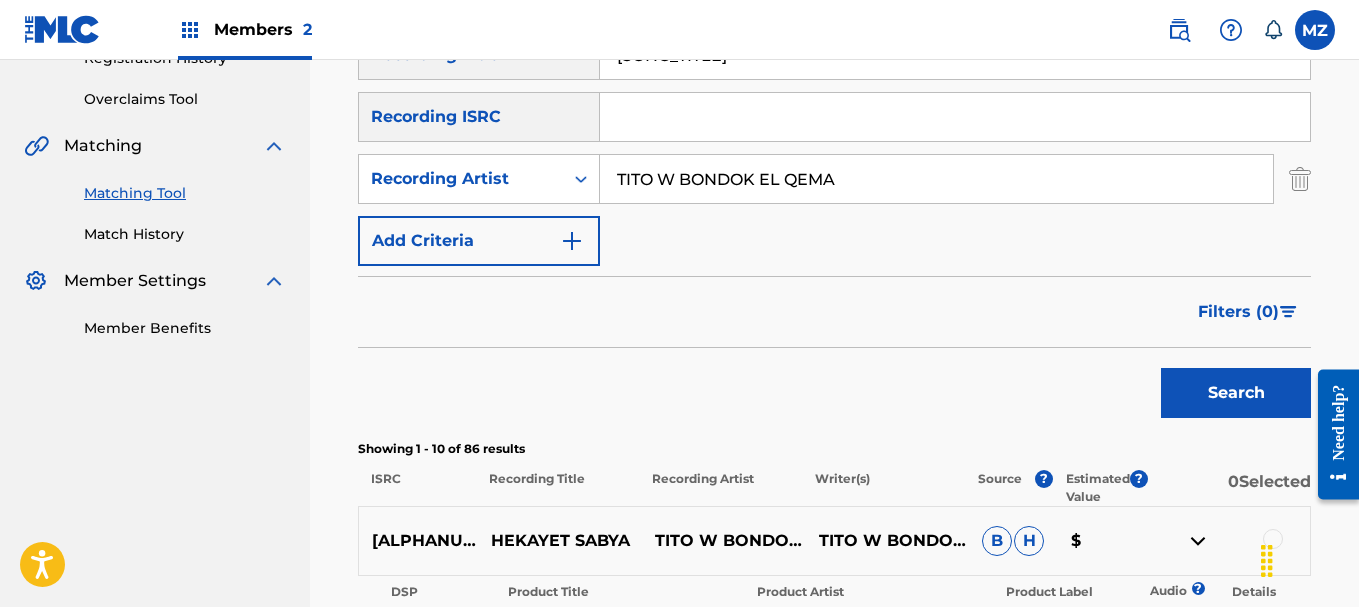 scroll, scrollTop: 100, scrollLeft: 0, axis: vertical 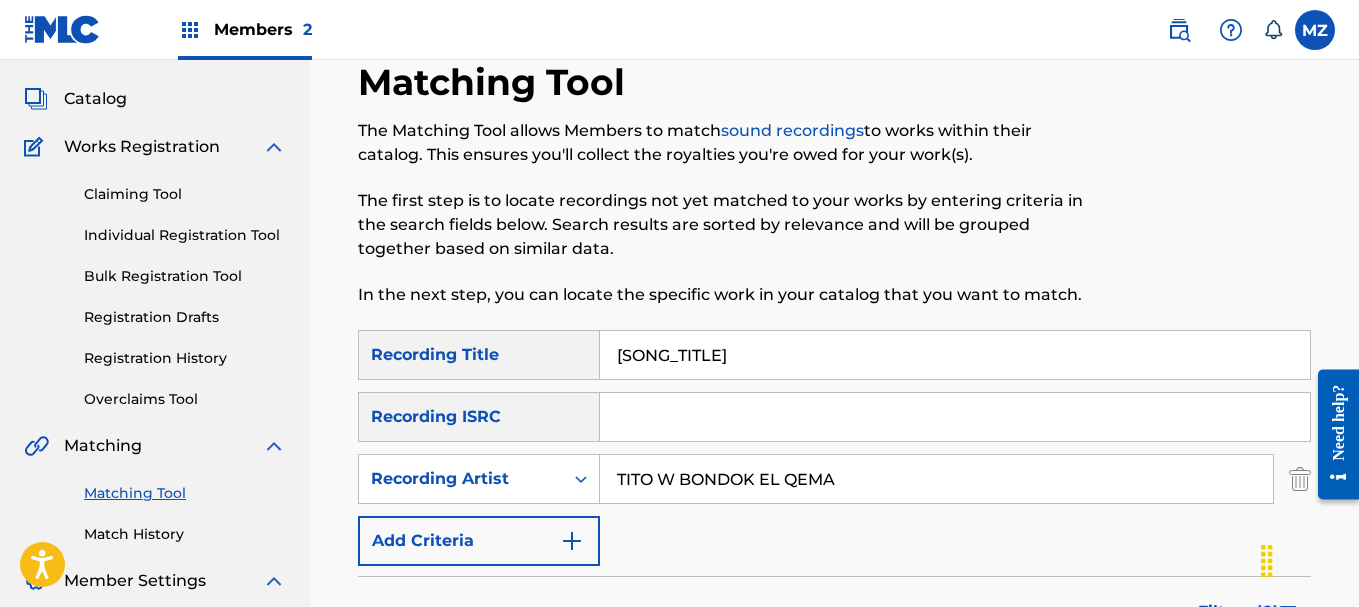 click on "Hekayet" at bounding box center (955, 355) 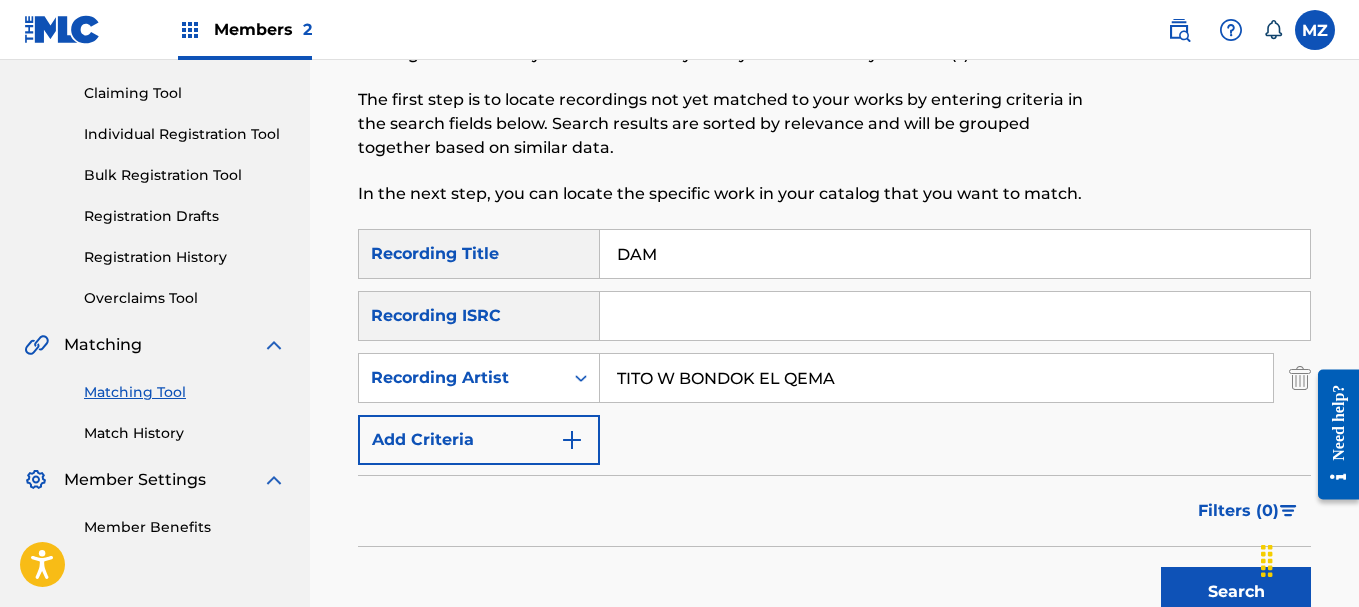 scroll, scrollTop: 500, scrollLeft: 0, axis: vertical 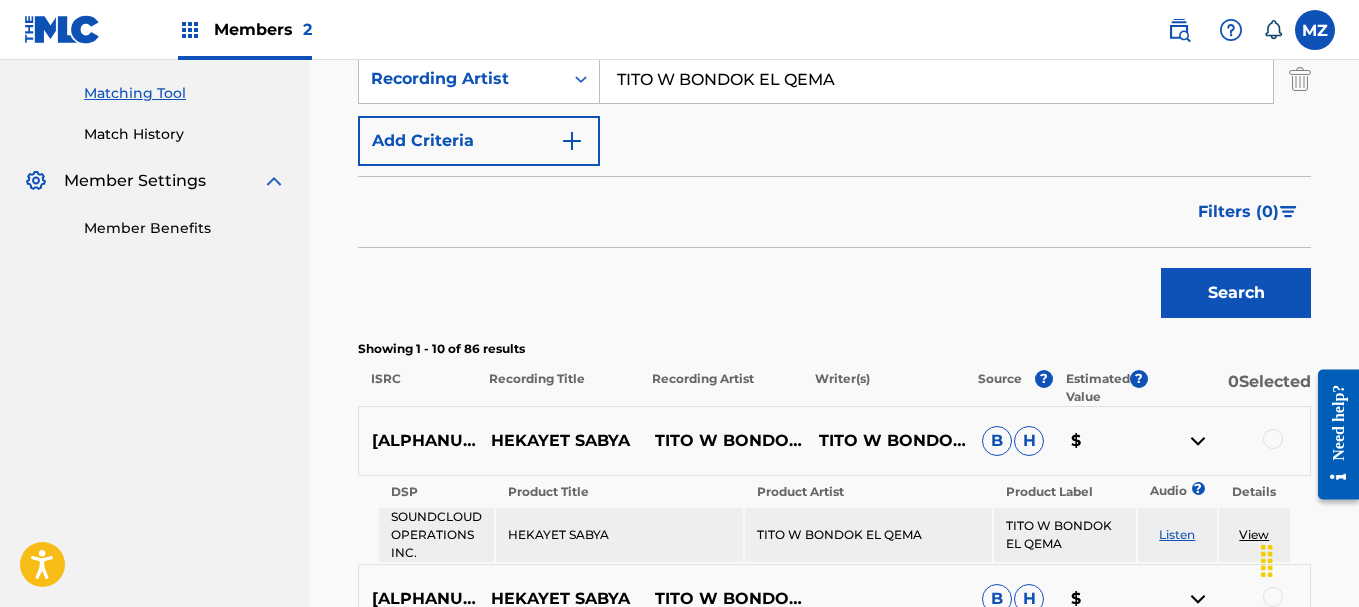 click on "Search" at bounding box center [1236, 293] 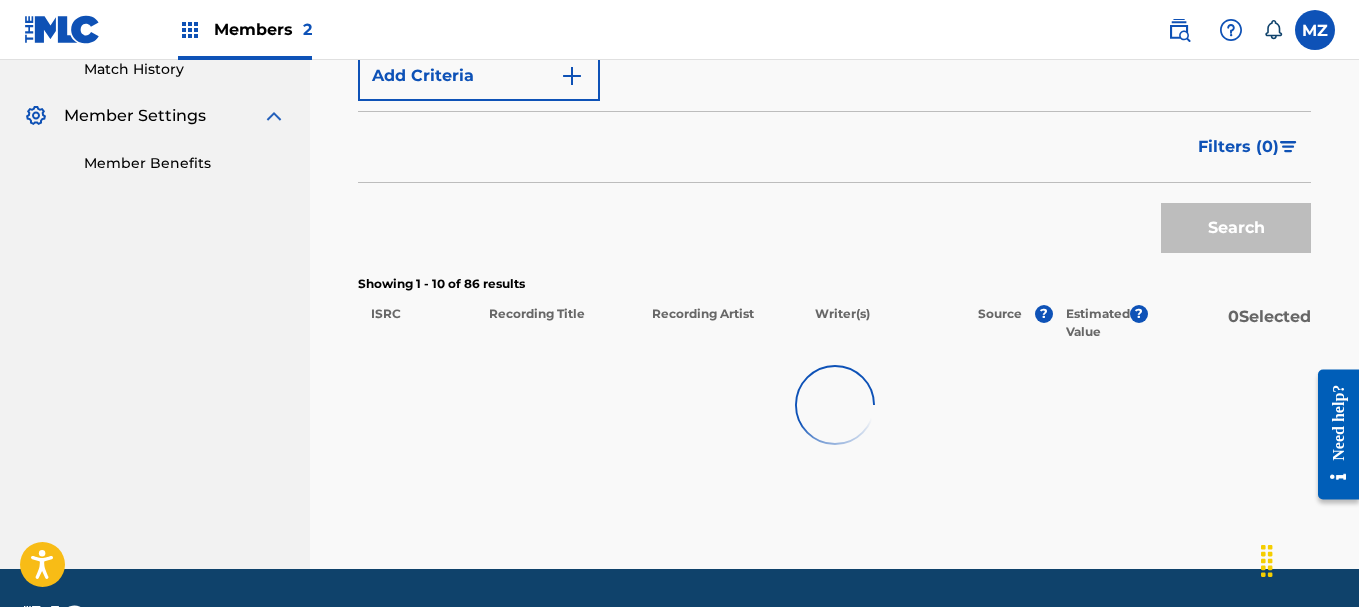 scroll, scrollTop: 623, scrollLeft: 0, axis: vertical 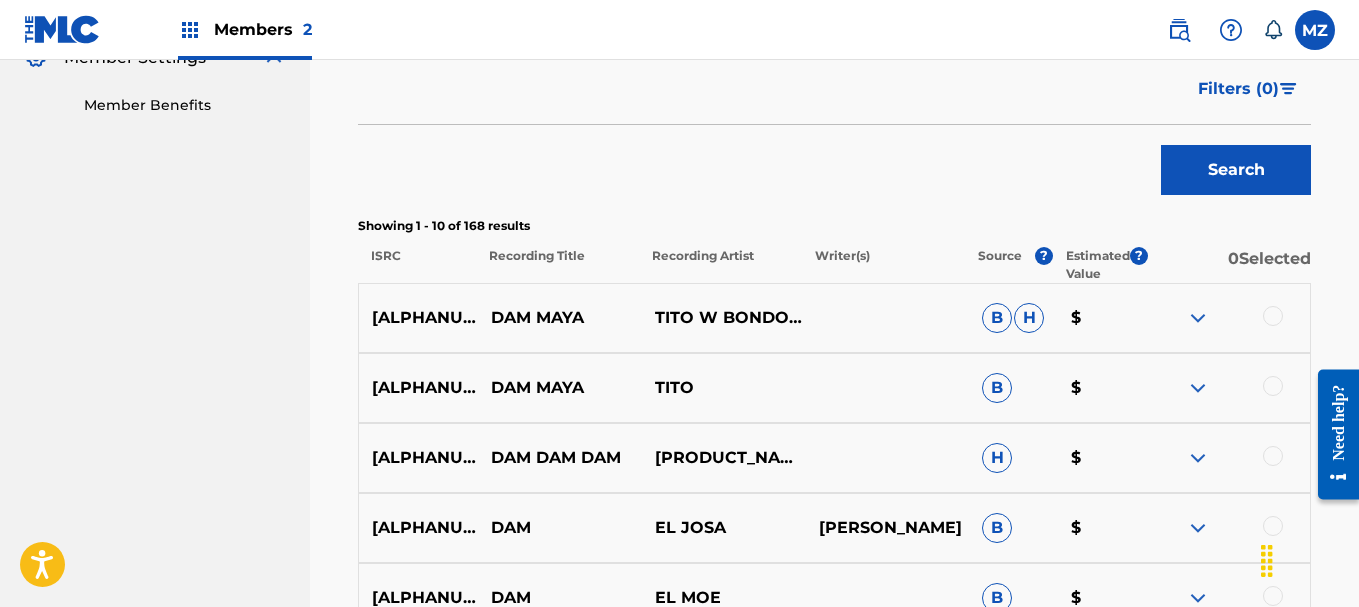 click at bounding box center [1198, 318] 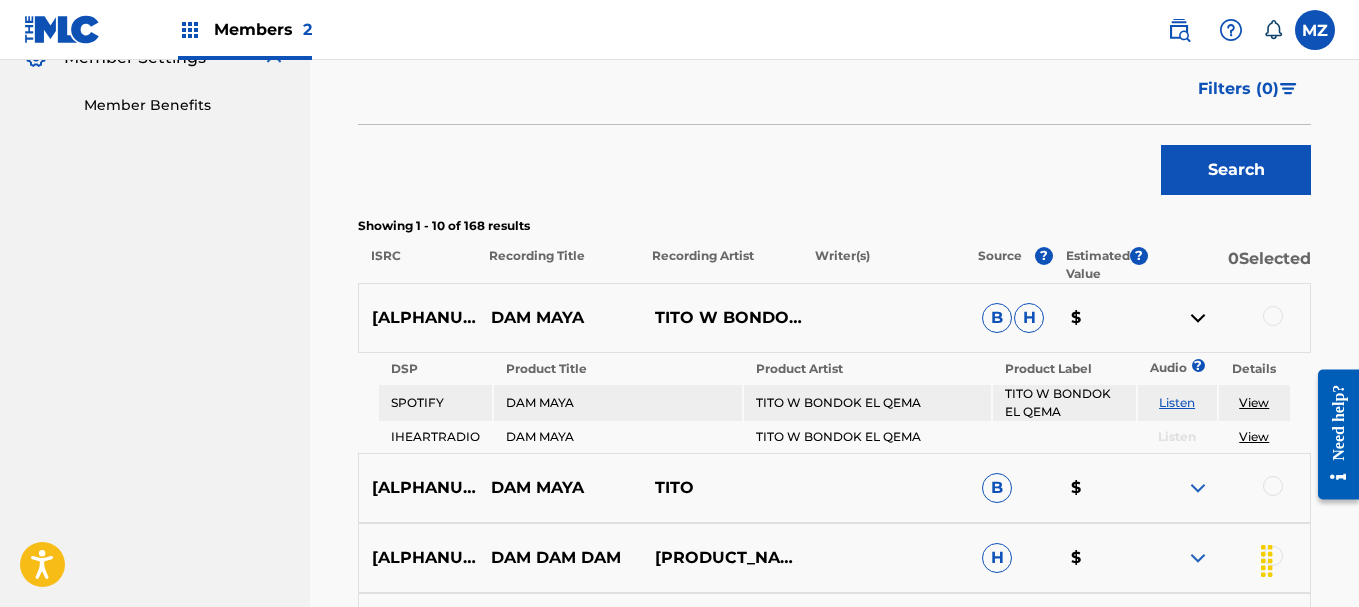 click on "View" at bounding box center (1254, 402) 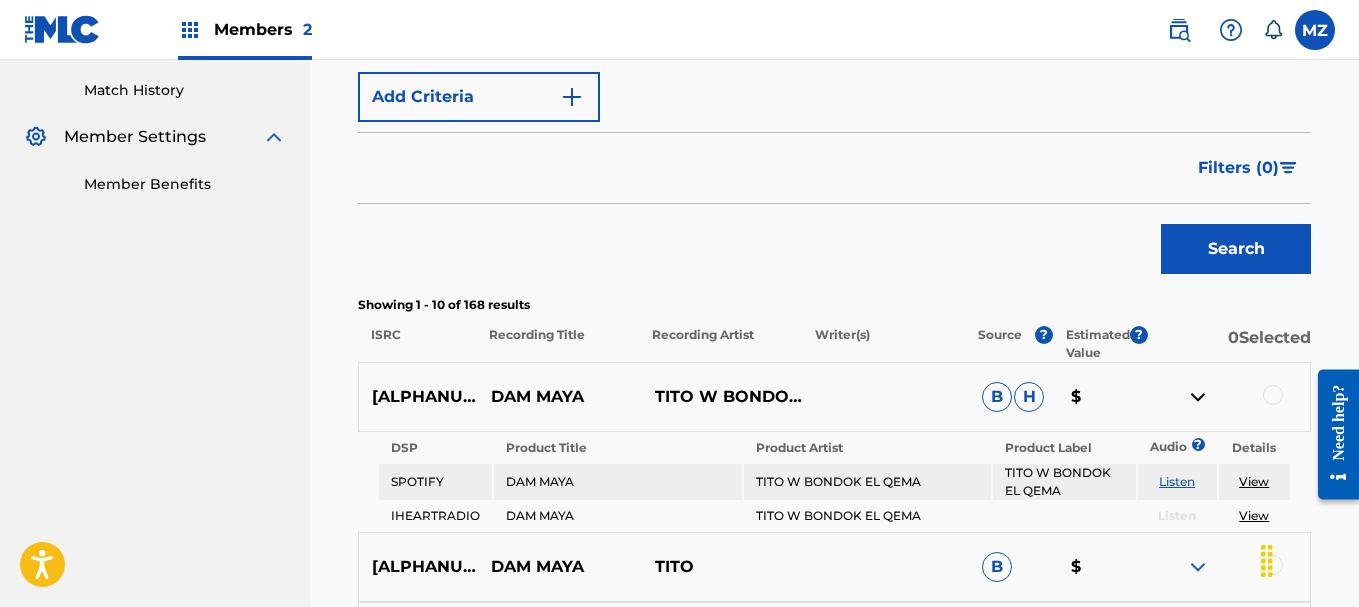 scroll, scrollTop: 323, scrollLeft: 0, axis: vertical 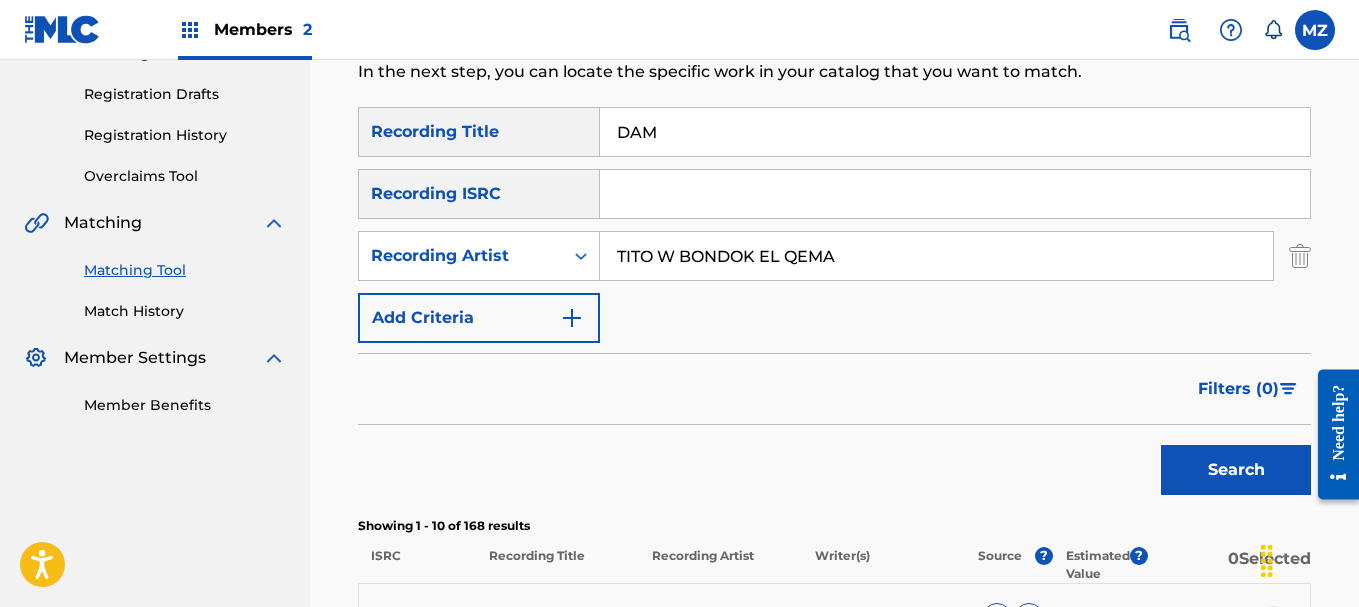 drag, startPoint x: 662, startPoint y: 133, endPoint x: 597, endPoint y: 131, distance: 65.03076 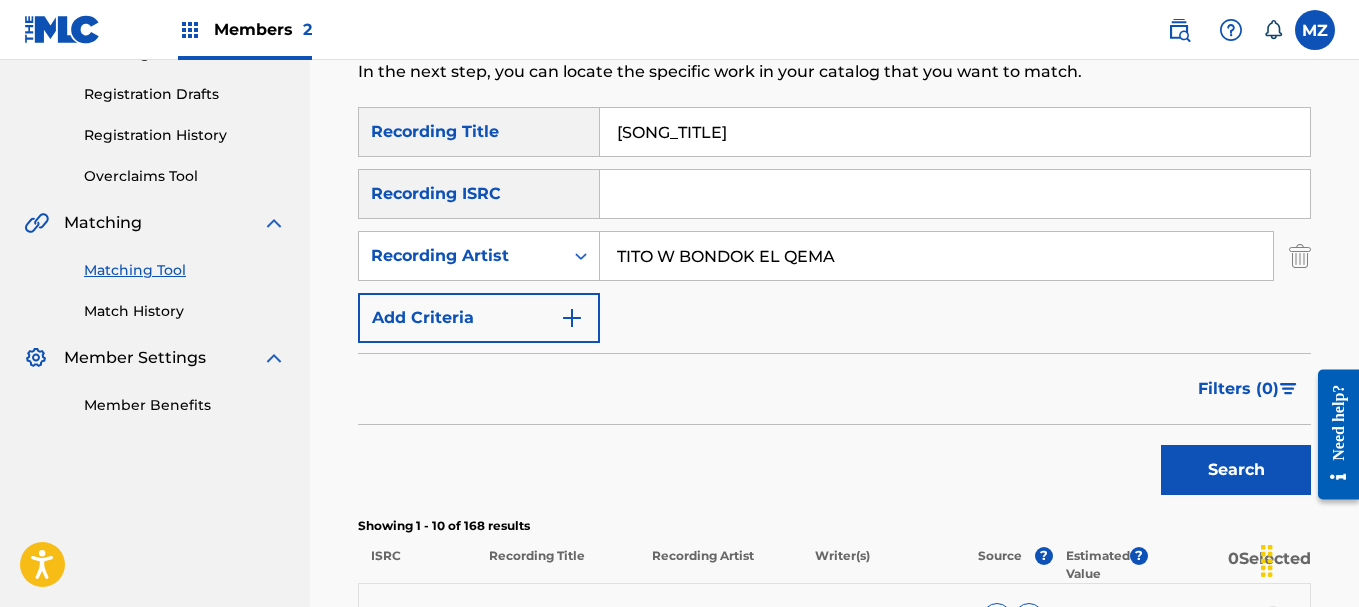 click on "Search" at bounding box center [1236, 470] 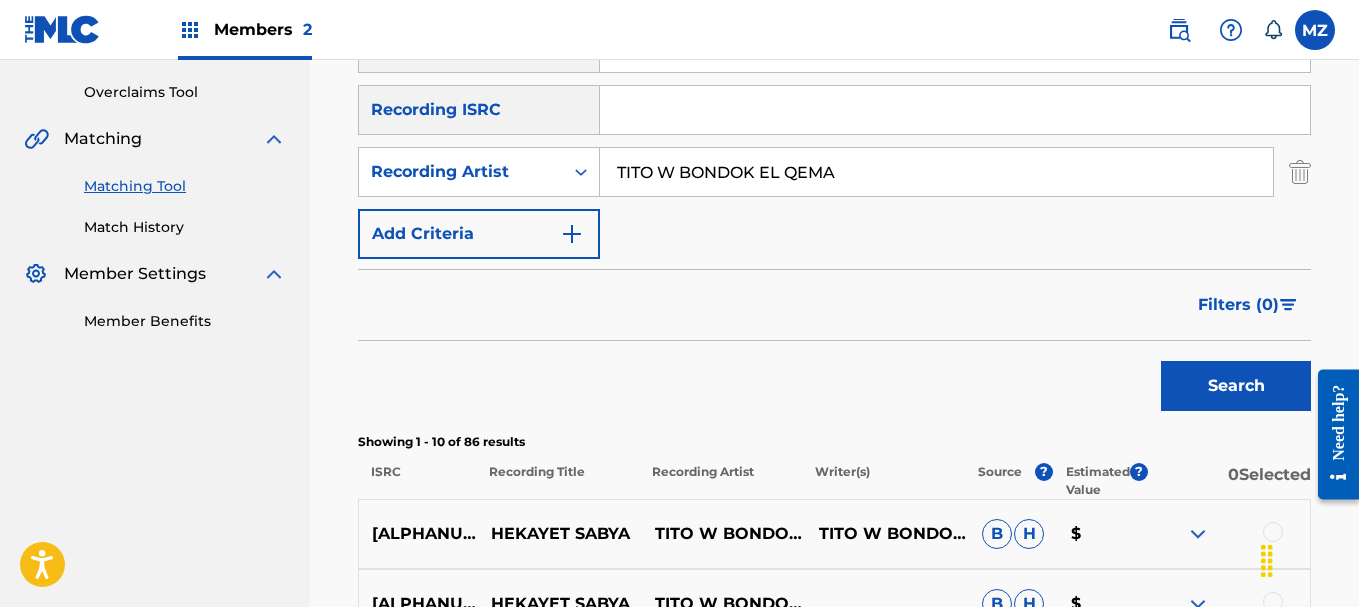 scroll, scrollTop: 523, scrollLeft: 0, axis: vertical 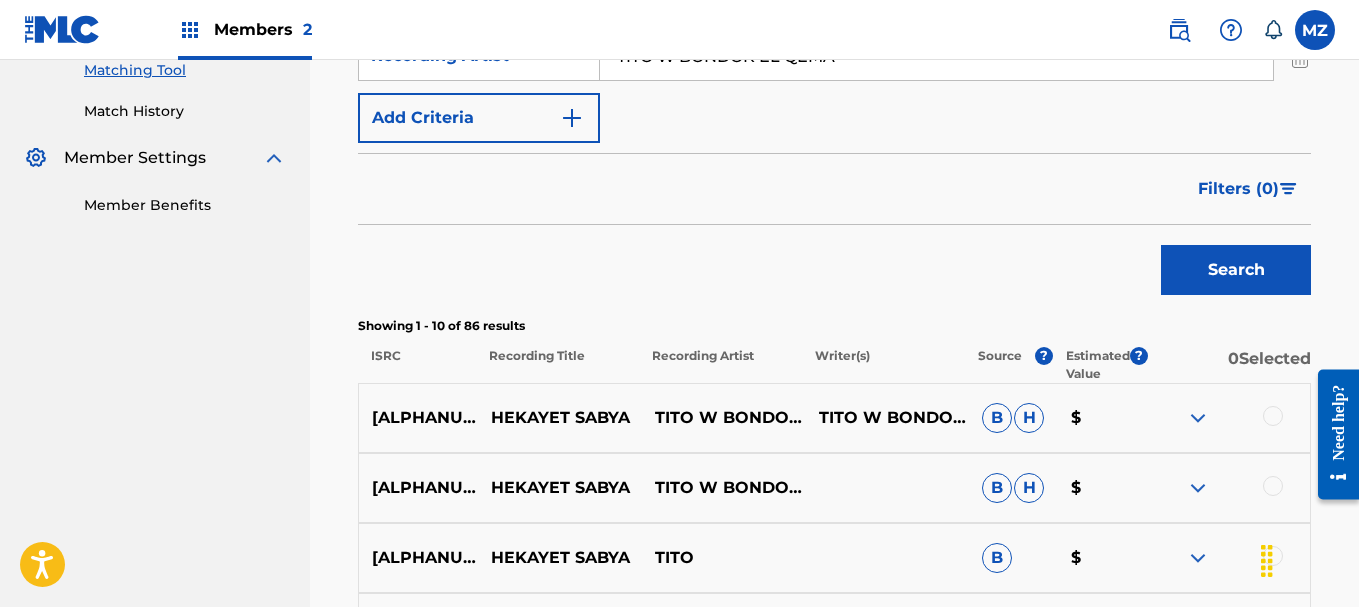 click at bounding box center (1198, 418) 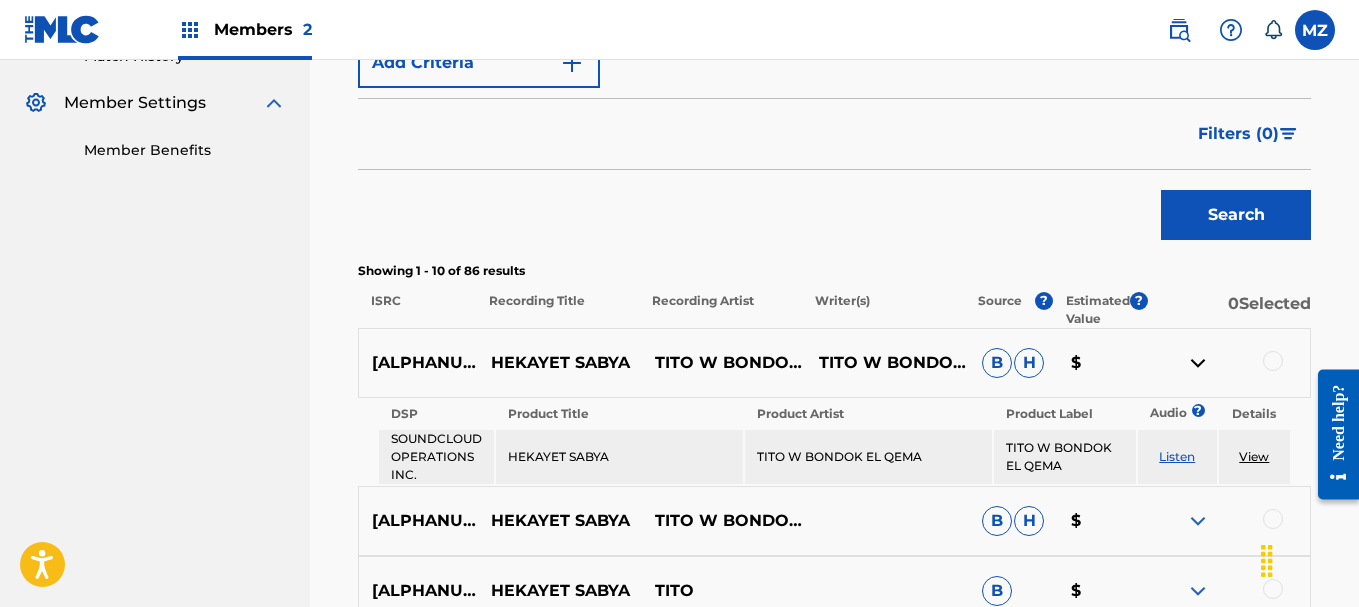 scroll, scrollTop: 623, scrollLeft: 0, axis: vertical 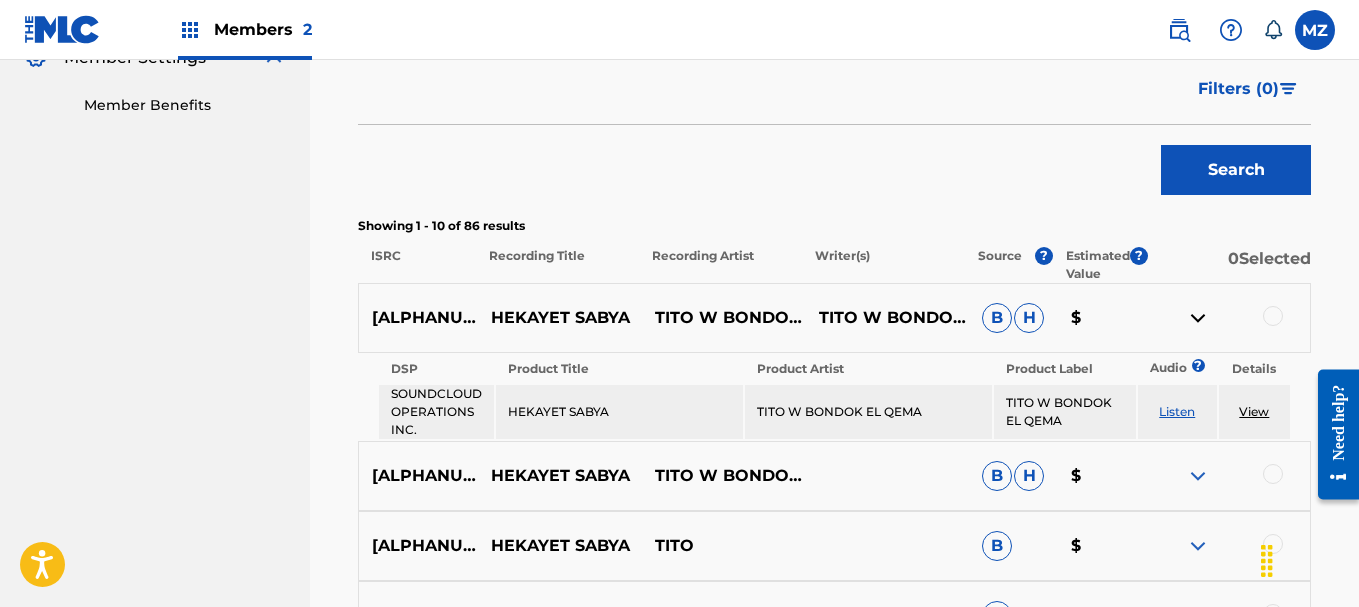click at bounding box center [1198, 476] 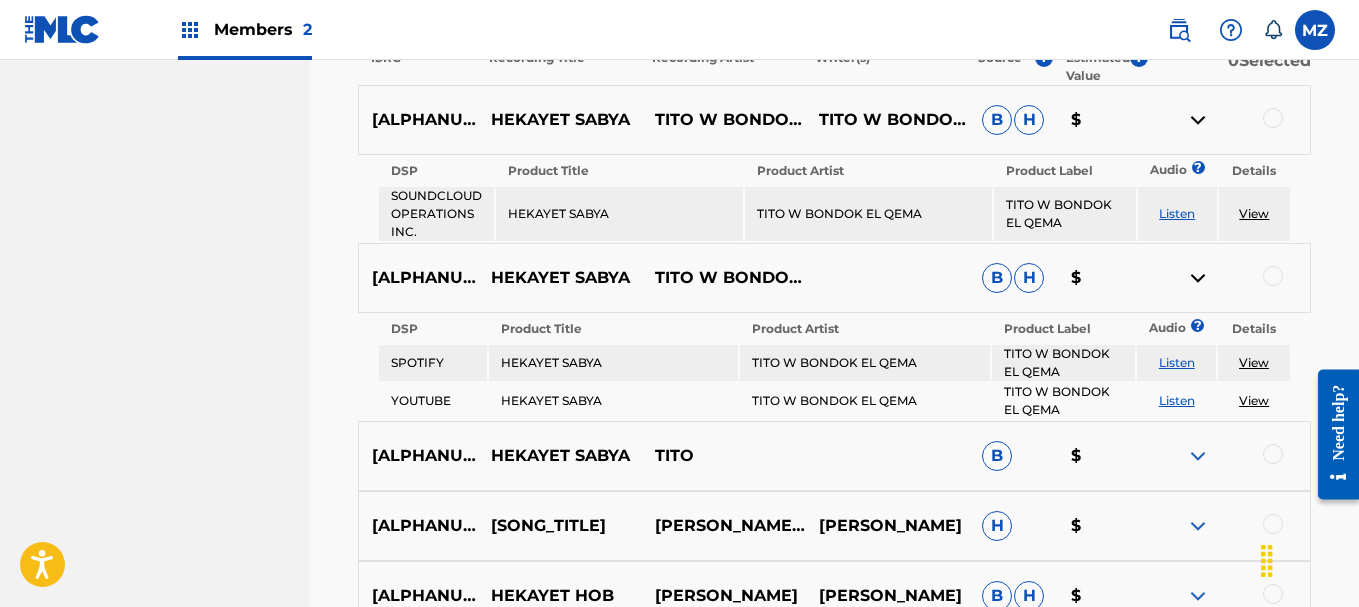 scroll, scrollTop: 823, scrollLeft: 0, axis: vertical 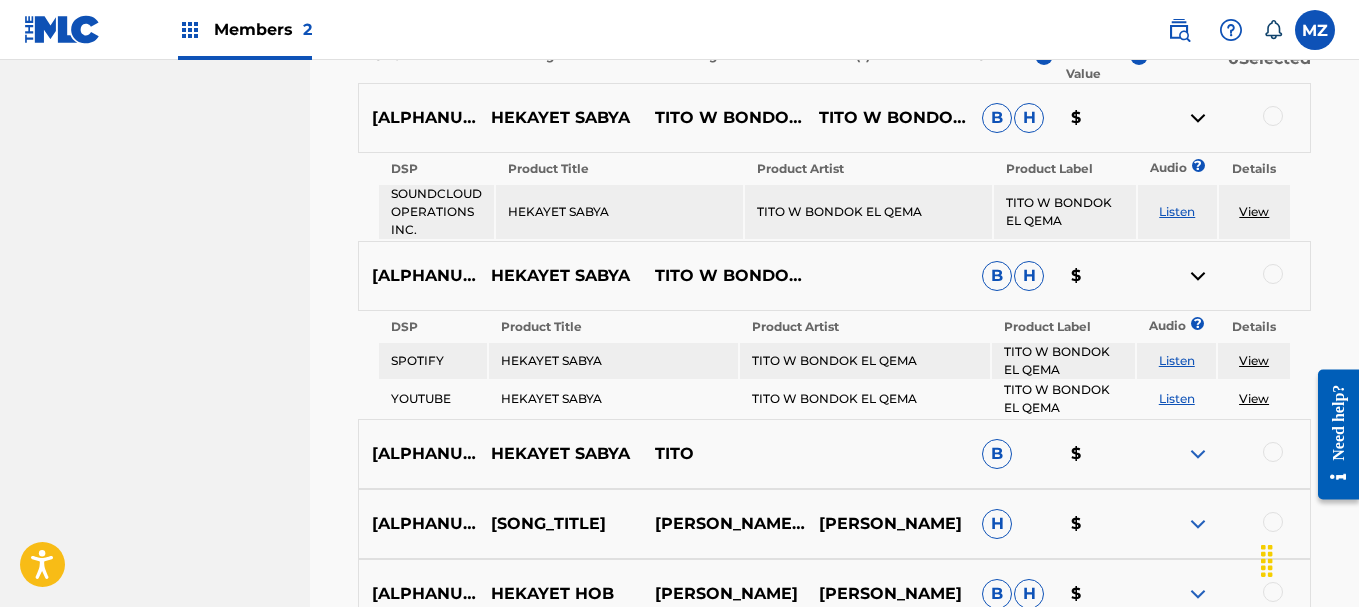 click on "mano Summary Catalog Works Registration Claiming Tool Individual Registration Tool Bulk Registration Tool Registration Drafts Registration History Overclaims Tool Matching Matching Tool Match History Member Settings Member Benefits" at bounding box center (155, 183) 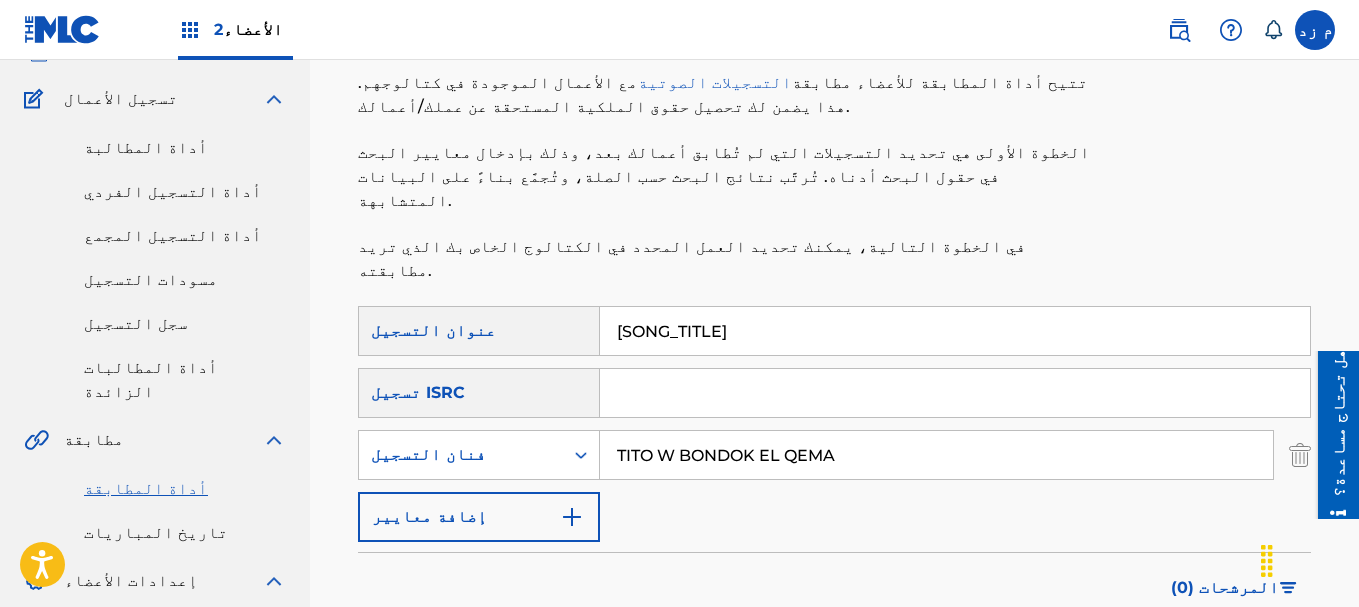 scroll, scrollTop: 123, scrollLeft: 0, axis: vertical 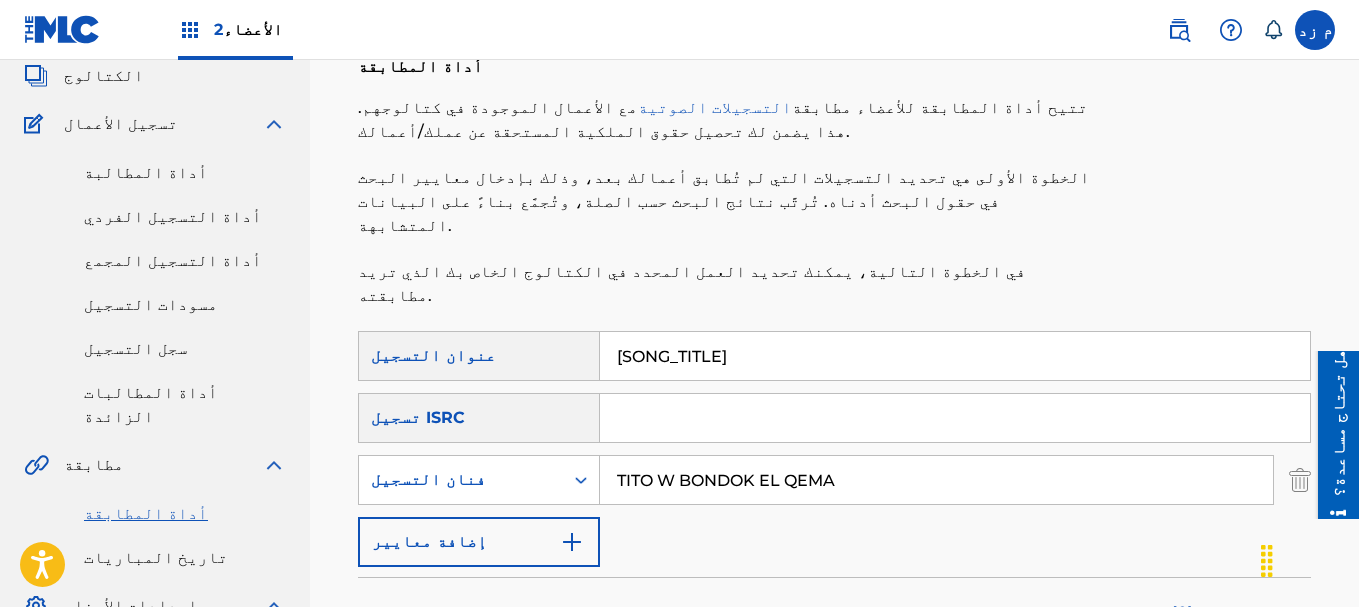 click on "Hekayet" at bounding box center [955, 356] 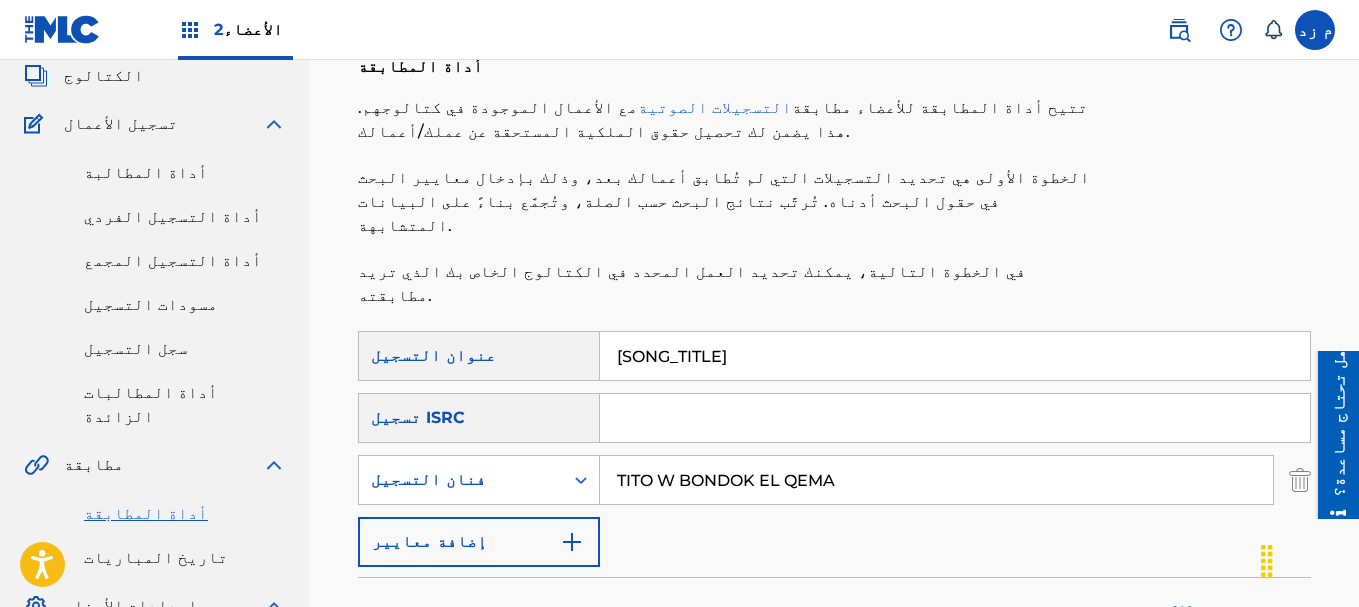 type on "ب" 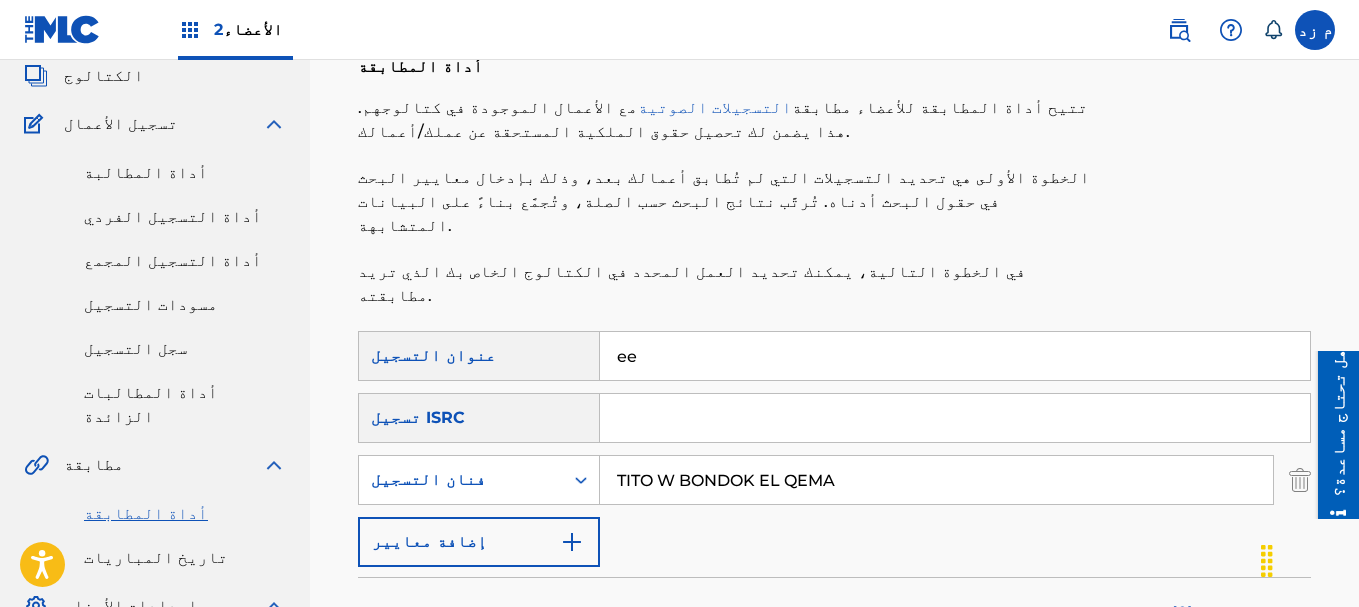 type on "e" 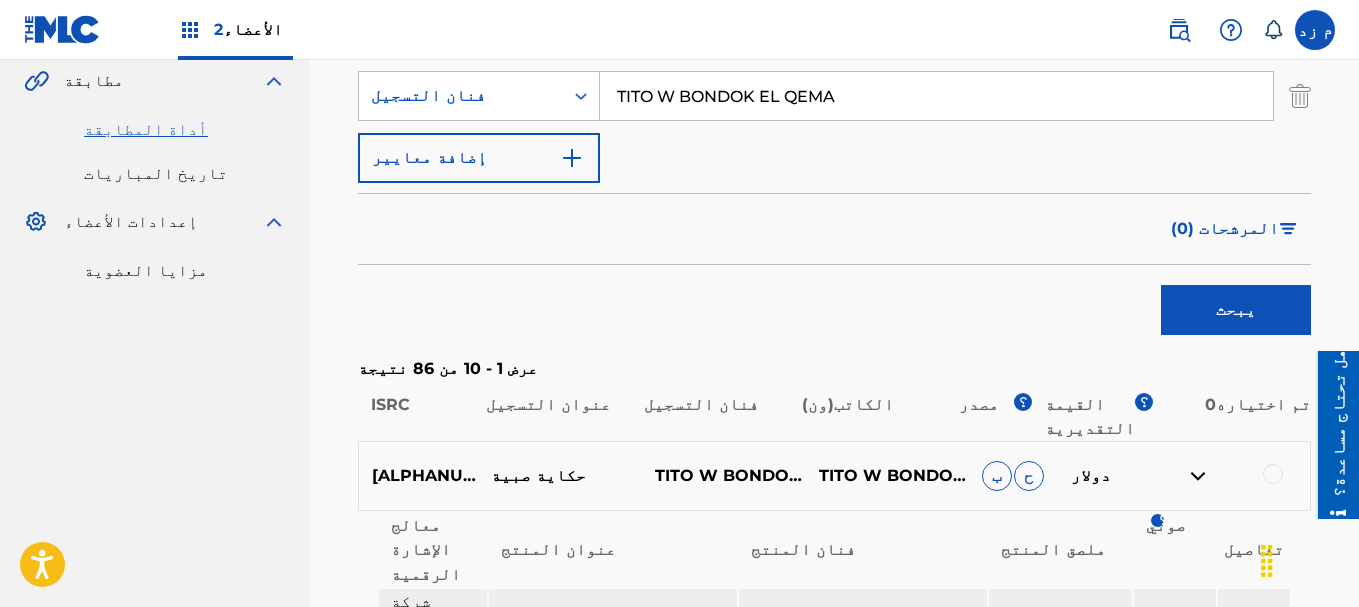 scroll, scrollTop: 523, scrollLeft: 0, axis: vertical 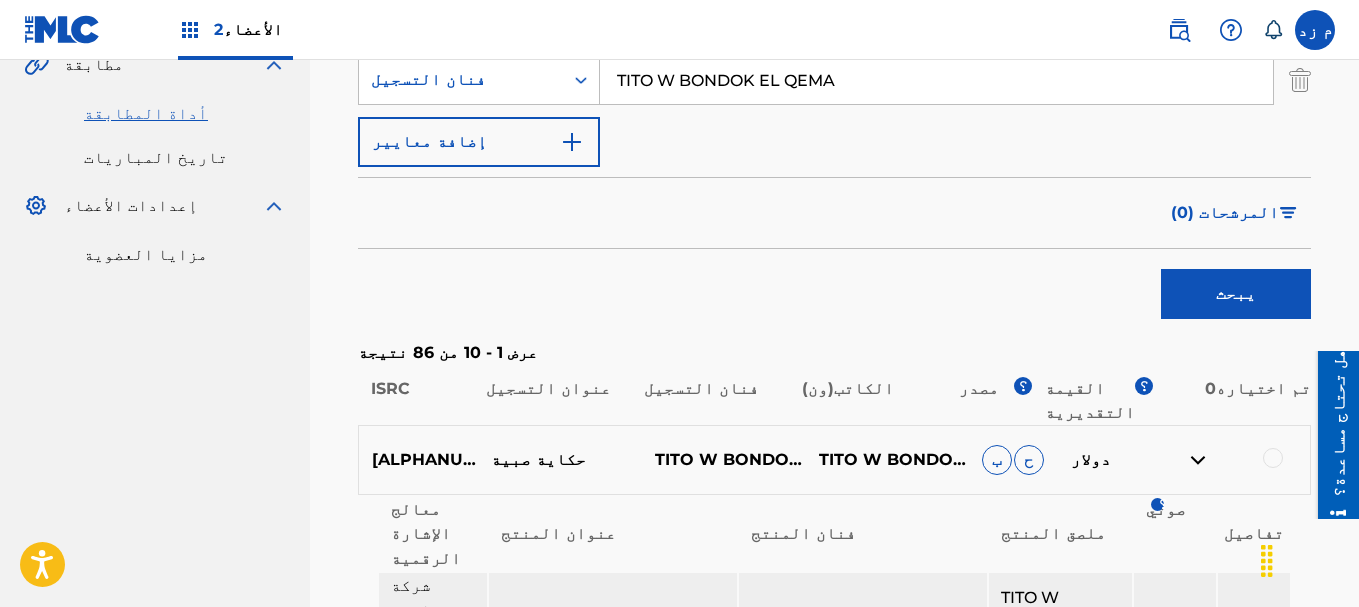 type on "feen" 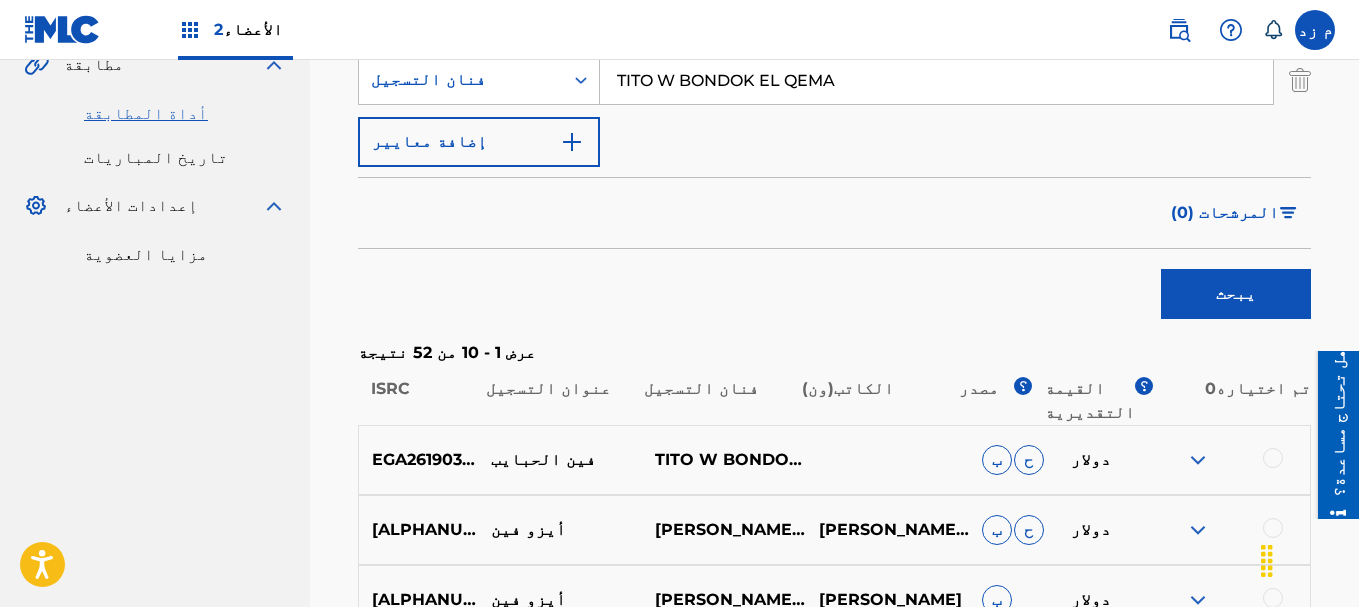 click at bounding box center [1198, 460] 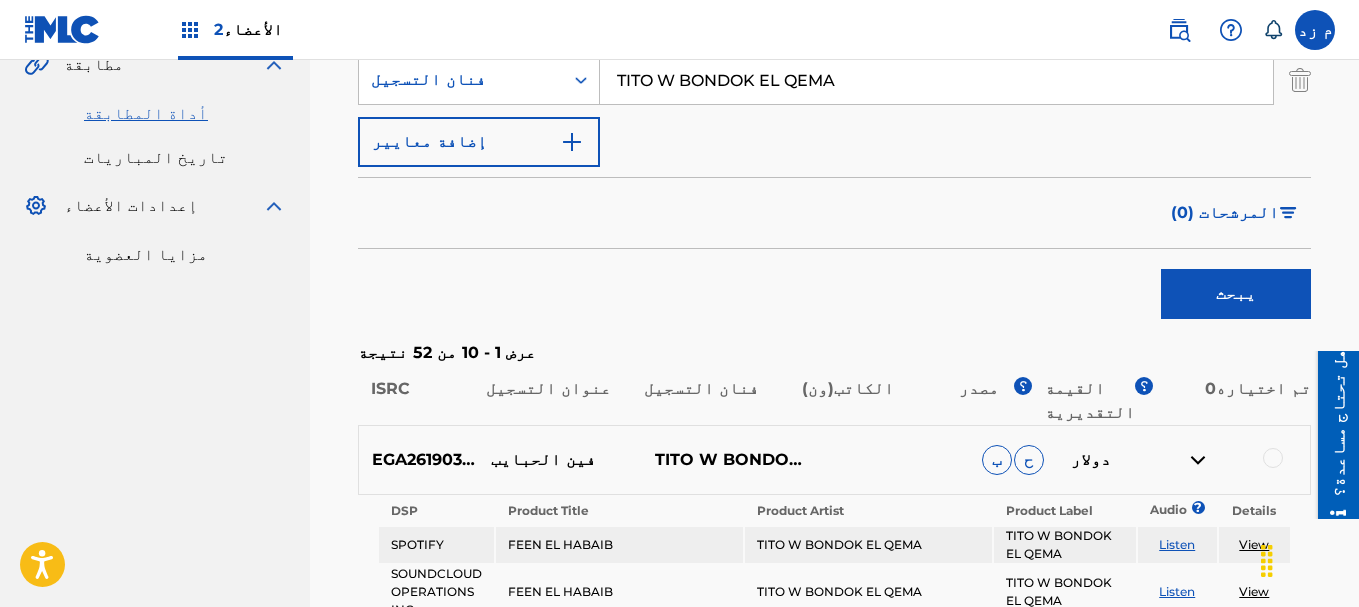 click on "DSP Product Title Product Artist Product Label Audio ? Details SPOTIFY FEEN EL HABAIB TITO W BONDOK EL QEMA TITO W BONDOK EL QEMA Listen View SOUNDCLOUD OPERATIONS INC. FEEN EL HABAIB TITO W BONDOK EL QEMA TITO W BONDOK EL QEMA Listen View" at bounding box center [834, 558] 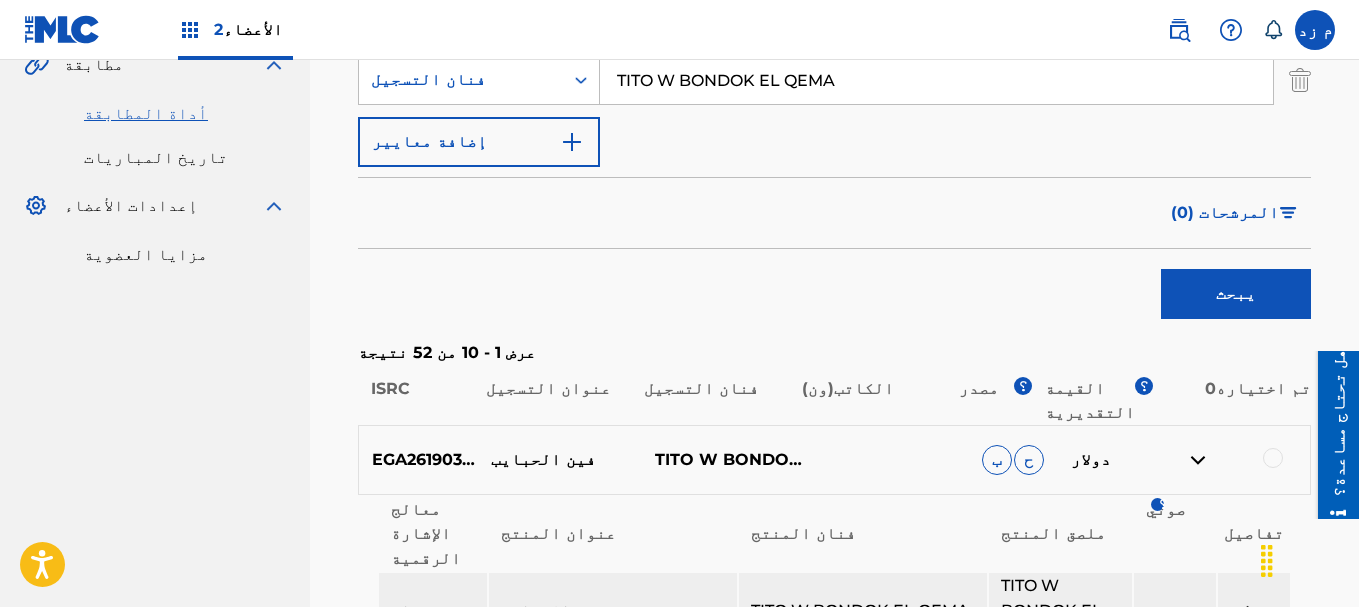 click at bounding box center (1309, 559) 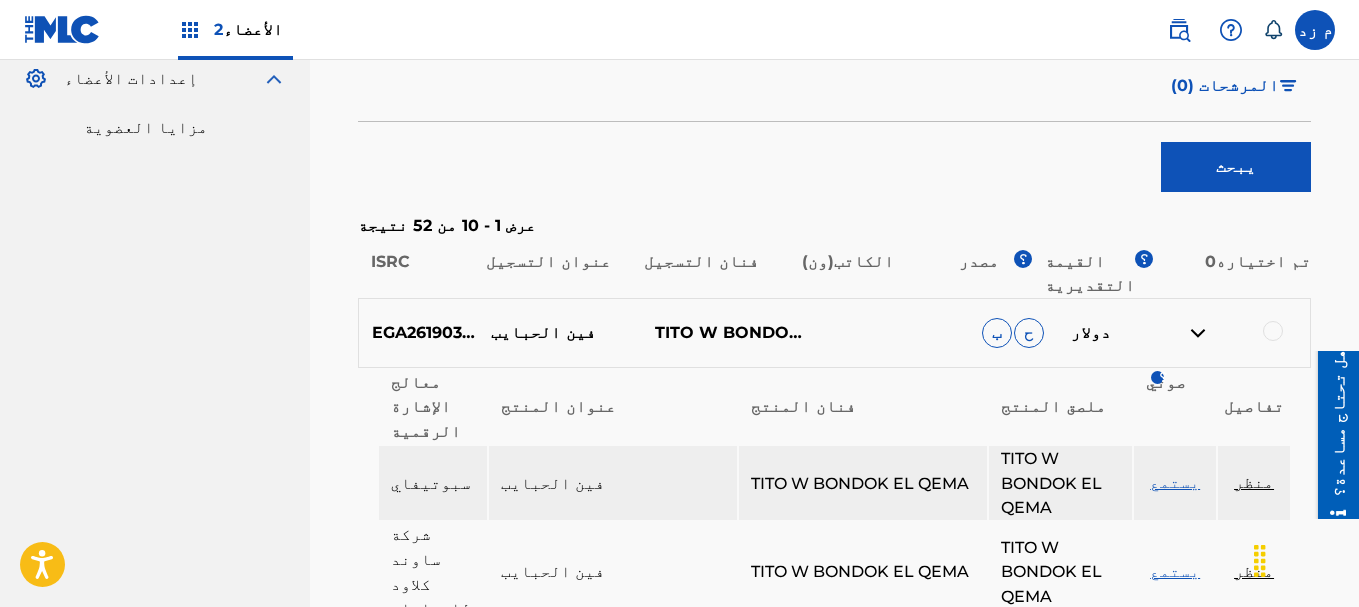 scroll, scrollTop: 723, scrollLeft: 0, axis: vertical 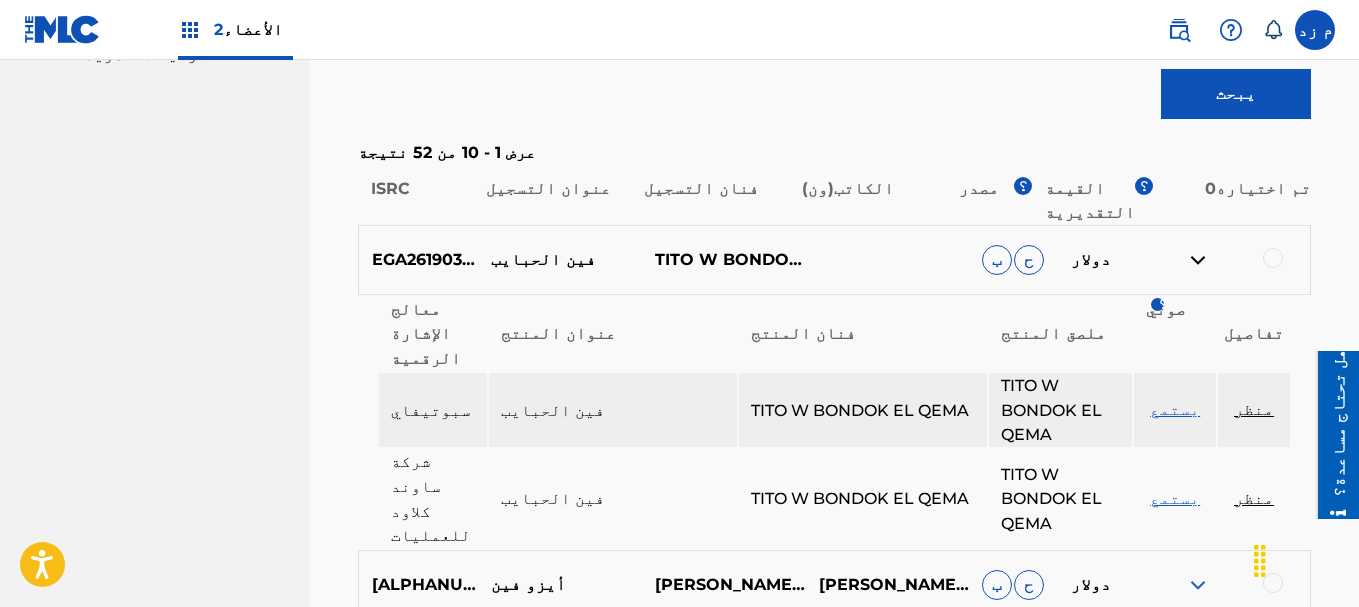 click on "منظر" at bounding box center [1254, 409] 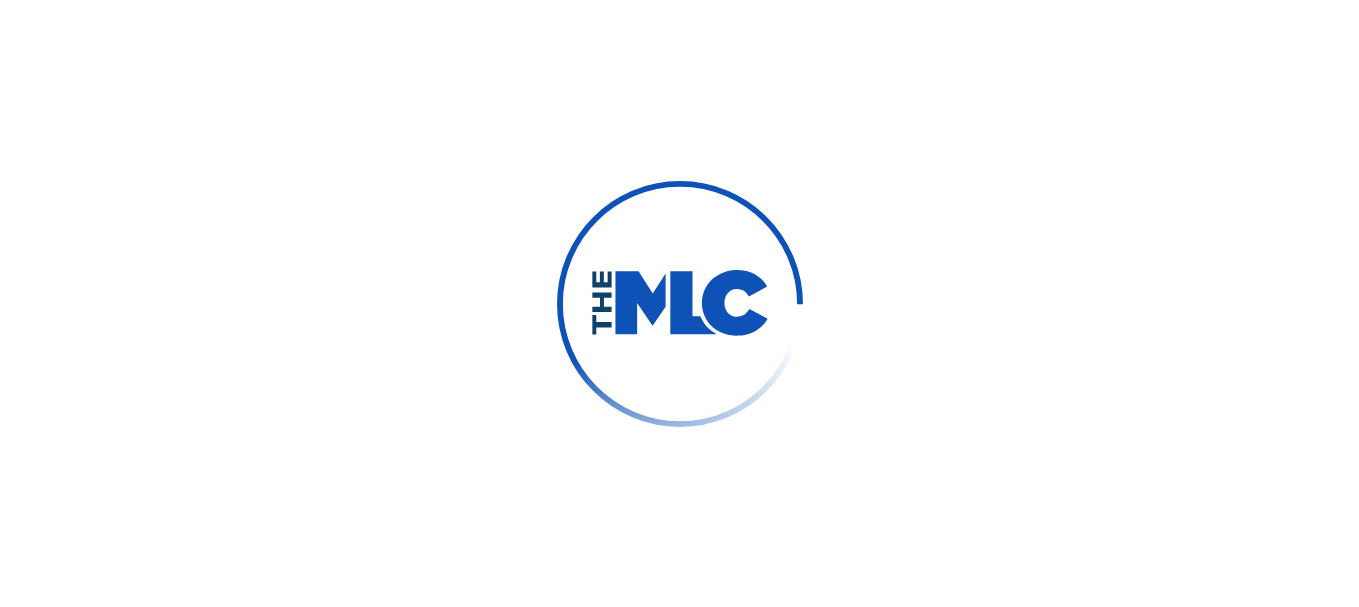 scroll, scrollTop: 0, scrollLeft: 0, axis: both 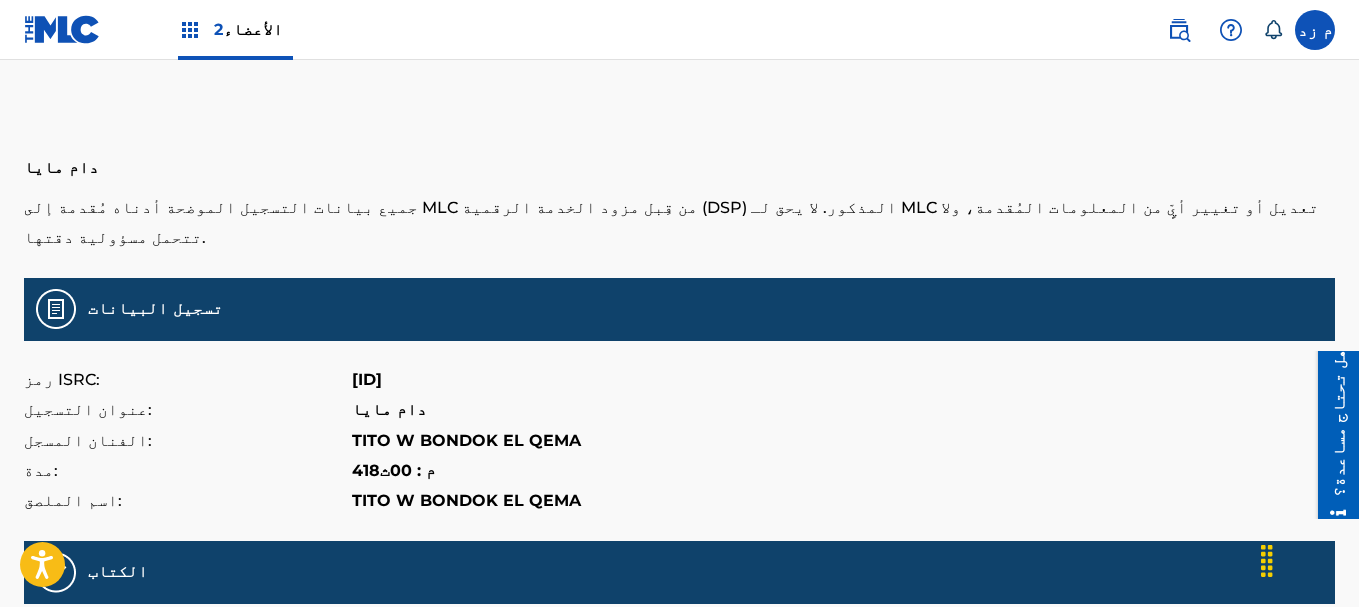 click on "EGA261903809" at bounding box center [367, 379] 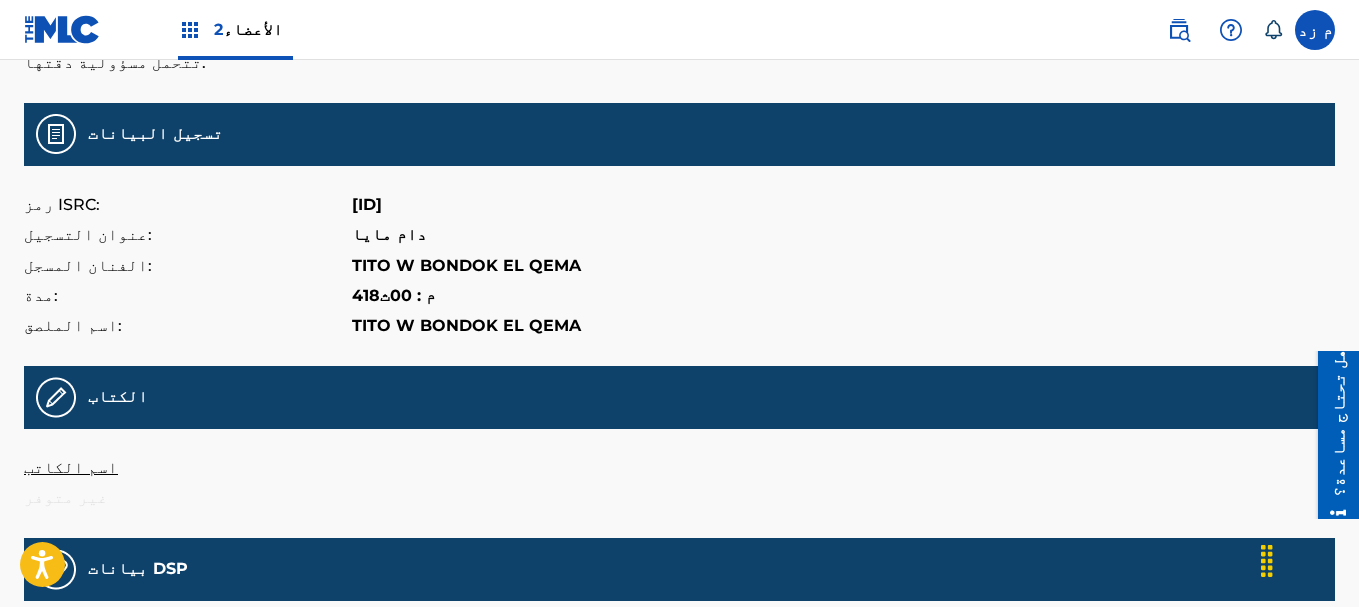scroll, scrollTop: 200, scrollLeft: 0, axis: vertical 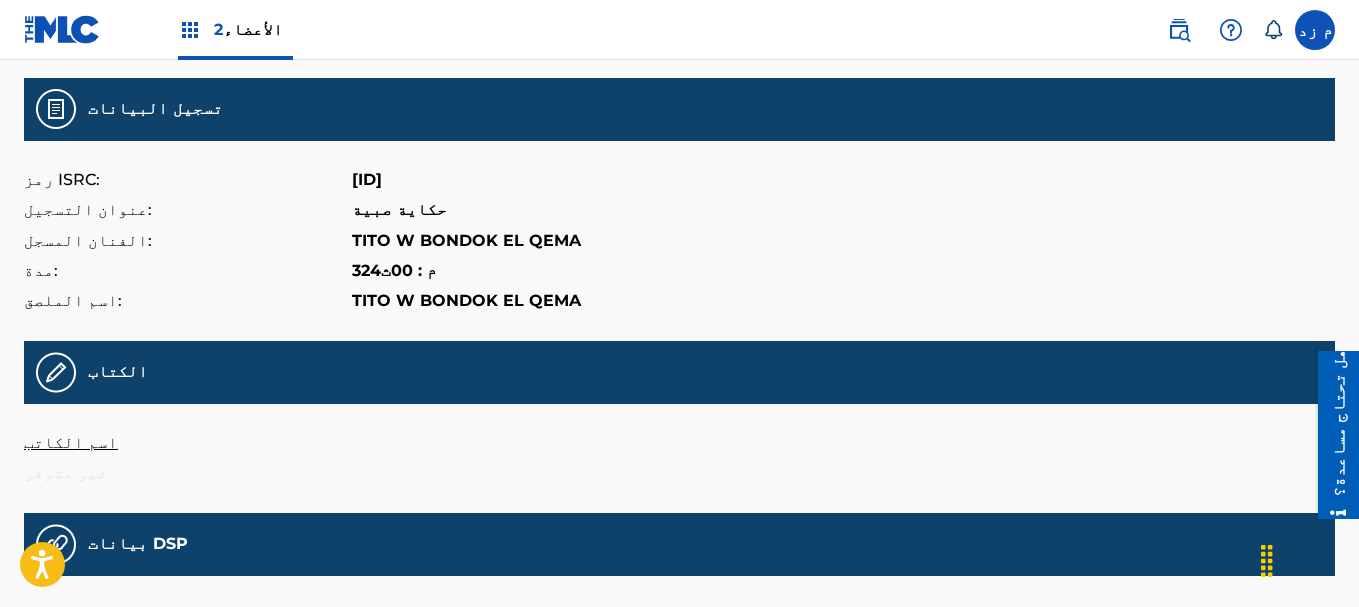 click on "[ID]" at bounding box center [367, 179] 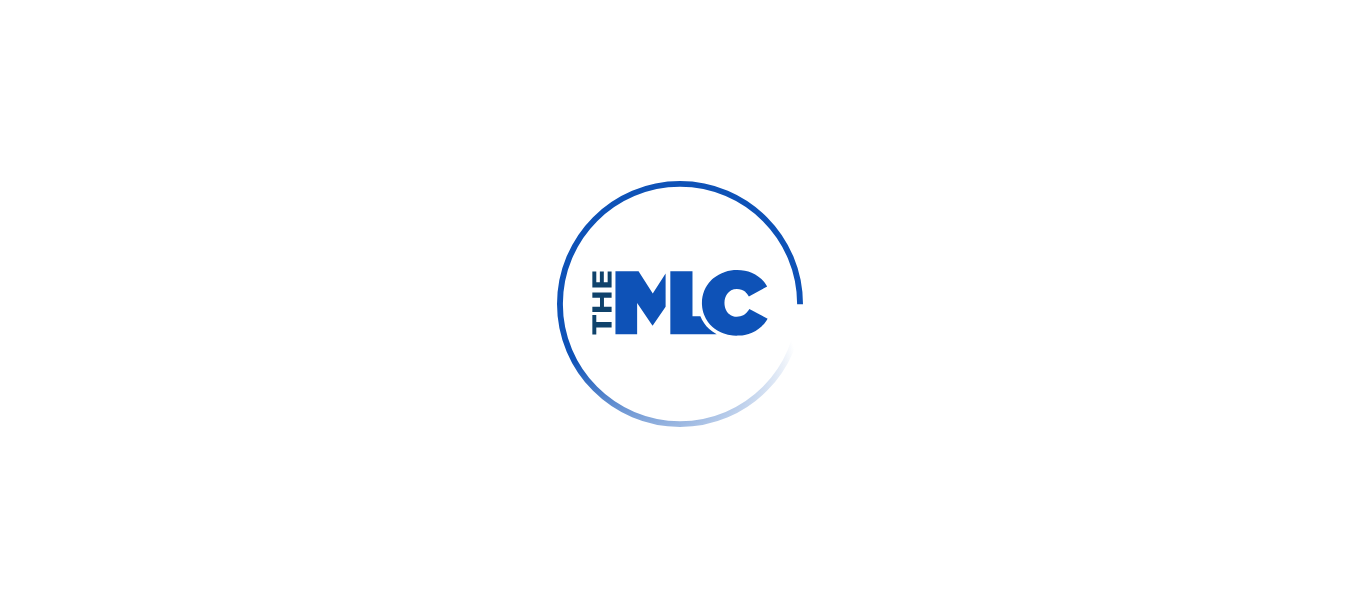 scroll, scrollTop: 0, scrollLeft: 0, axis: both 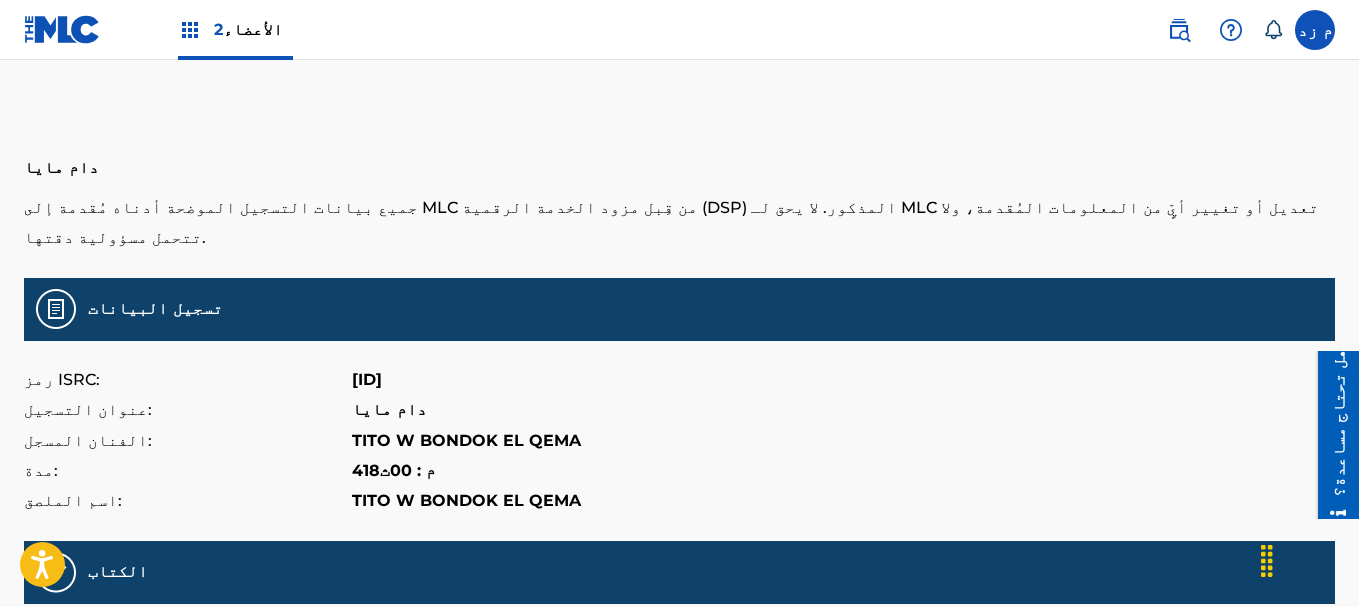 click on "[ID]" at bounding box center [367, 379] 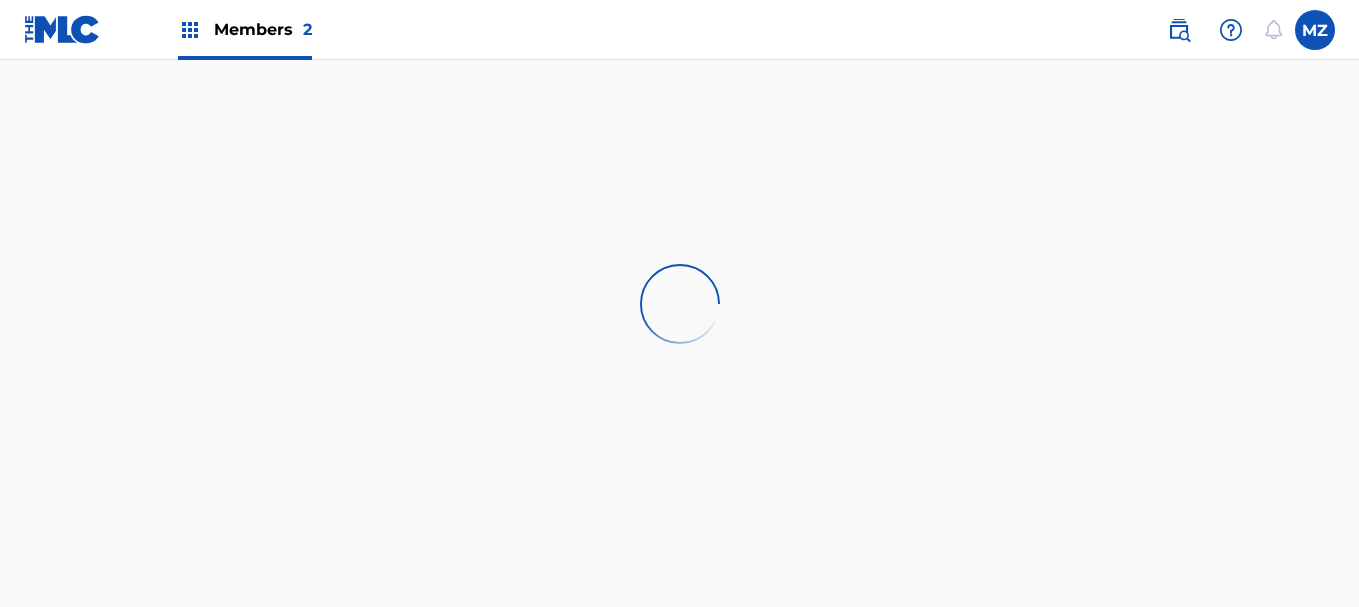 scroll, scrollTop: 0, scrollLeft: 0, axis: both 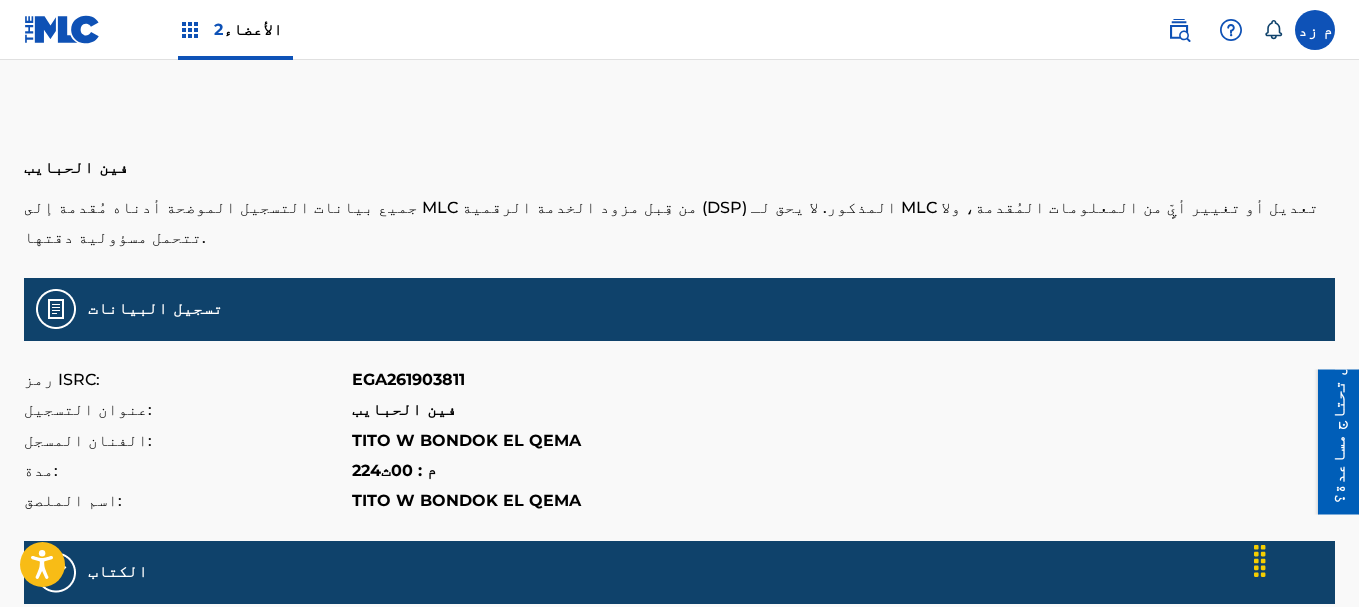 click on "EGA261903811" at bounding box center (408, 379) 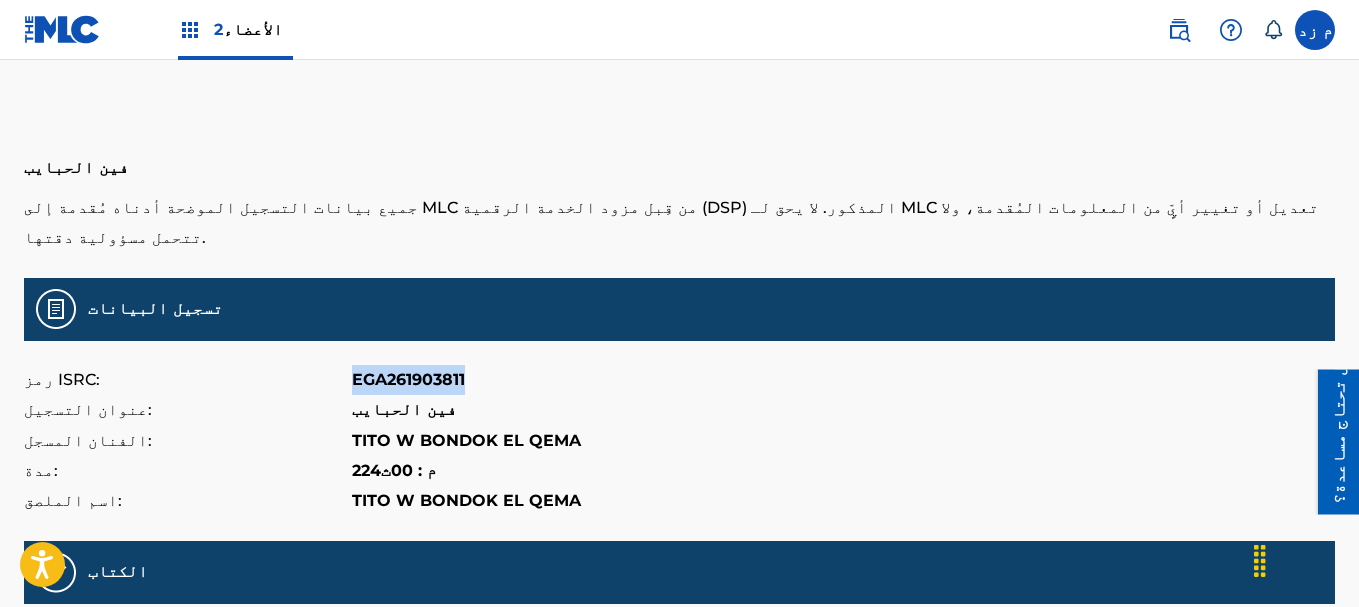 click on "EGA261903811" at bounding box center [408, 379] 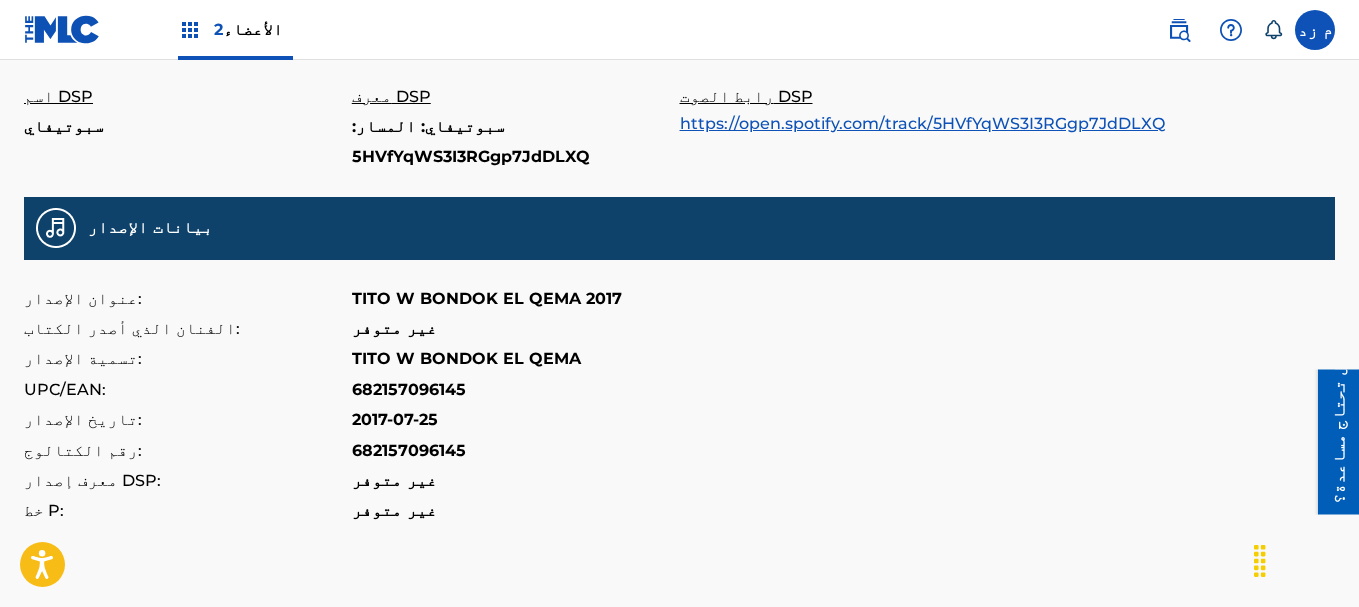 scroll, scrollTop: 603, scrollLeft: 0, axis: vertical 